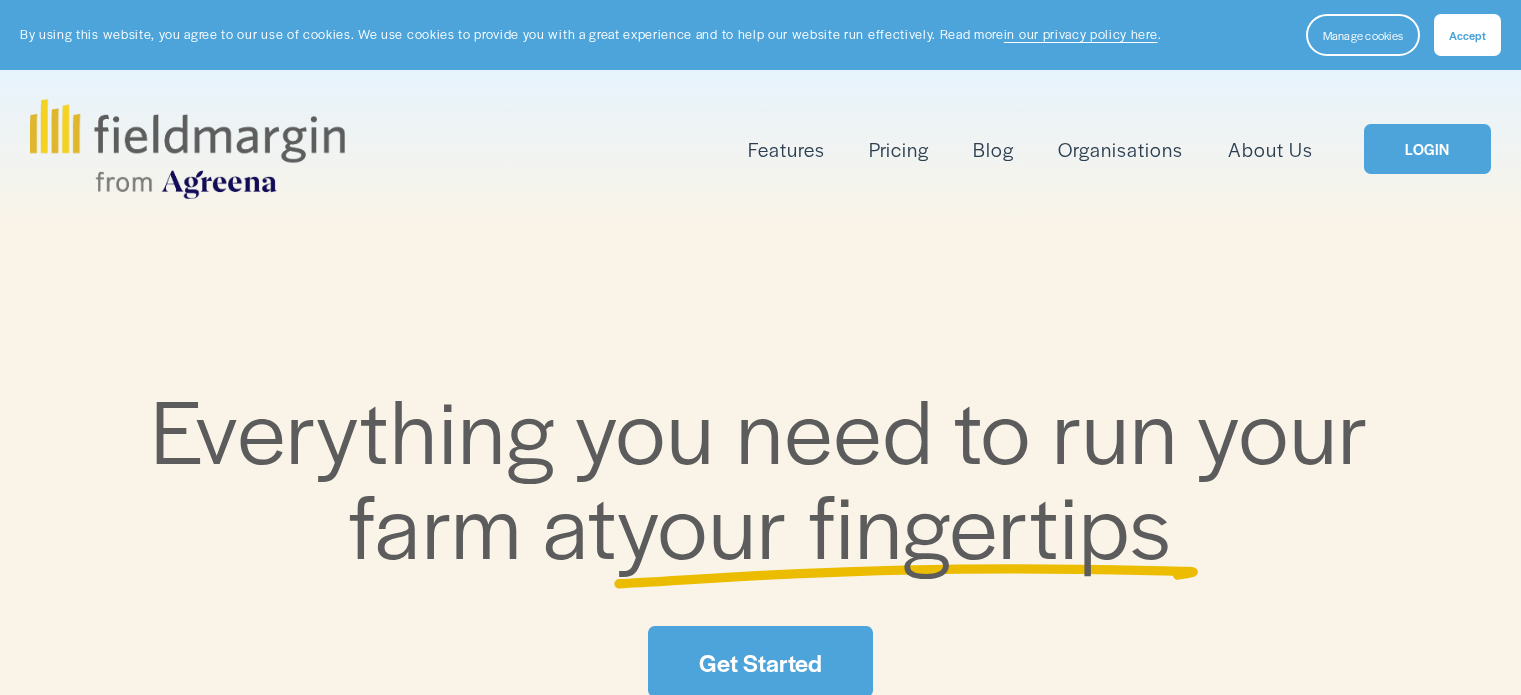 scroll, scrollTop: 0, scrollLeft: 0, axis: both 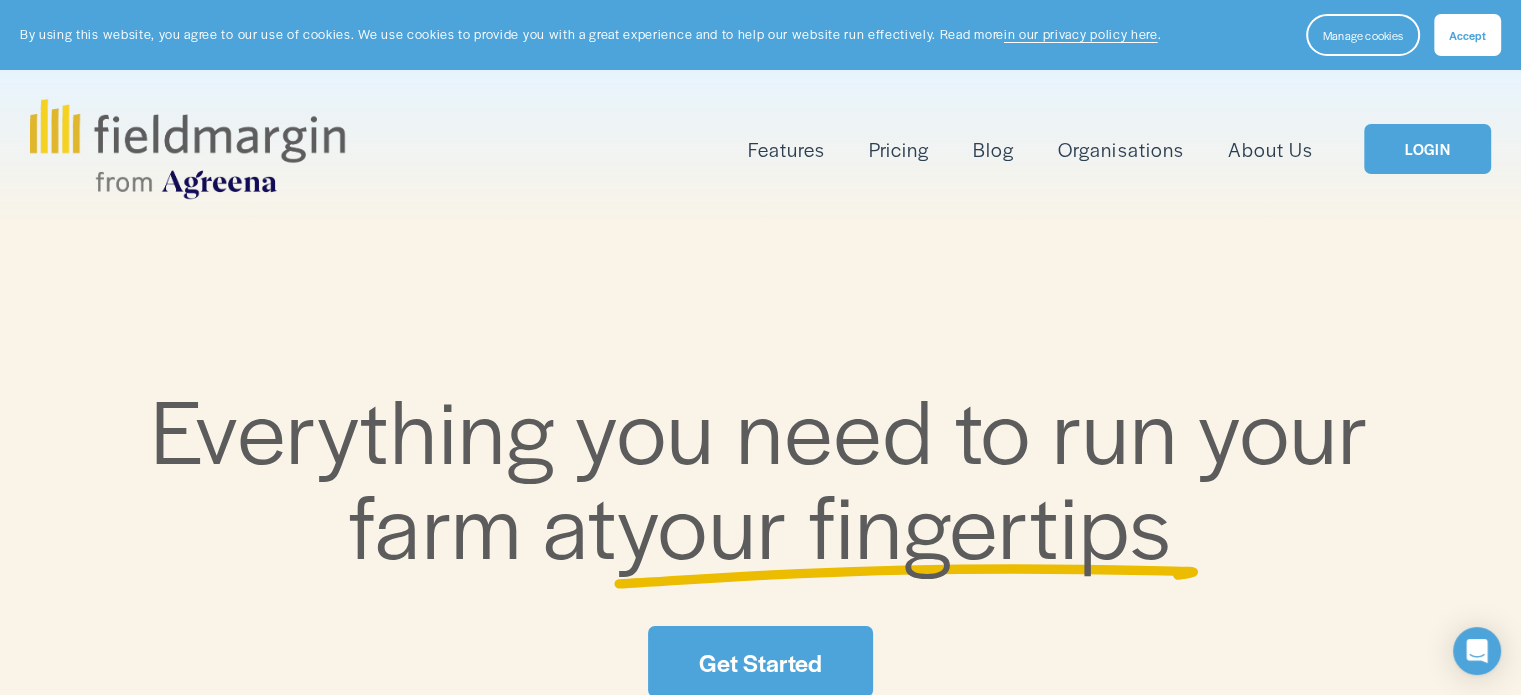 click on "LOGIN" at bounding box center (1427, 149) 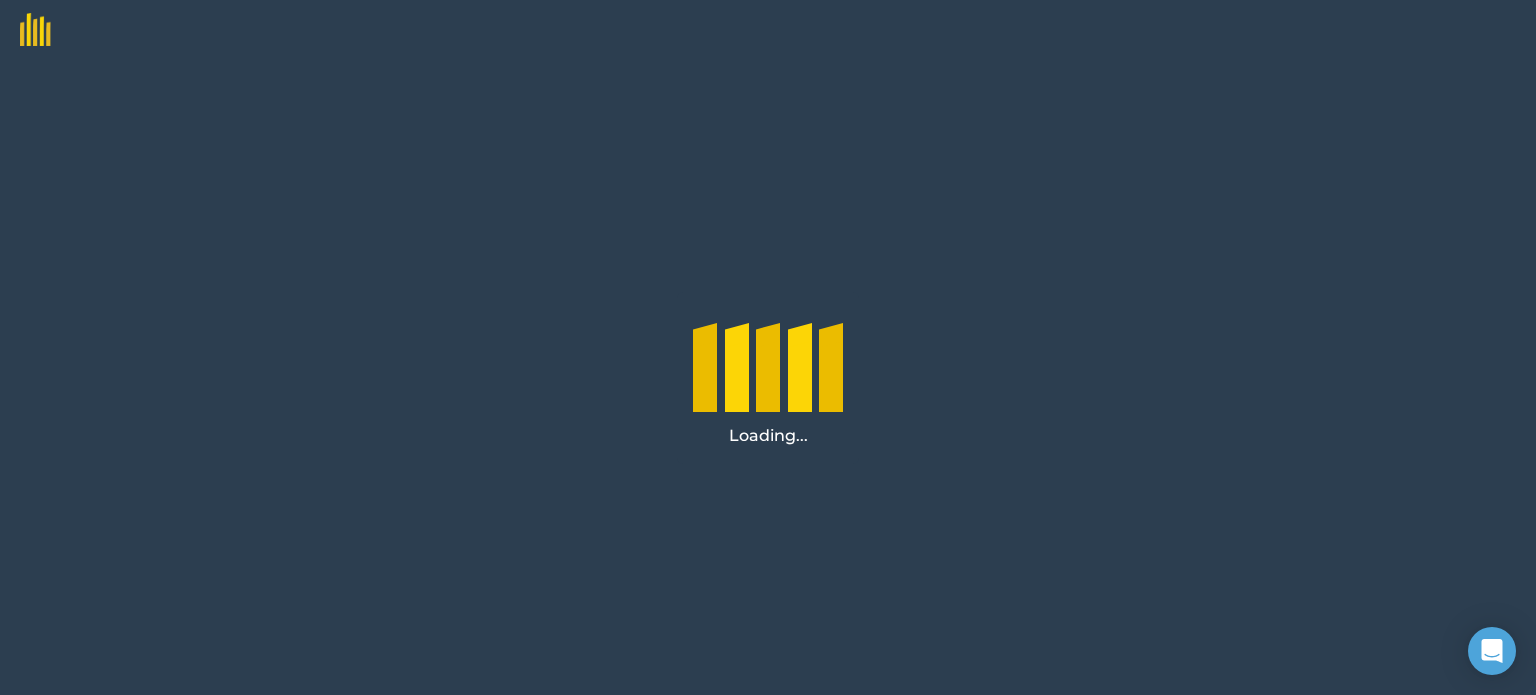 scroll, scrollTop: 0, scrollLeft: 0, axis: both 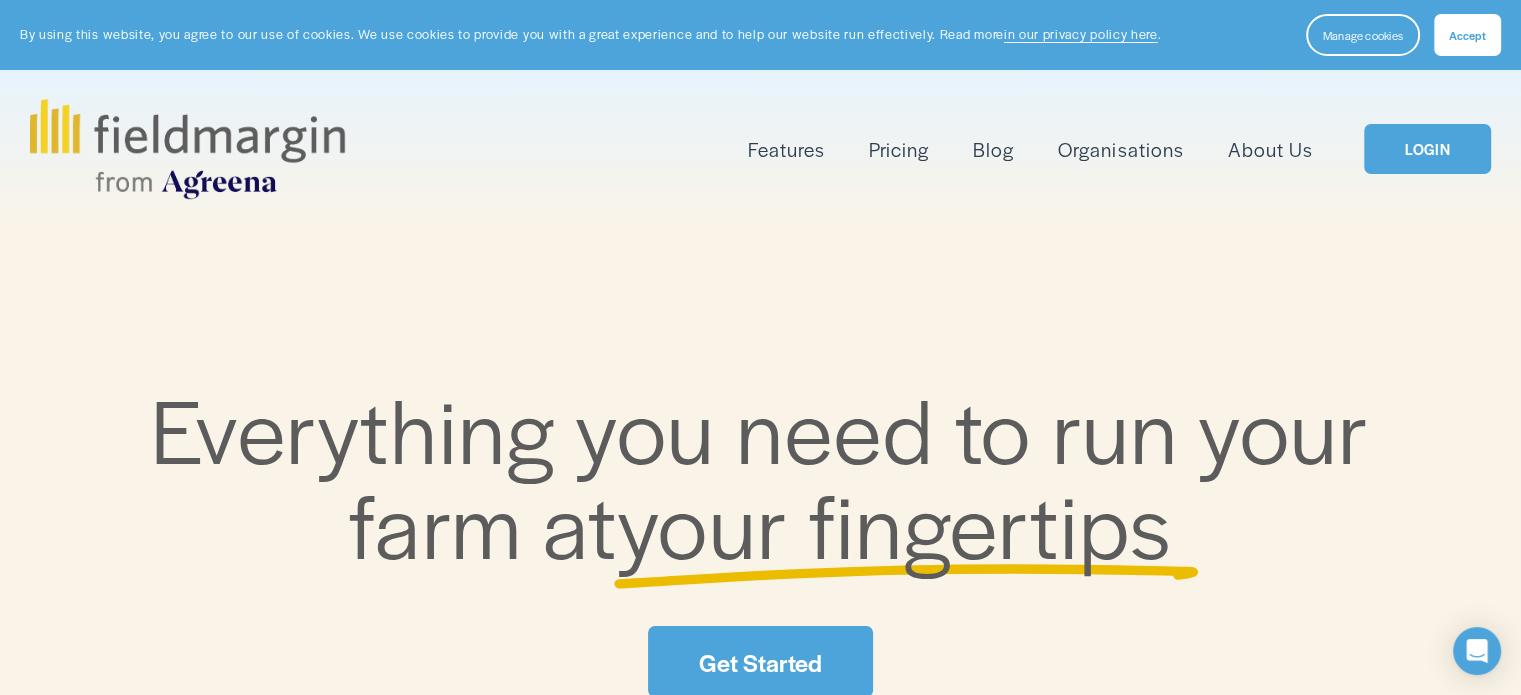 click on "Mapping" at bounding box center [0, 0] 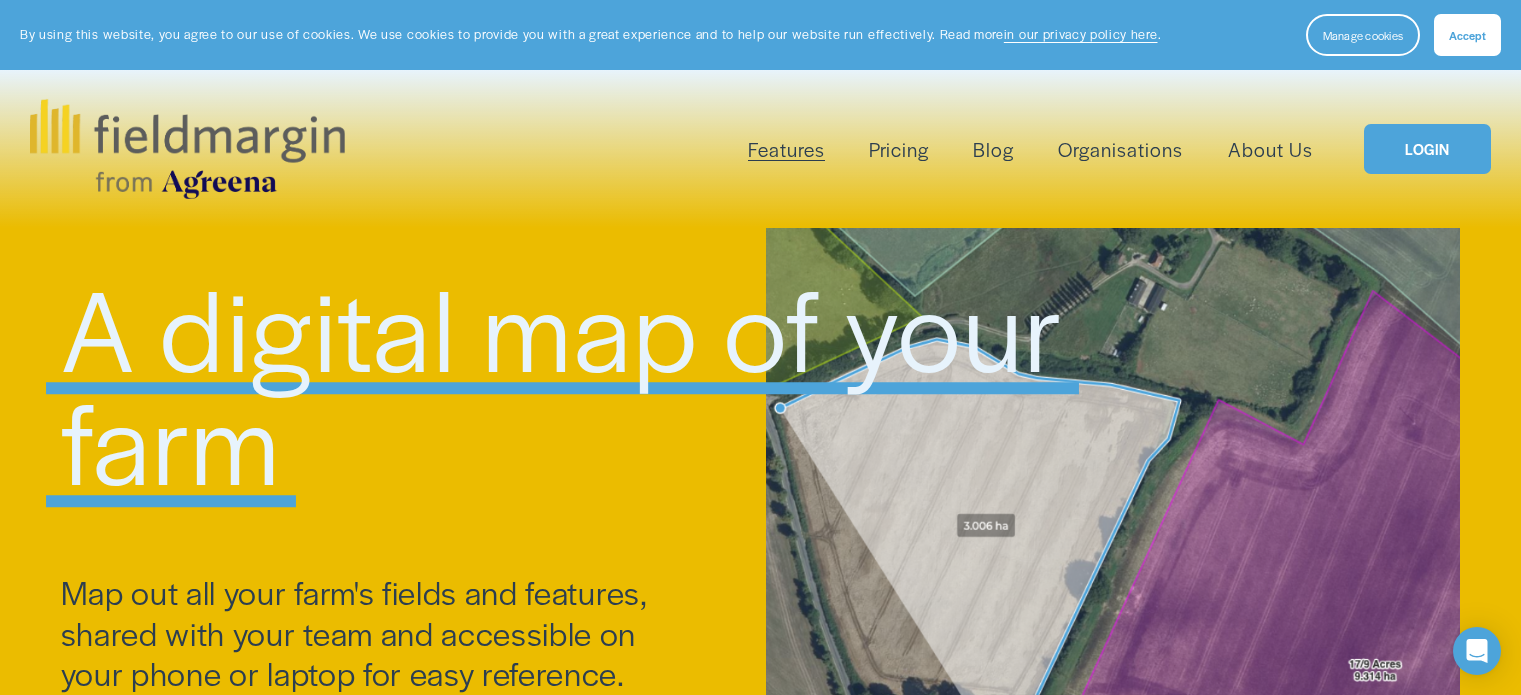 scroll, scrollTop: 0, scrollLeft: 0, axis: both 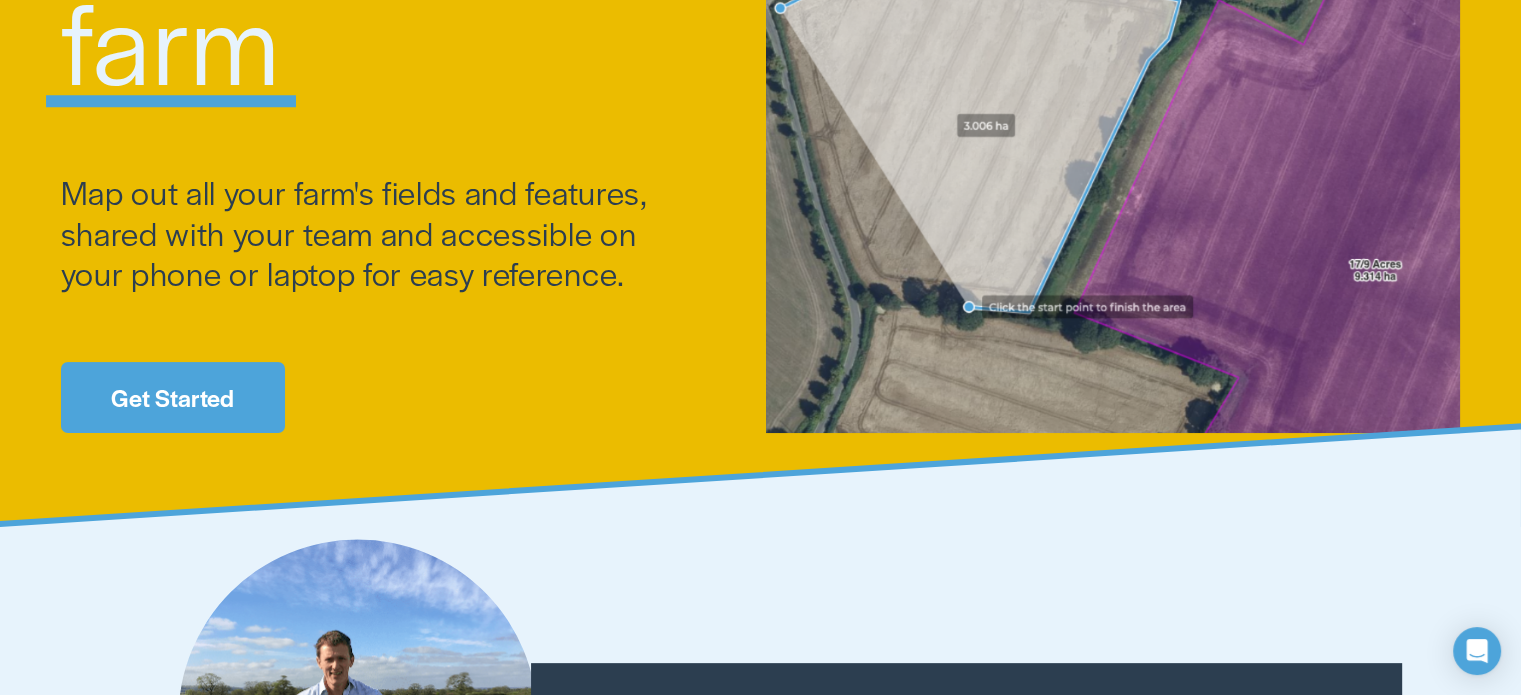 click on "Get Started" at bounding box center (173, 397) 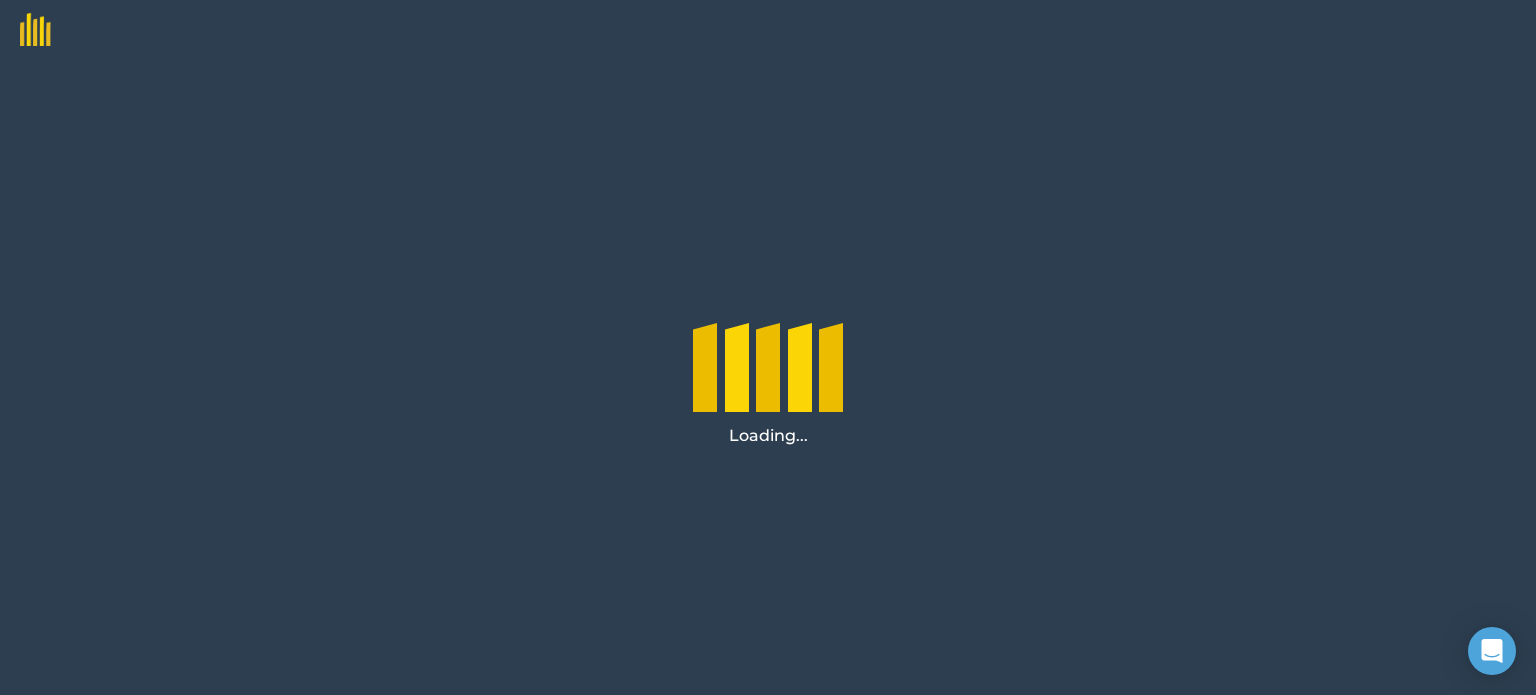 scroll, scrollTop: 0, scrollLeft: 0, axis: both 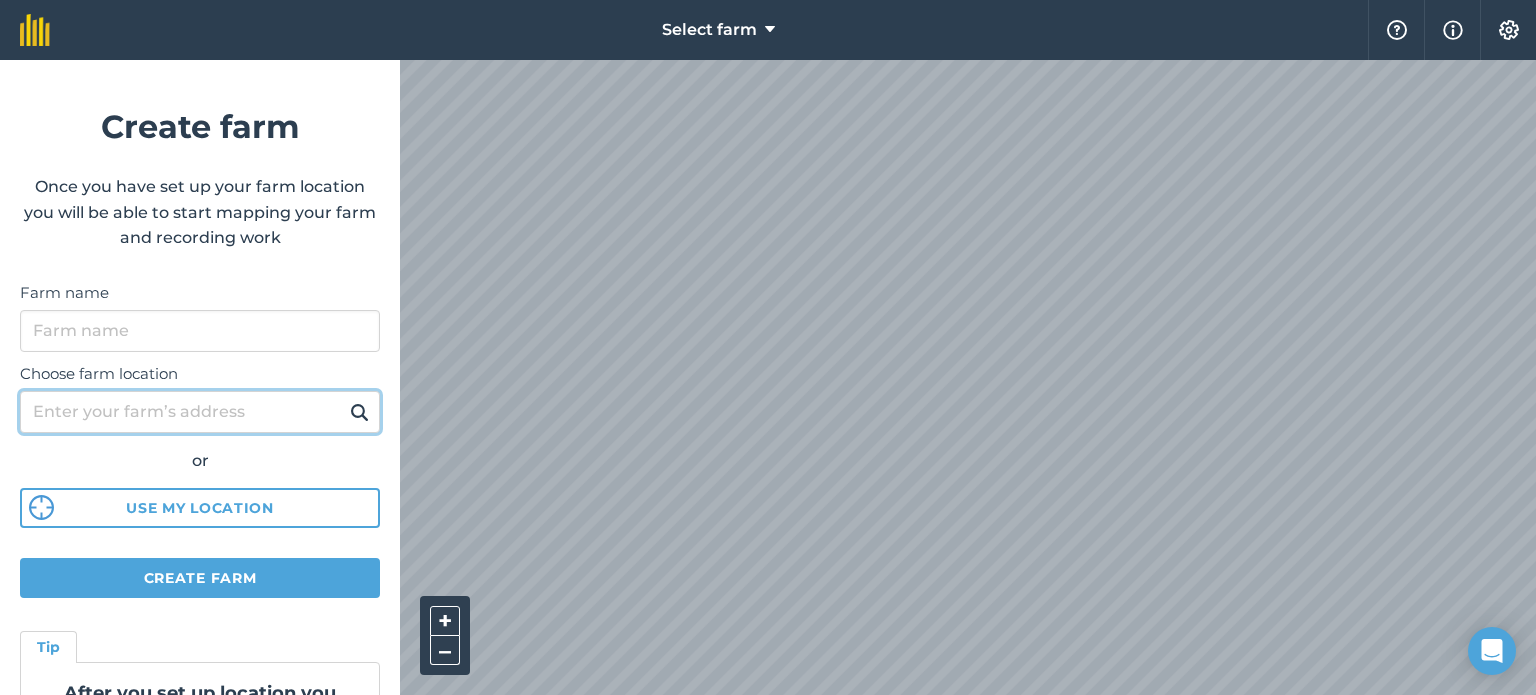 click on "Choose farm location" at bounding box center (200, 412) 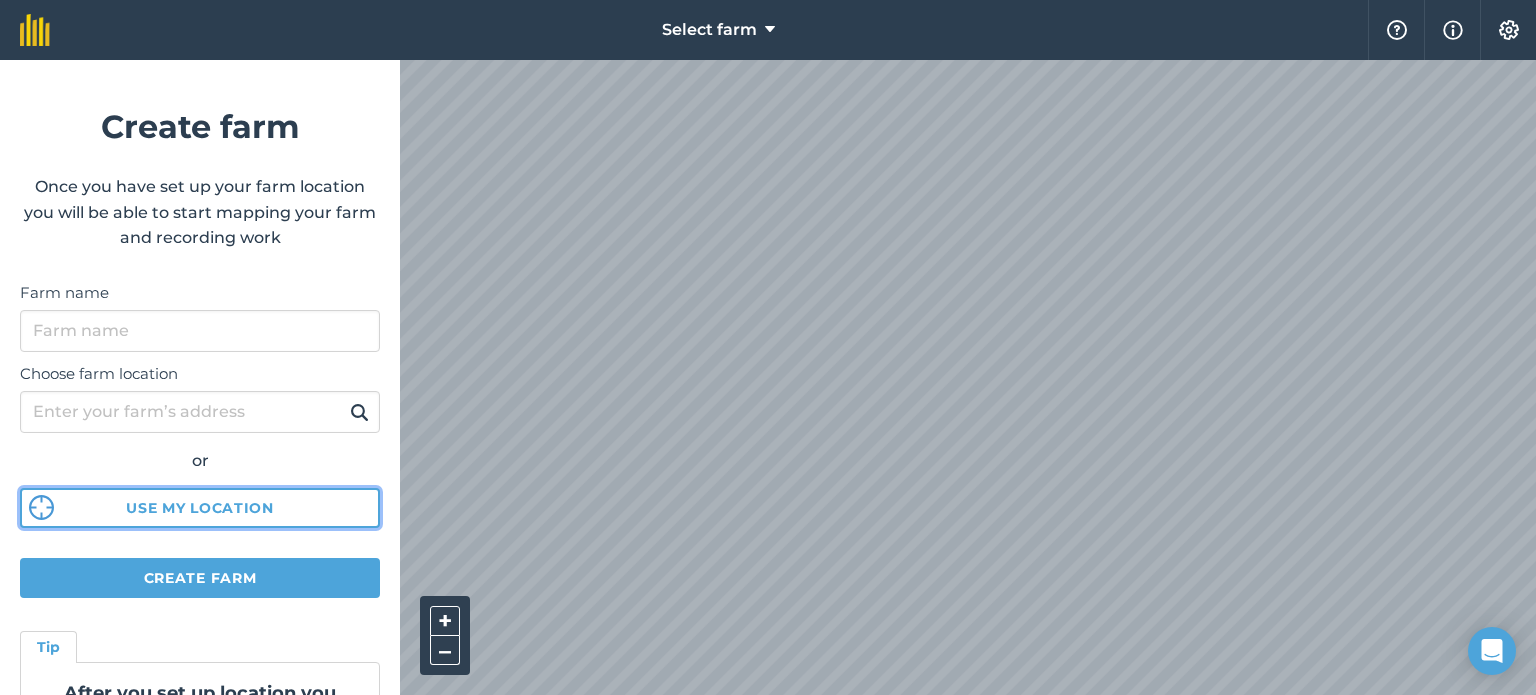 click on "Use my location" at bounding box center [200, 508] 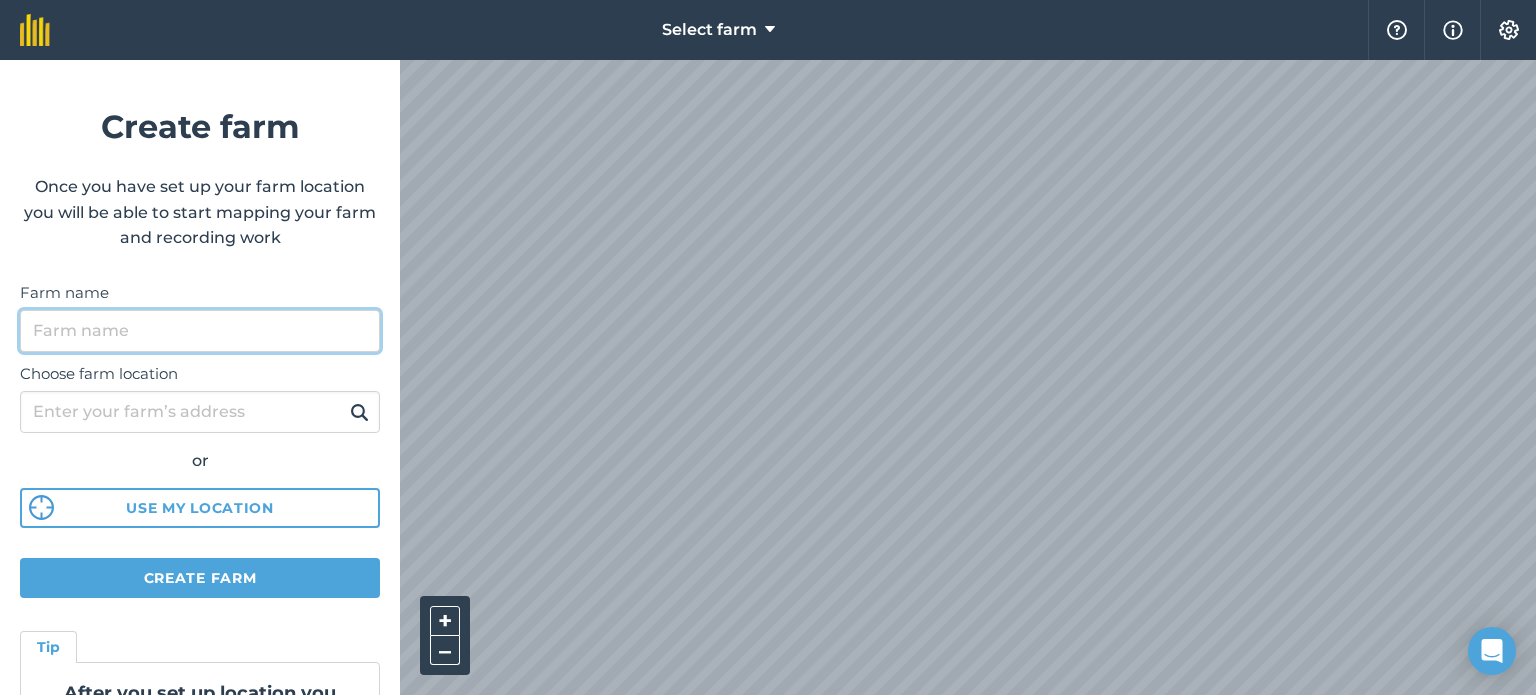 click on "Farm name" at bounding box center [200, 331] 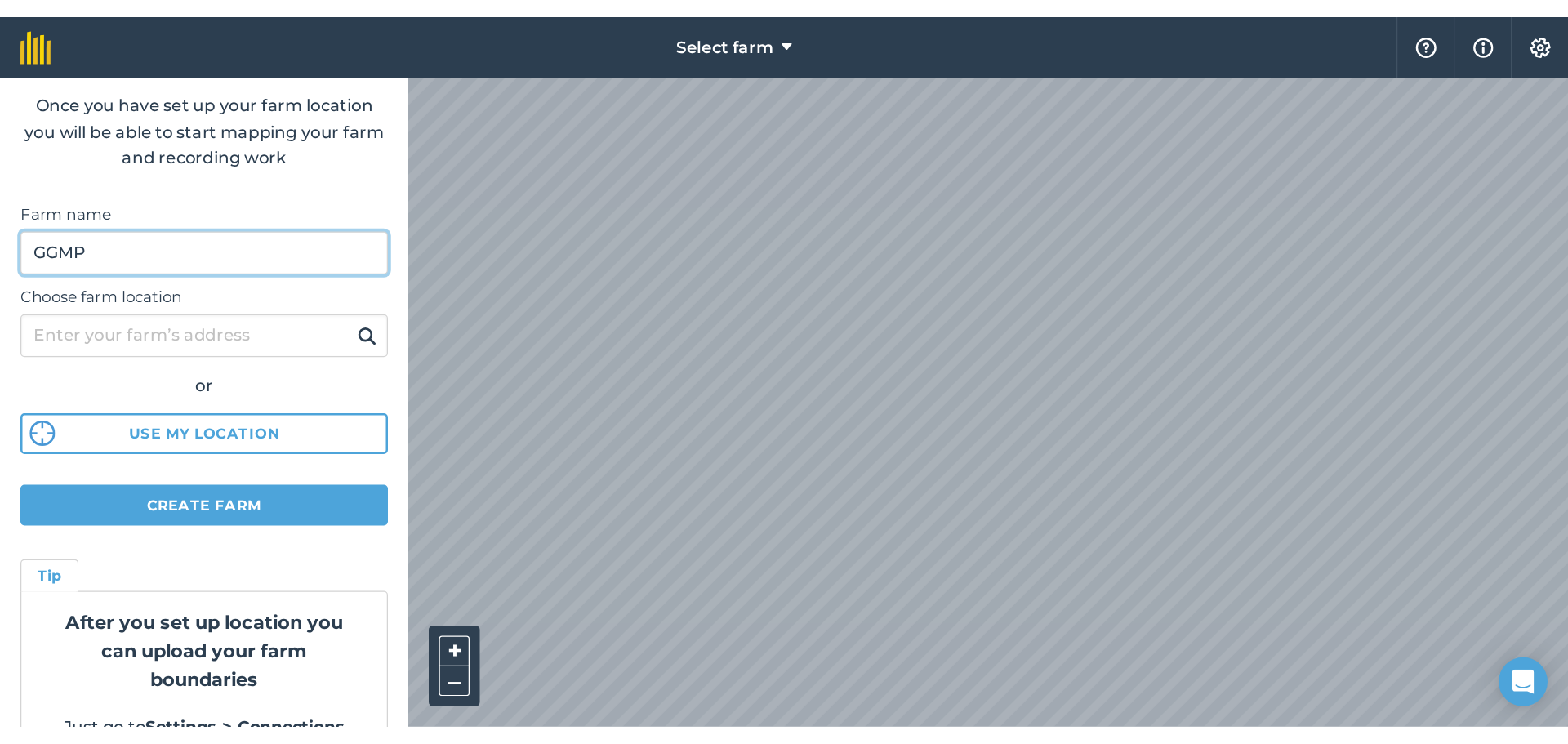 scroll, scrollTop: 121, scrollLeft: 0, axis: vertical 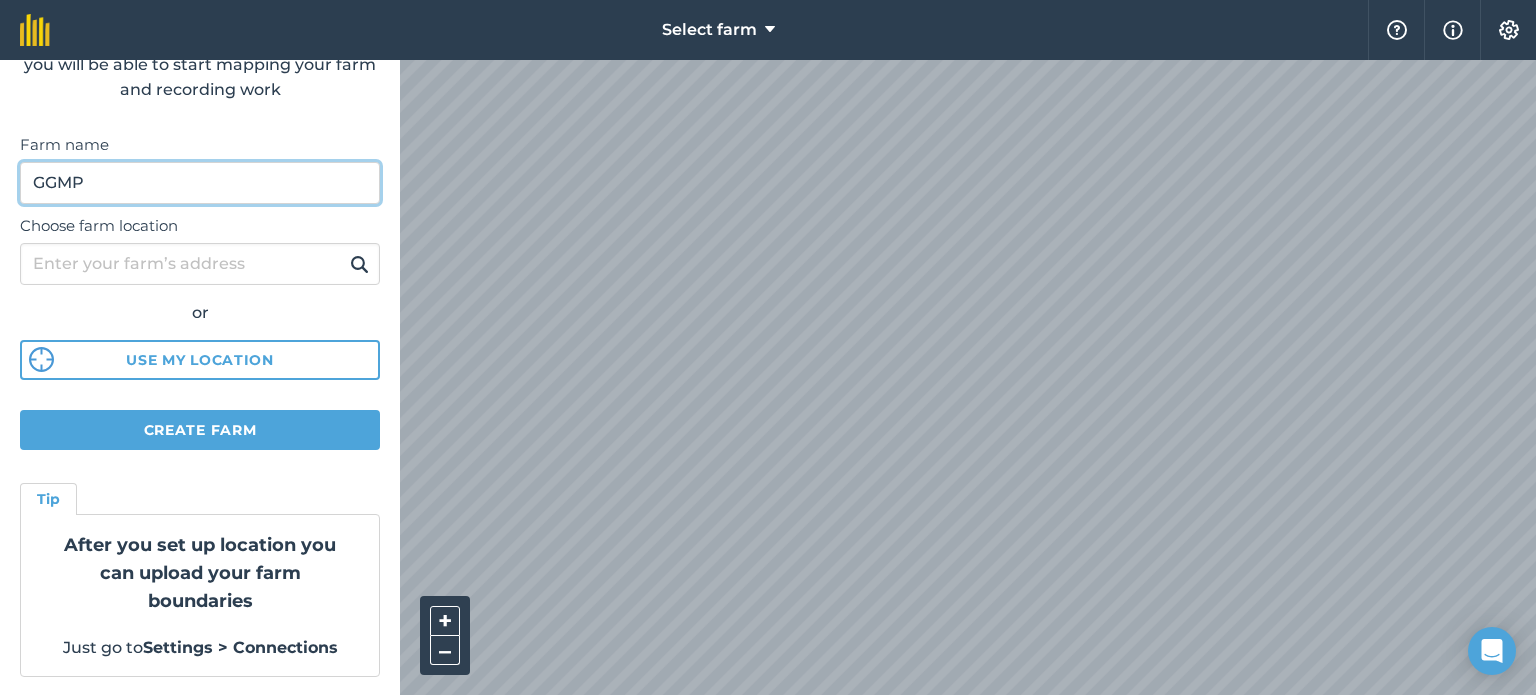 type on "GGMP" 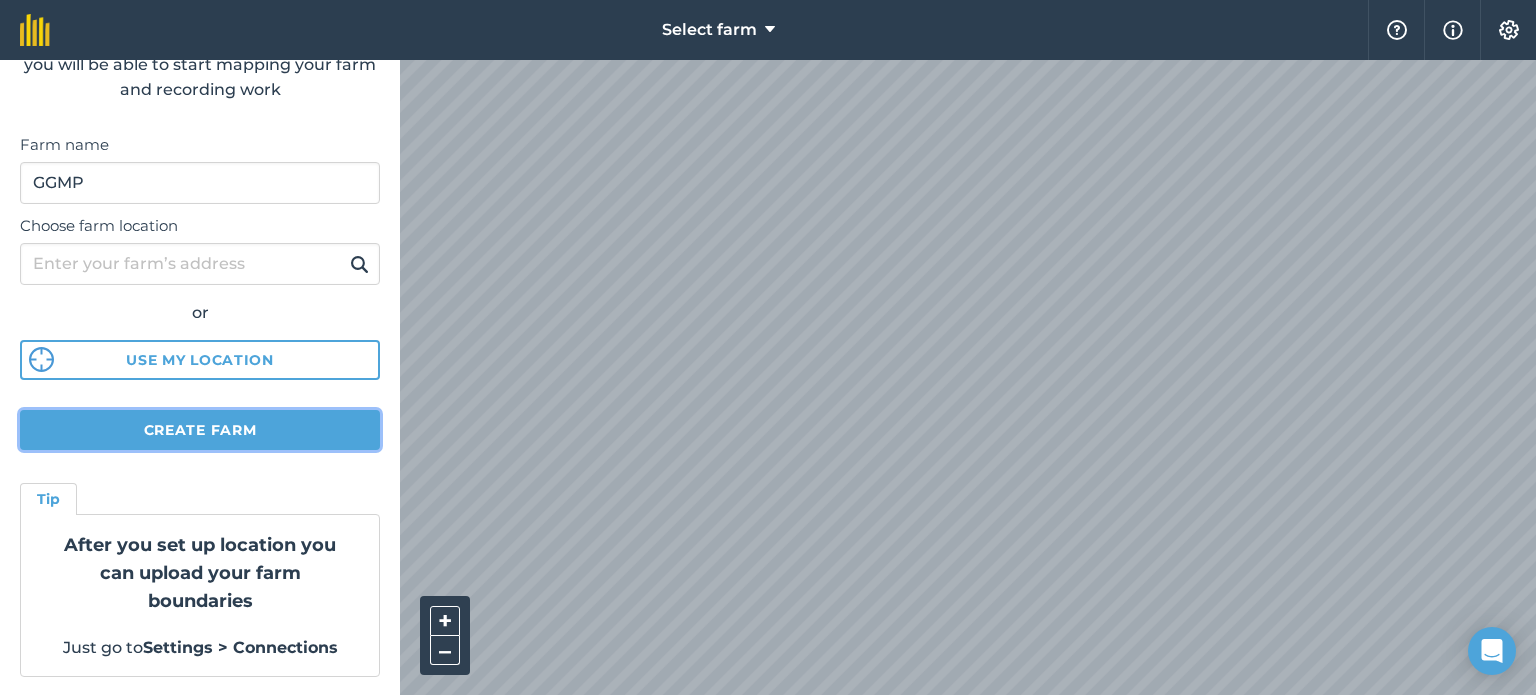 click on "Create farm" at bounding box center [200, 430] 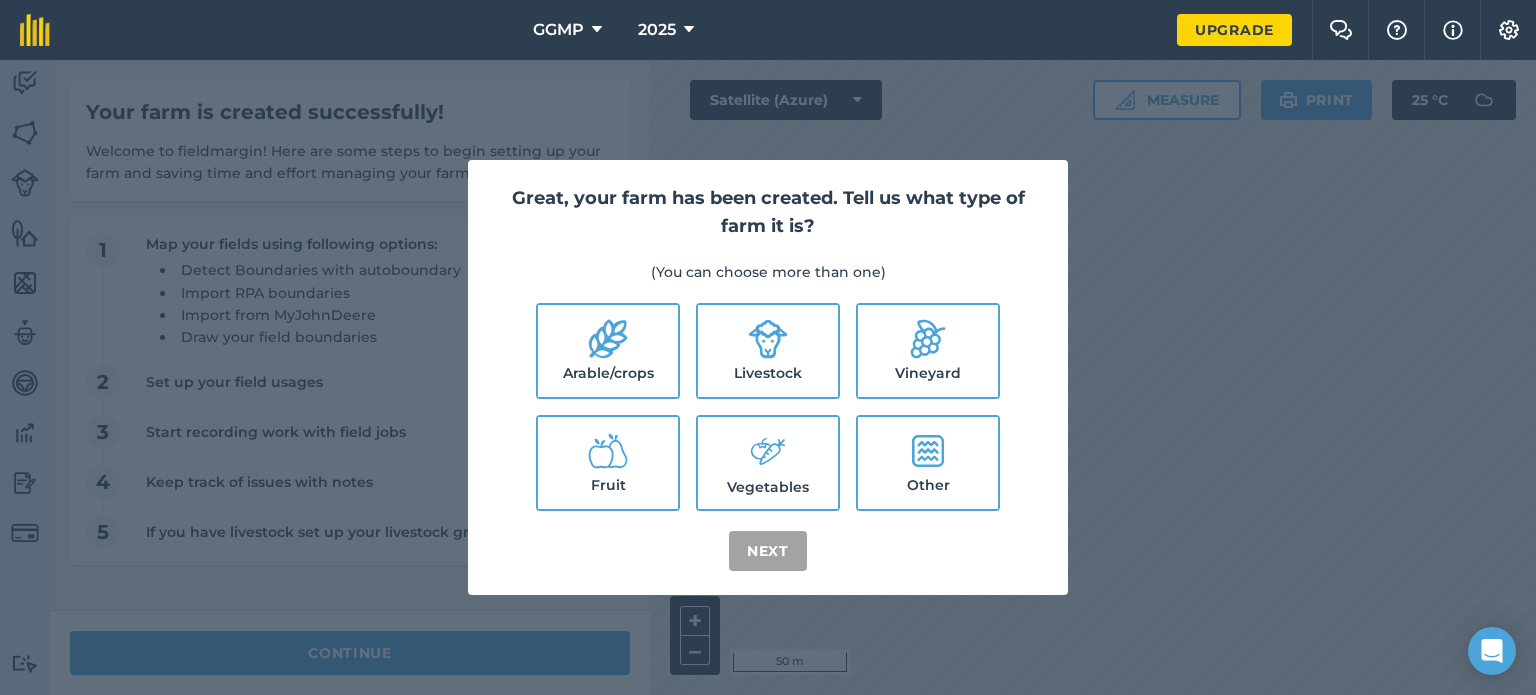 click 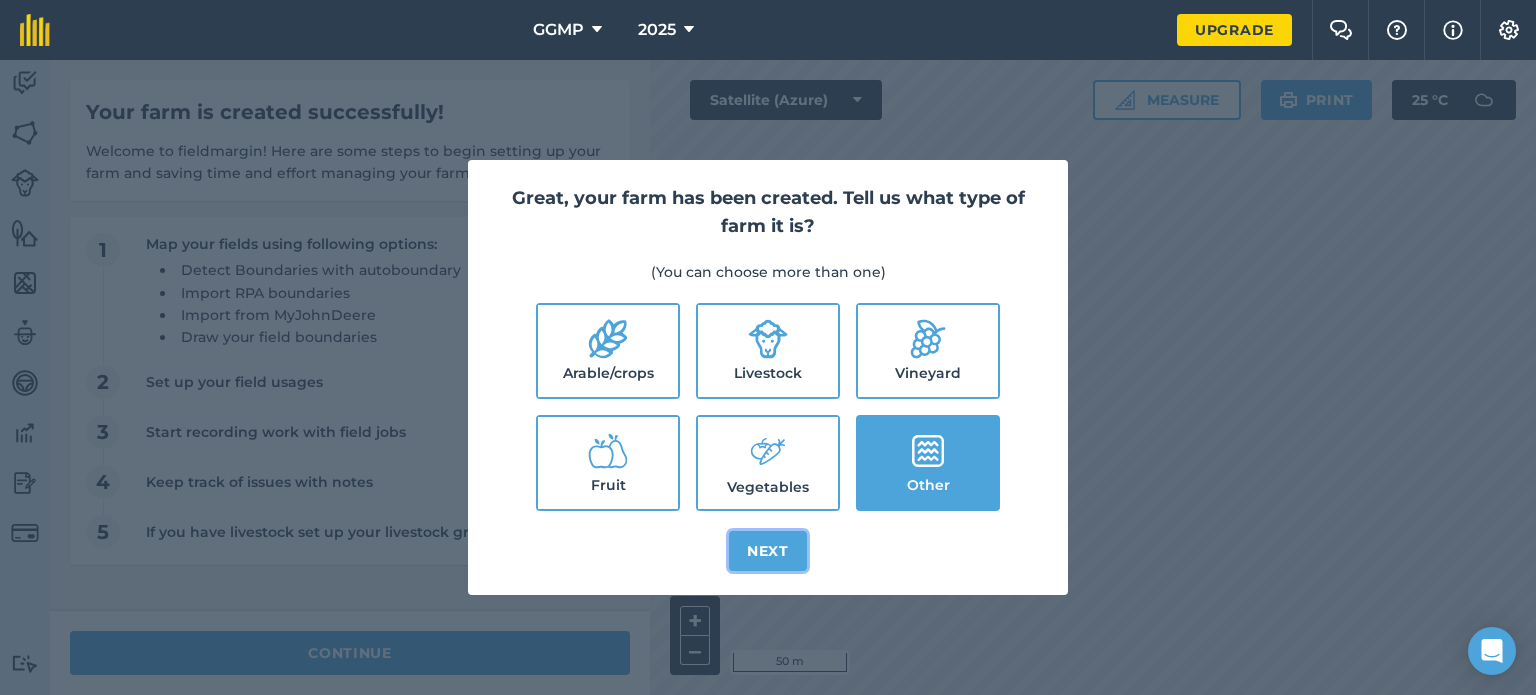 click on "Next" at bounding box center [768, 551] 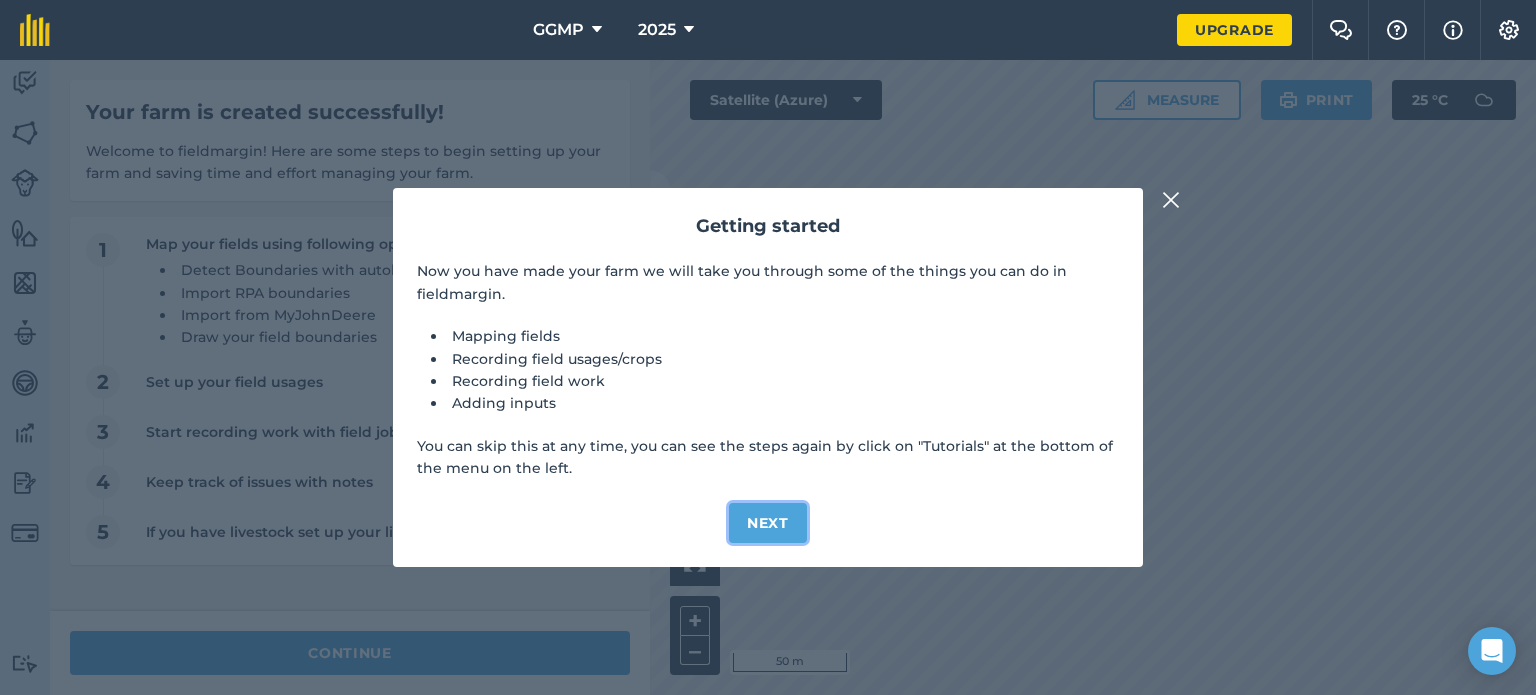 click on "Next" at bounding box center [768, 523] 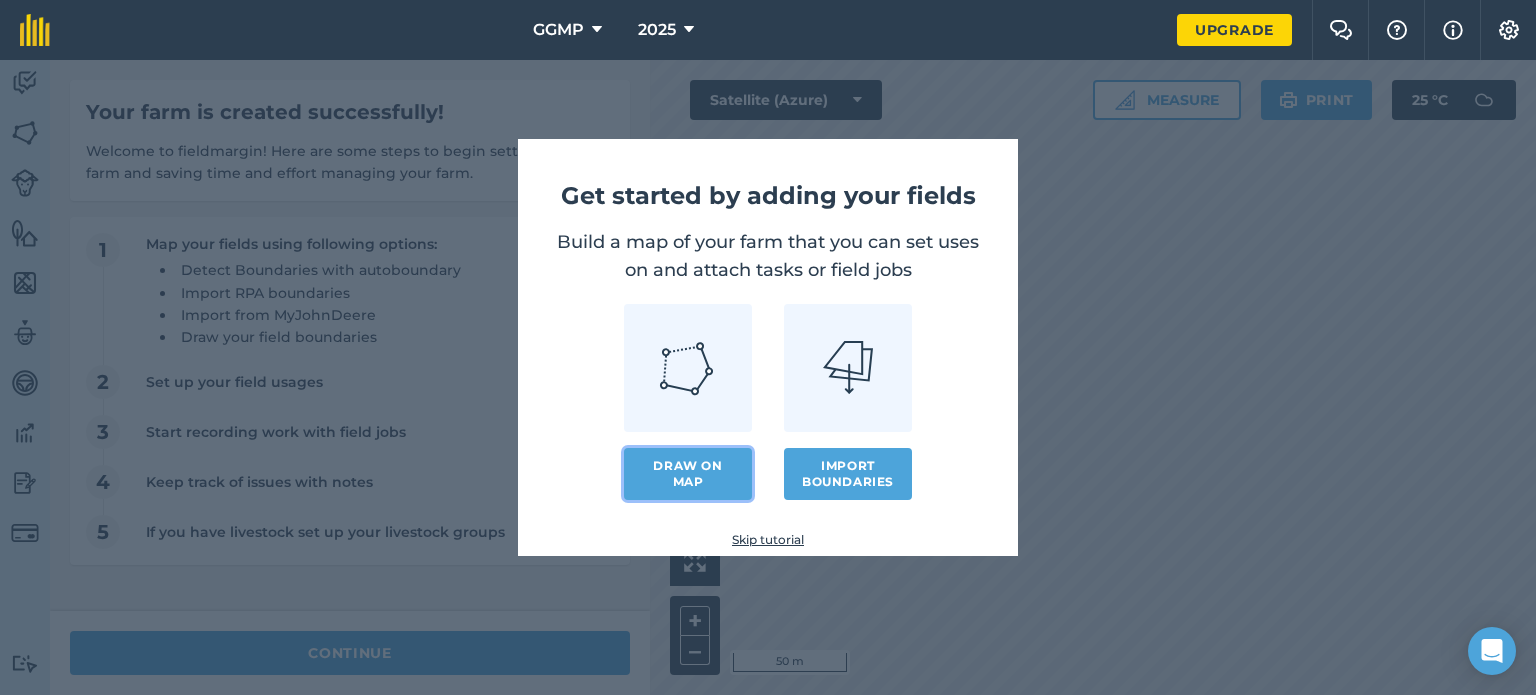 click on "Draw on map" at bounding box center [688, 474] 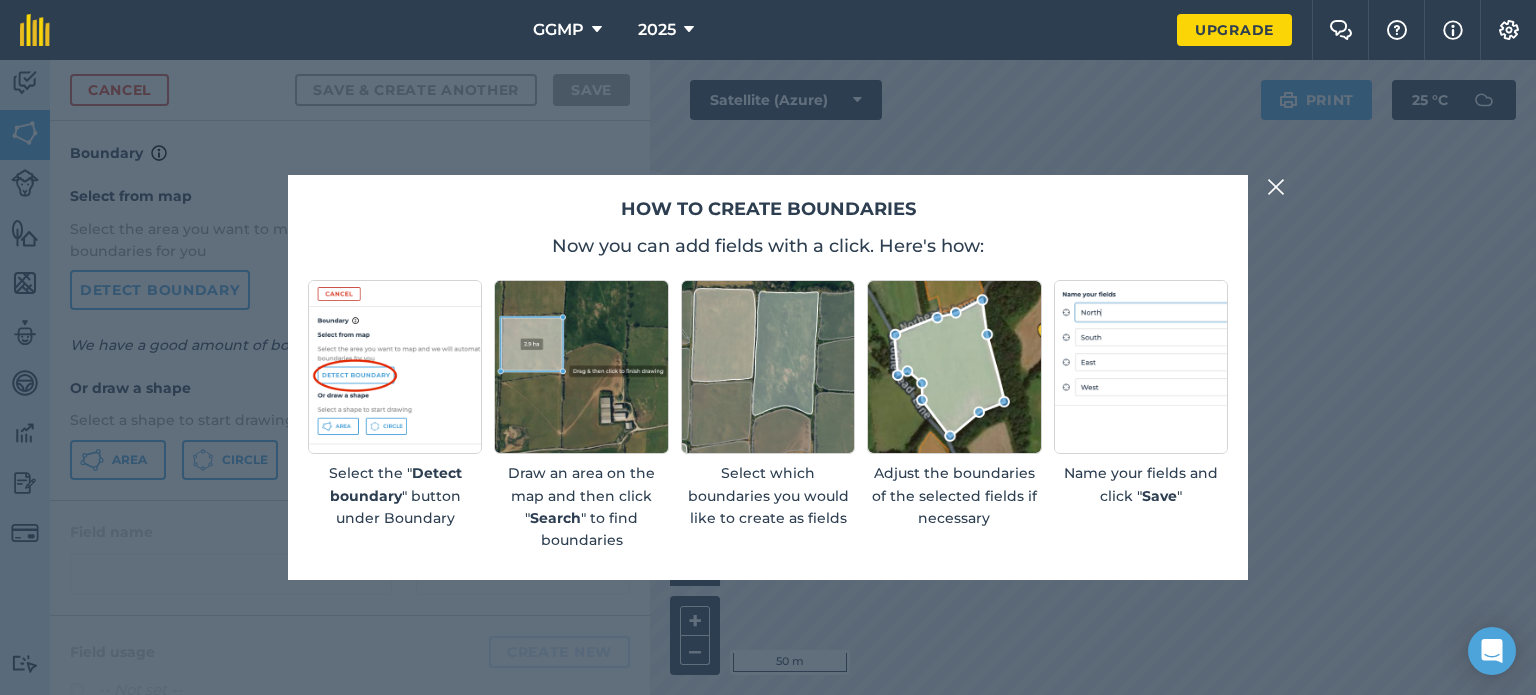 click at bounding box center [1276, 187] 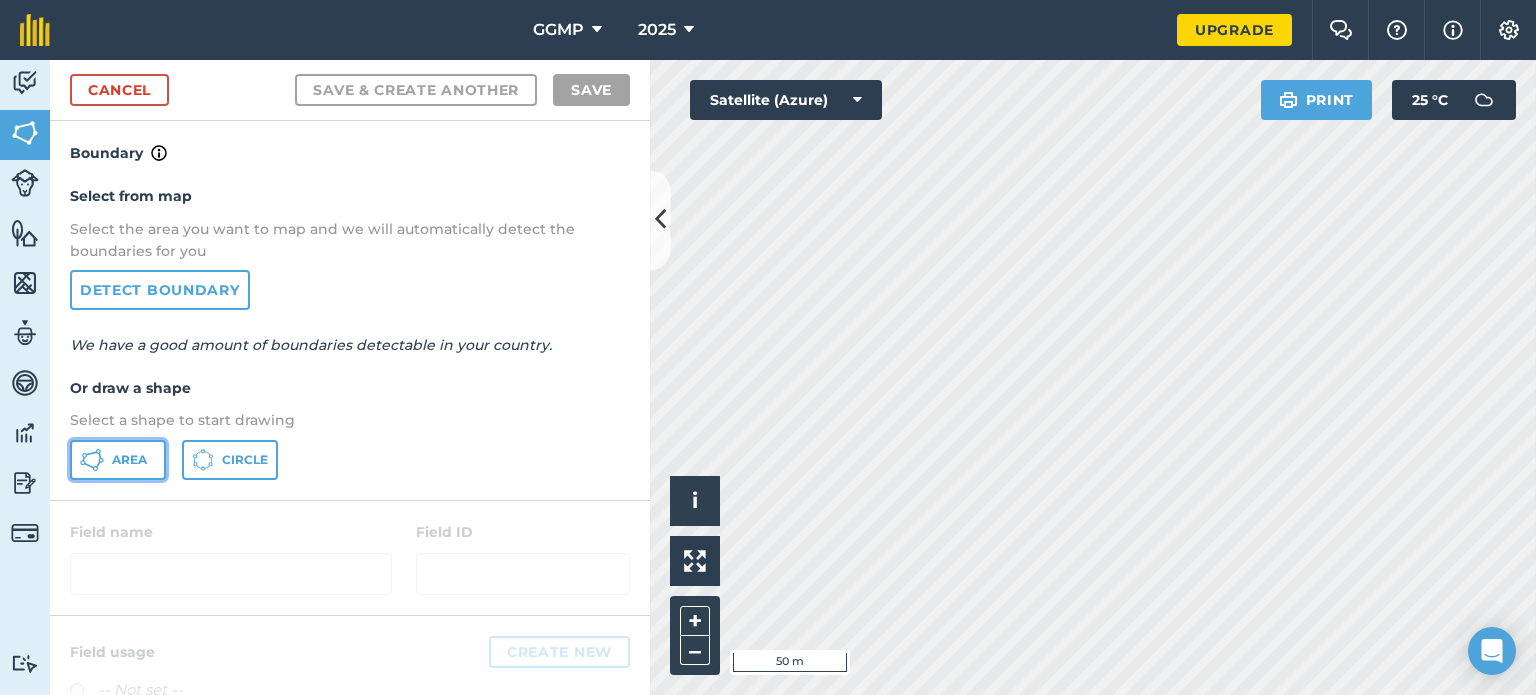 click on "Area" at bounding box center (129, 460) 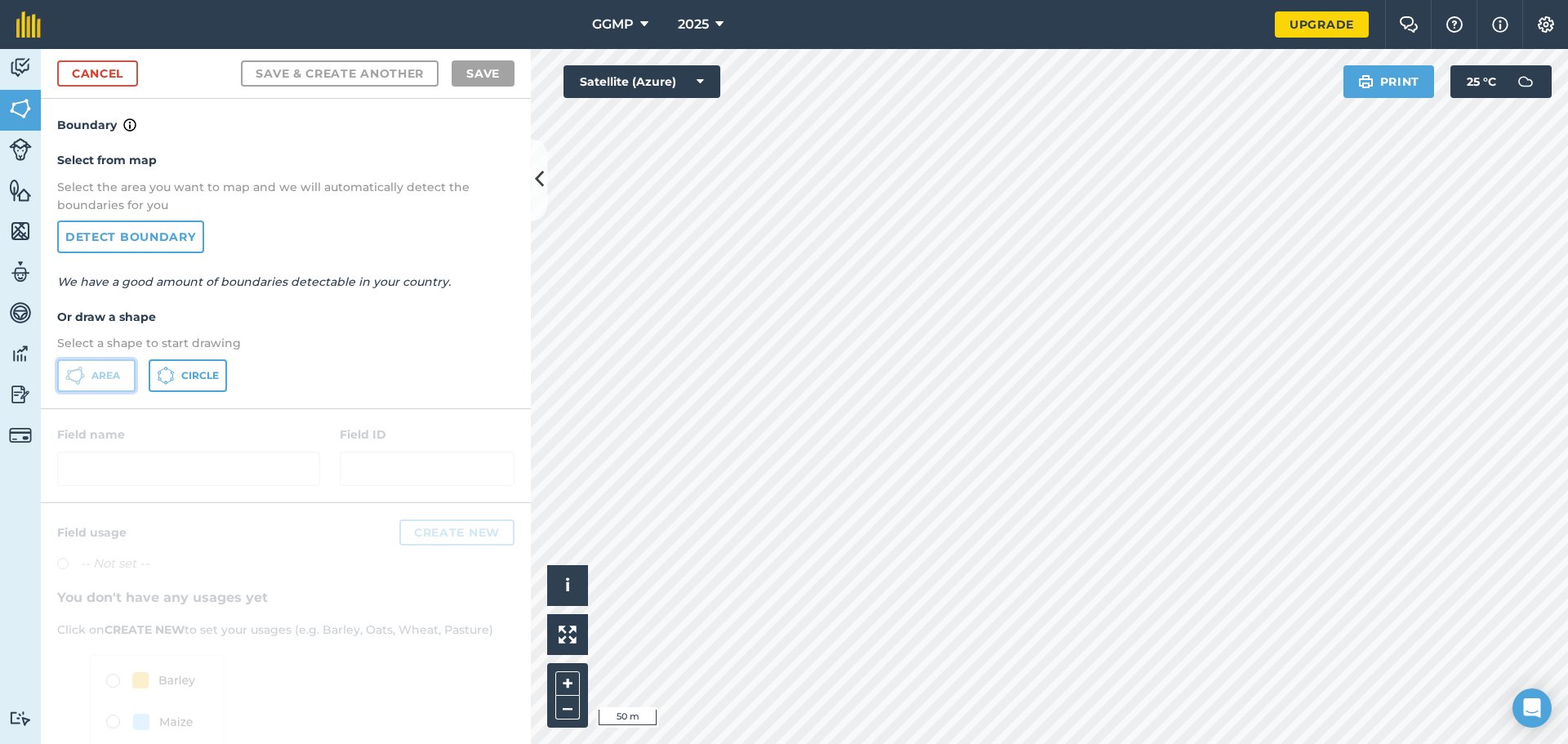 click on "Area" at bounding box center [105, 376] 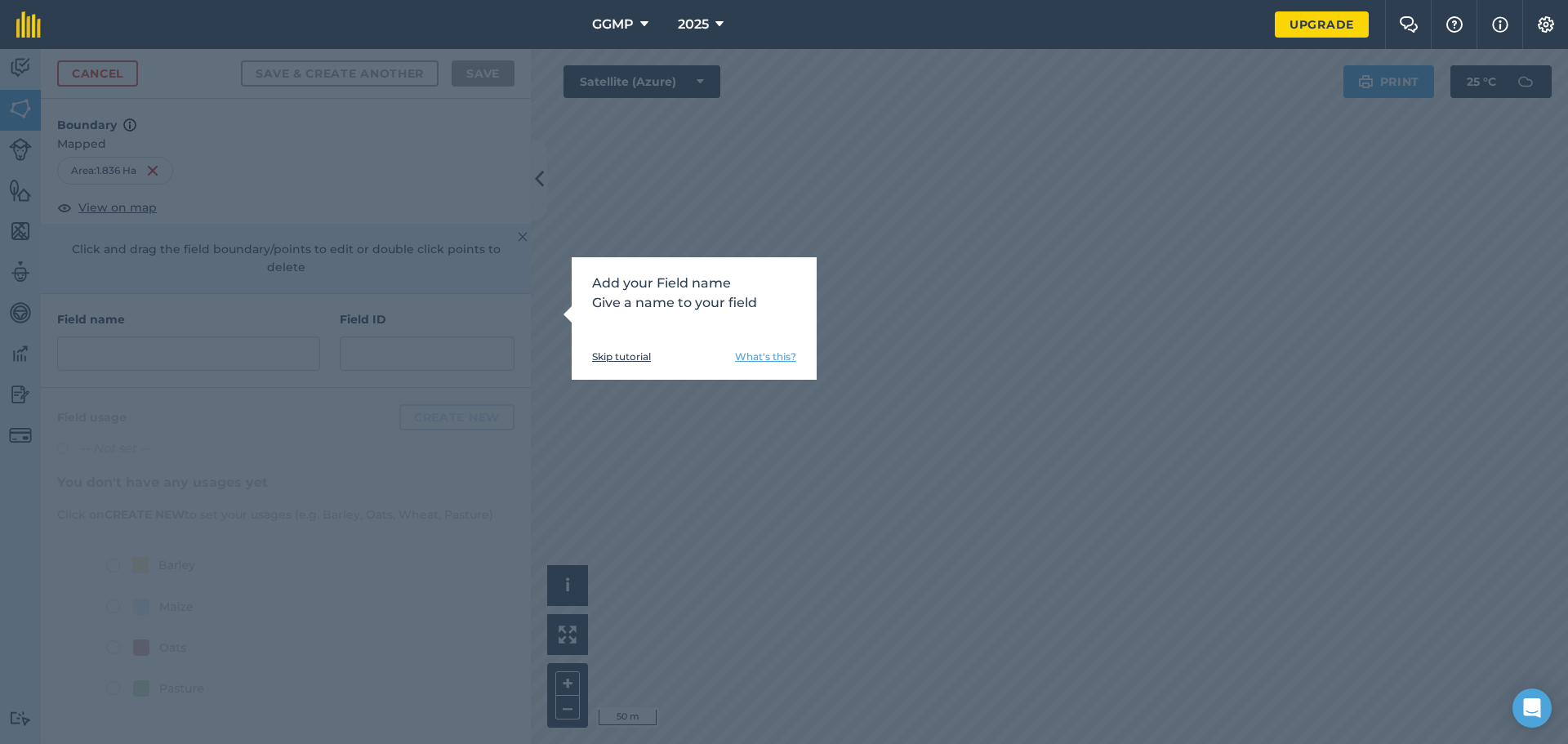 click on "Skip tutorial" at bounding box center (621, 357) 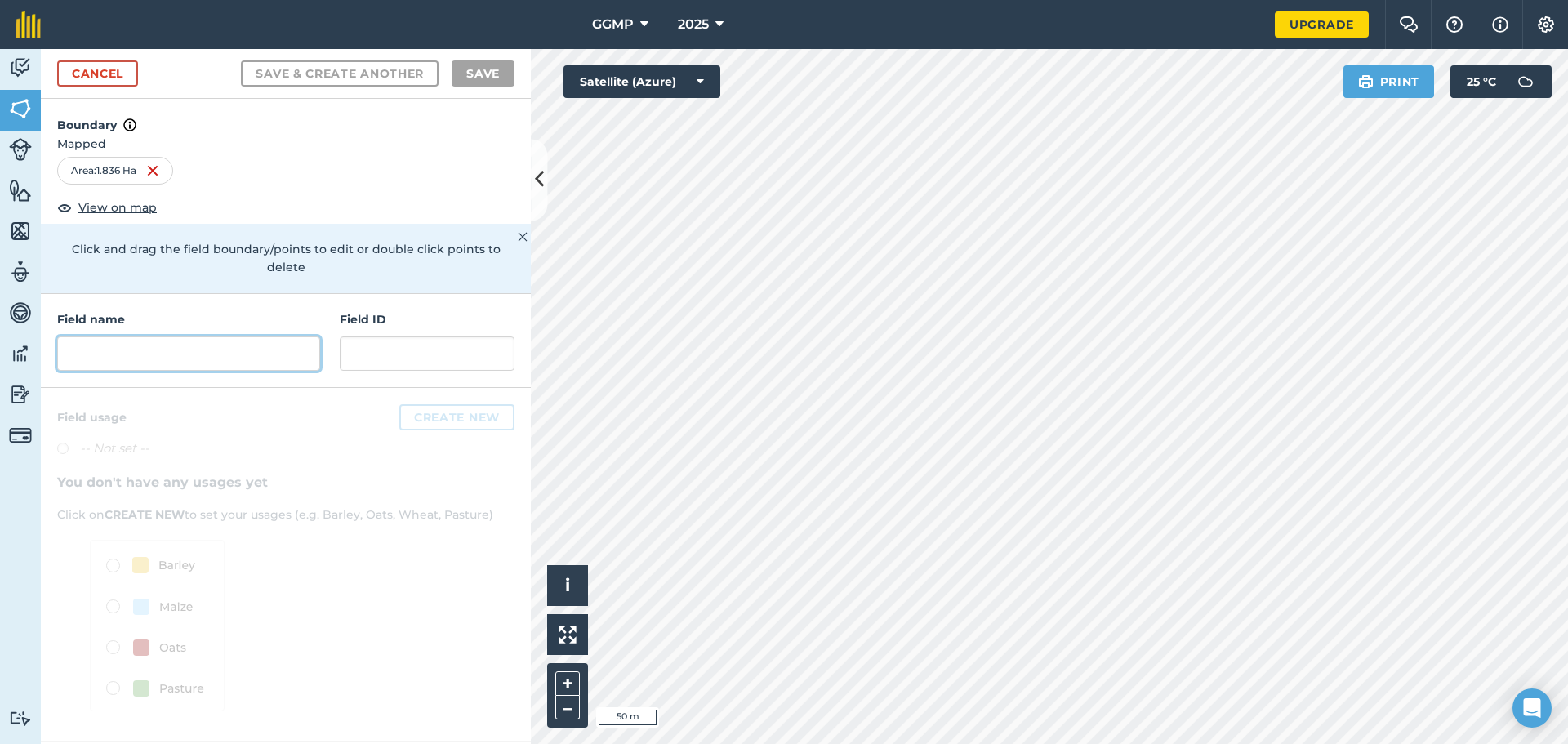 click at bounding box center [189, 354] 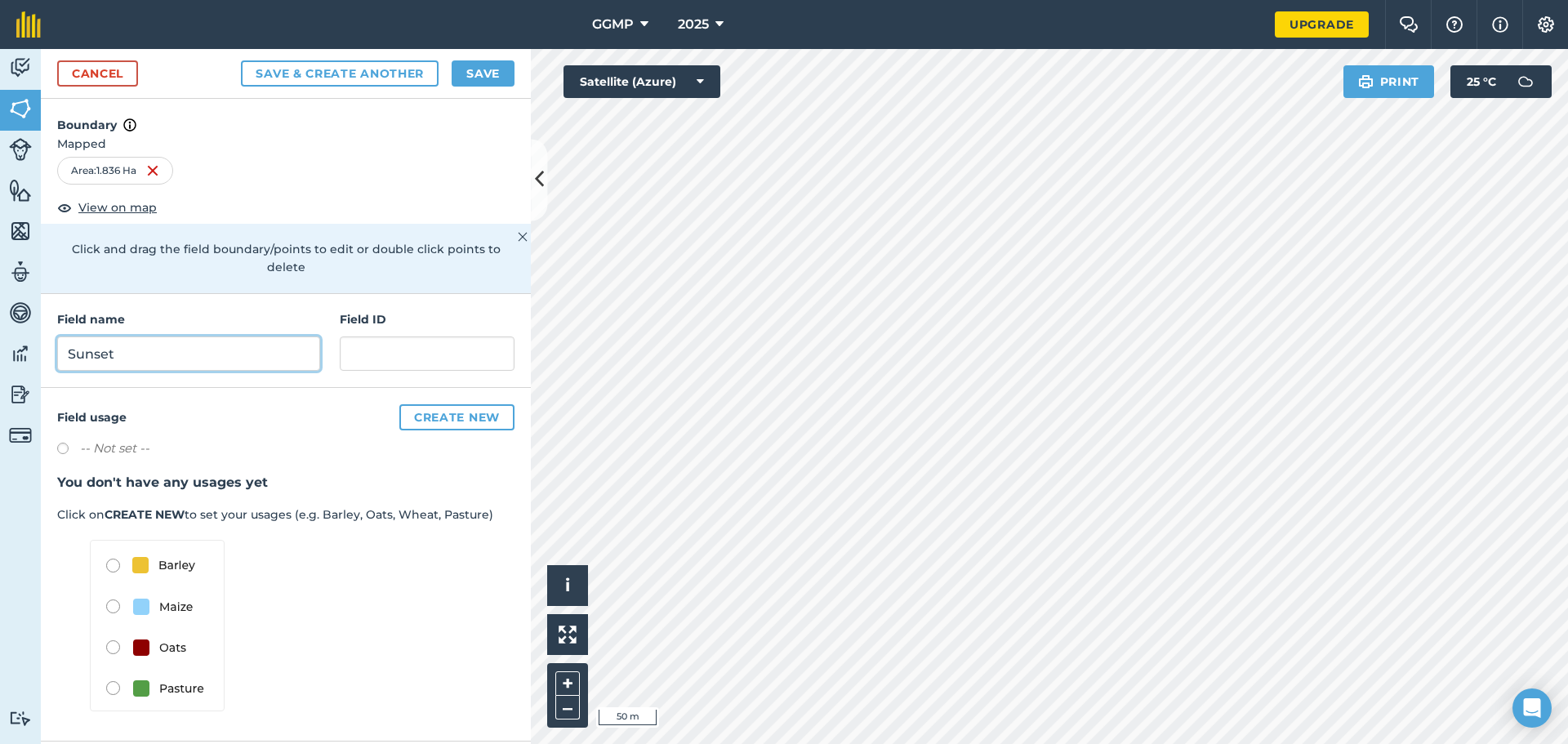 type on "Sunset" 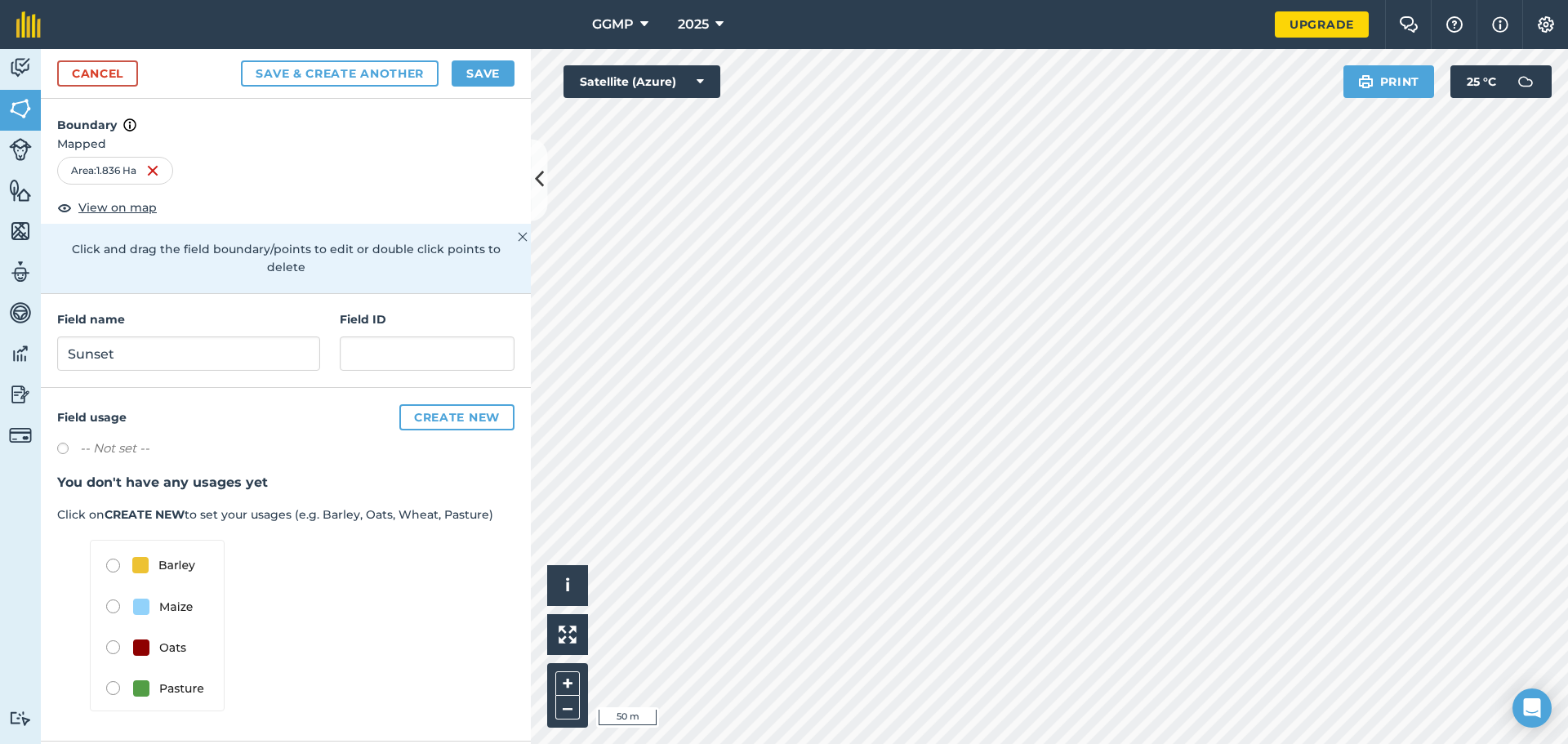 click at bounding box center (157, 626) 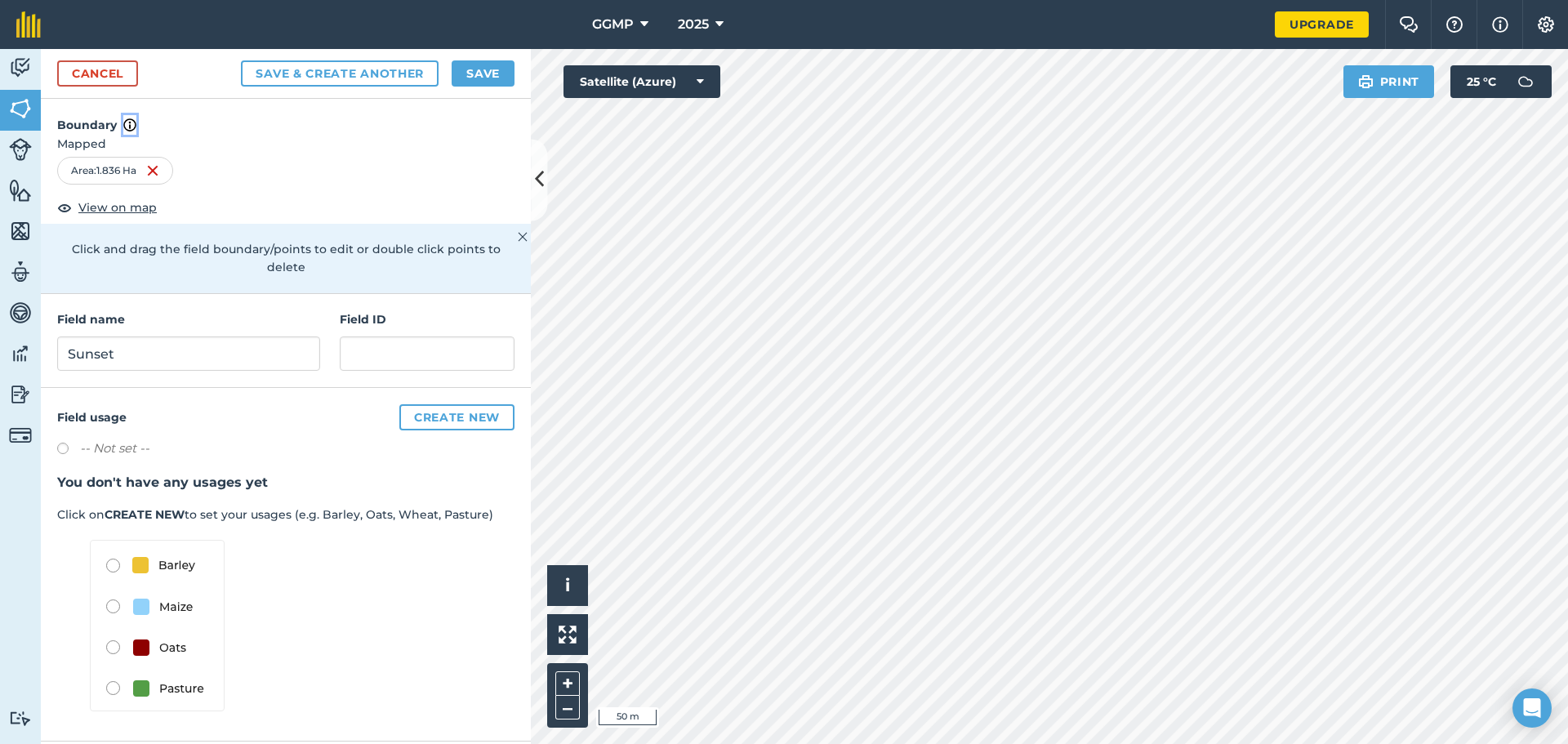 click at bounding box center (130, 125) 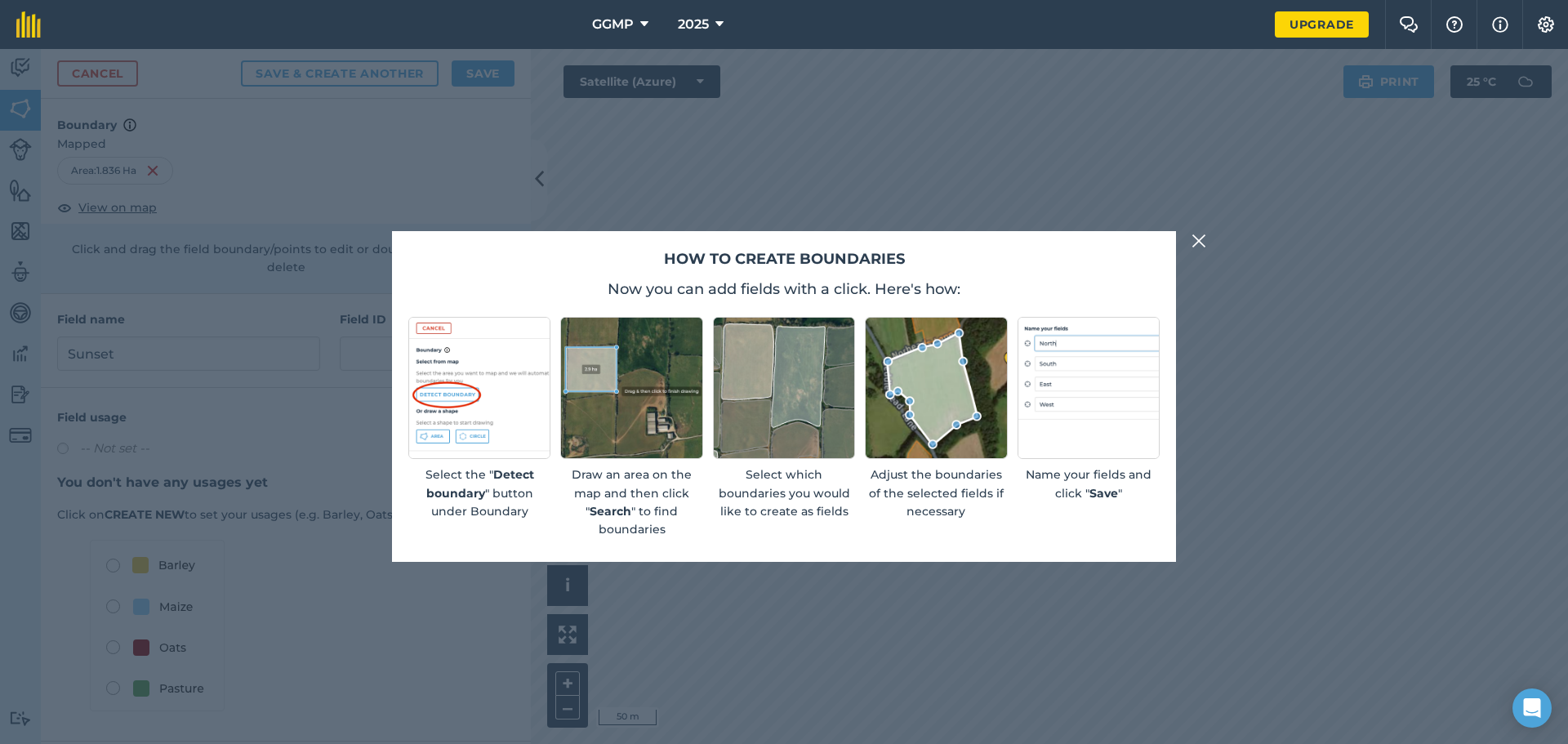 click at bounding box center [1199, 241] 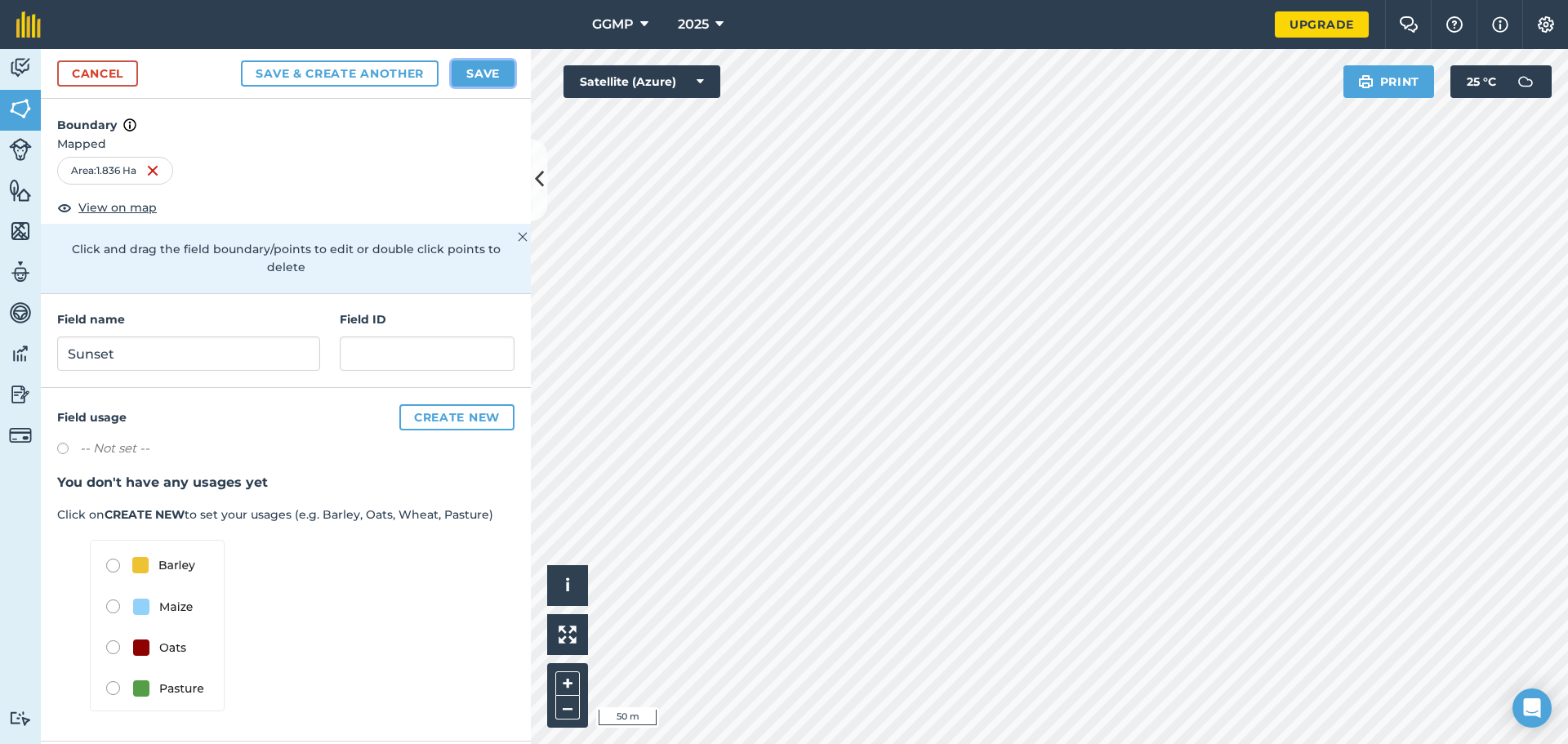 click on "Save" at bounding box center [483, 74] 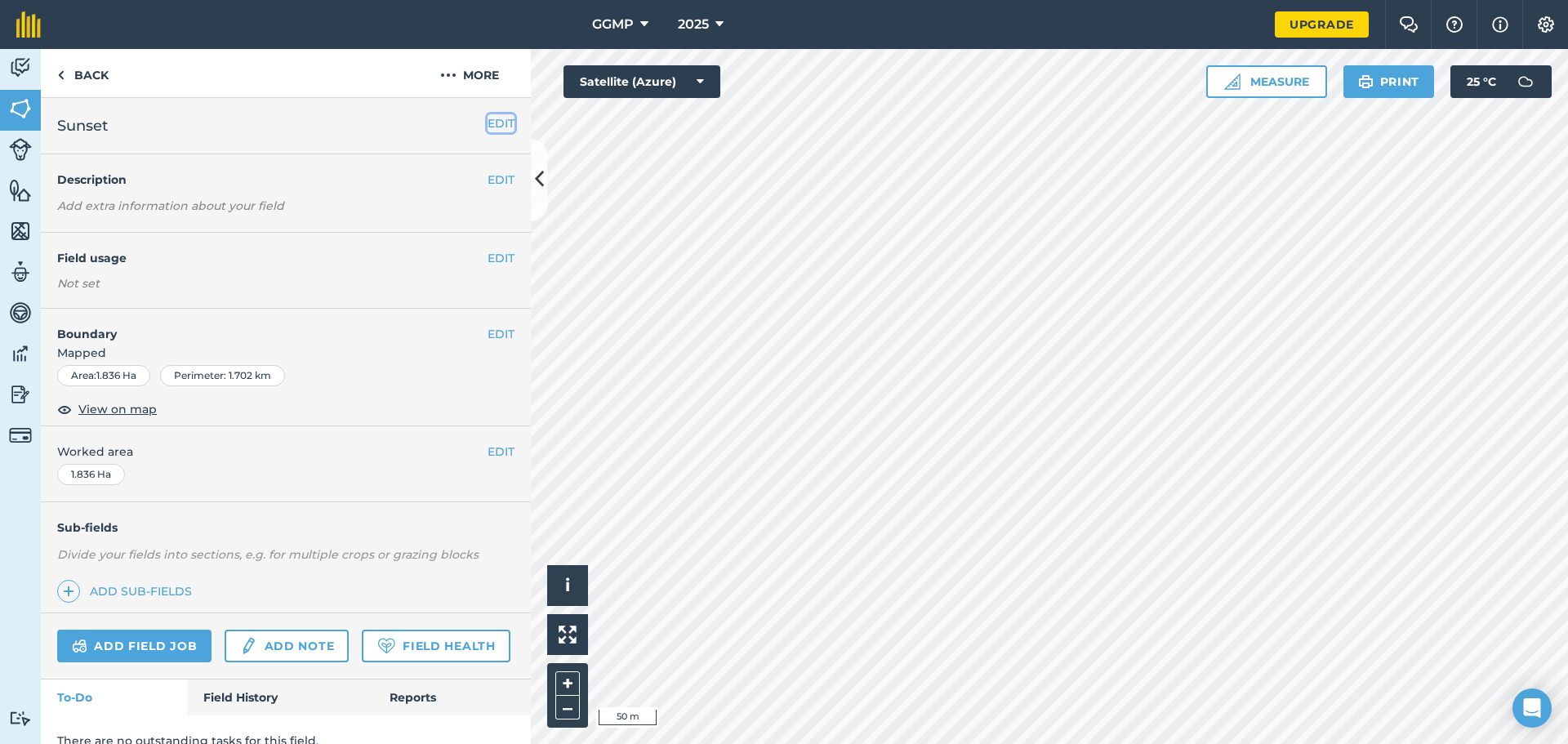 click on "EDIT" at bounding box center (501, 123) 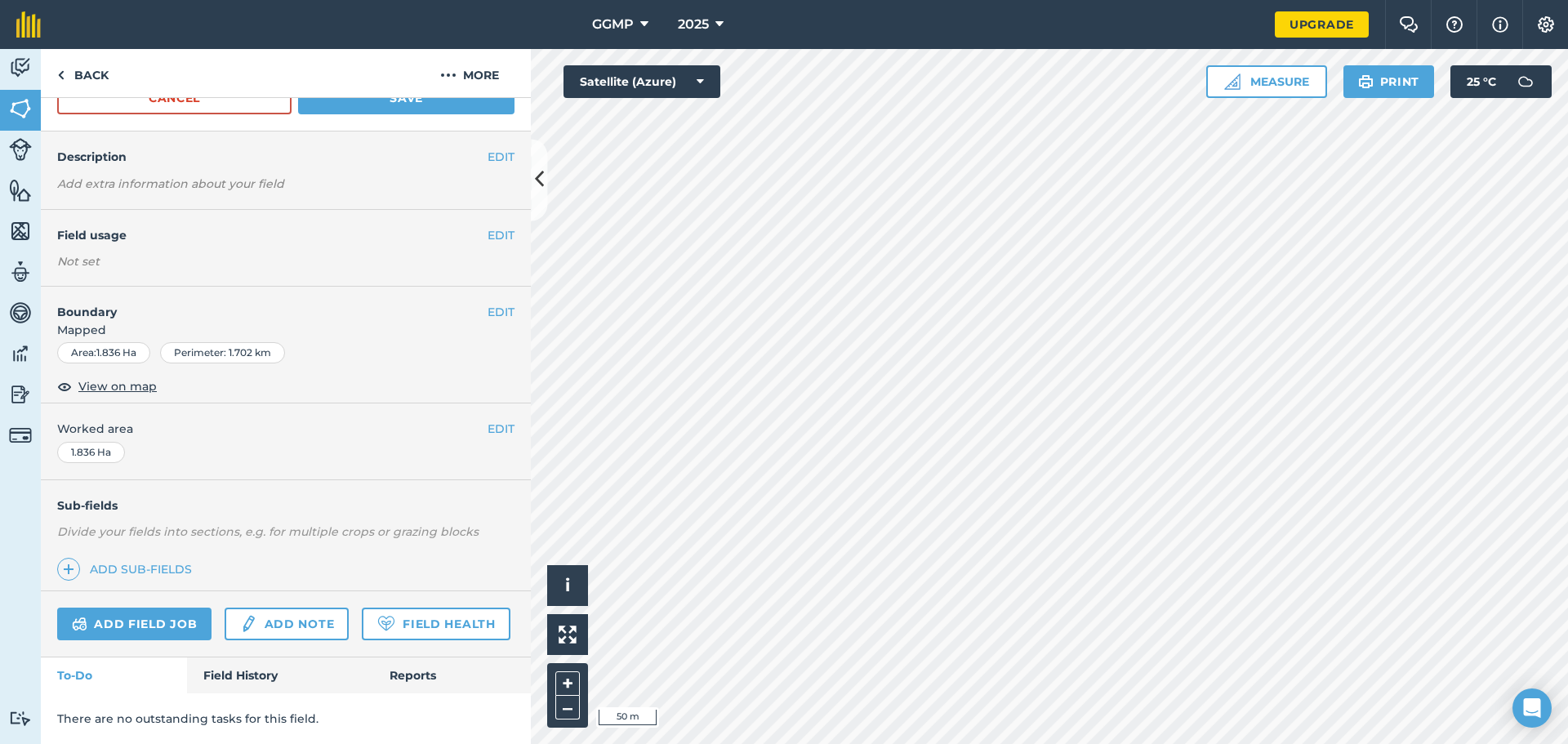 scroll, scrollTop: 152, scrollLeft: 0, axis: vertical 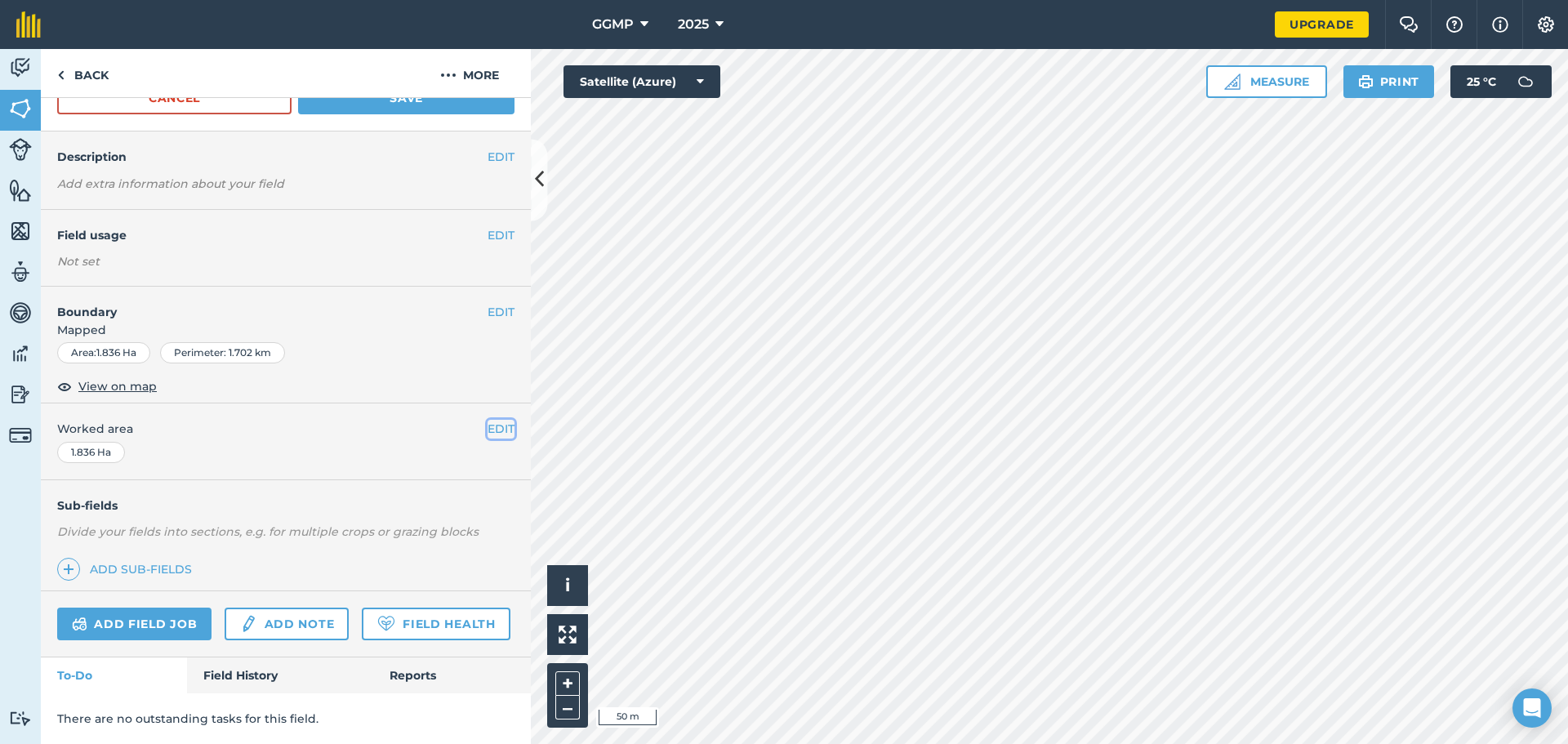 click on "EDIT" at bounding box center [501, 429] 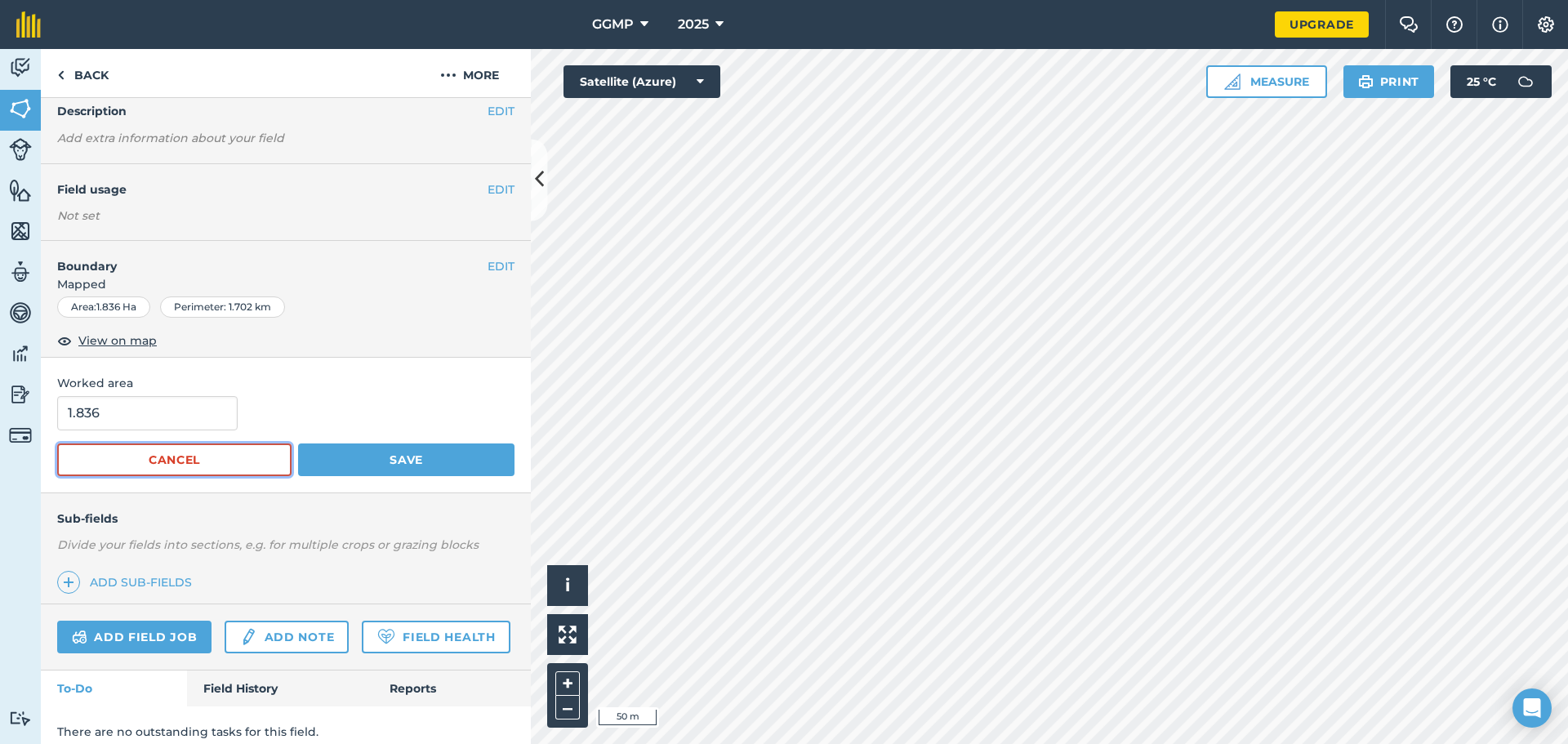 click on "Cancel" at bounding box center [174, 460] 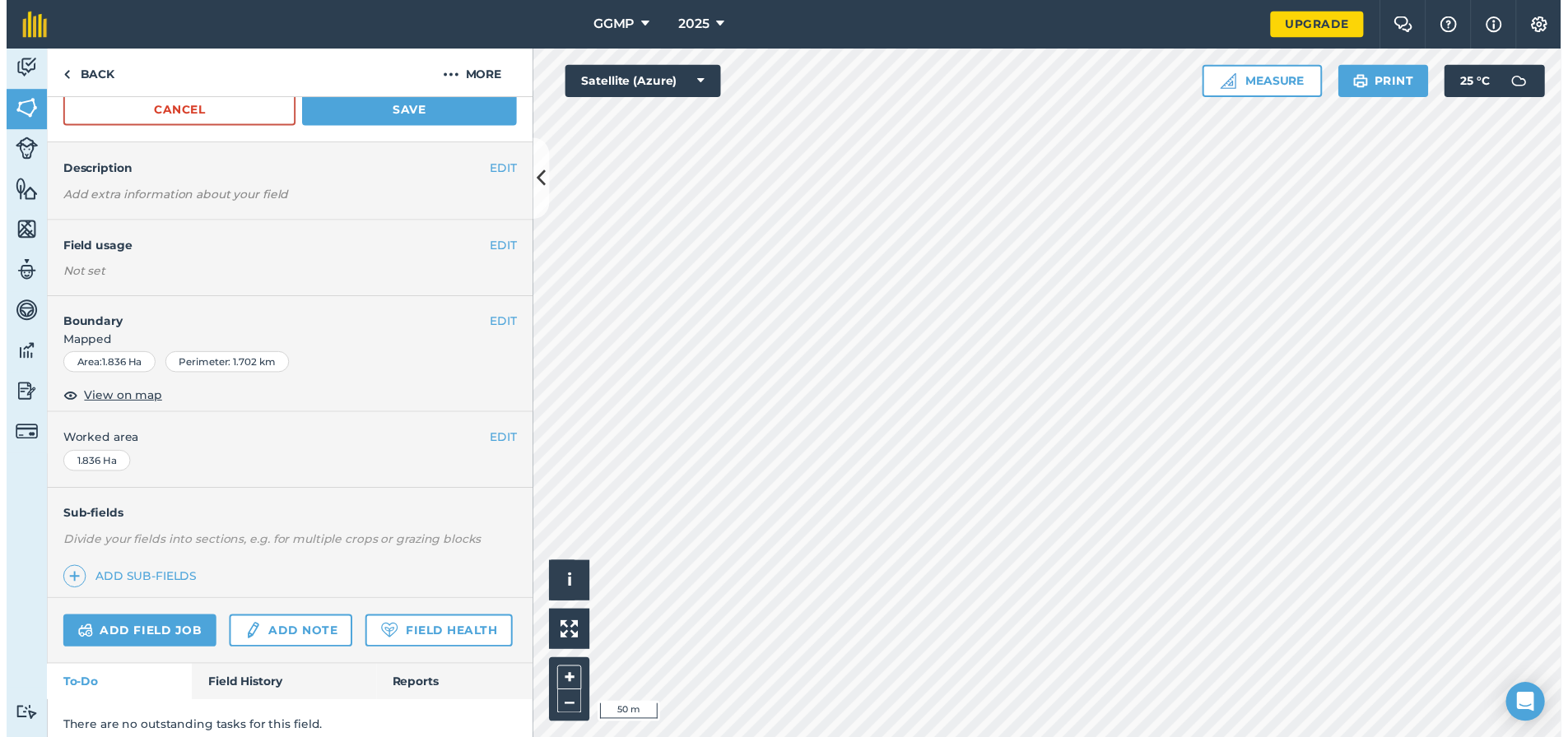 scroll, scrollTop: 0, scrollLeft: 0, axis: both 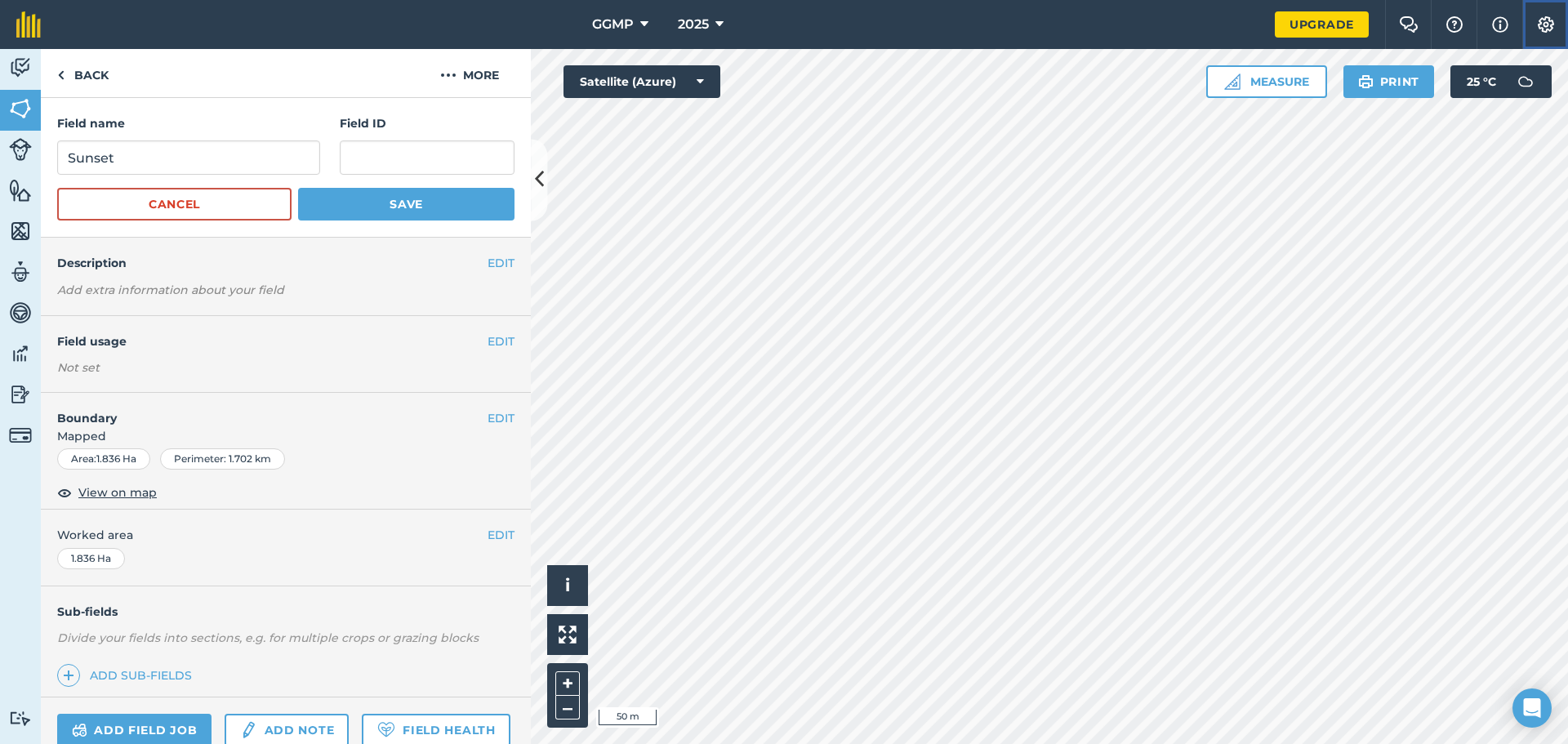 click at bounding box center (1546, 25) 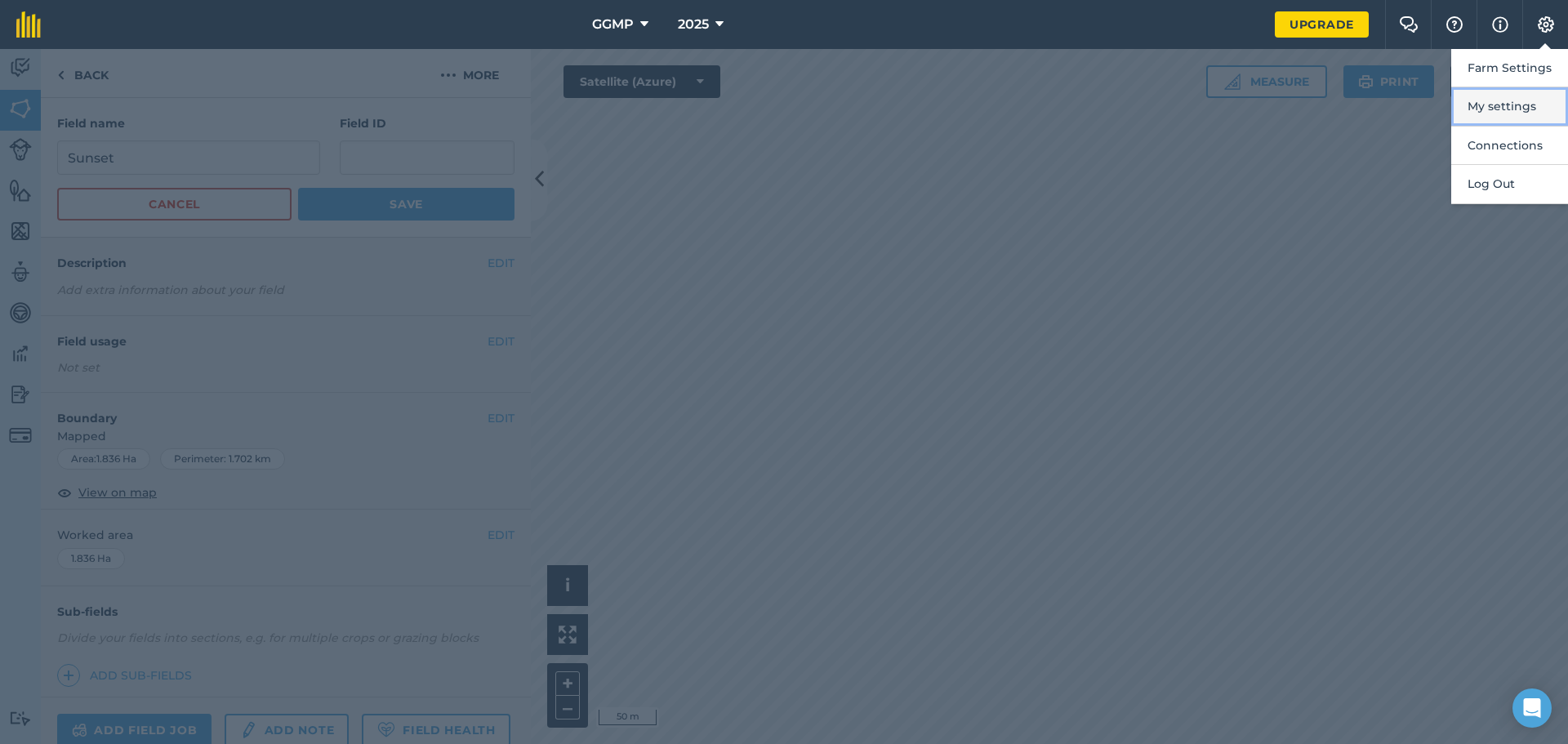 click on "My settings" at bounding box center [1509, 106] 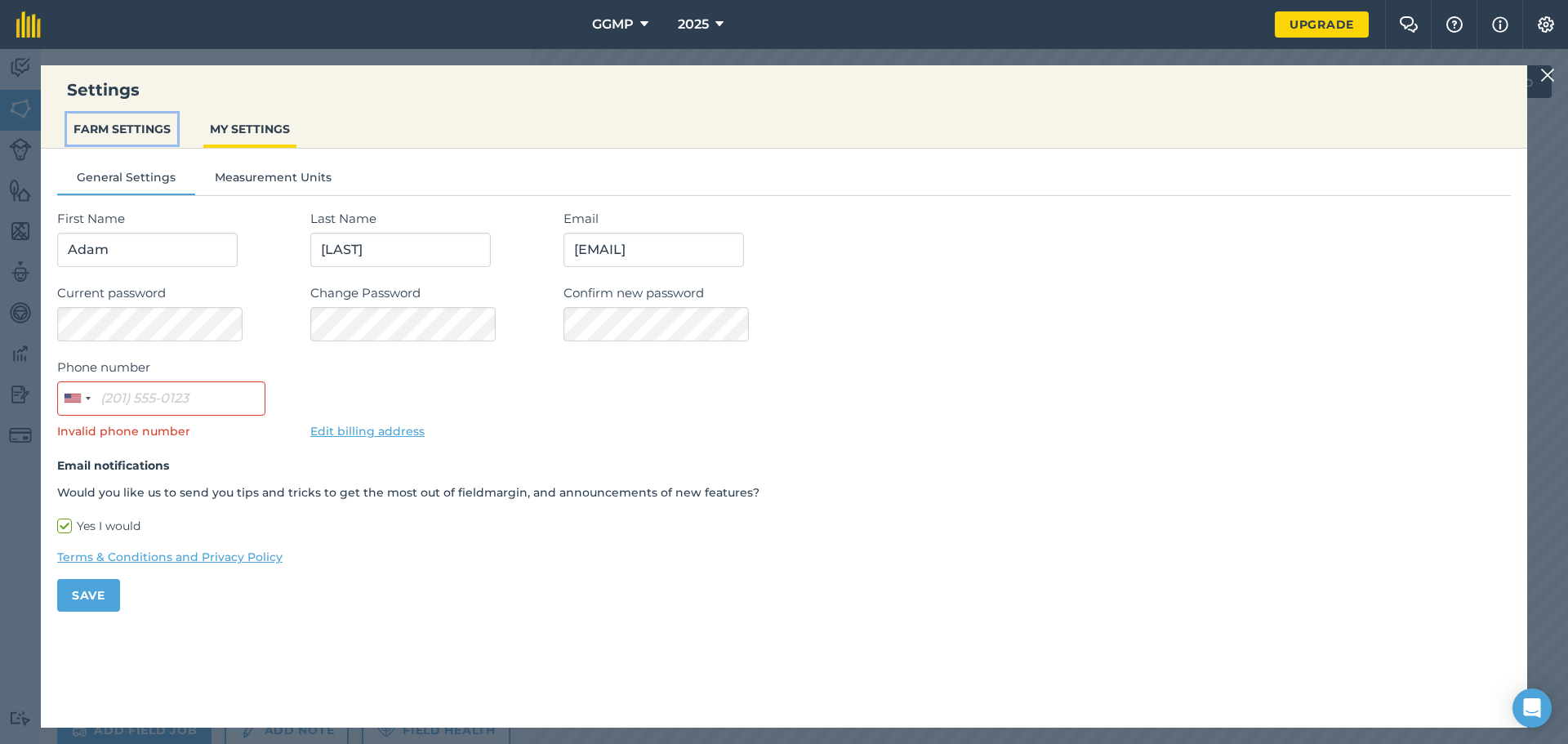 click on "FARM SETTINGS" at bounding box center (122, 129) 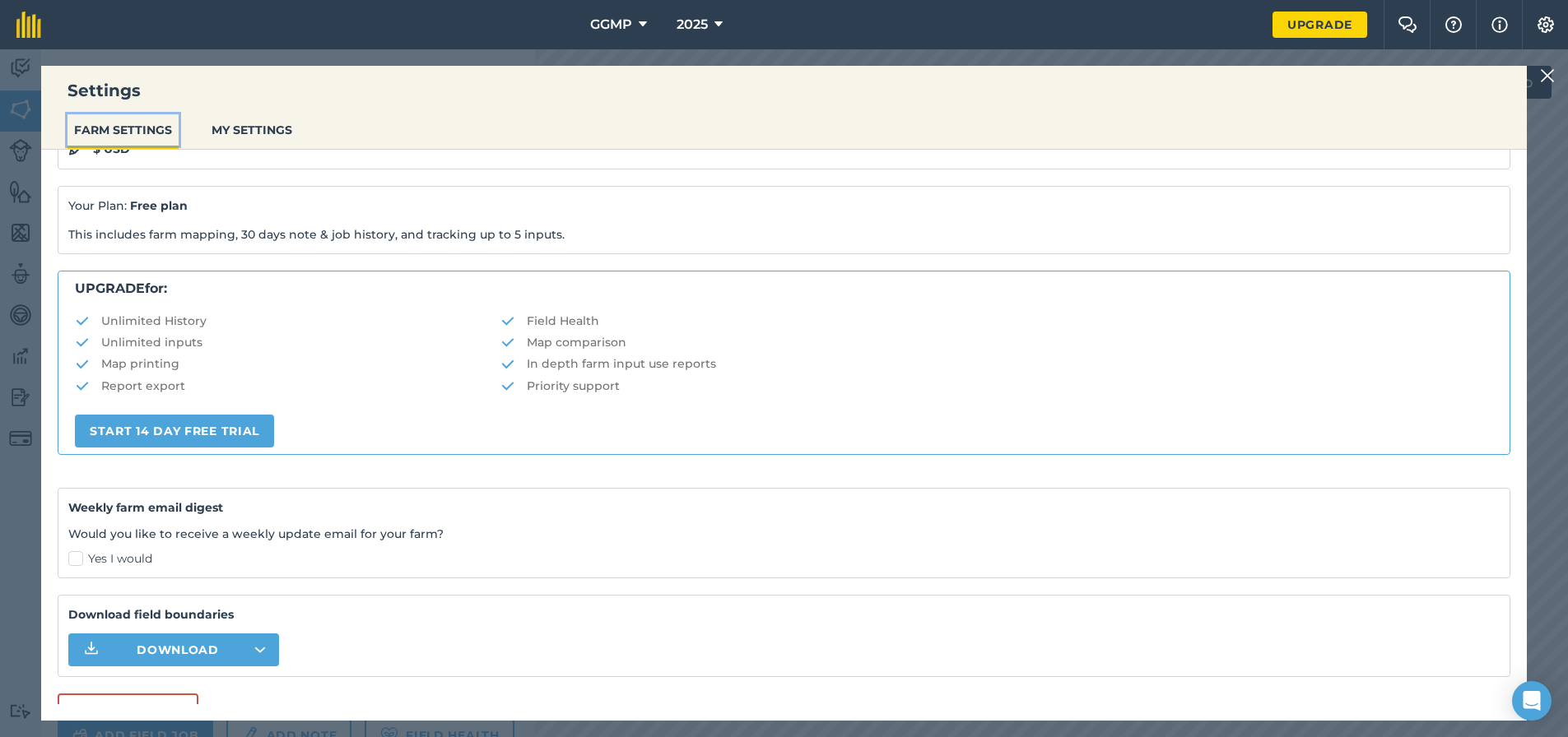 scroll, scrollTop: 206, scrollLeft: 0, axis: vertical 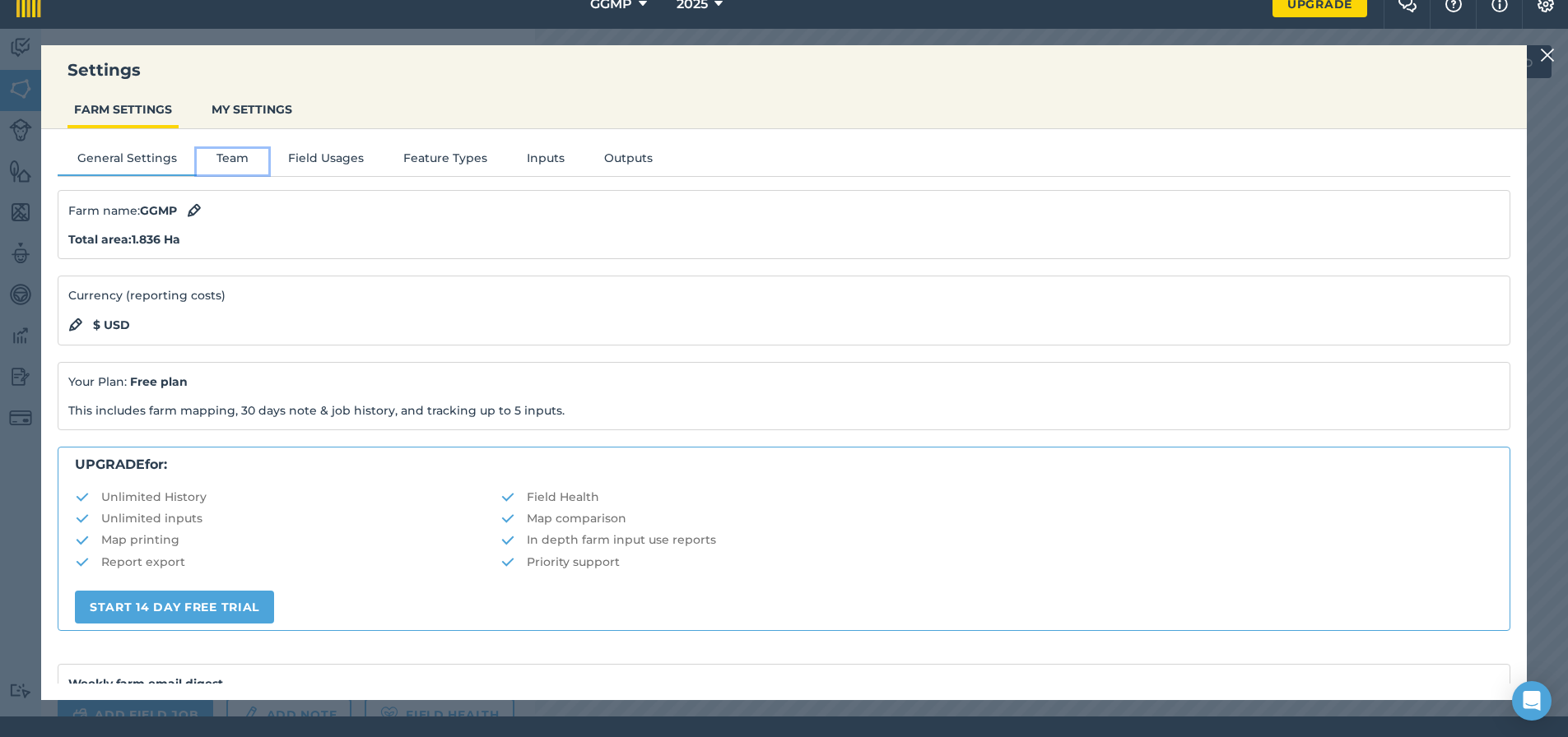 click on "Team" at bounding box center [232, 161] 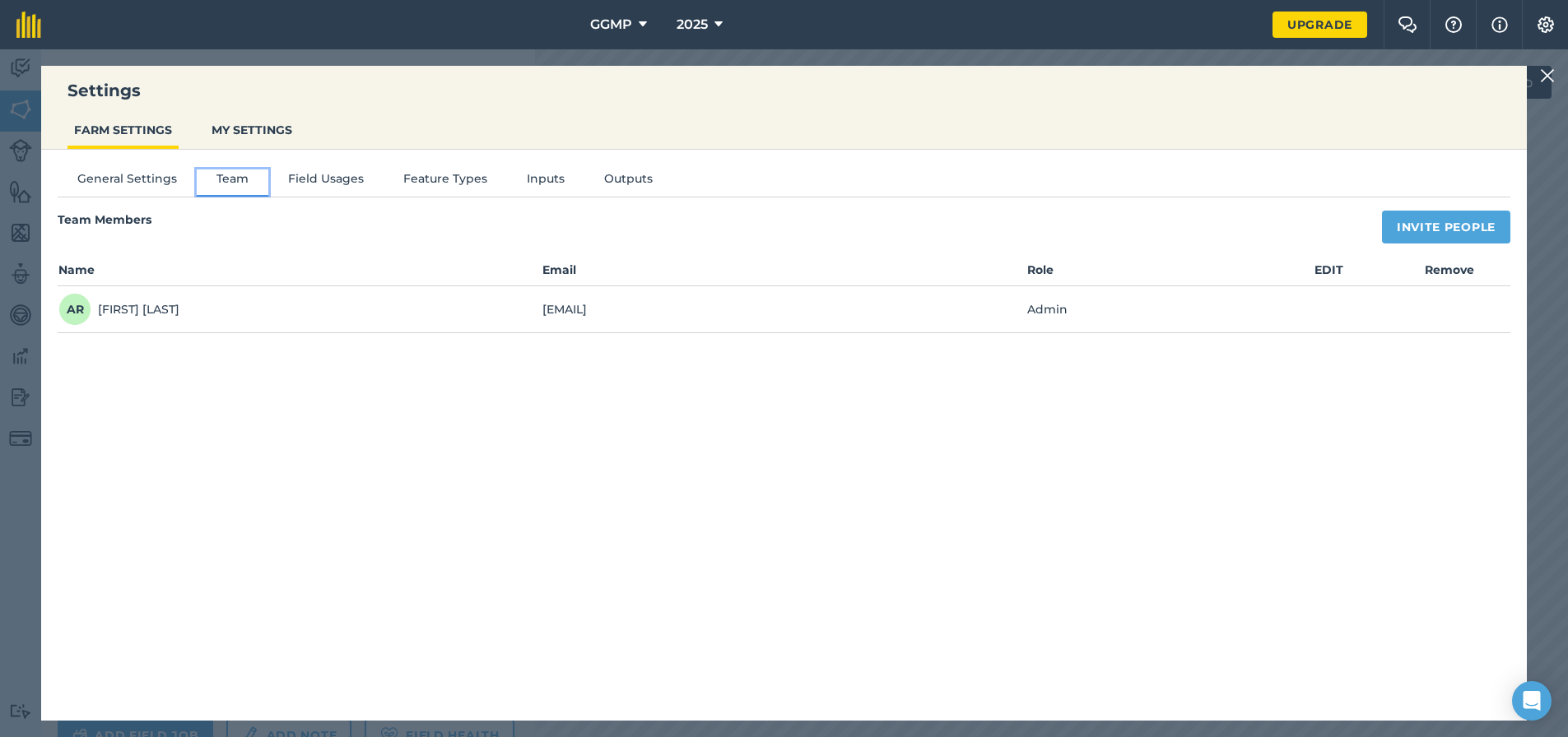 scroll, scrollTop: 0, scrollLeft: 0, axis: both 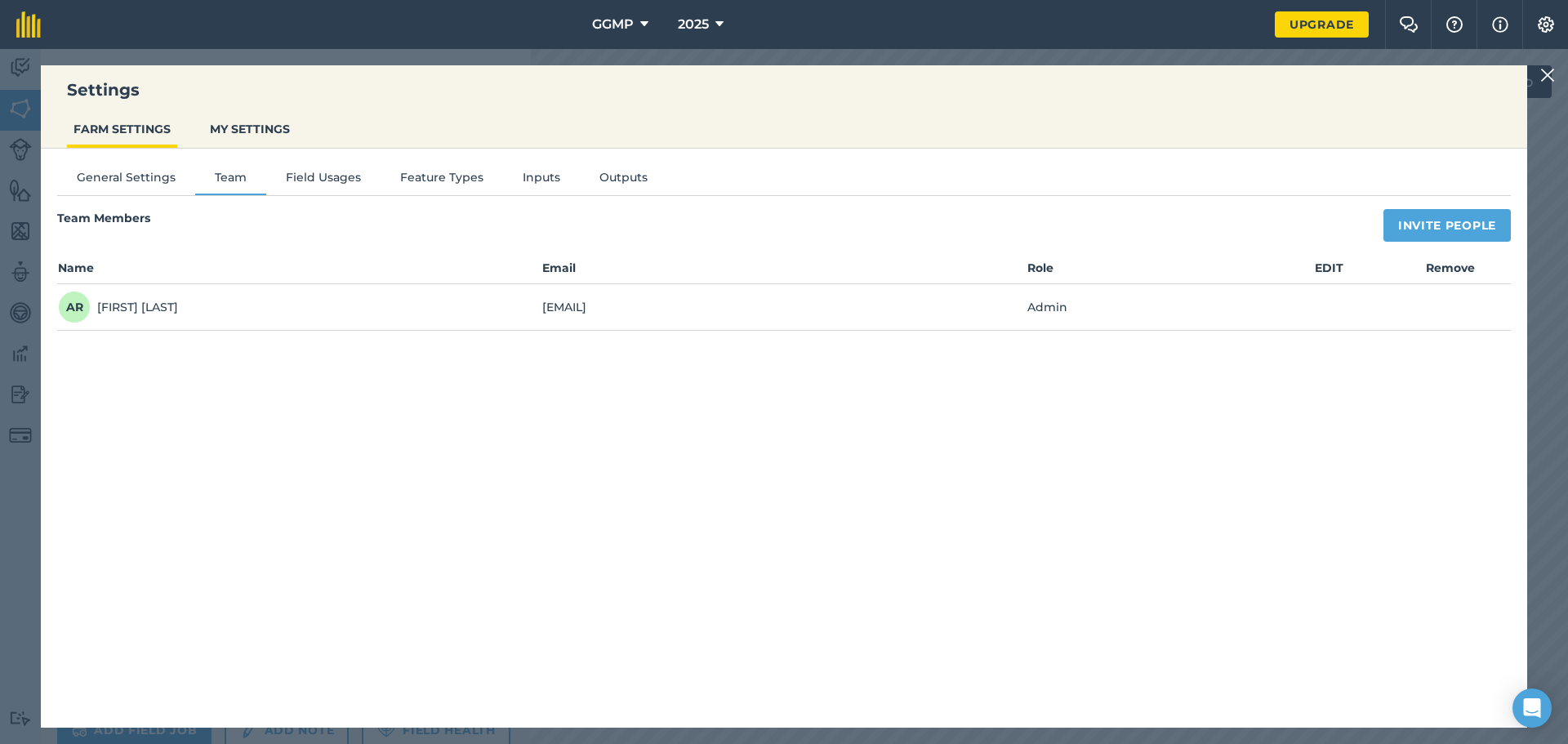 click on "General Settings Team Field Usages Feature Types Inputs Outputs Team Members Invite People Name Email Role EDIT Remove AR Adam R adam@granitegorge.com Admin" at bounding box center (784, 430) 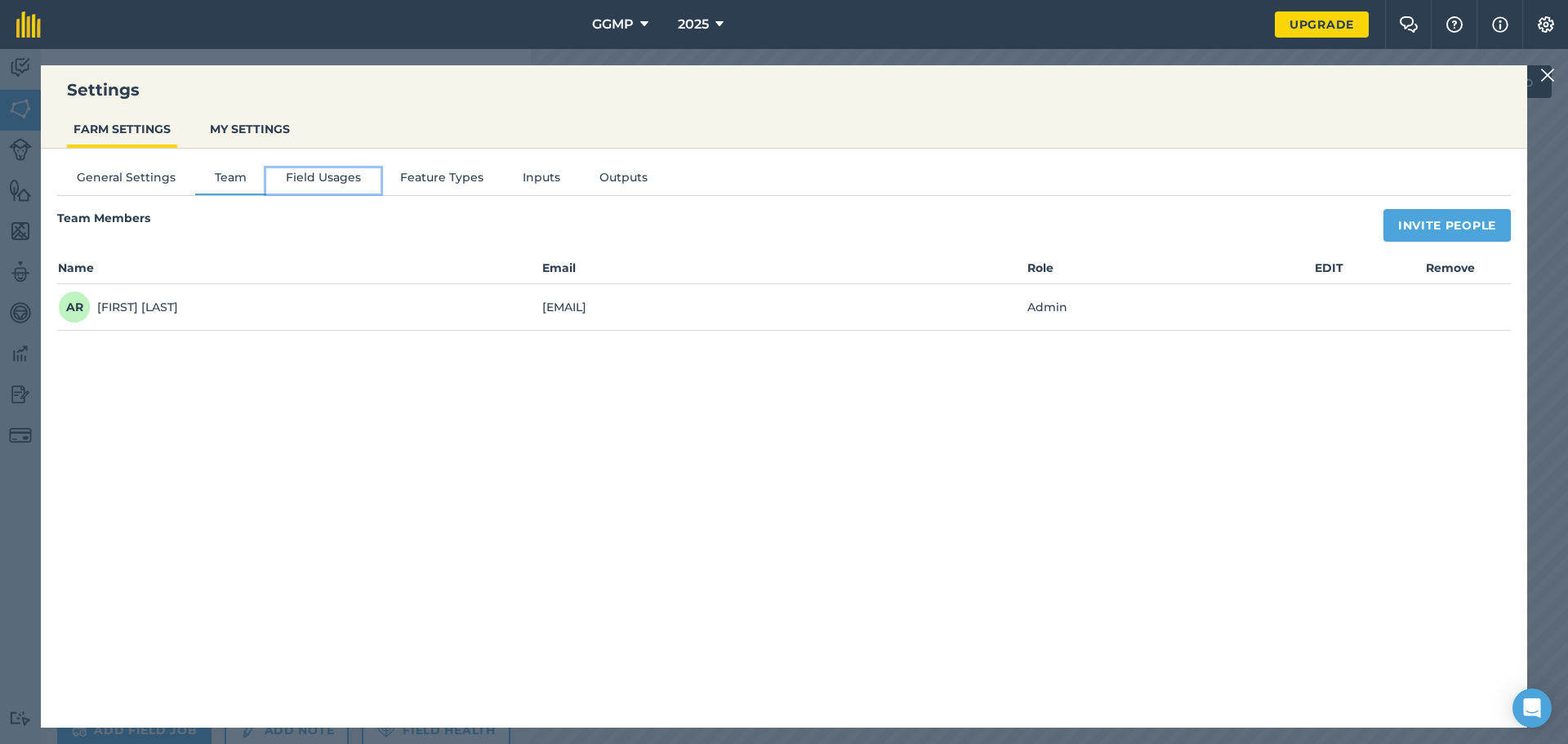 click on "Field Usages" at bounding box center (323, 180) 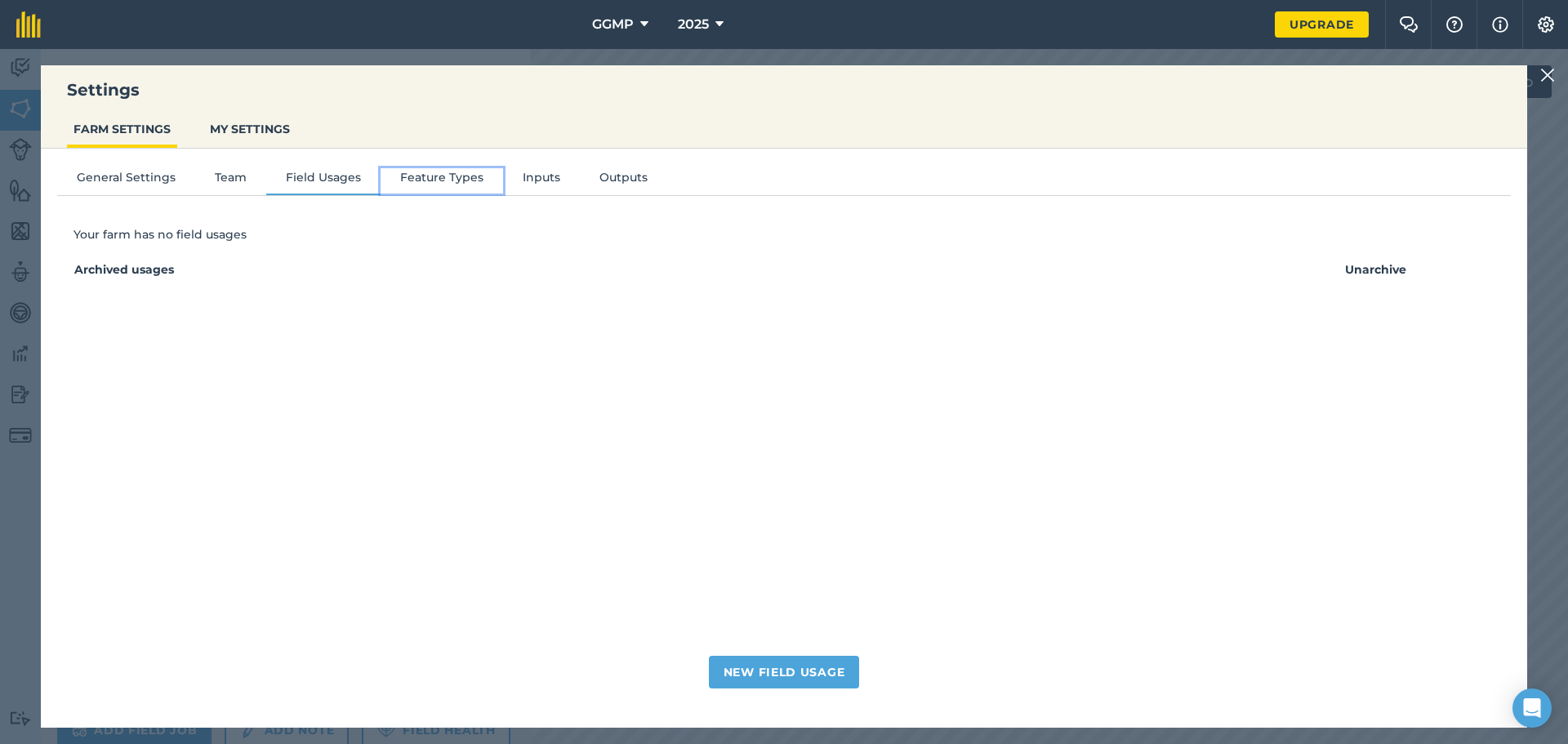 click on "Feature Types" at bounding box center (442, 180) 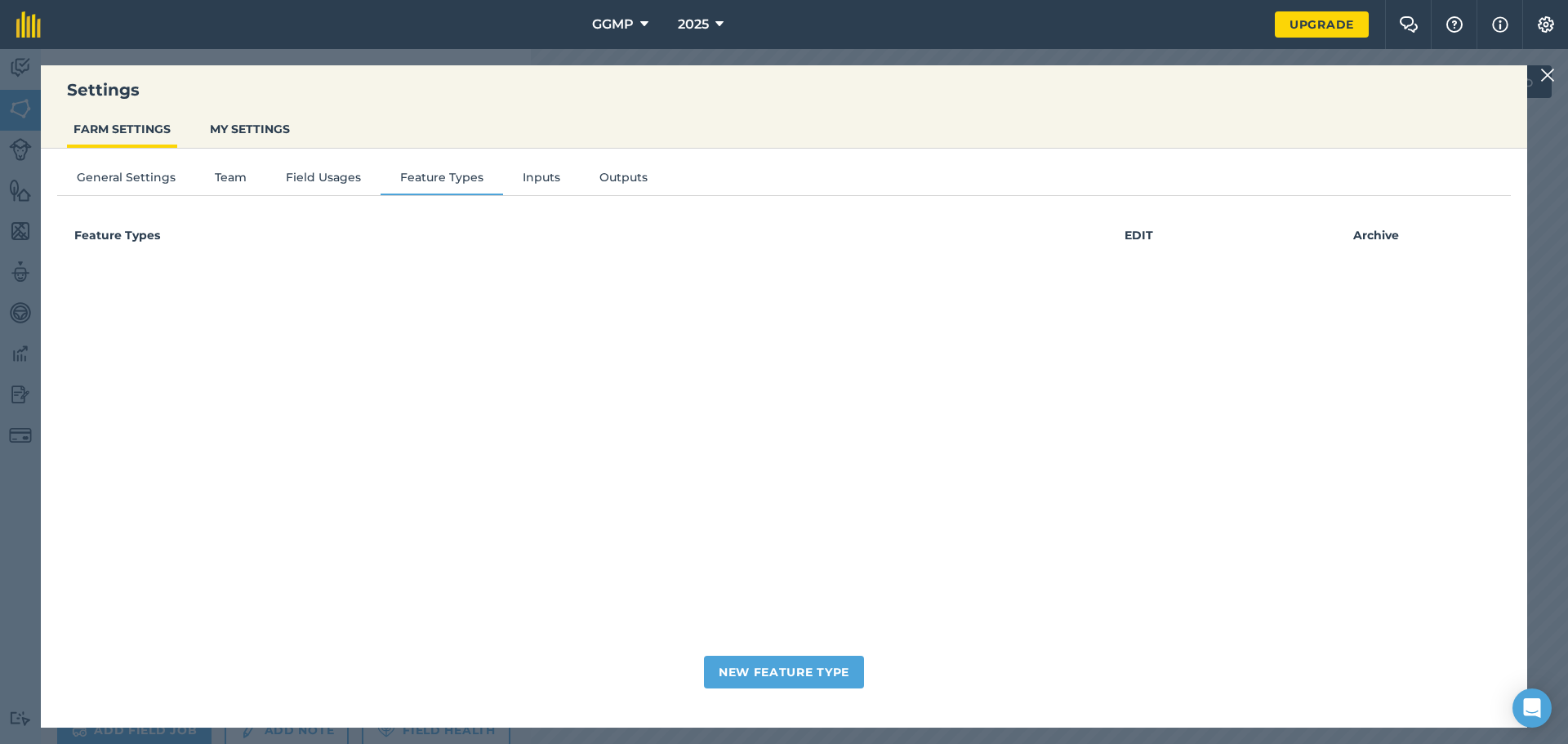 click on "General Settings Team Field Usages Feature Types Inputs Outputs Feature Types EDIT Archive New Feature Type" at bounding box center (784, 430) 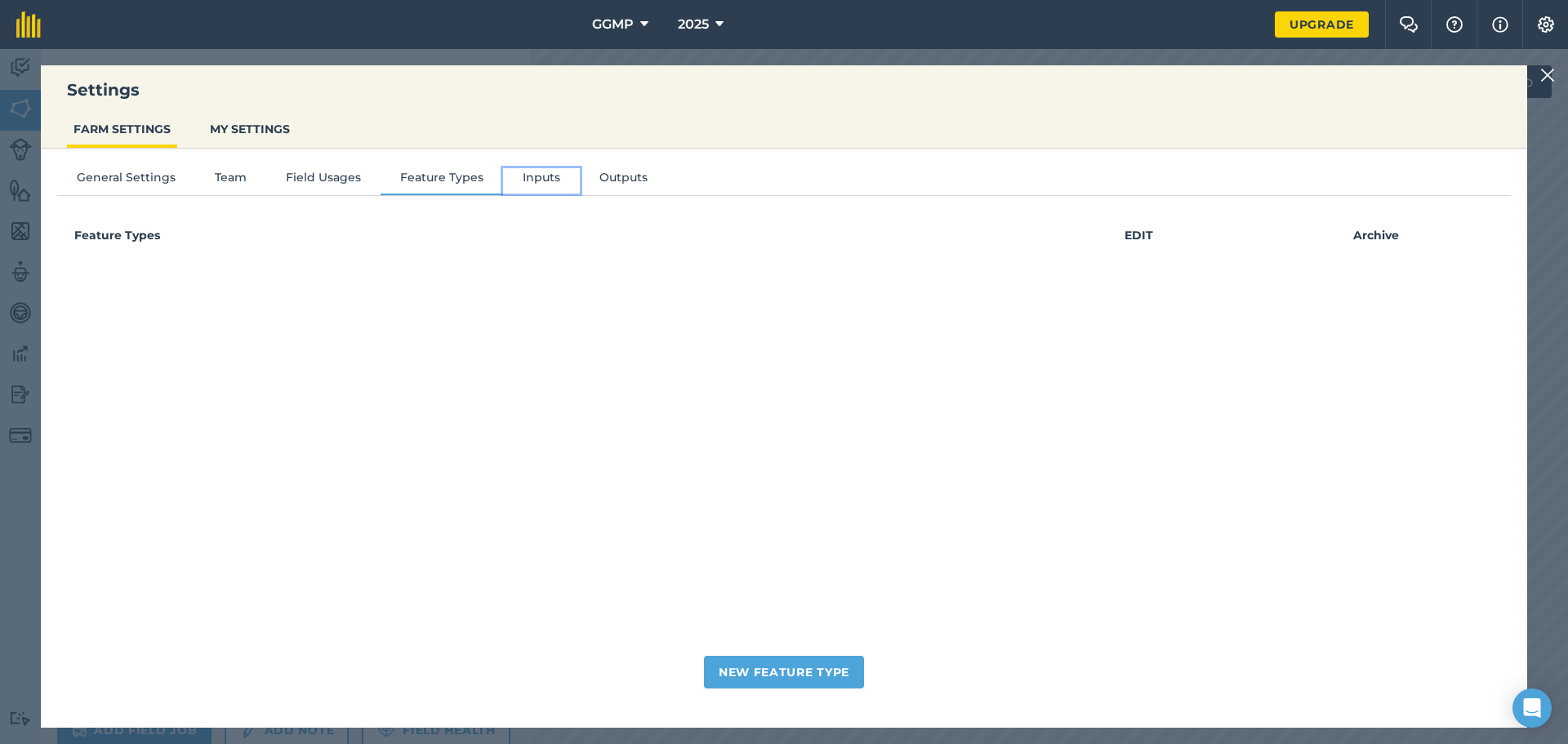 click on "Inputs" at bounding box center (541, 180) 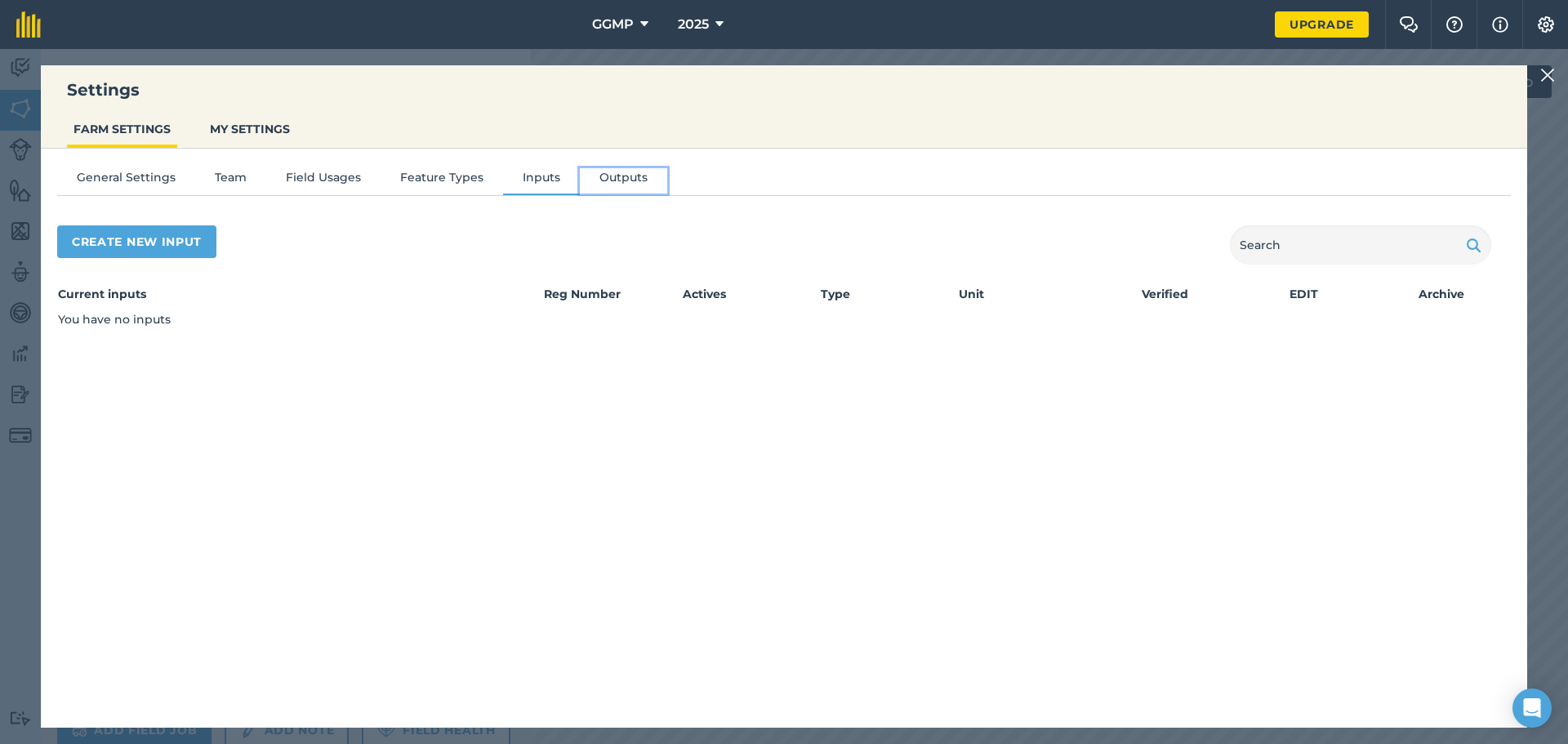 click on "Outputs" at bounding box center (623, 180) 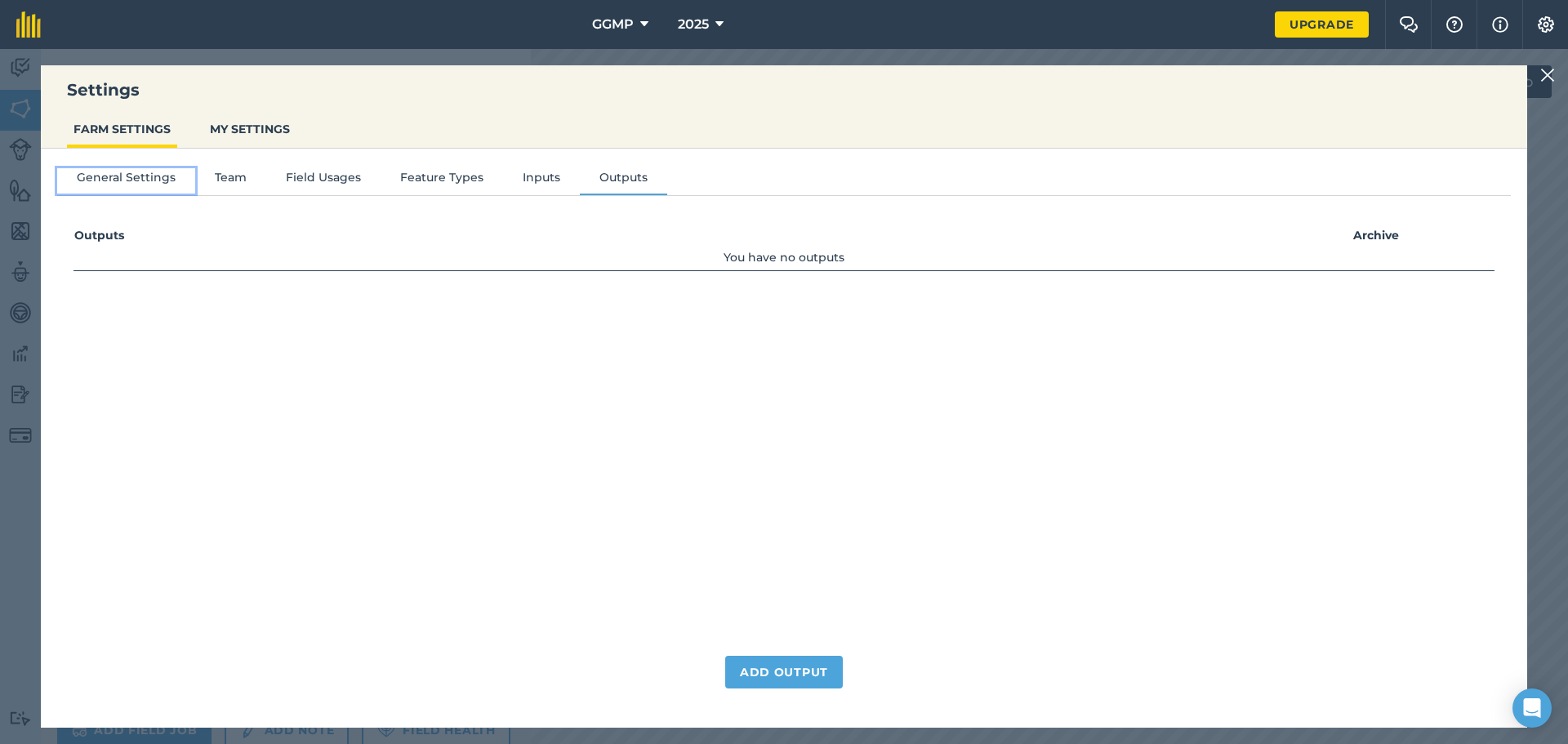 click on "General Settings" at bounding box center [126, 180] 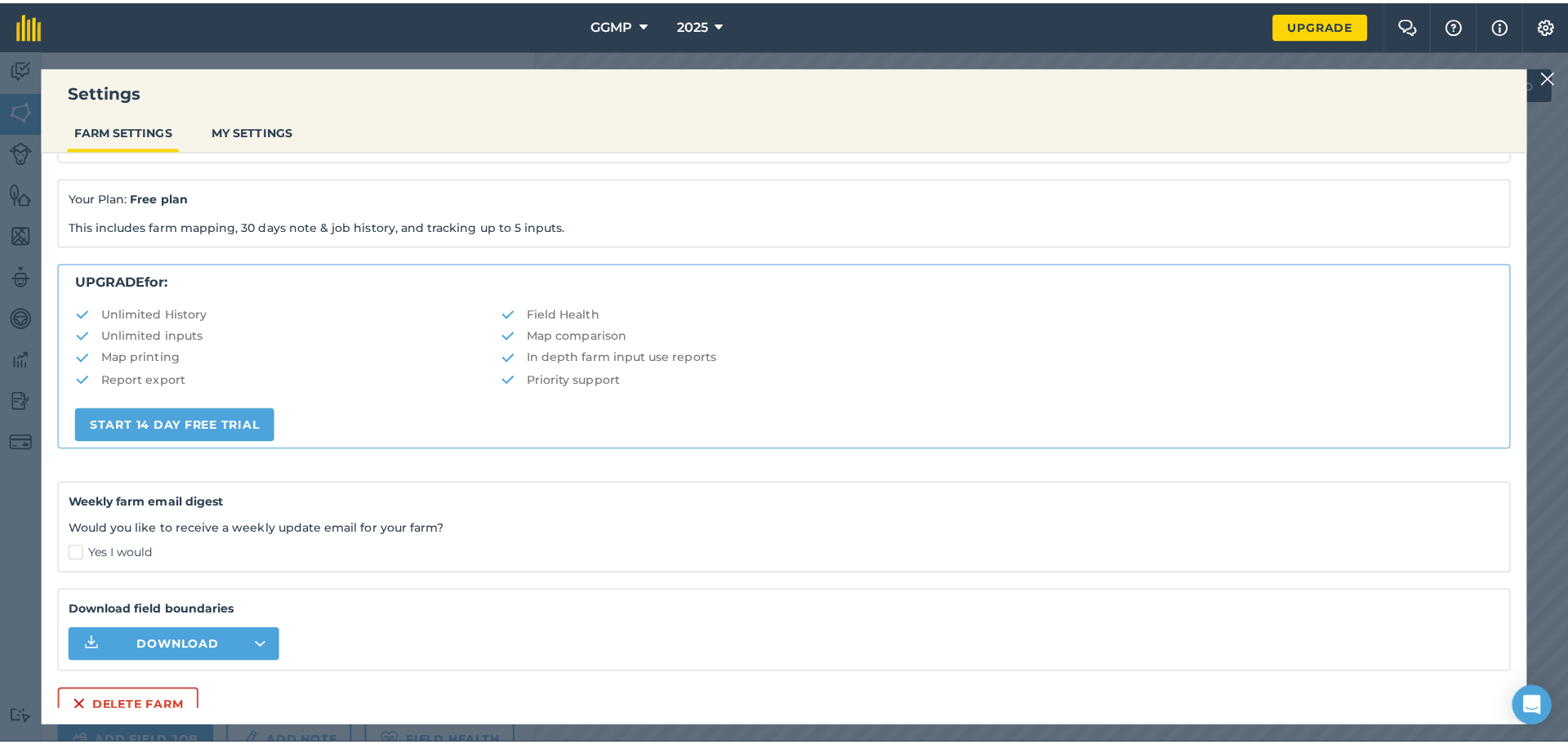 scroll, scrollTop: 0, scrollLeft: 0, axis: both 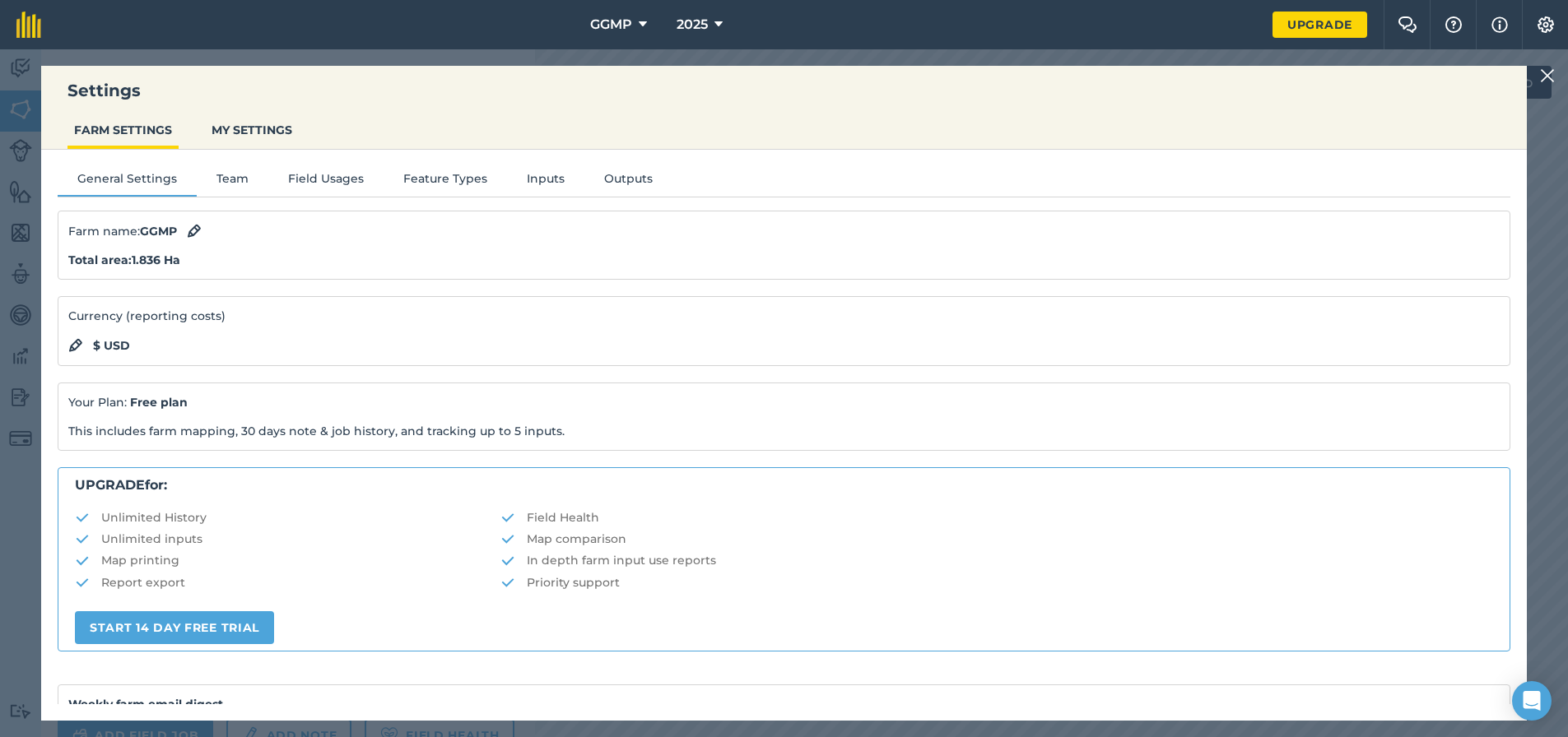 click at bounding box center (1547, 76) 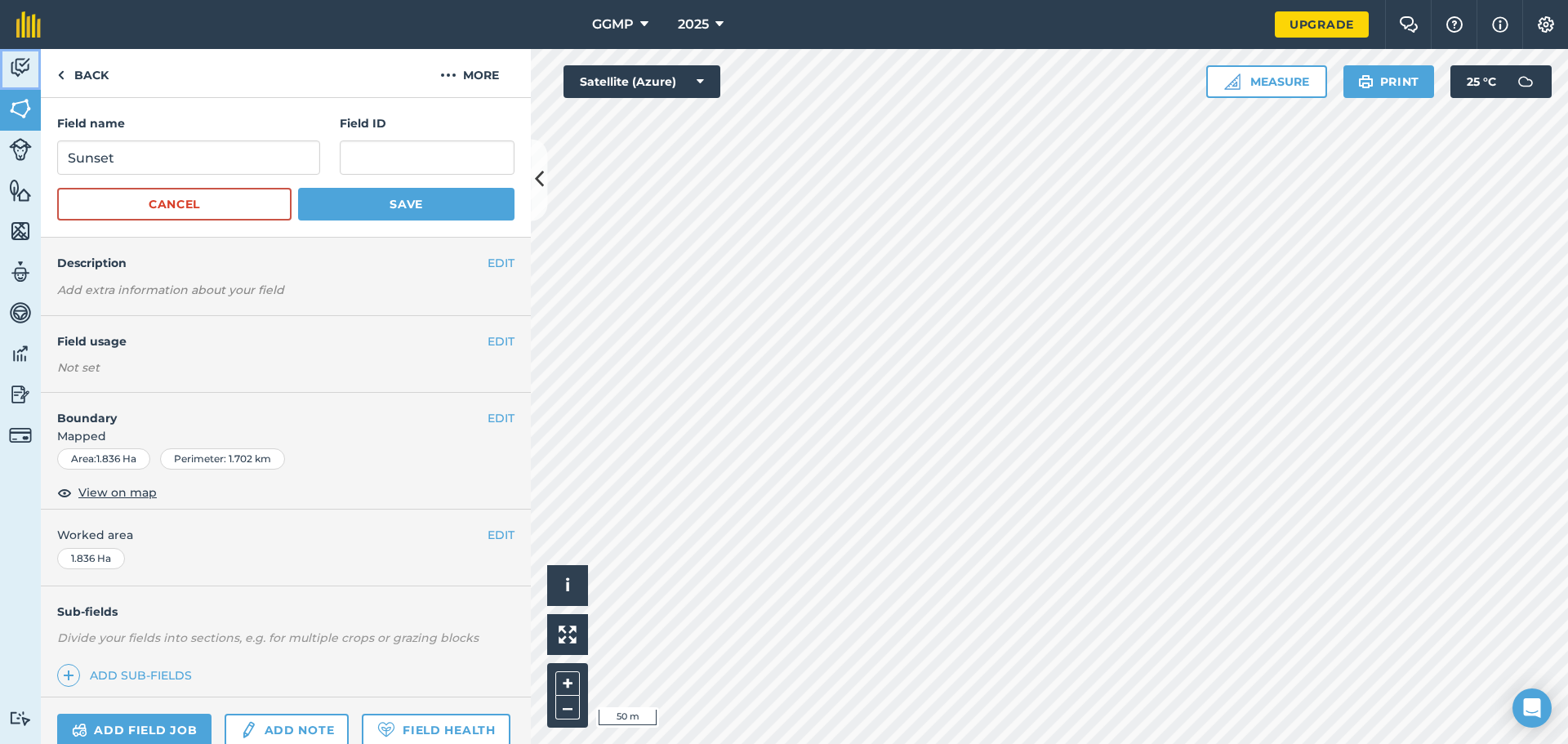 click at bounding box center (20, 68) 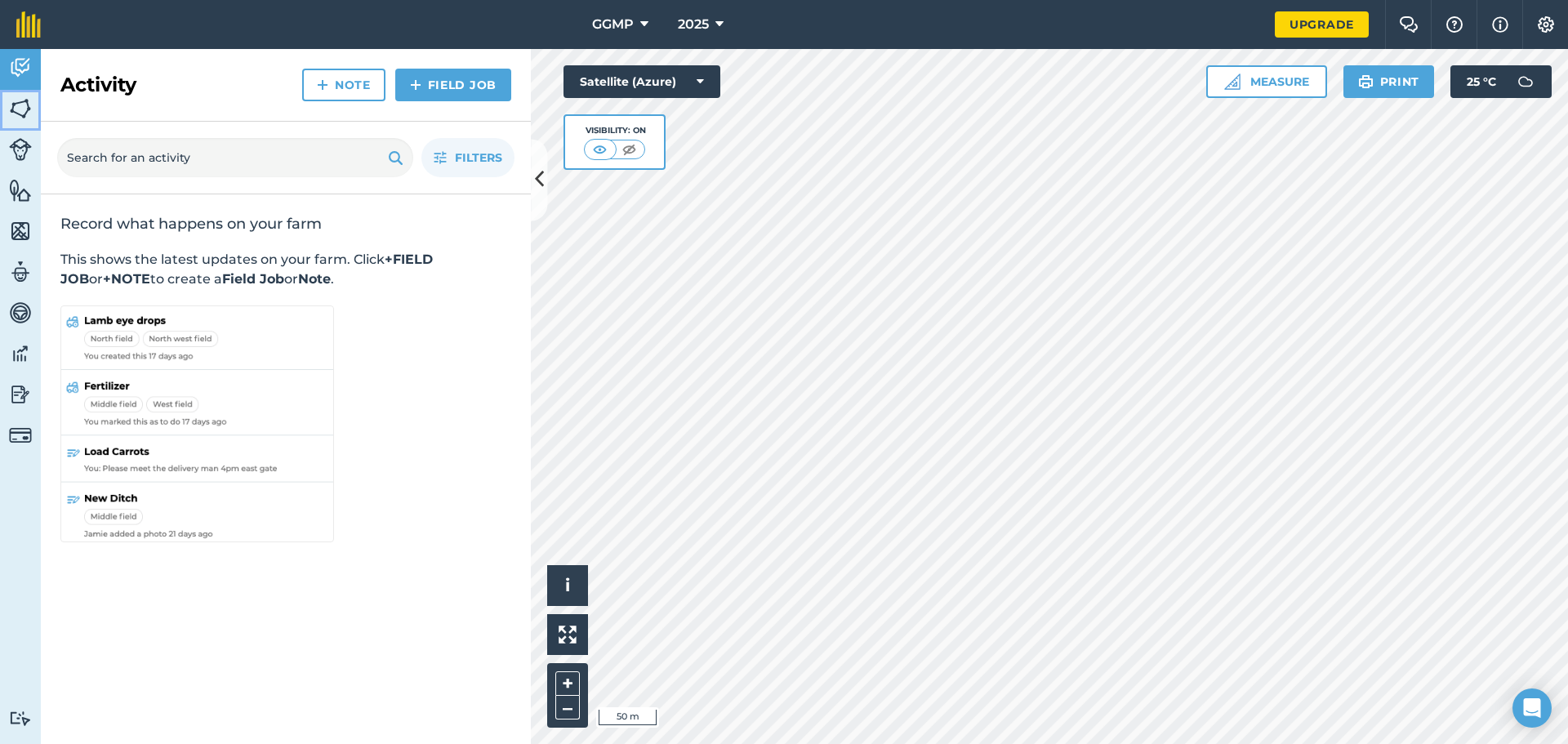 click at bounding box center (20, 109) 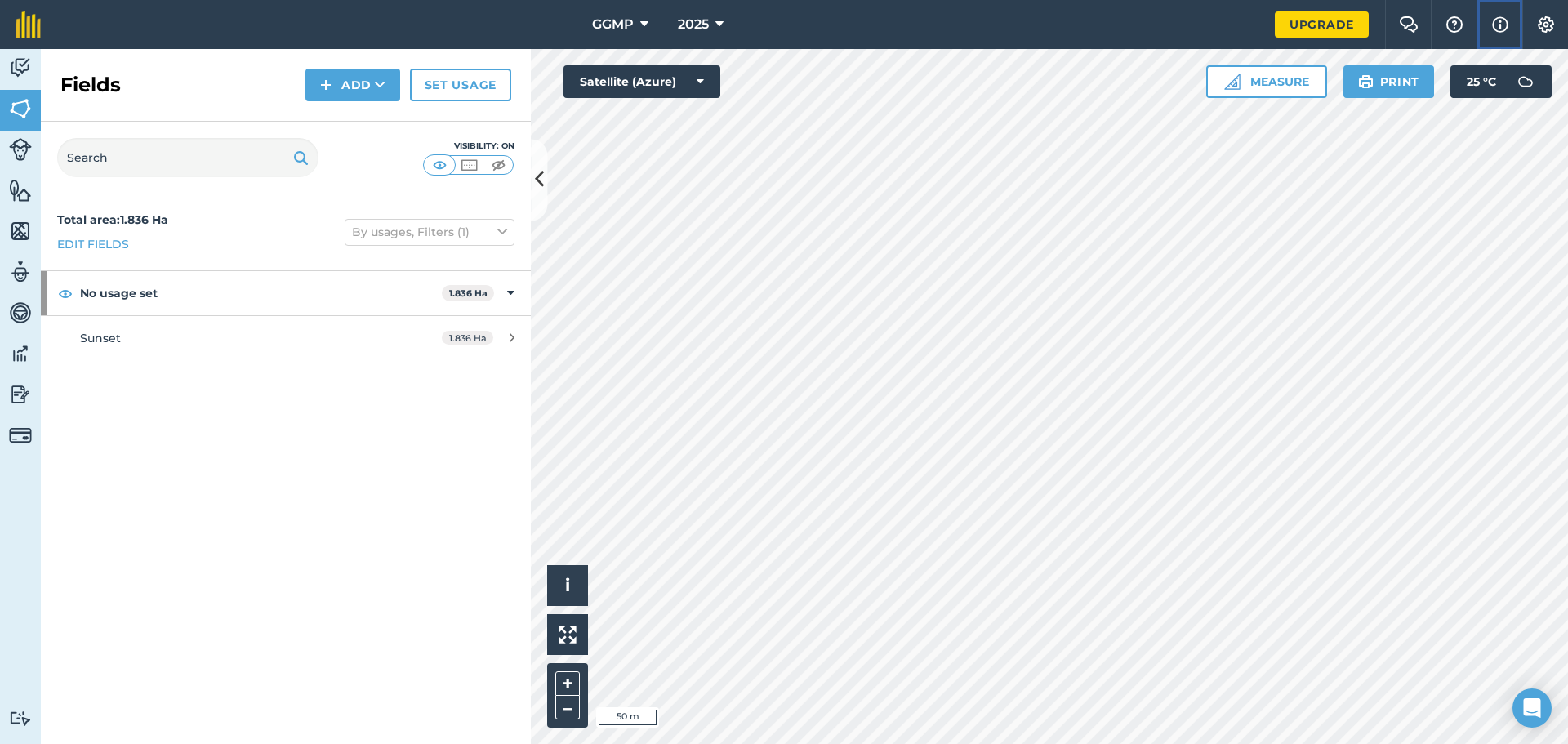 click on "Info" at bounding box center (1499, 25) 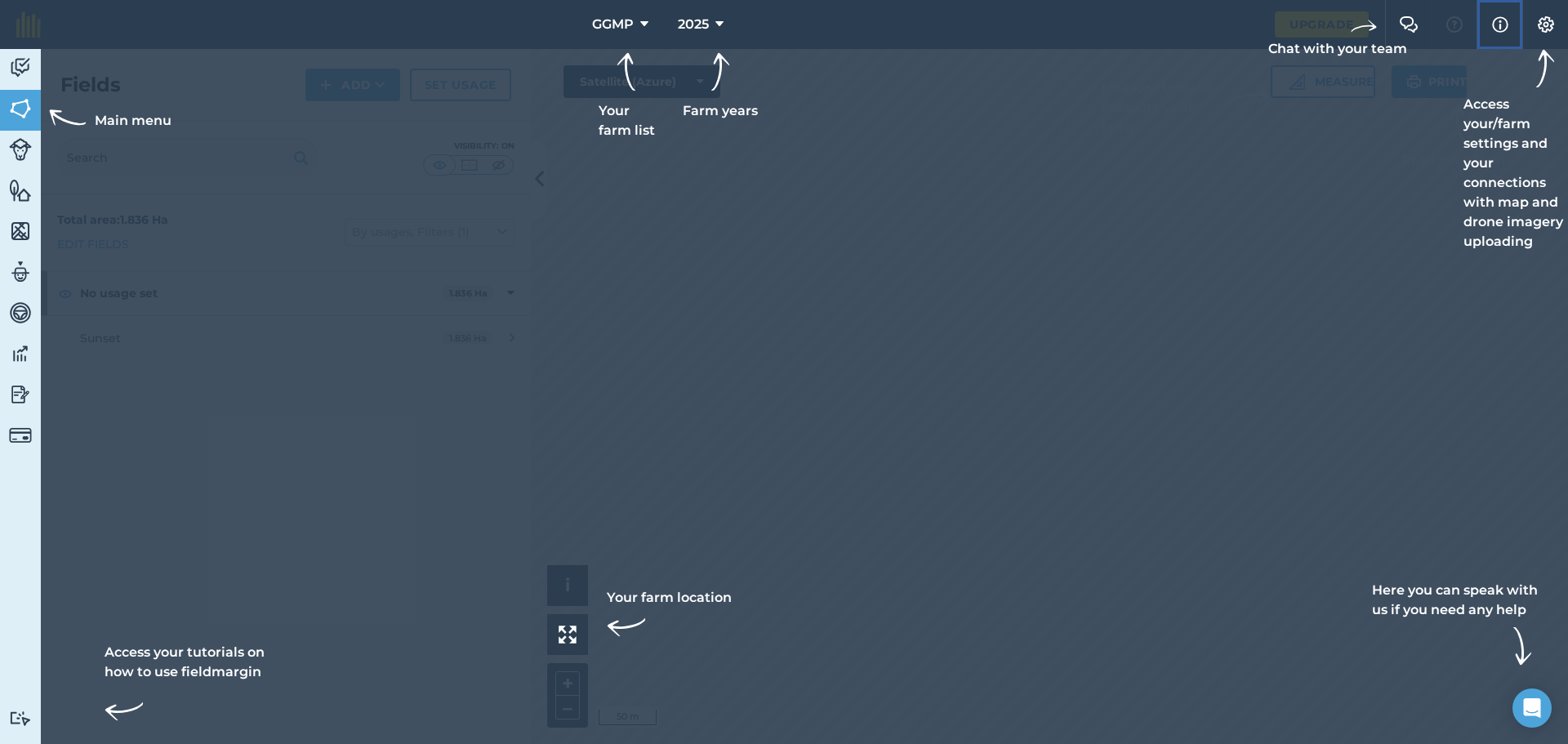 click at bounding box center [1500, 25] 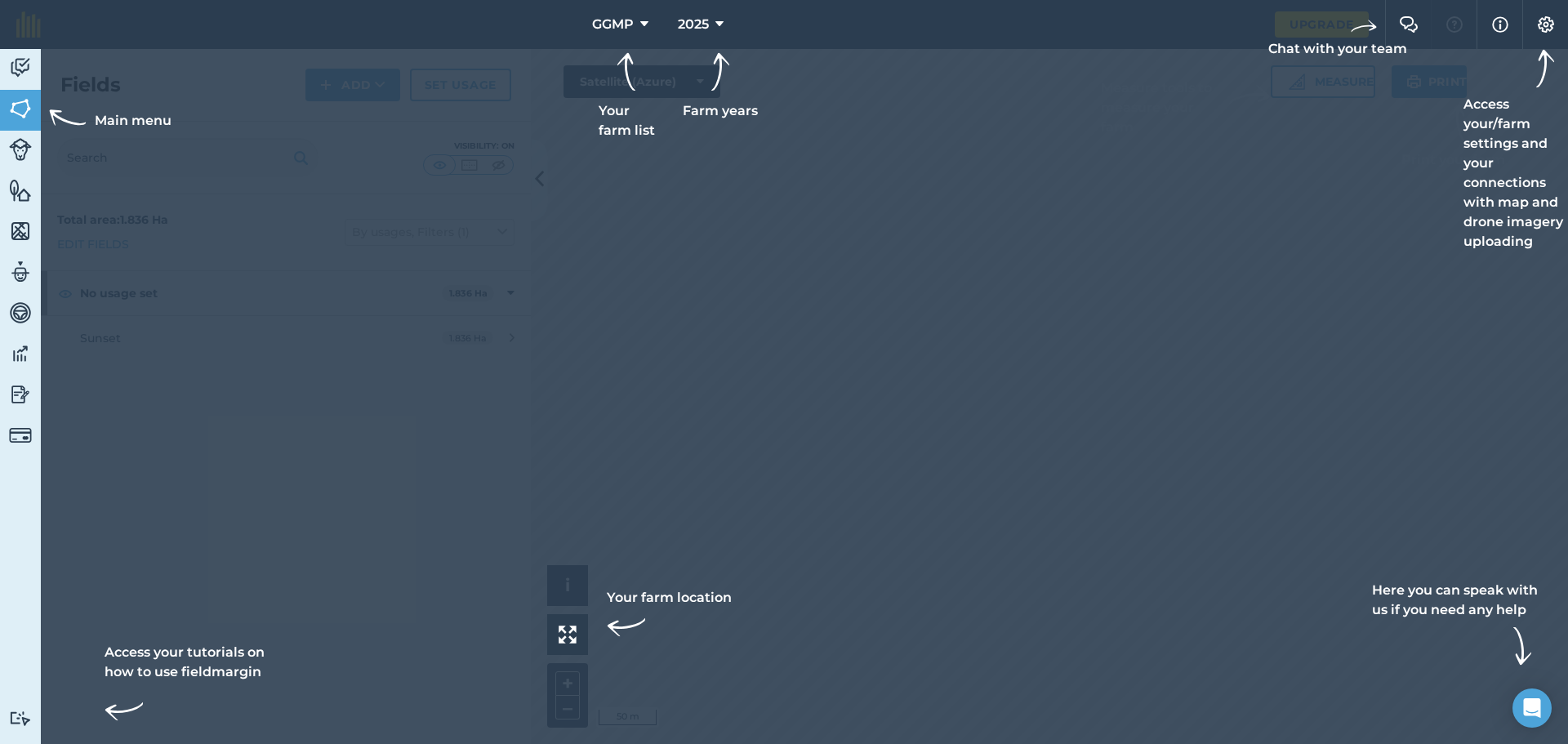 click at bounding box center (784, 25) 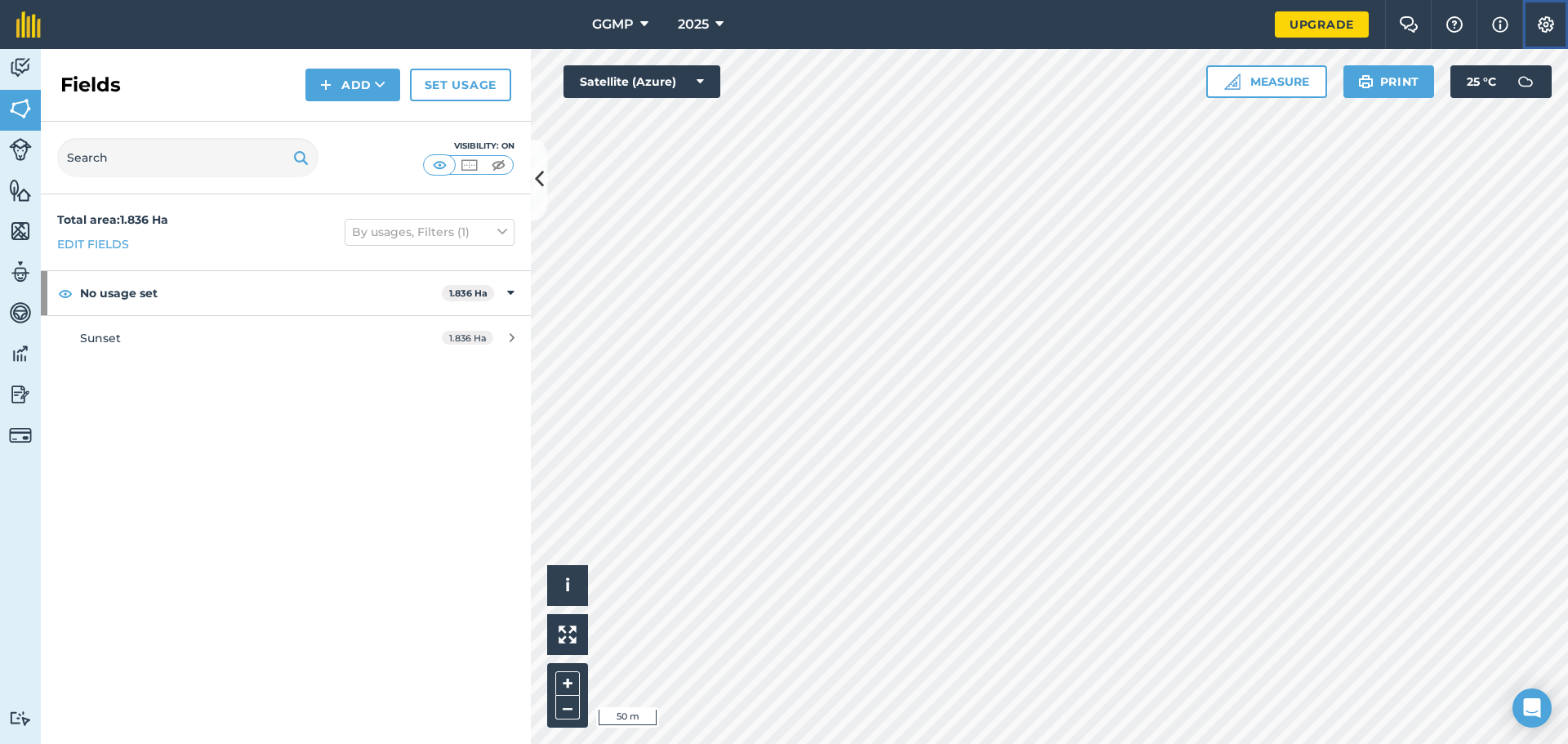 click at bounding box center [1546, 25] 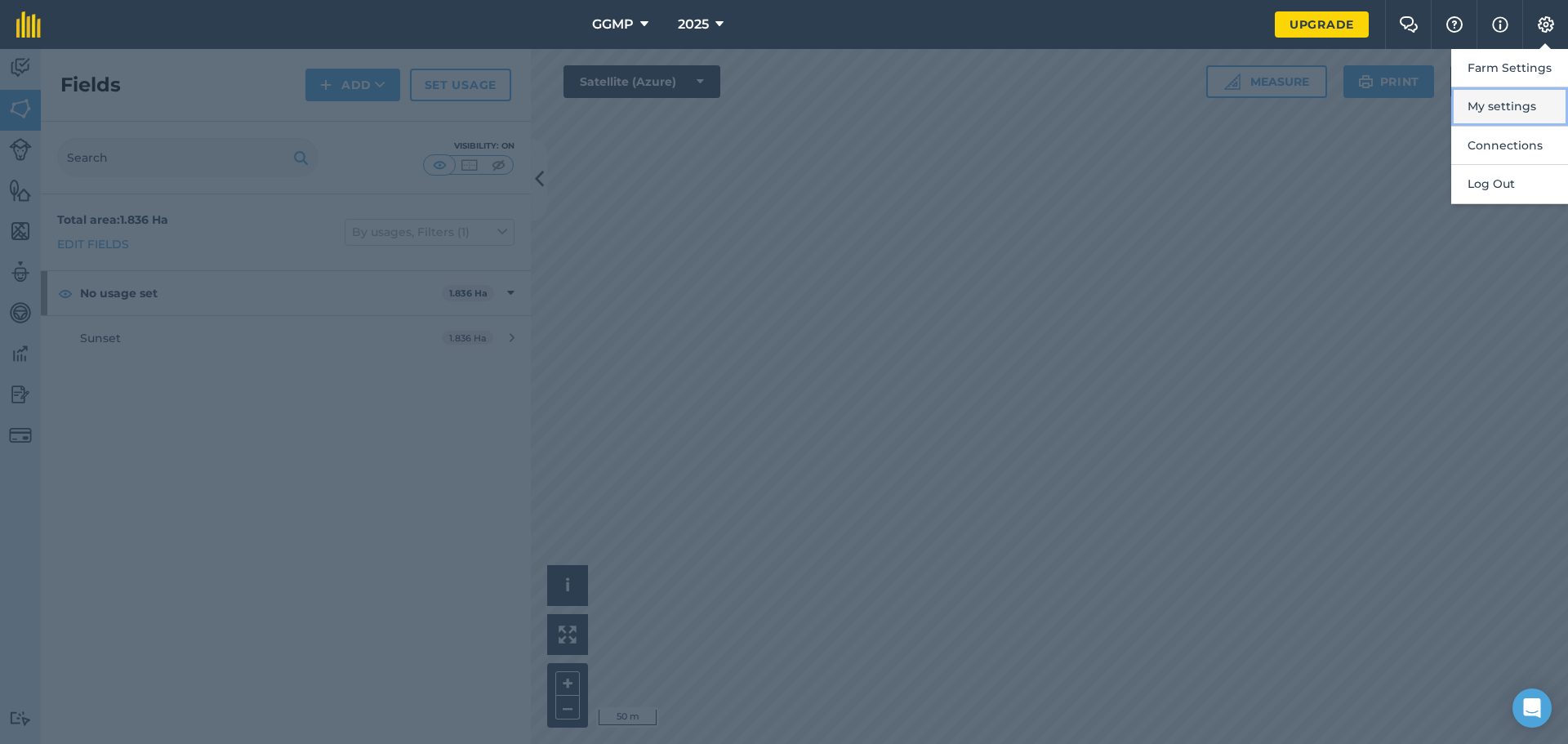 click on "My settings" at bounding box center [1509, 106] 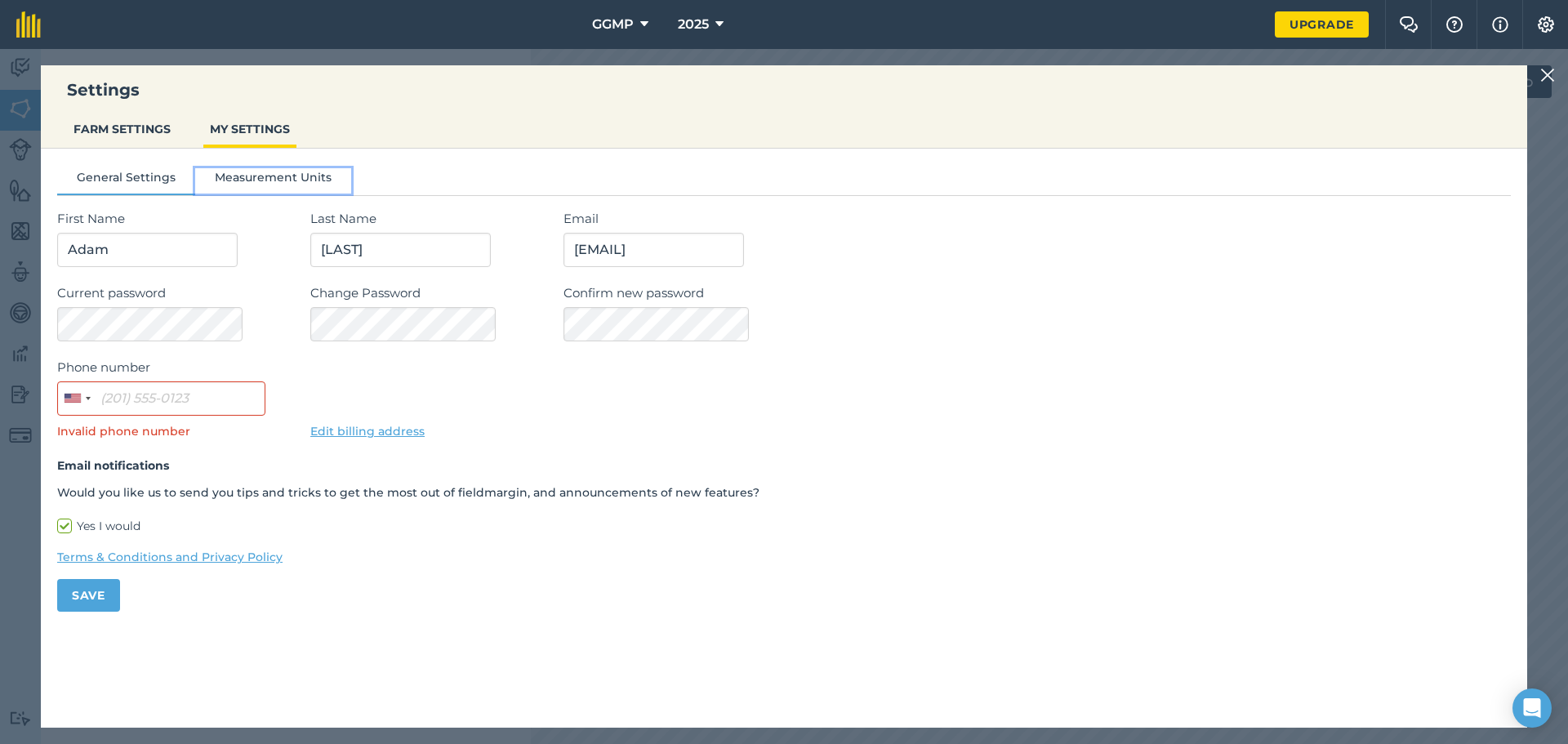 click on "Measurement Units" at bounding box center (273, 180) 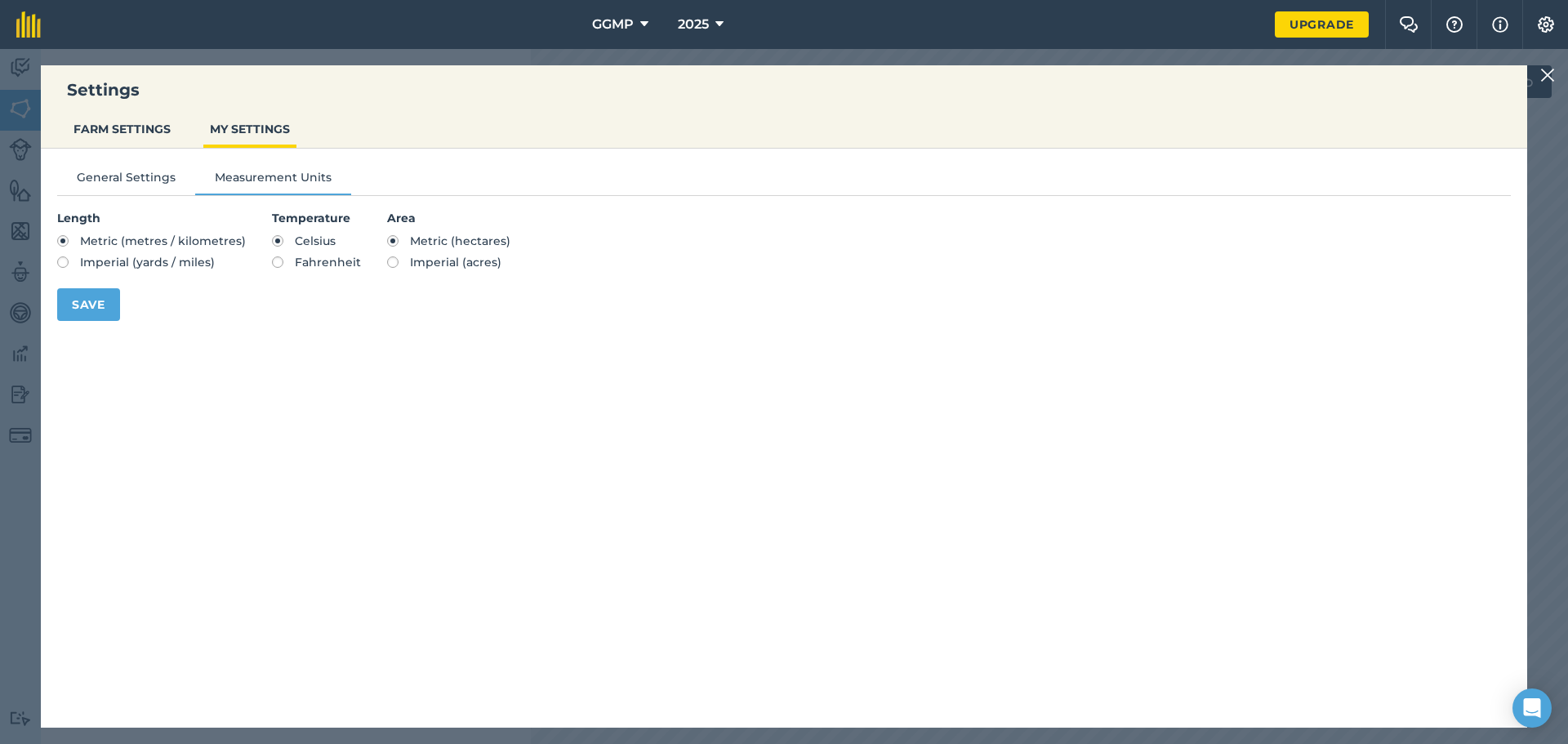 click on "Imperial (yards / miles)" at bounding box center (151, 262) 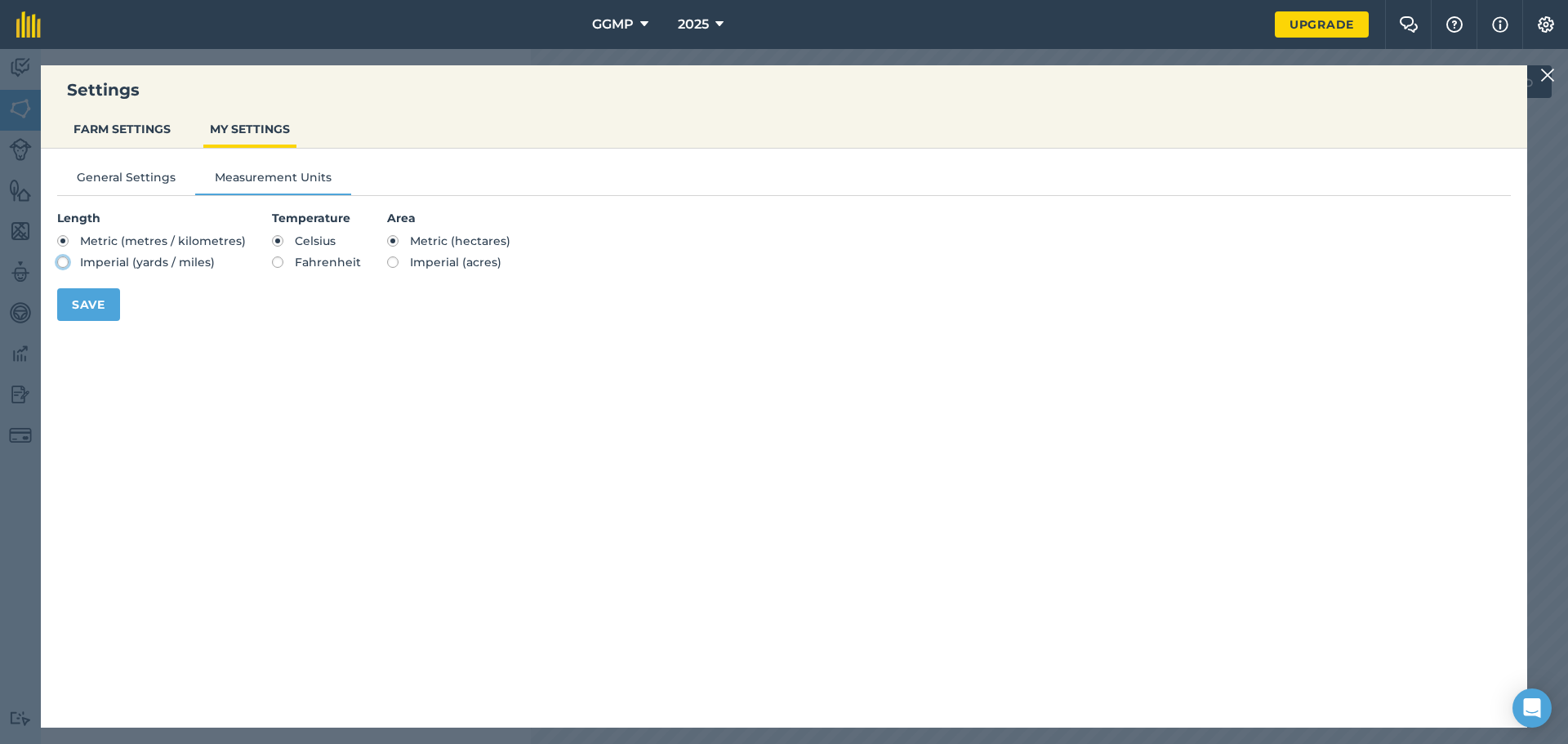click on "Imperial (yards / miles)" at bounding box center (-8120, 261) 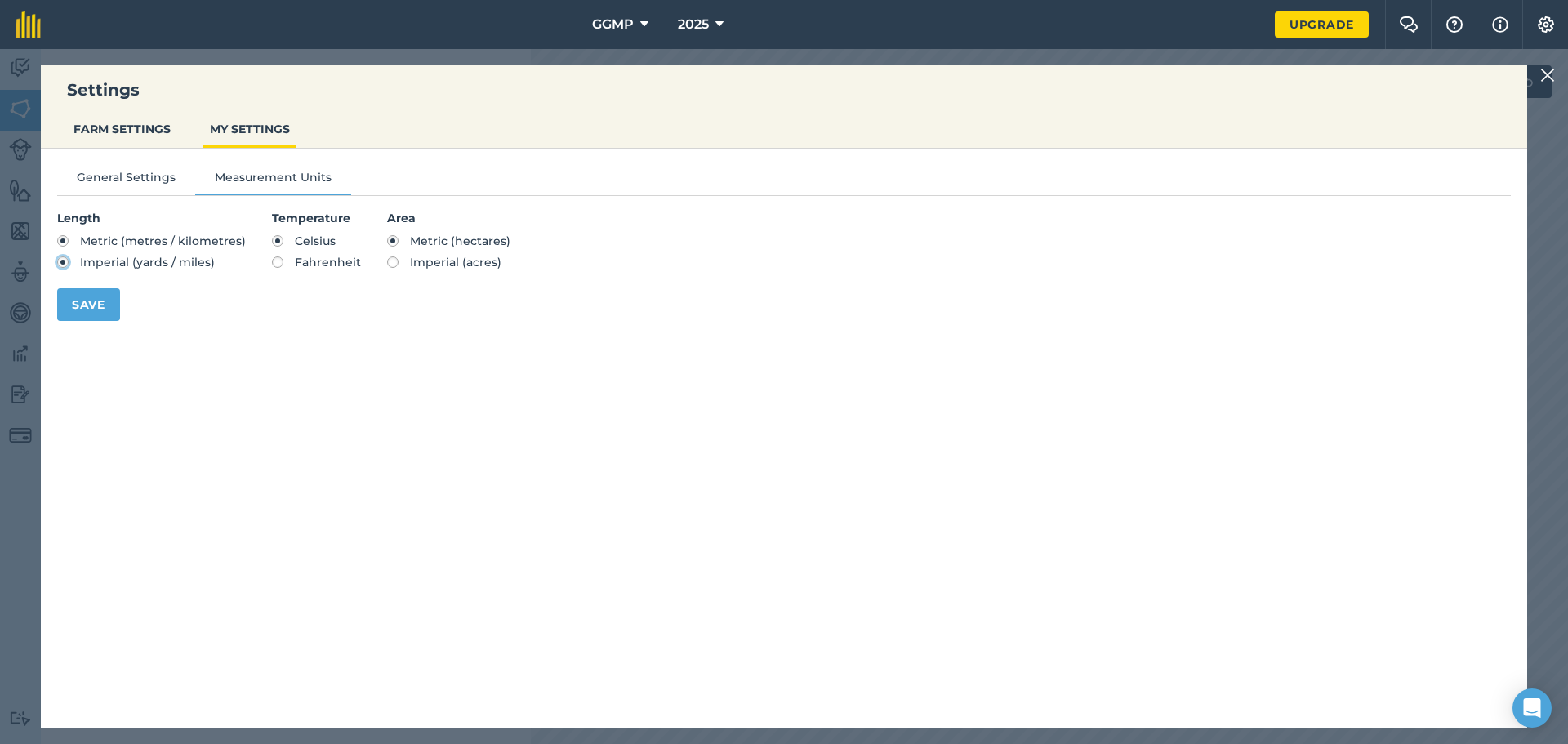 radio on "true" 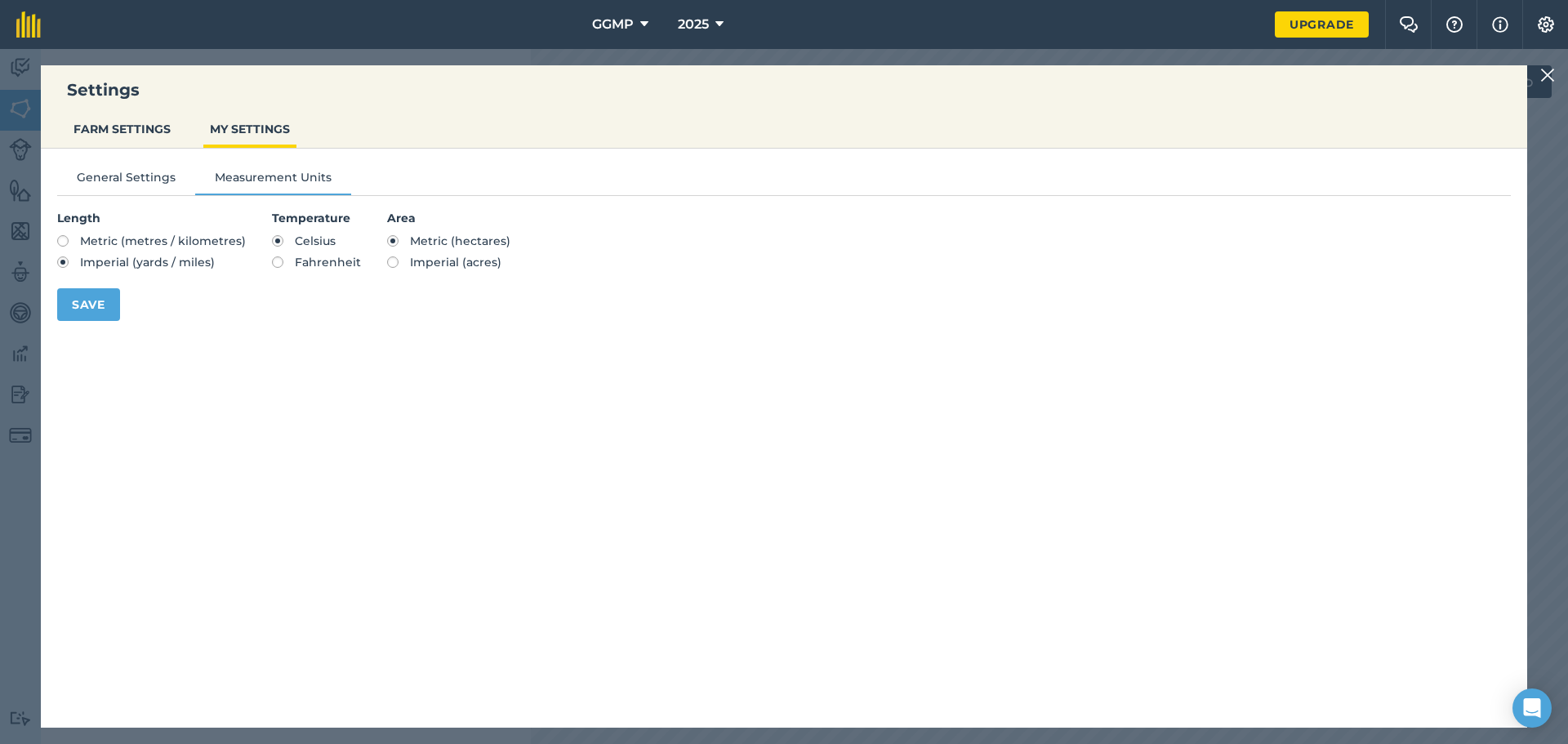 click on "Fahrenheit" at bounding box center [316, 262] 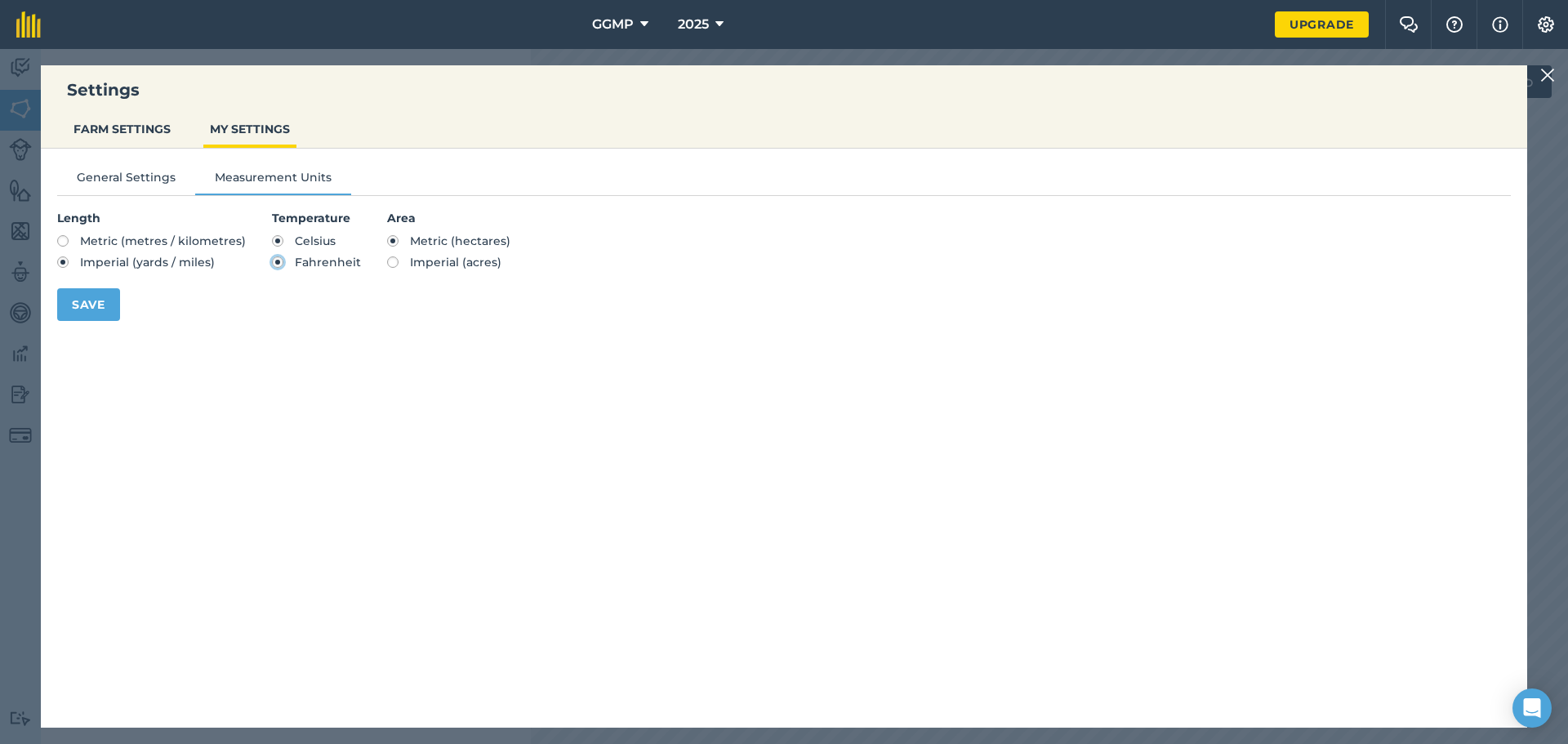 radio on "true" 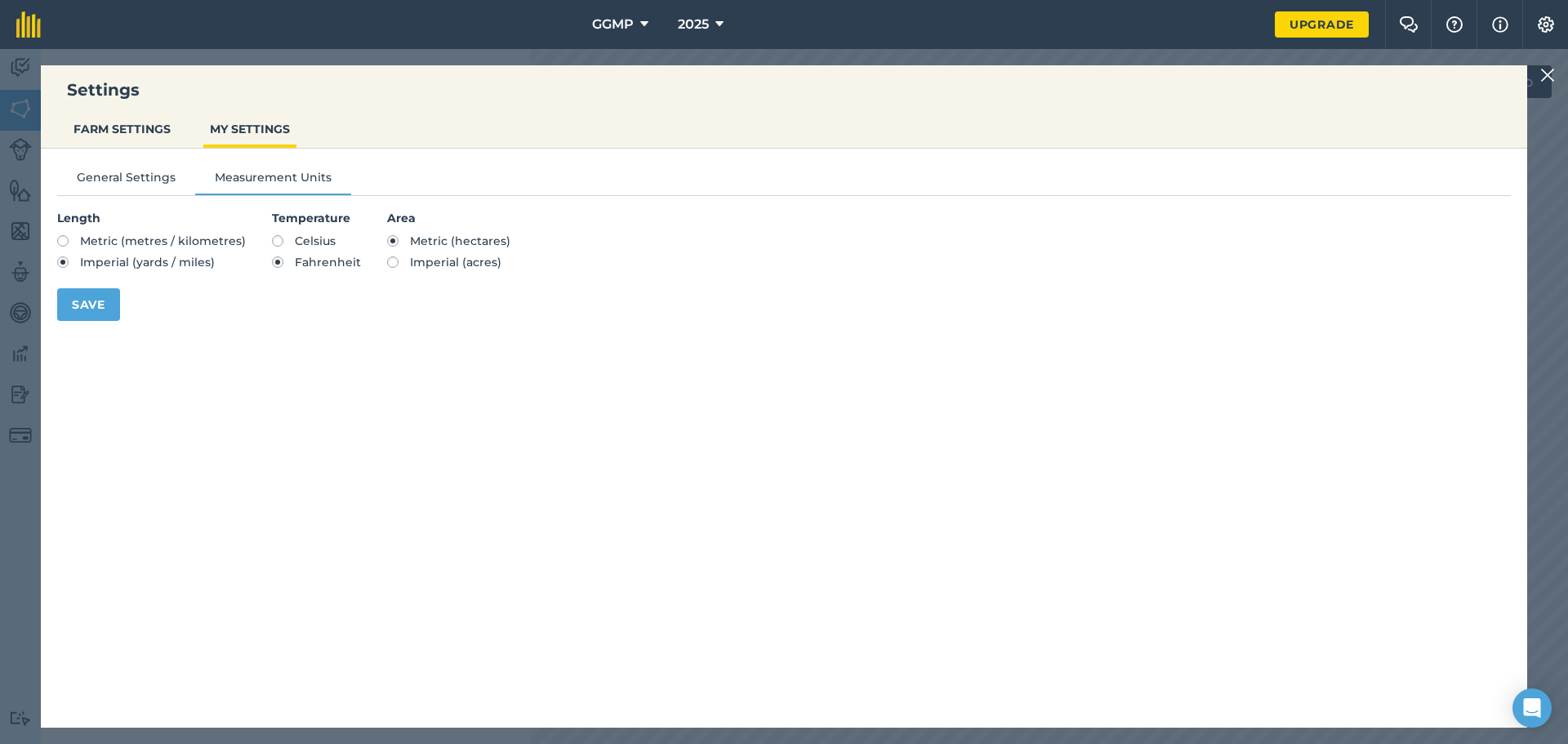 click on "Imperial (acres)" at bounding box center (448, 262) 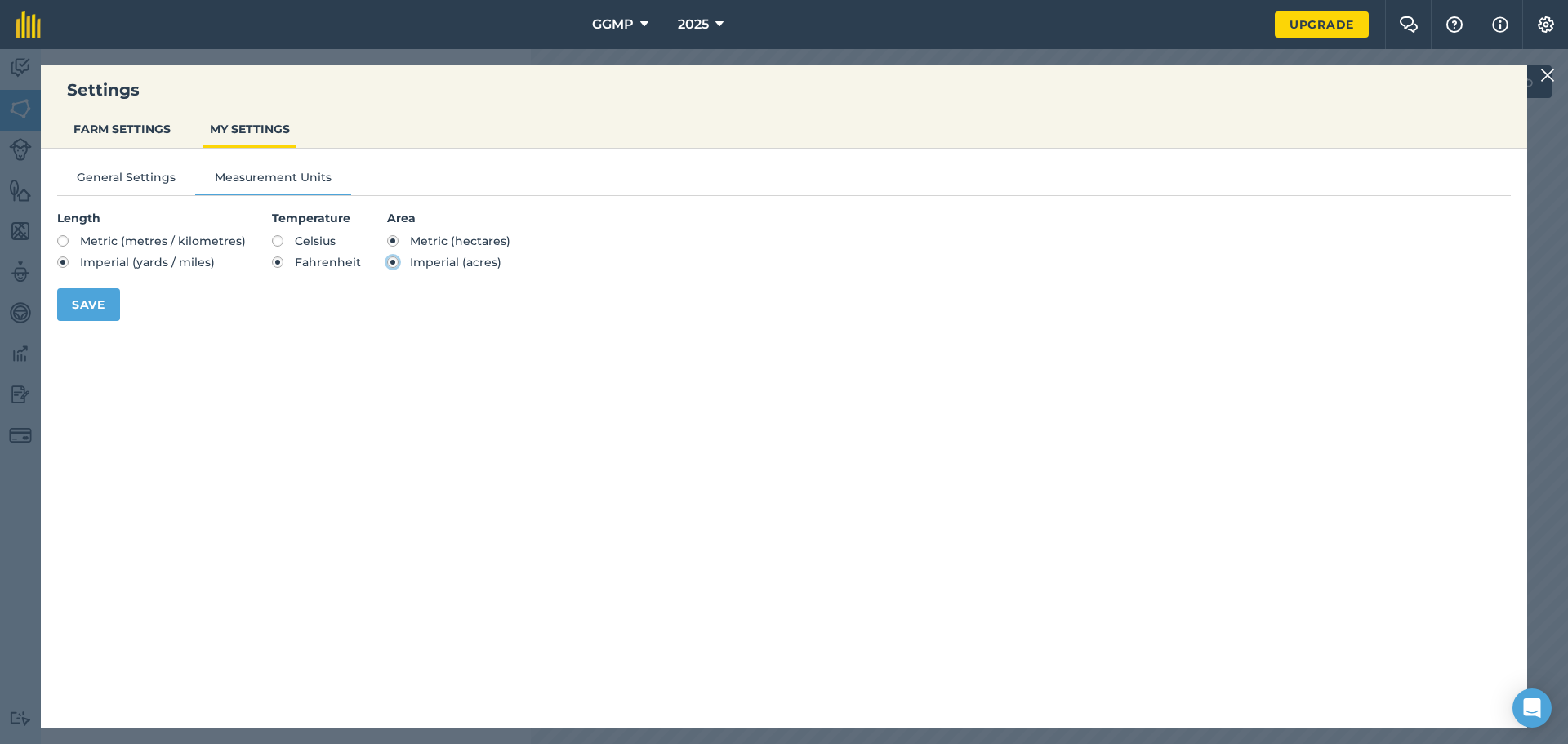 radio on "true" 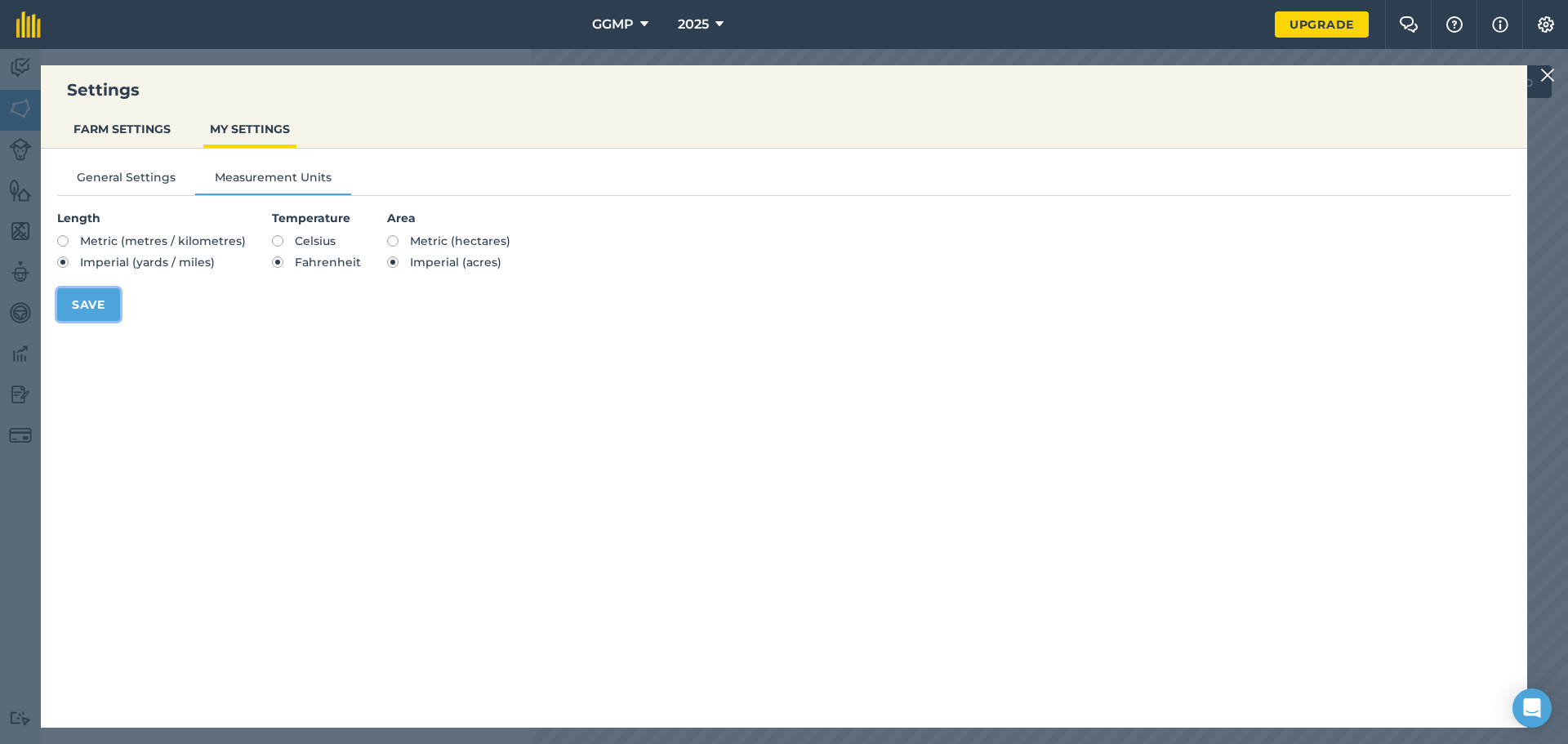 click on "Save" at bounding box center (88, 305) 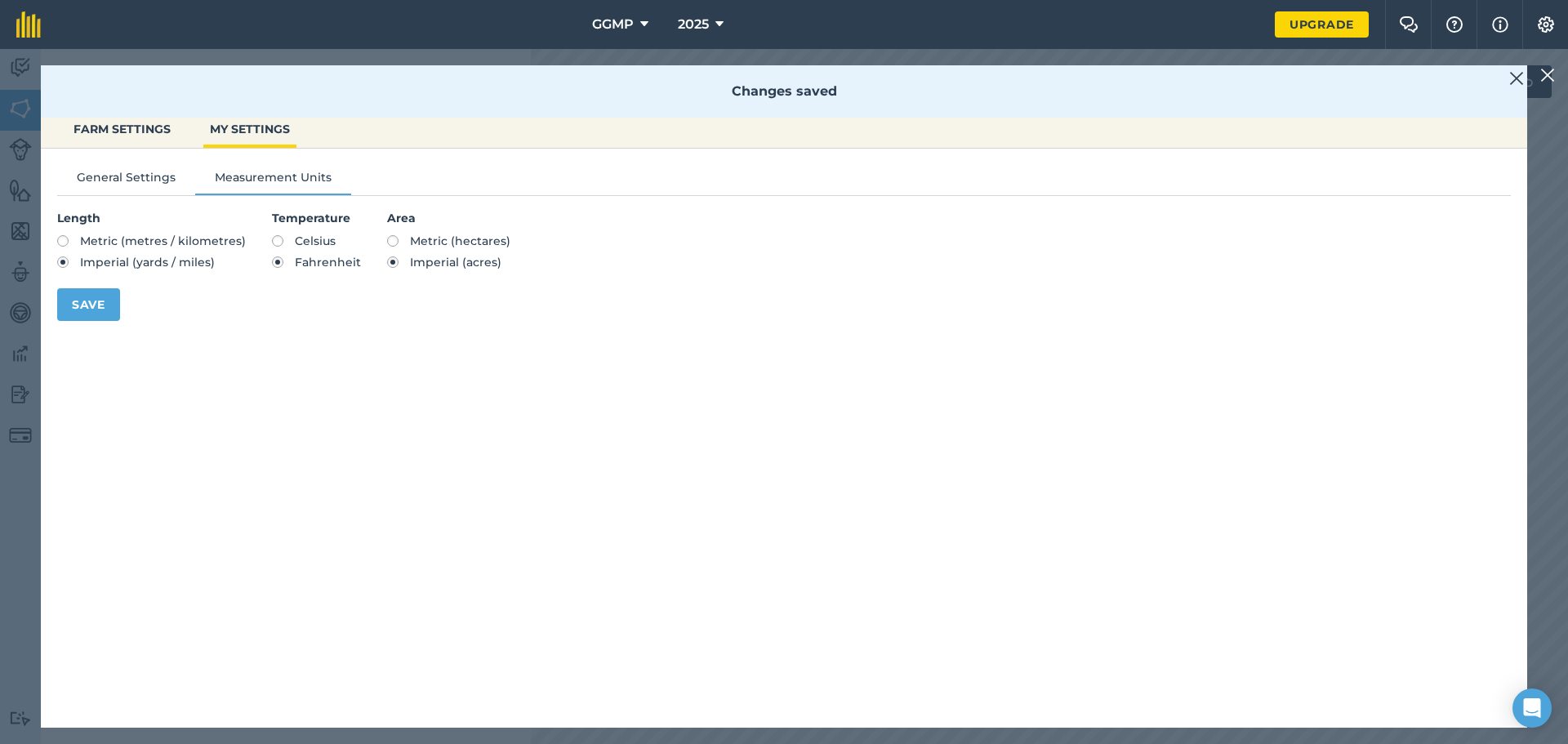 click at bounding box center (1517, 78) 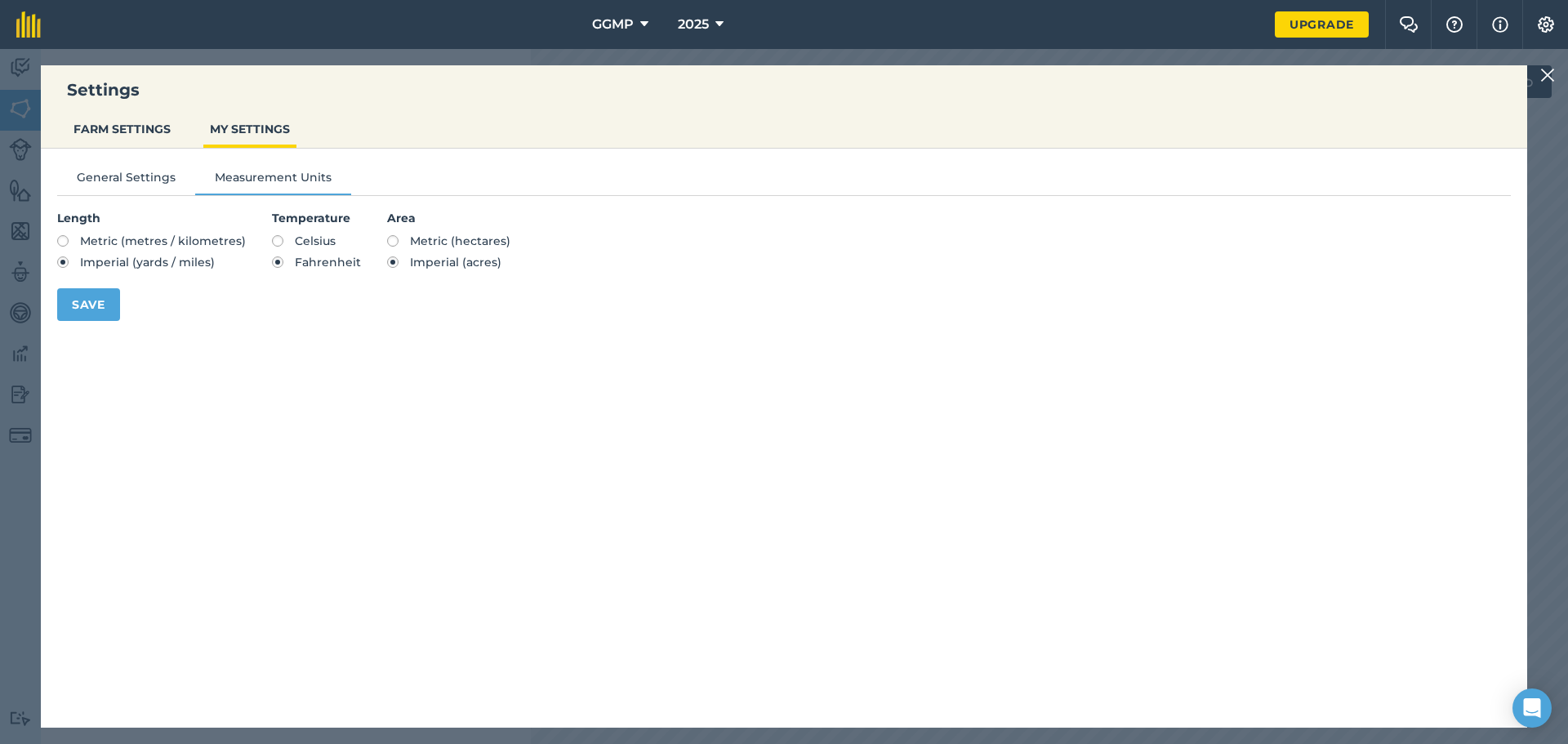 click on "GGMP 2025" at bounding box center (666, 25) 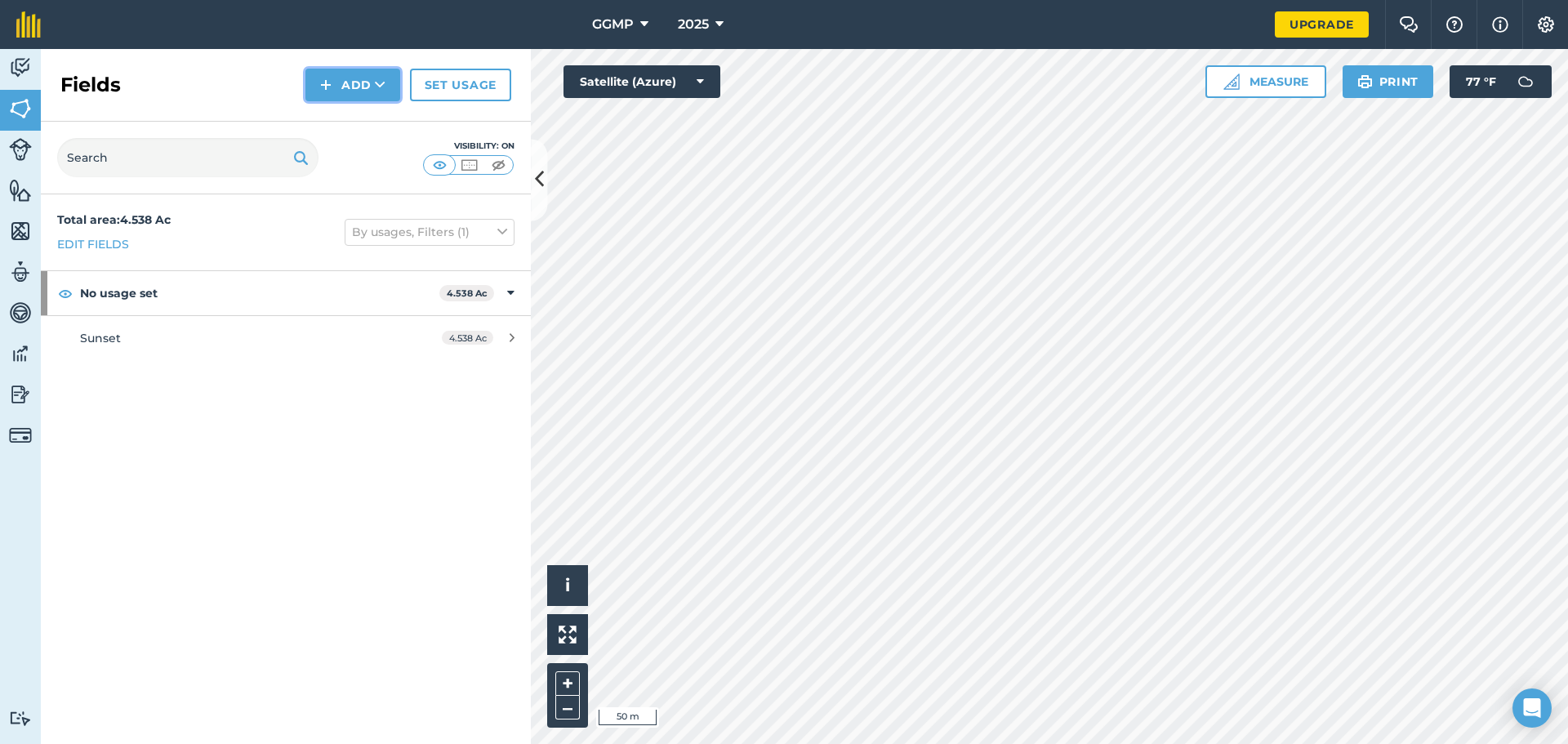 click on "Add" at bounding box center (353, 85) 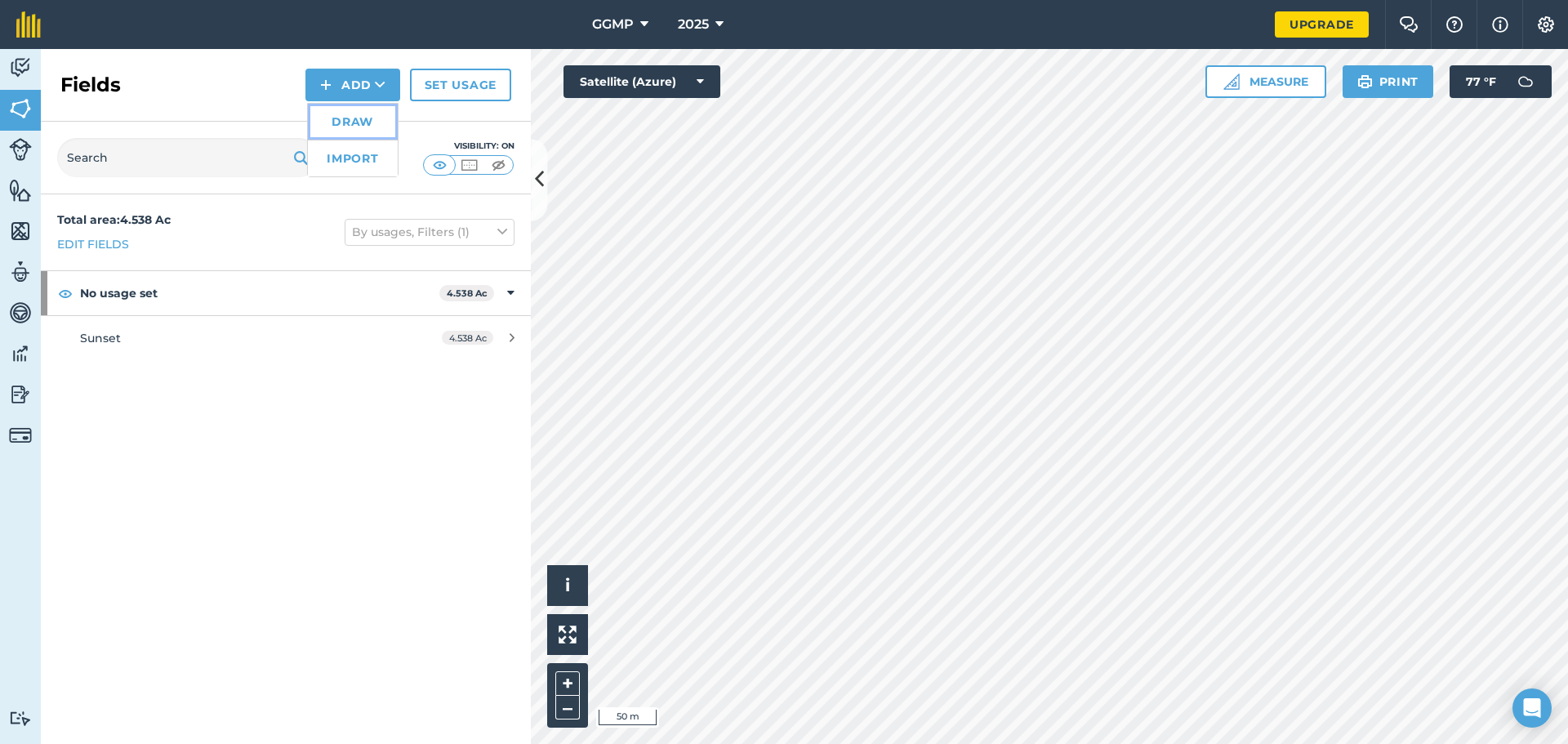 click on "Draw" at bounding box center [353, 122] 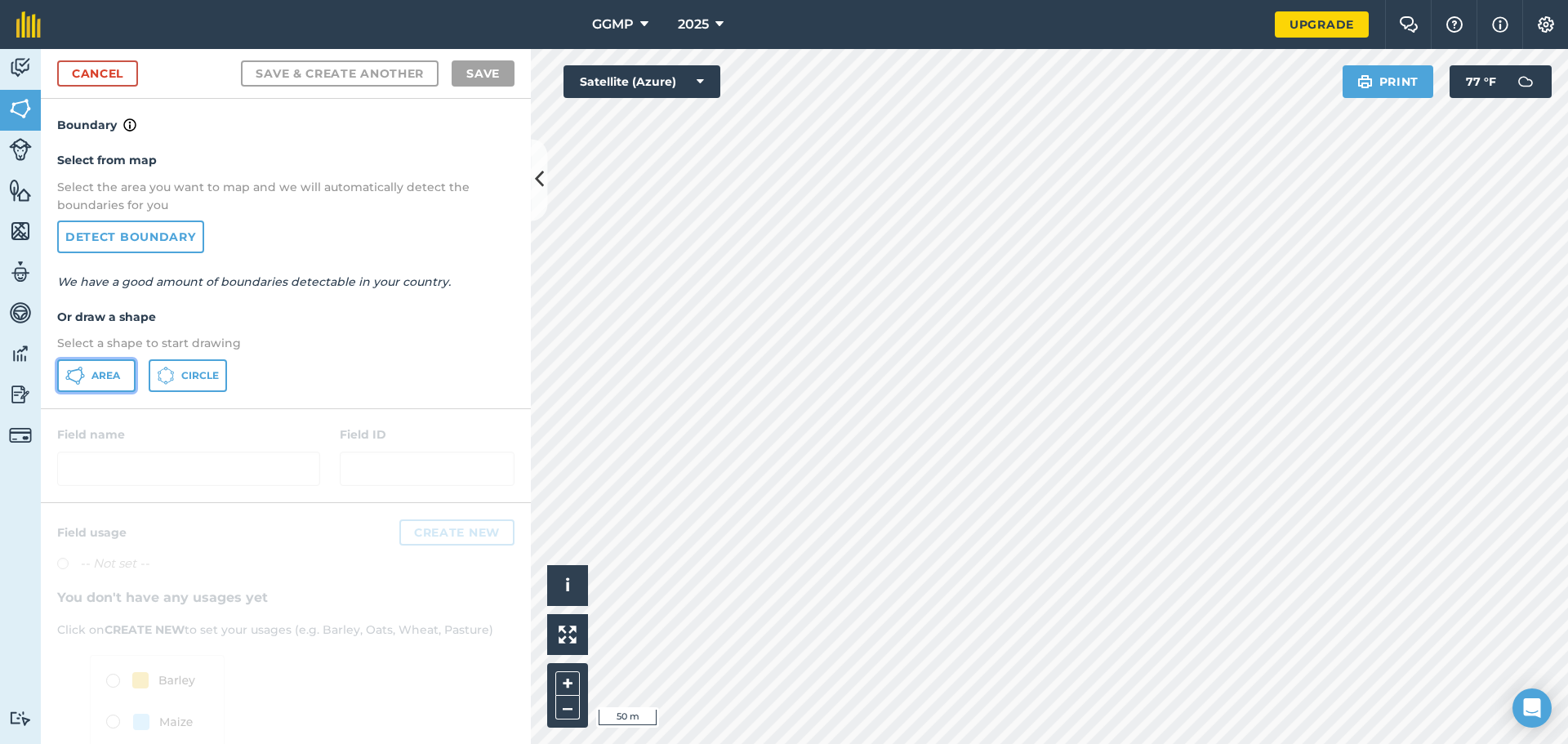 click on "Area" at bounding box center (96, 376) 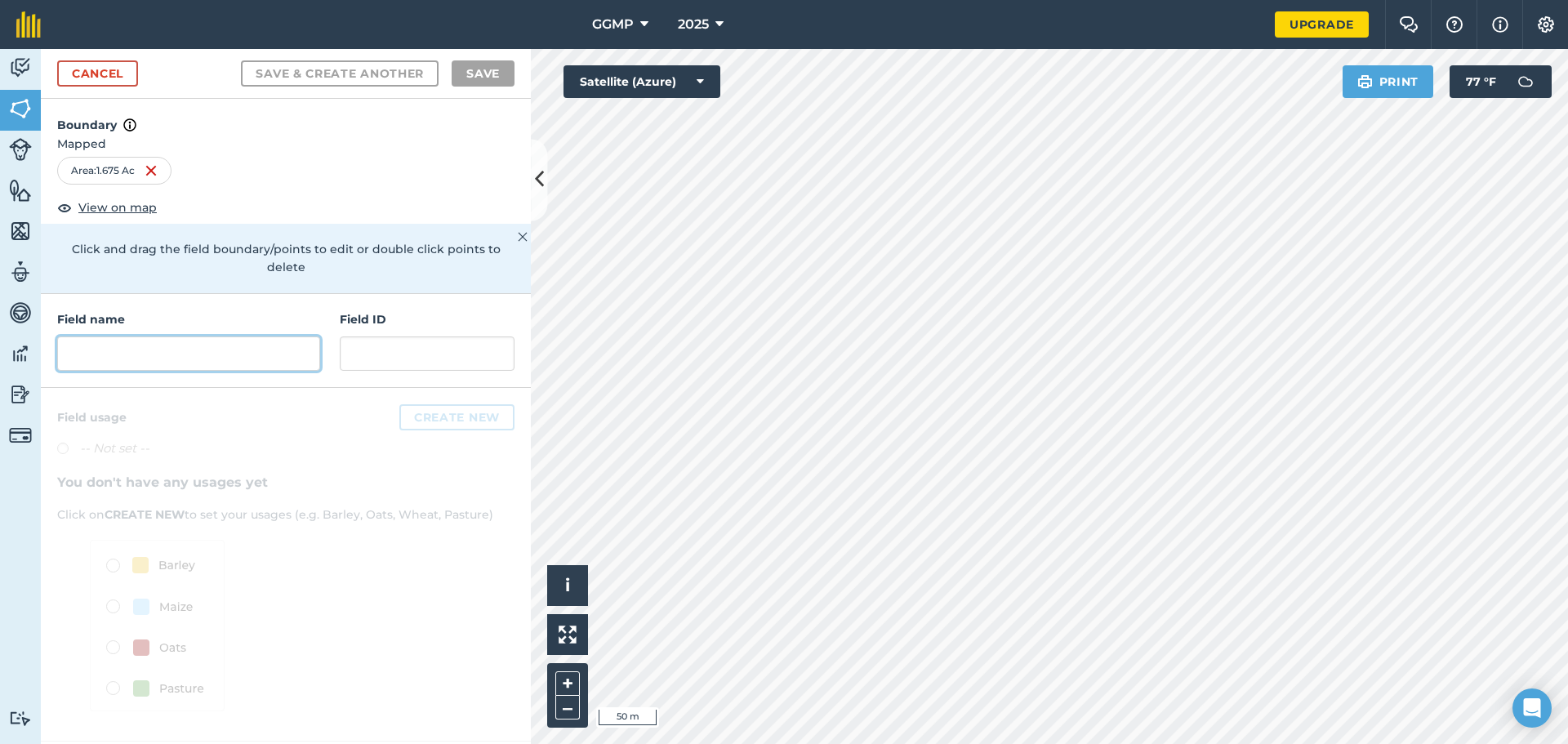 click at bounding box center [189, 354] 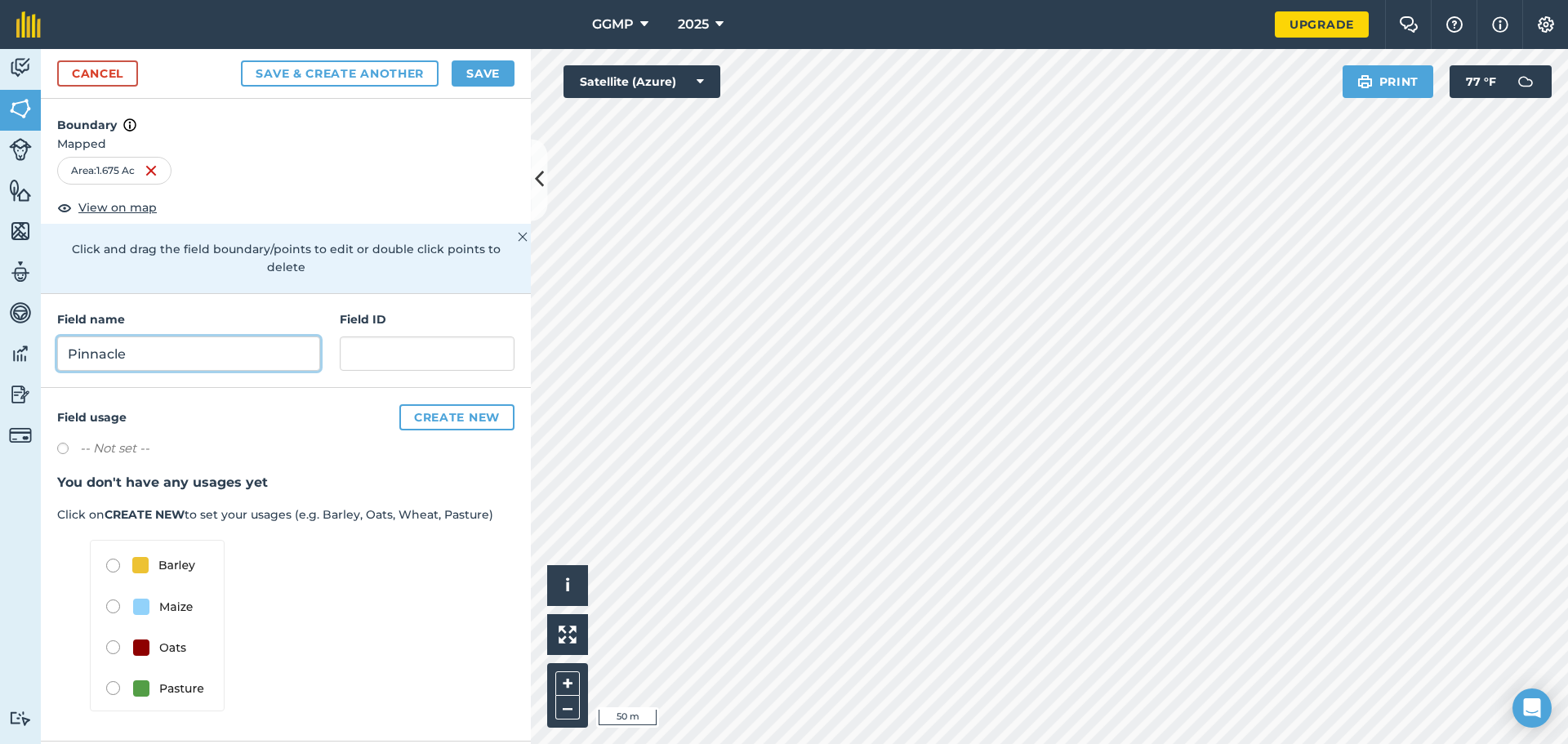 type on "Pinnacle" 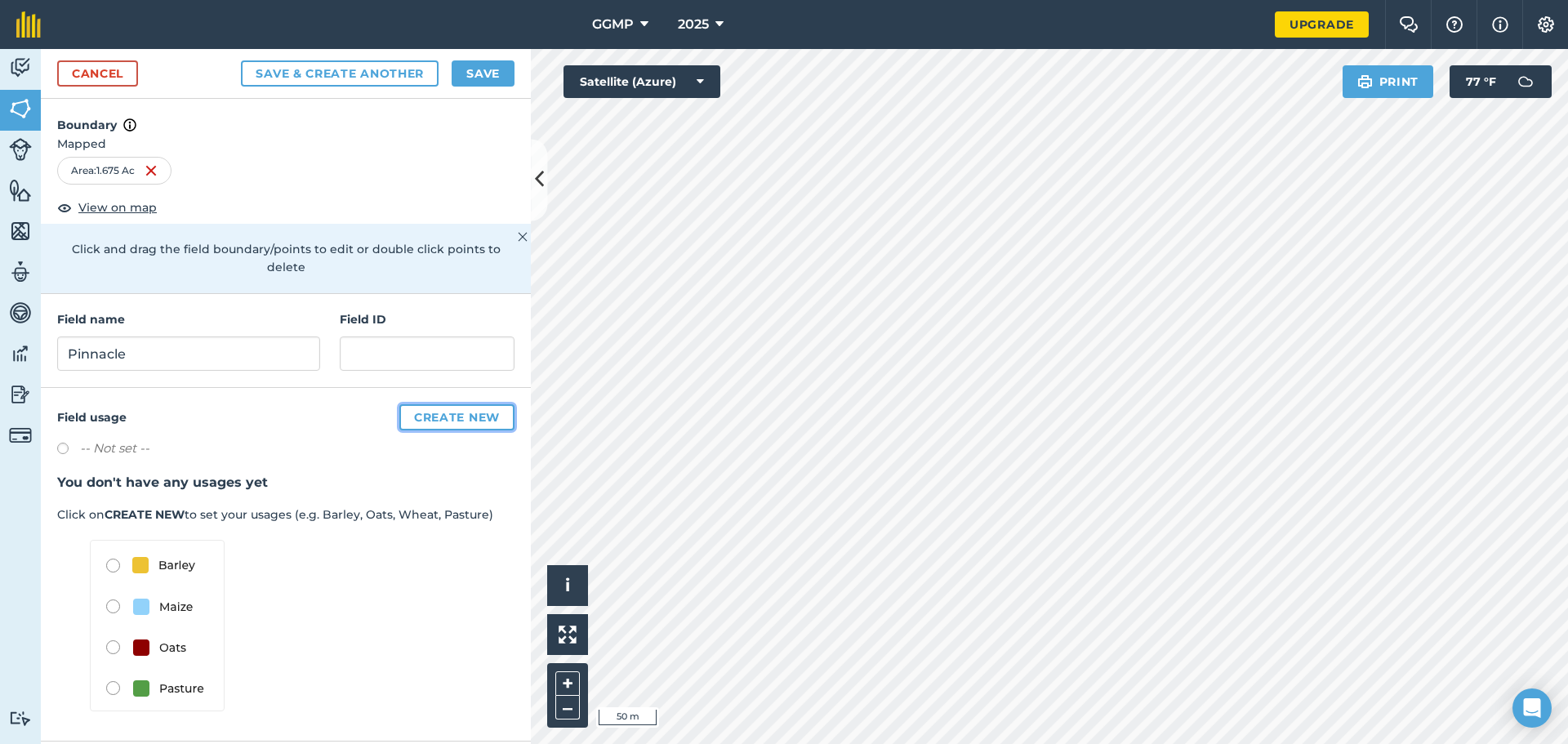 click on "Create new" at bounding box center (457, 417) 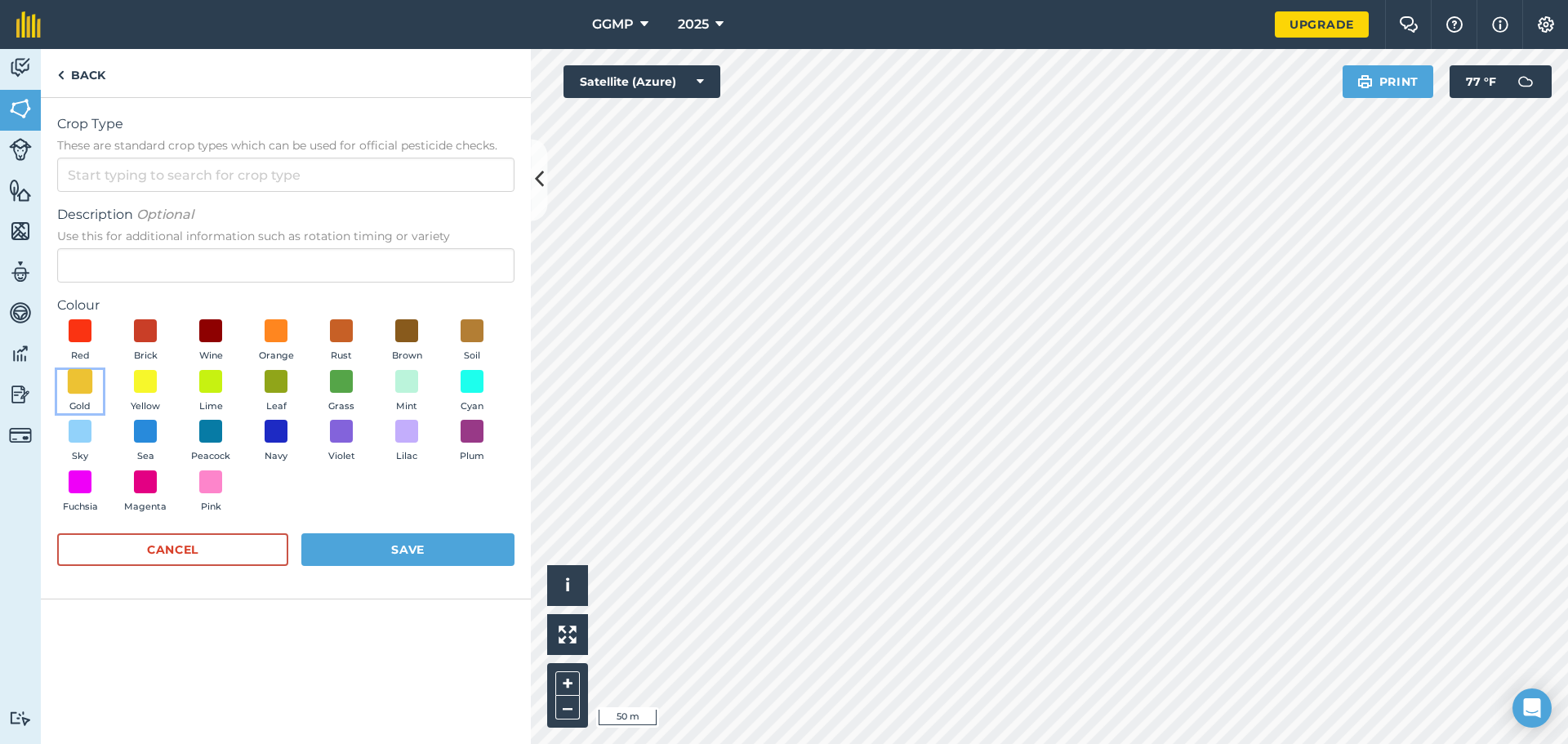 click at bounding box center (80, 381) 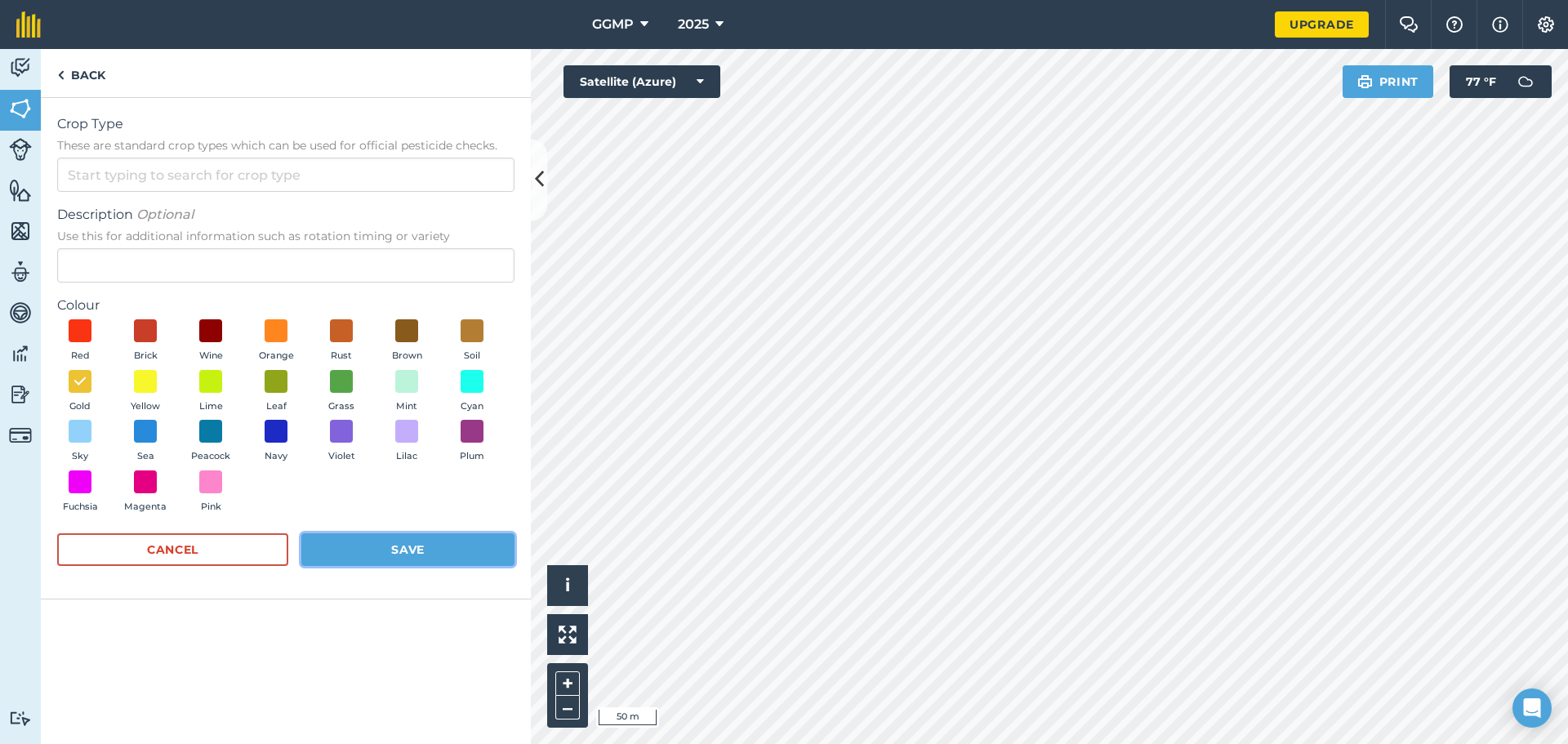 click on "Save" at bounding box center [408, 550] 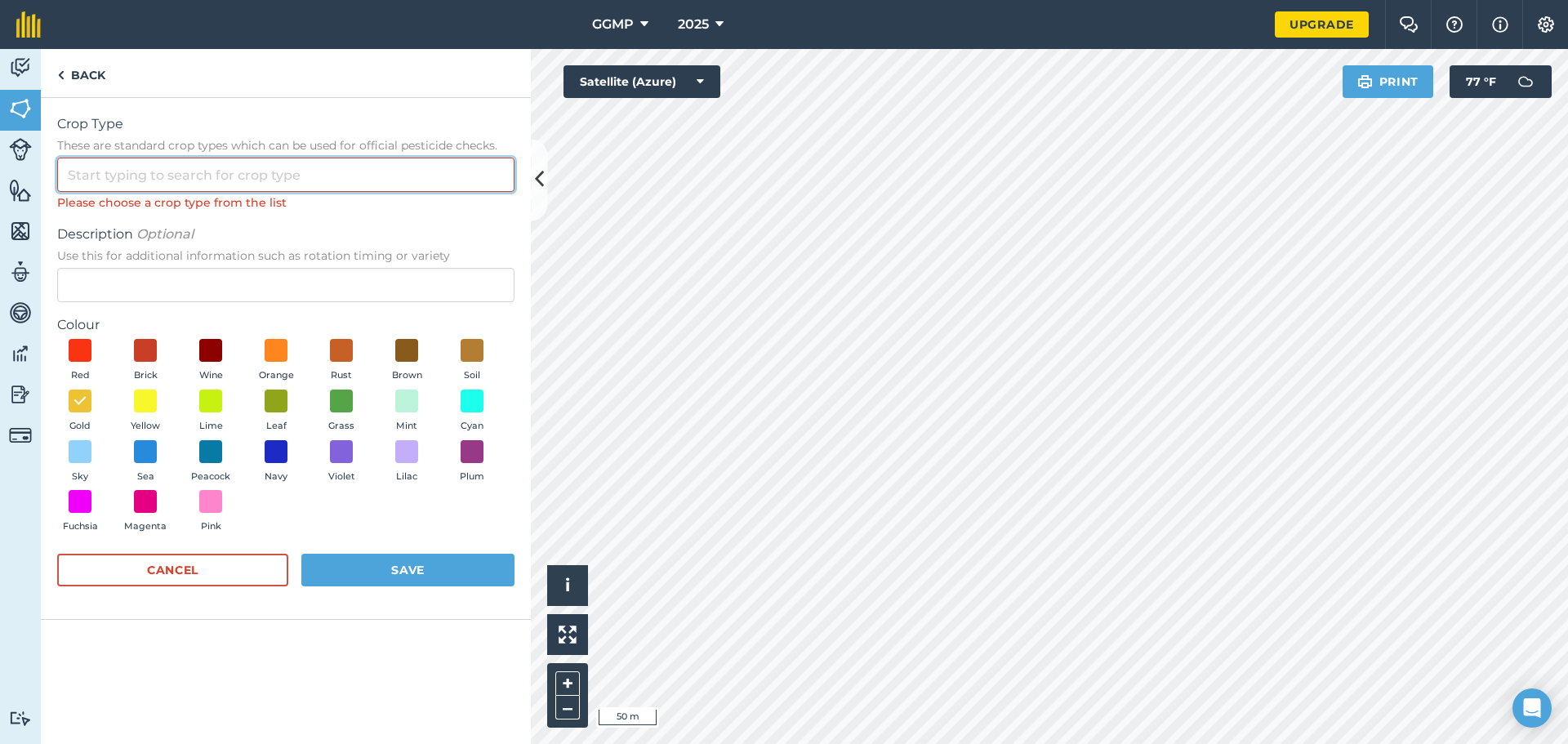 click on "Crop Type These are standard crop types which can be used for official pesticide checks." at bounding box center [286, 175] 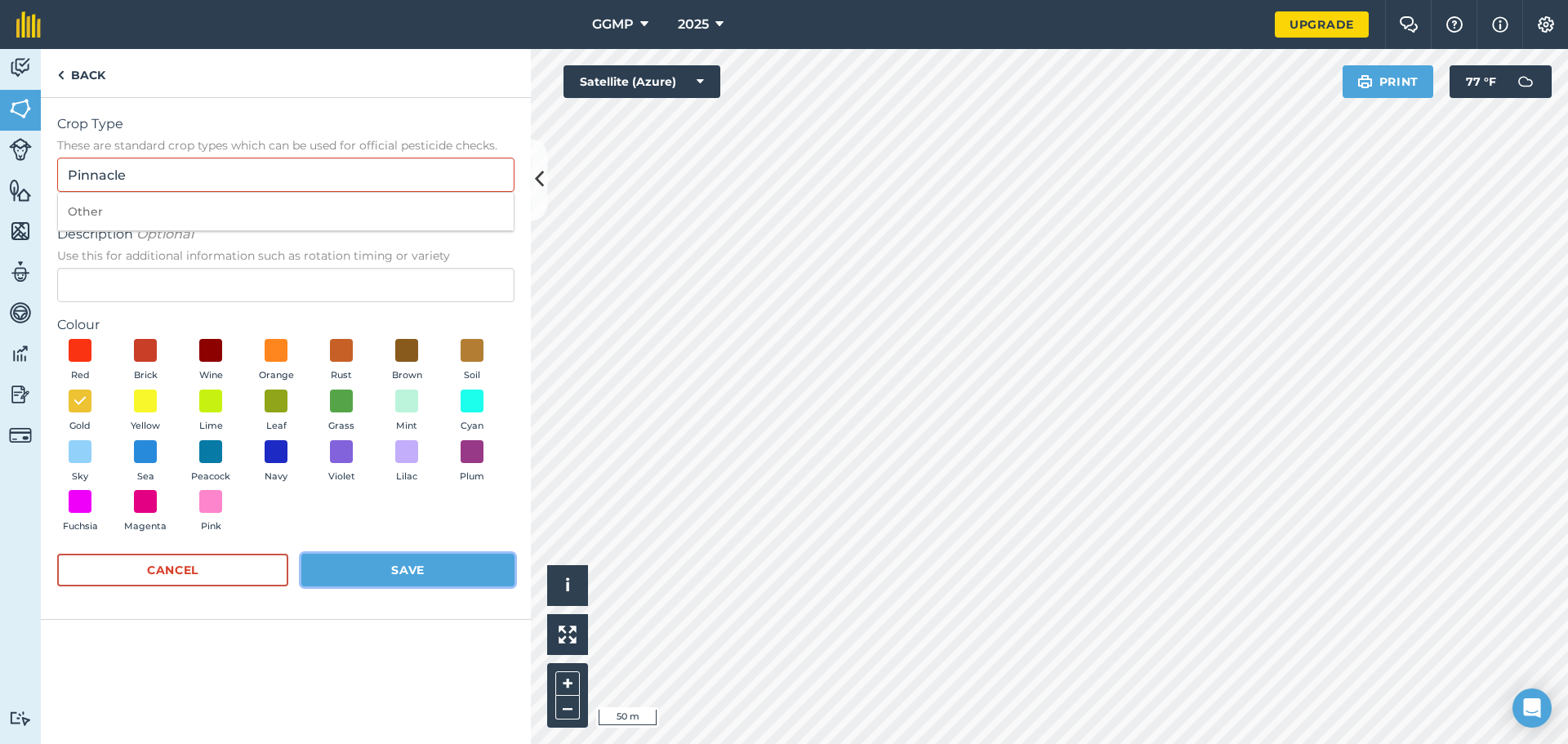 click on "Save" at bounding box center (408, 570) 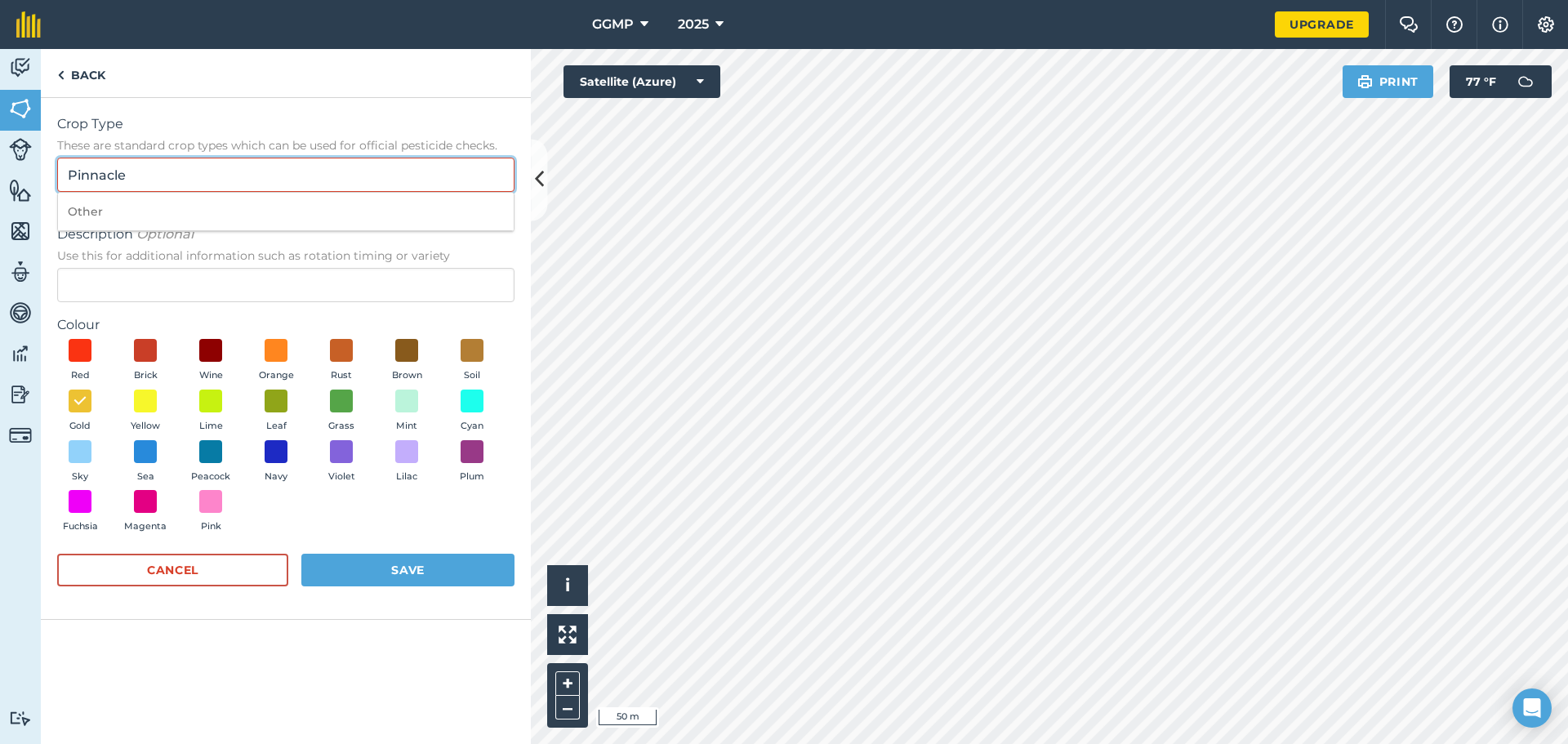 click on "Pinnacle" at bounding box center (286, 175) 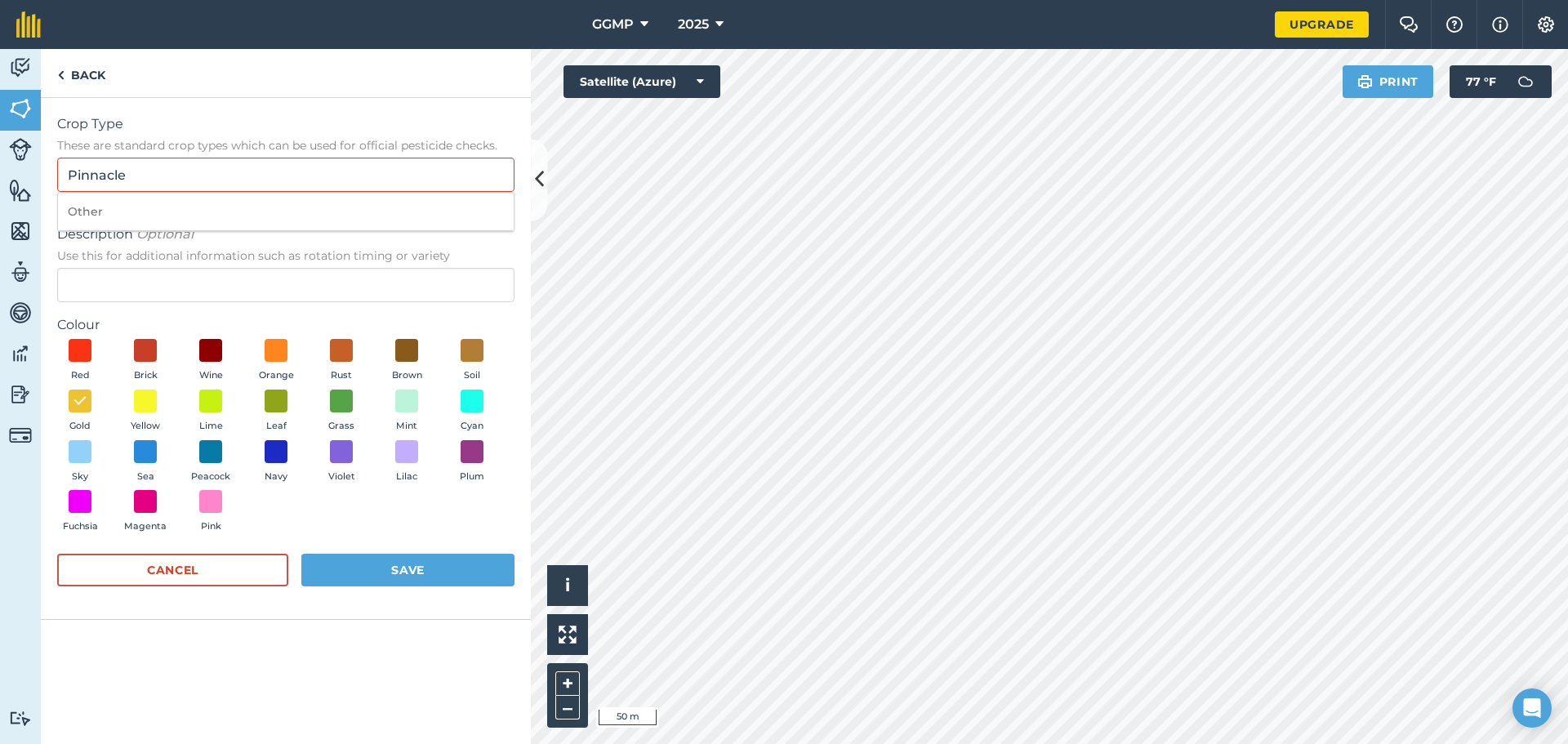 click on "Other" at bounding box center [286, 212] 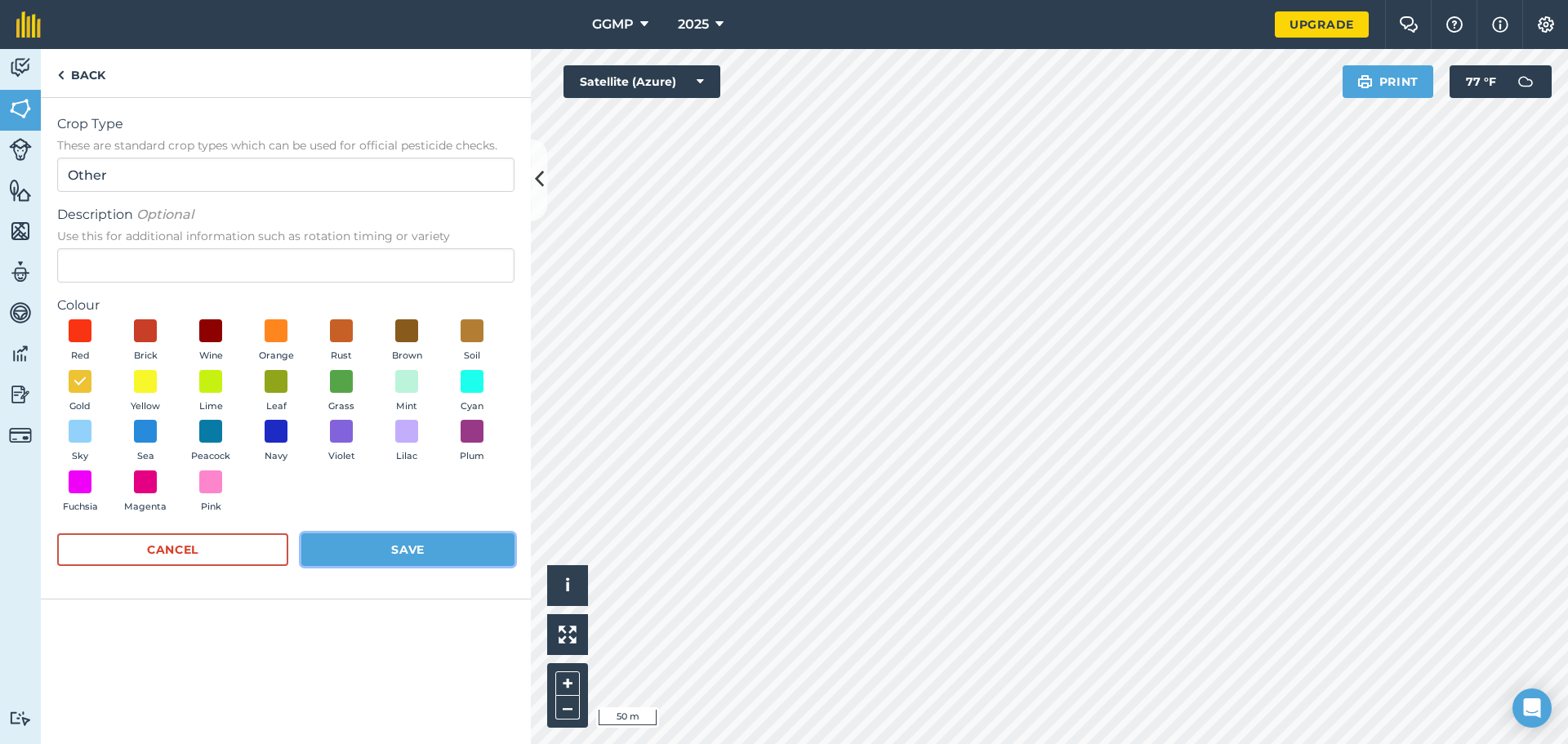 click on "Save" at bounding box center (408, 550) 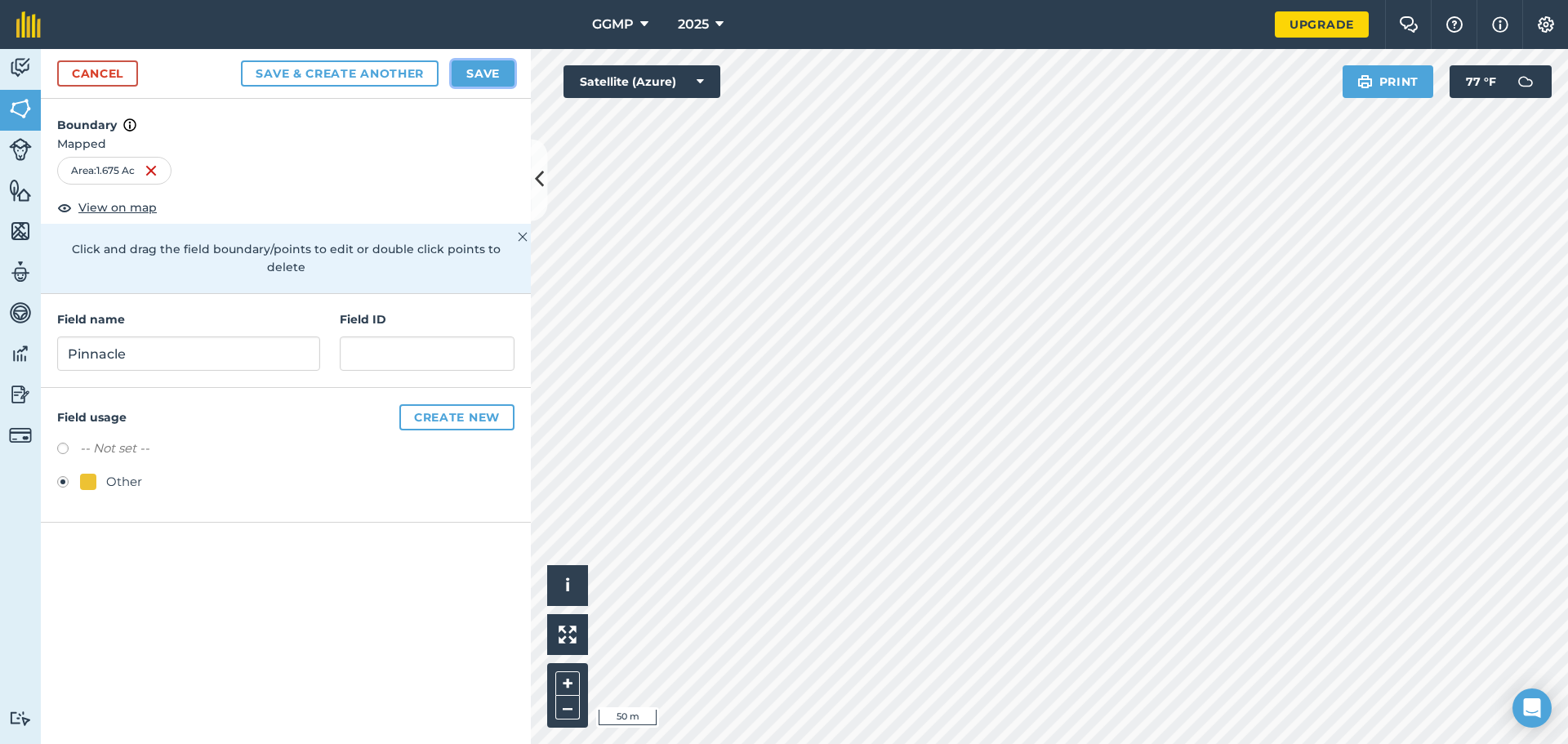click on "Save" at bounding box center (483, 74) 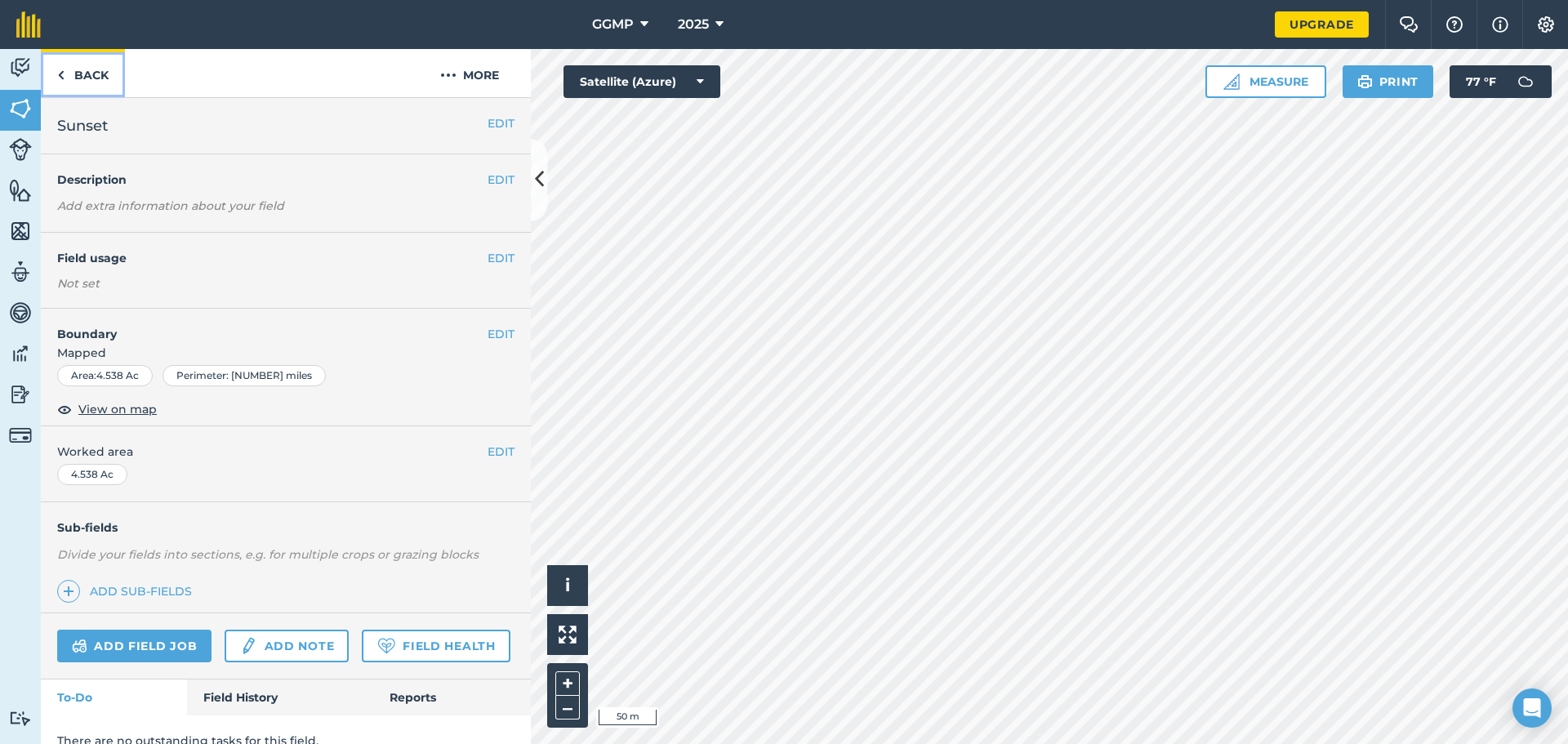 click on "Back" at bounding box center (82, 73) 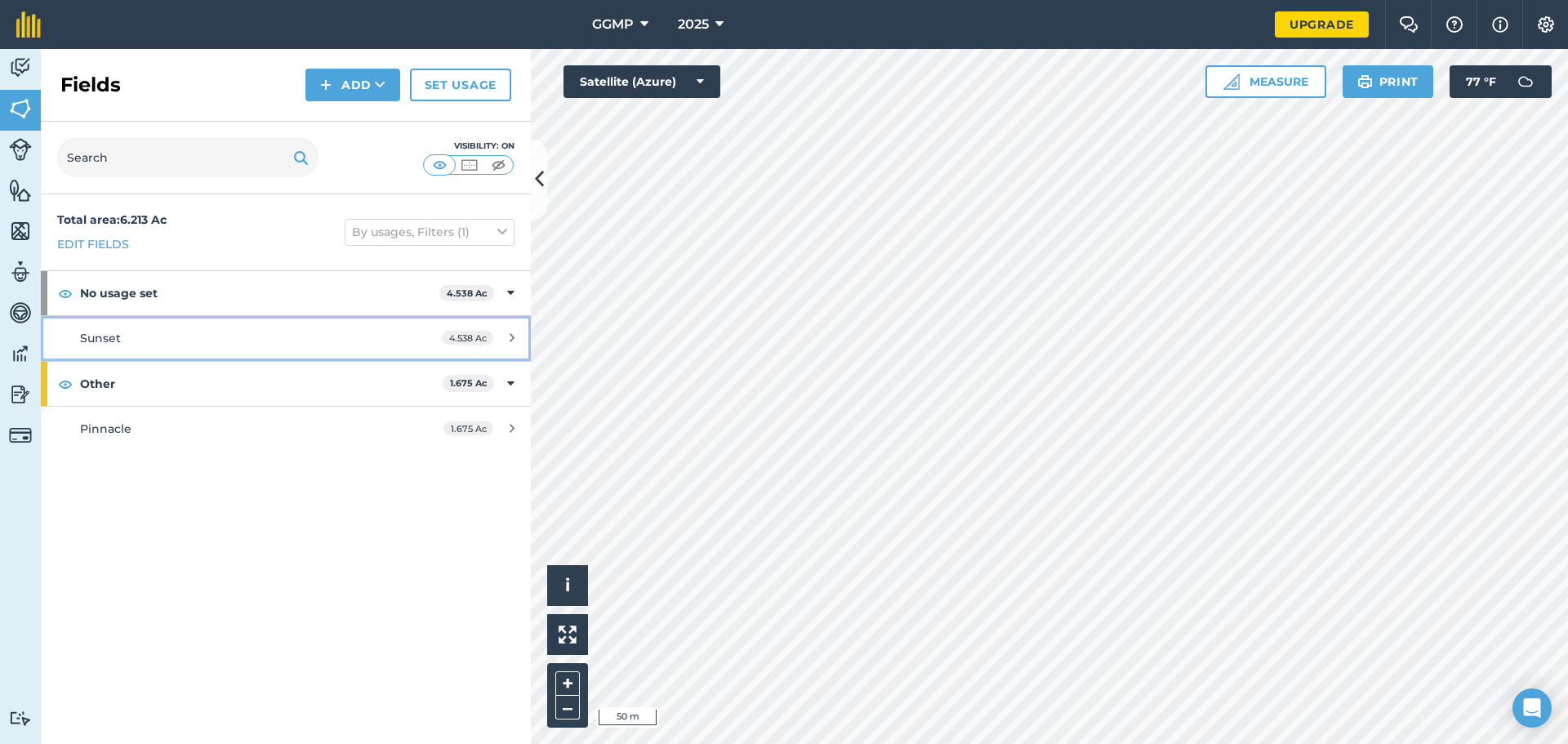 click on "Sunset" at bounding box center (234, 338) 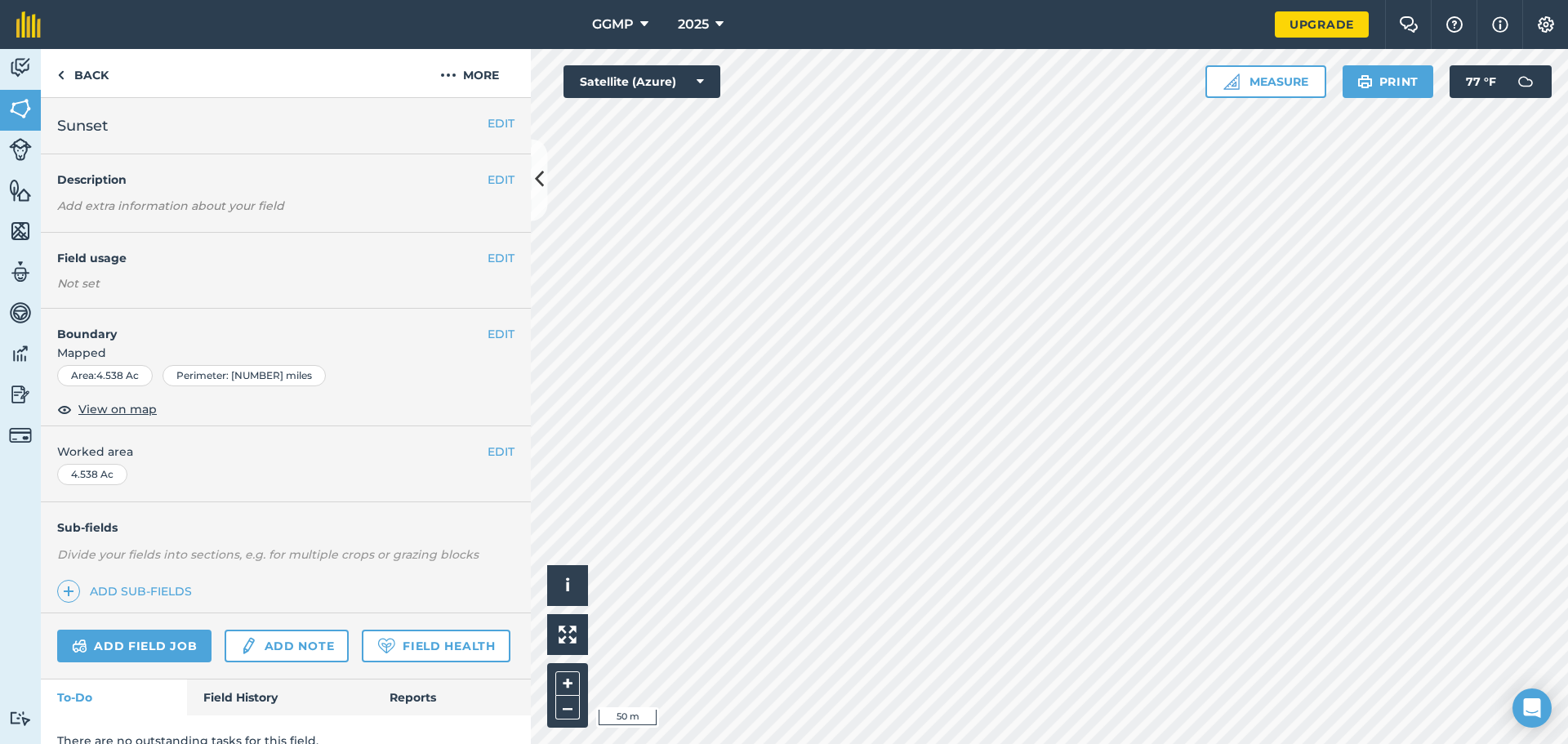 scroll, scrollTop: 69, scrollLeft: 0, axis: vertical 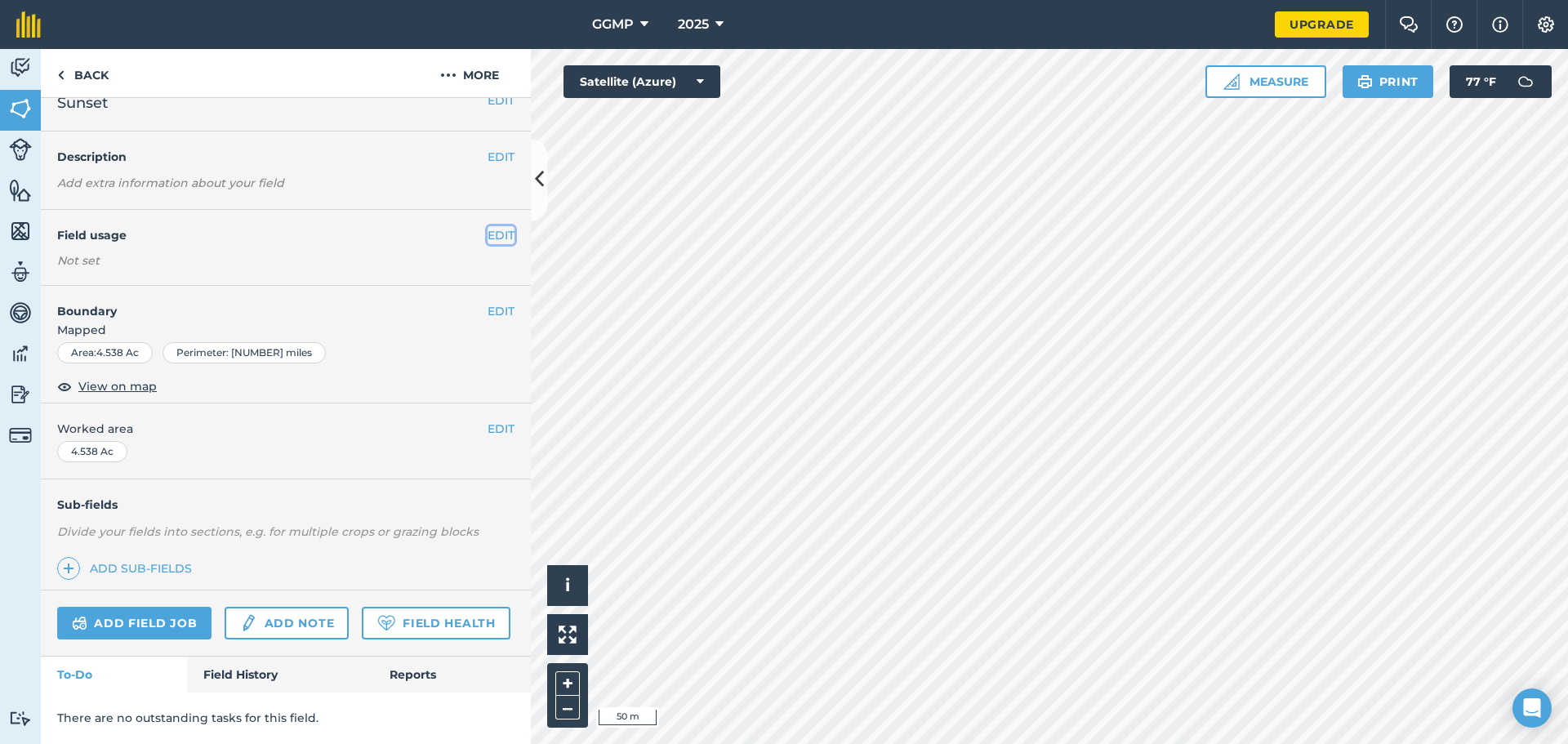 click on "EDIT" at bounding box center (501, 235) 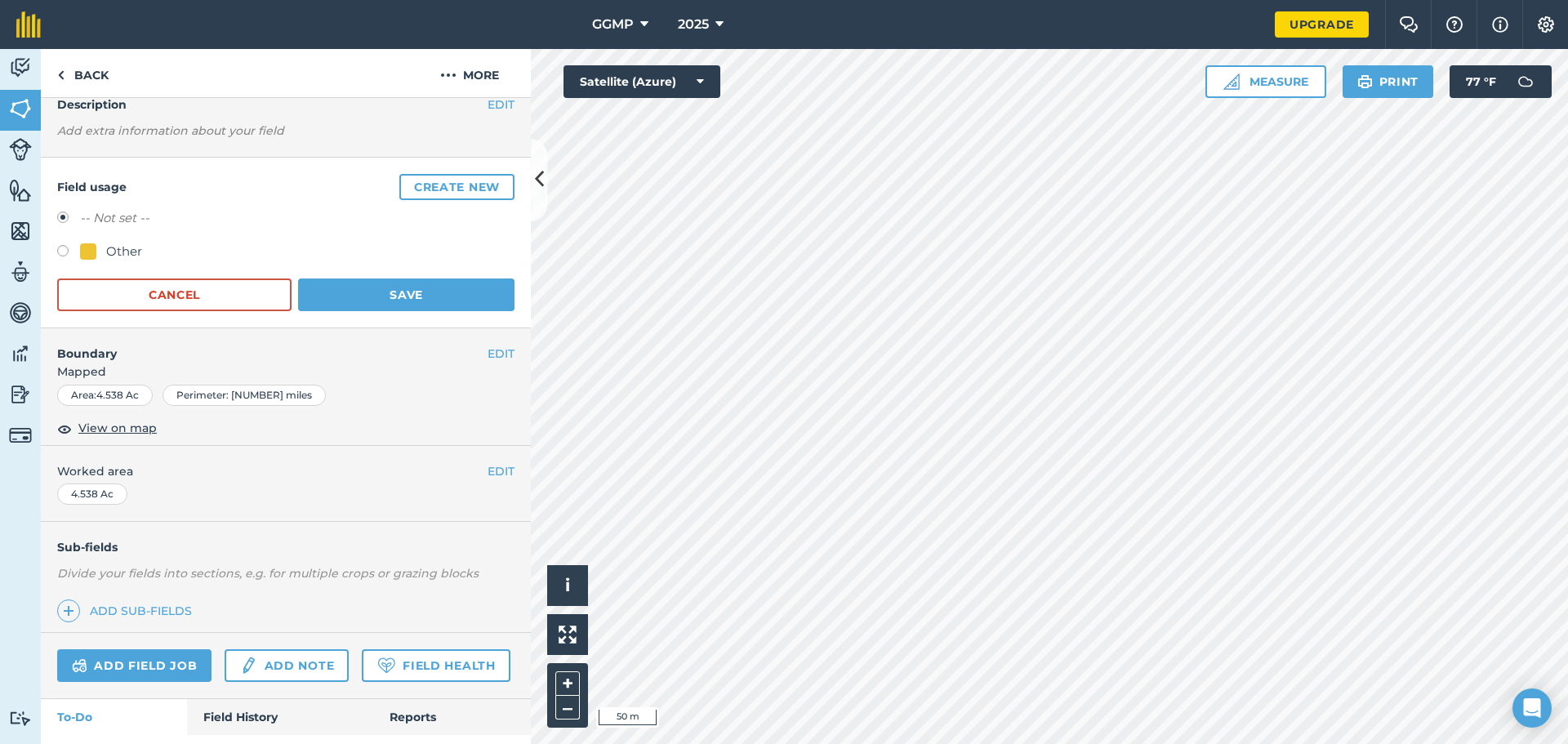 scroll, scrollTop: 0, scrollLeft: 0, axis: both 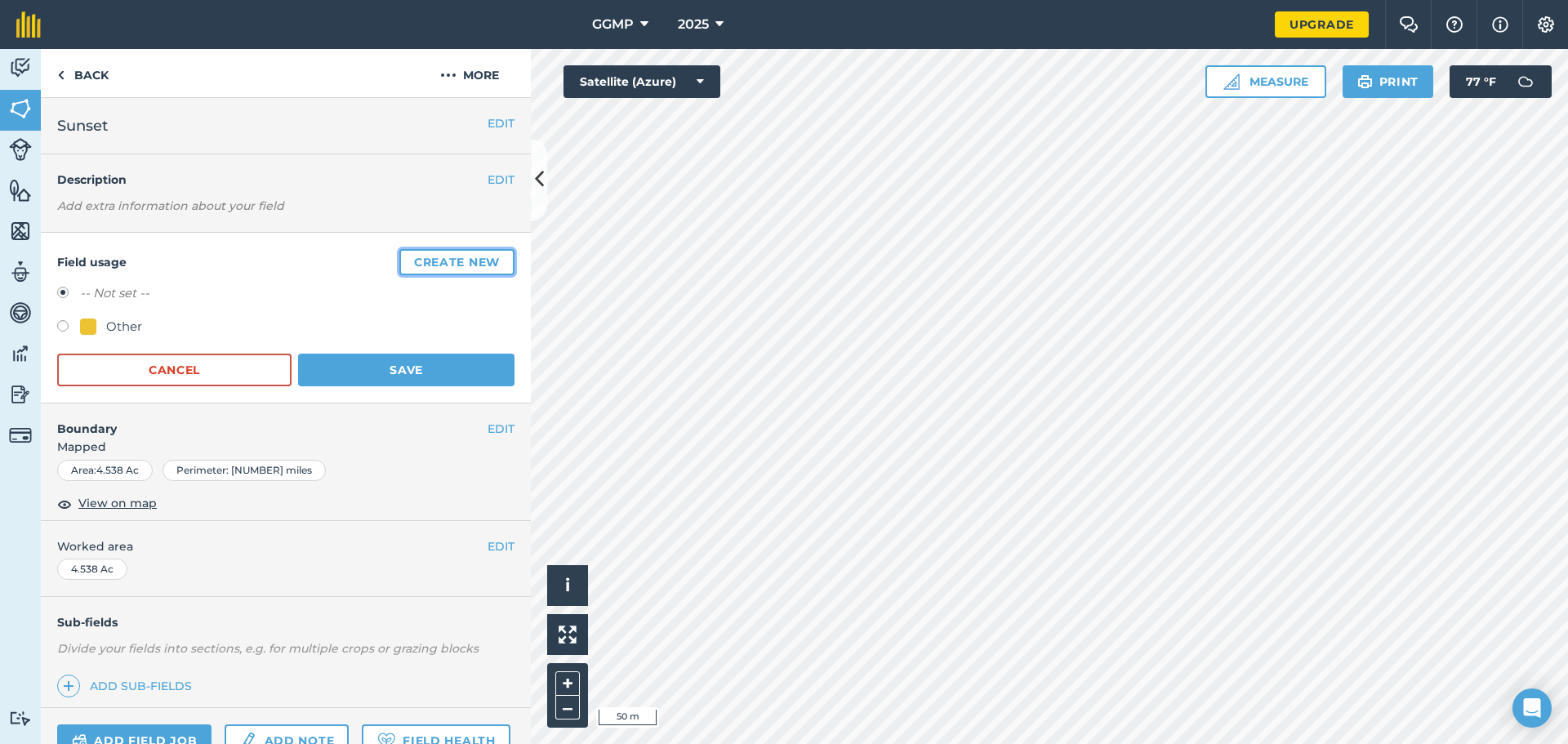 click on "Create new" at bounding box center [457, 262] 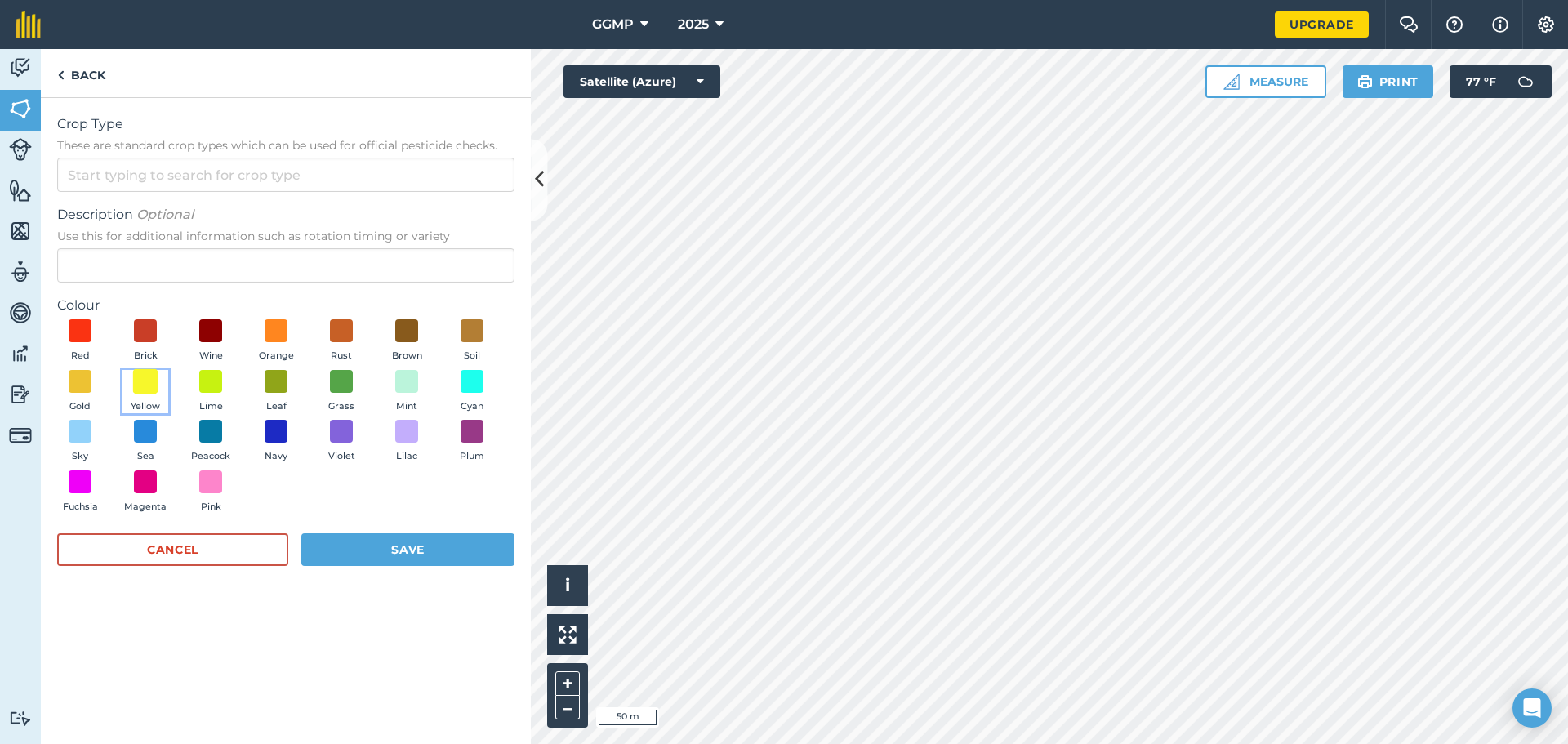 click at bounding box center (145, 381) 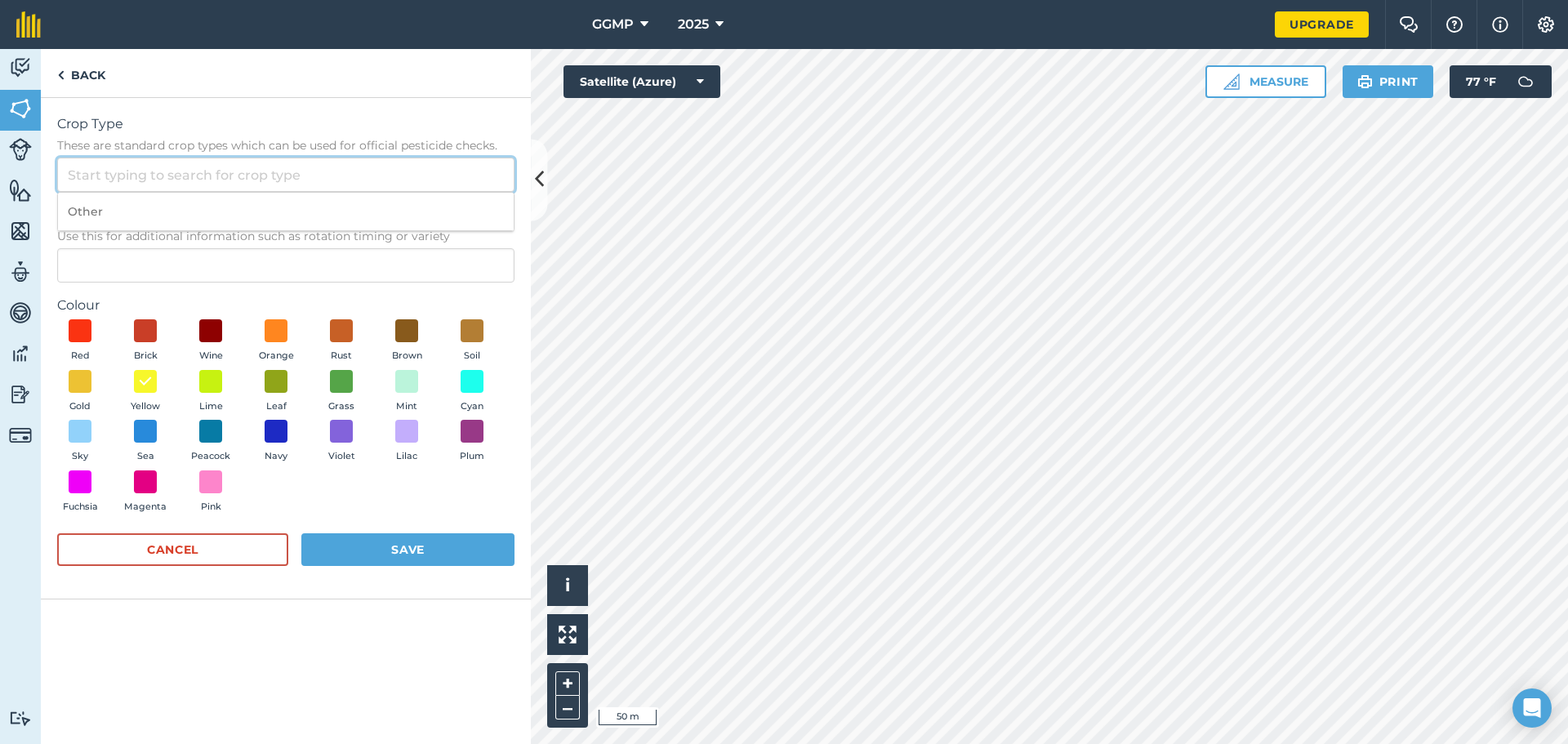 click on "Crop Type These are standard crop types which can be used for official pesticide checks." at bounding box center [286, 175] 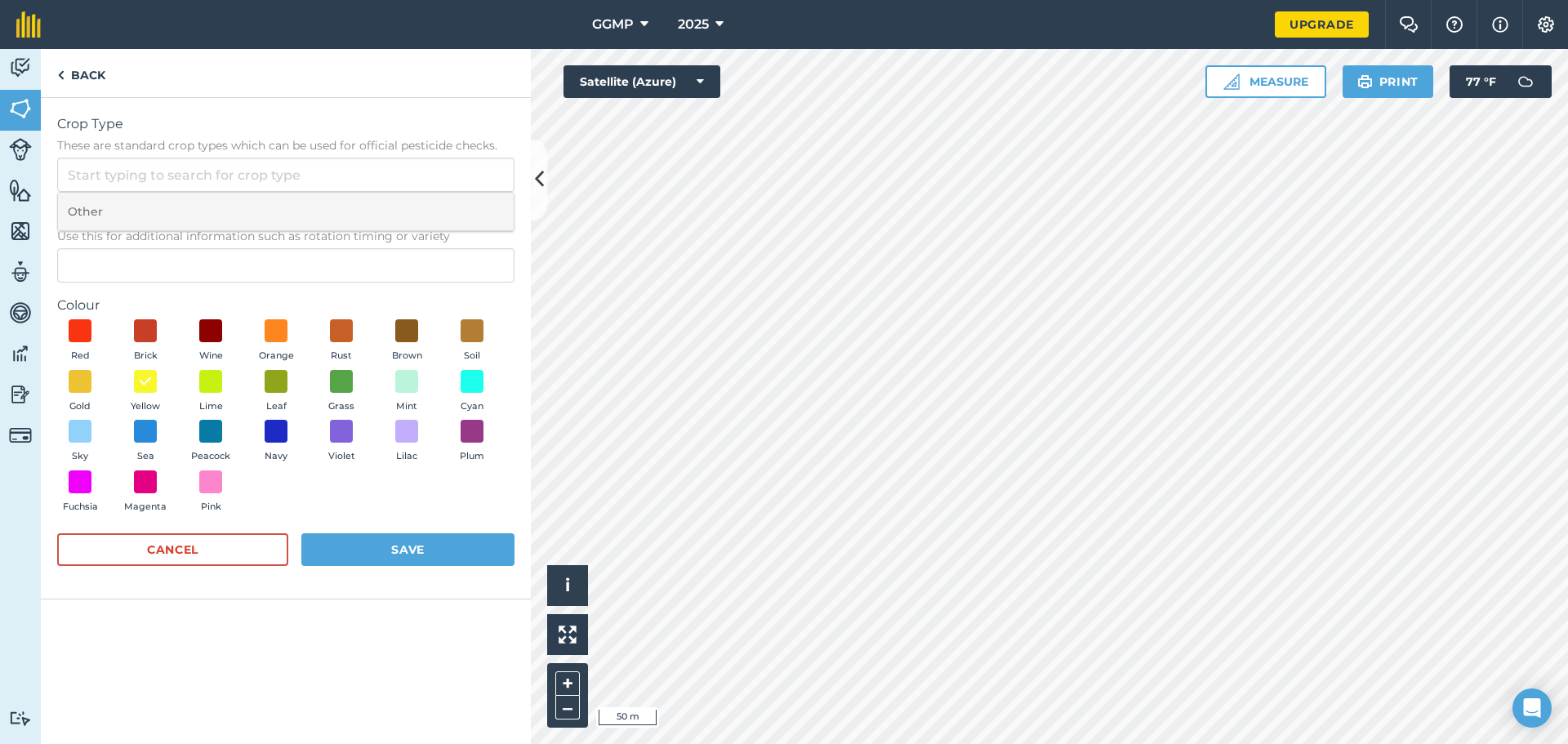click on "Other" at bounding box center [286, 212] 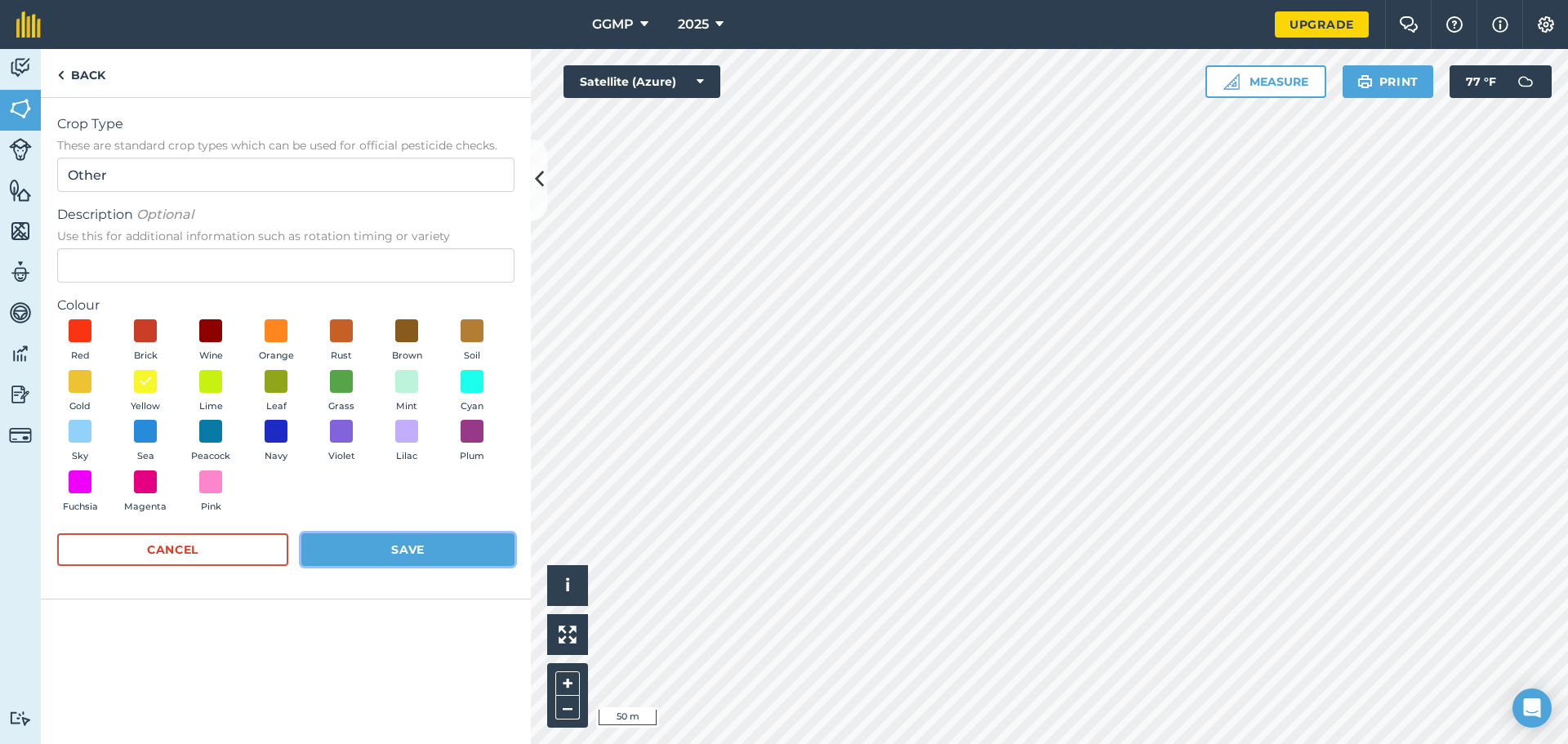 click on "Save" at bounding box center [408, 550] 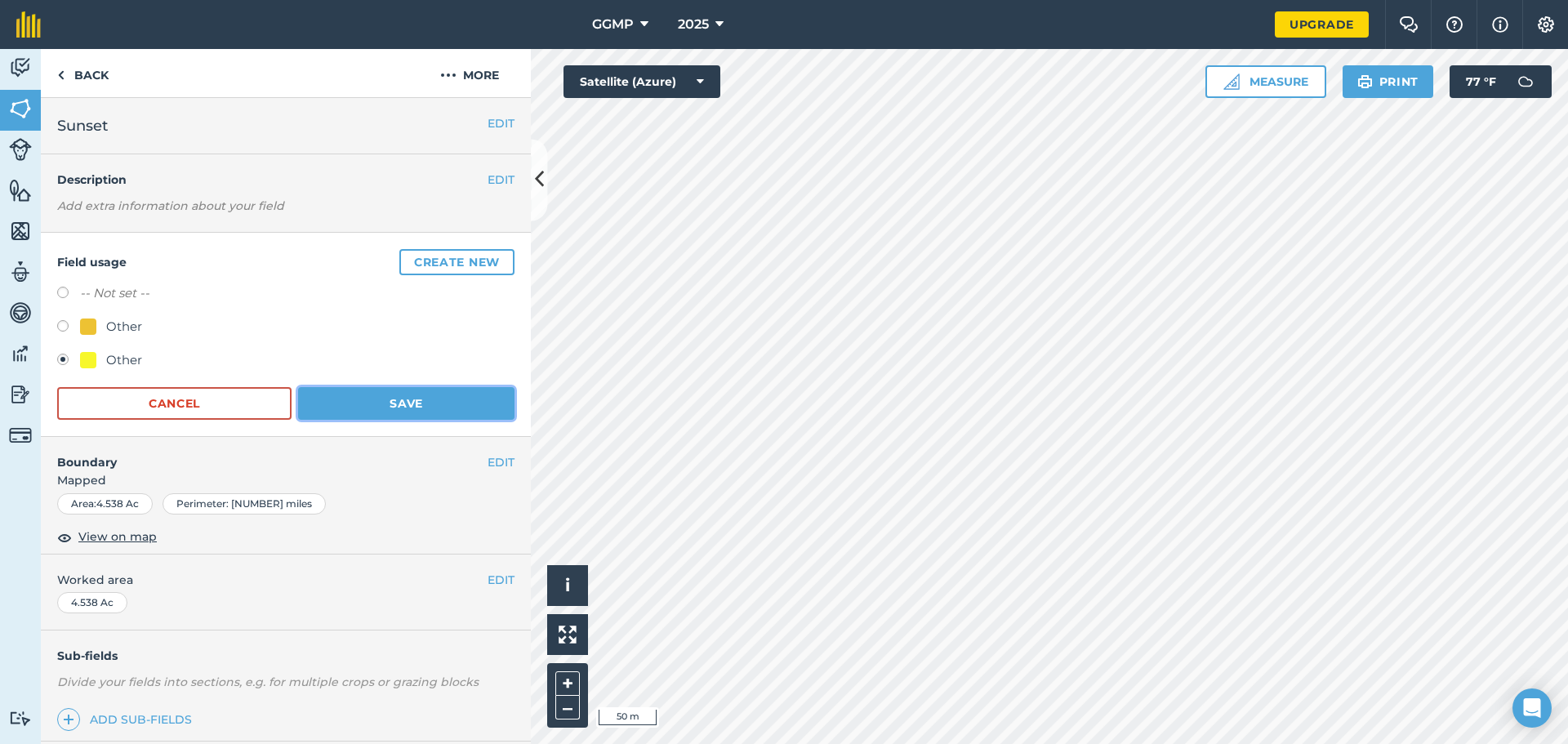 click on "Save" at bounding box center [406, 403] 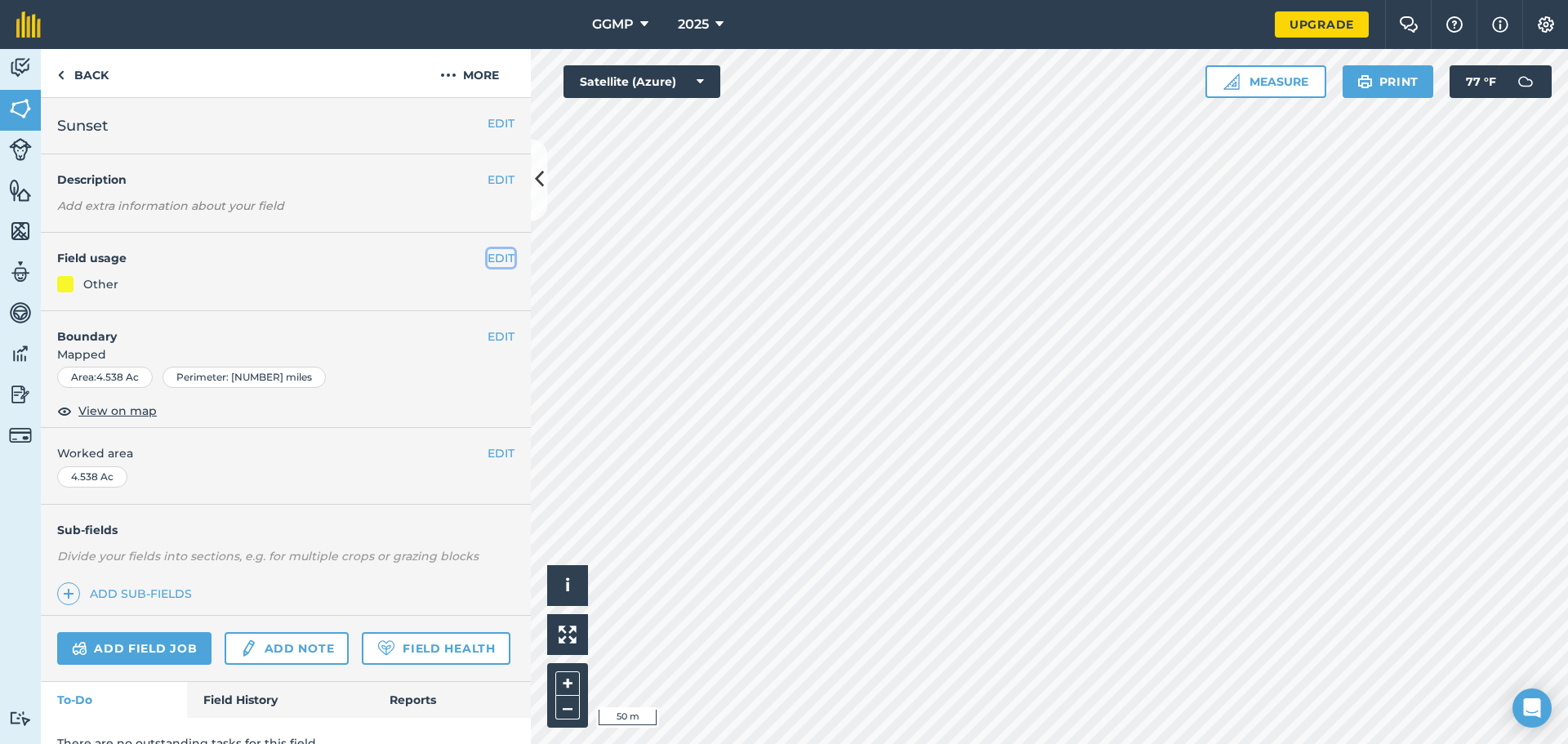 click on "EDIT" at bounding box center [501, 258] 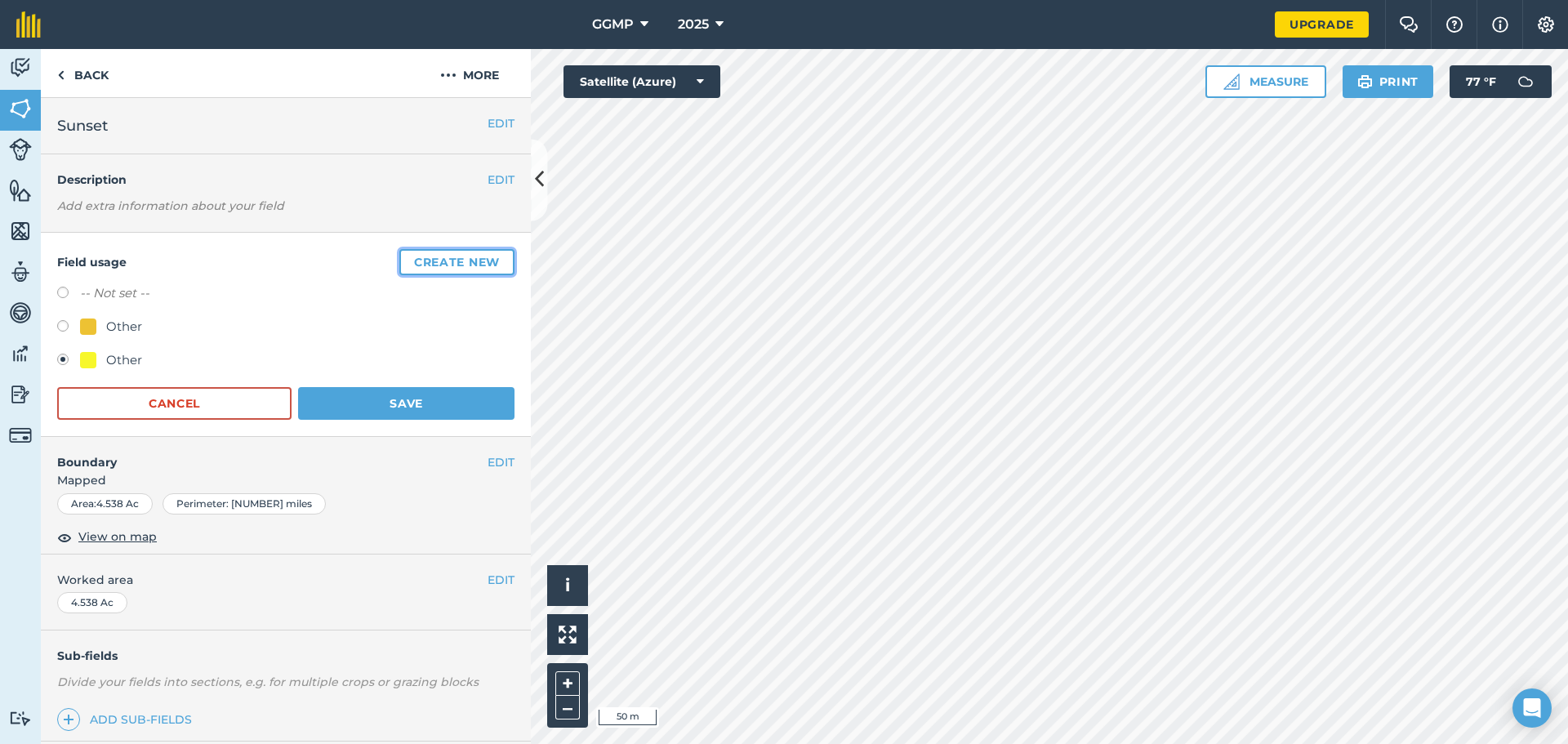 click on "Create new" at bounding box center [457, 262] 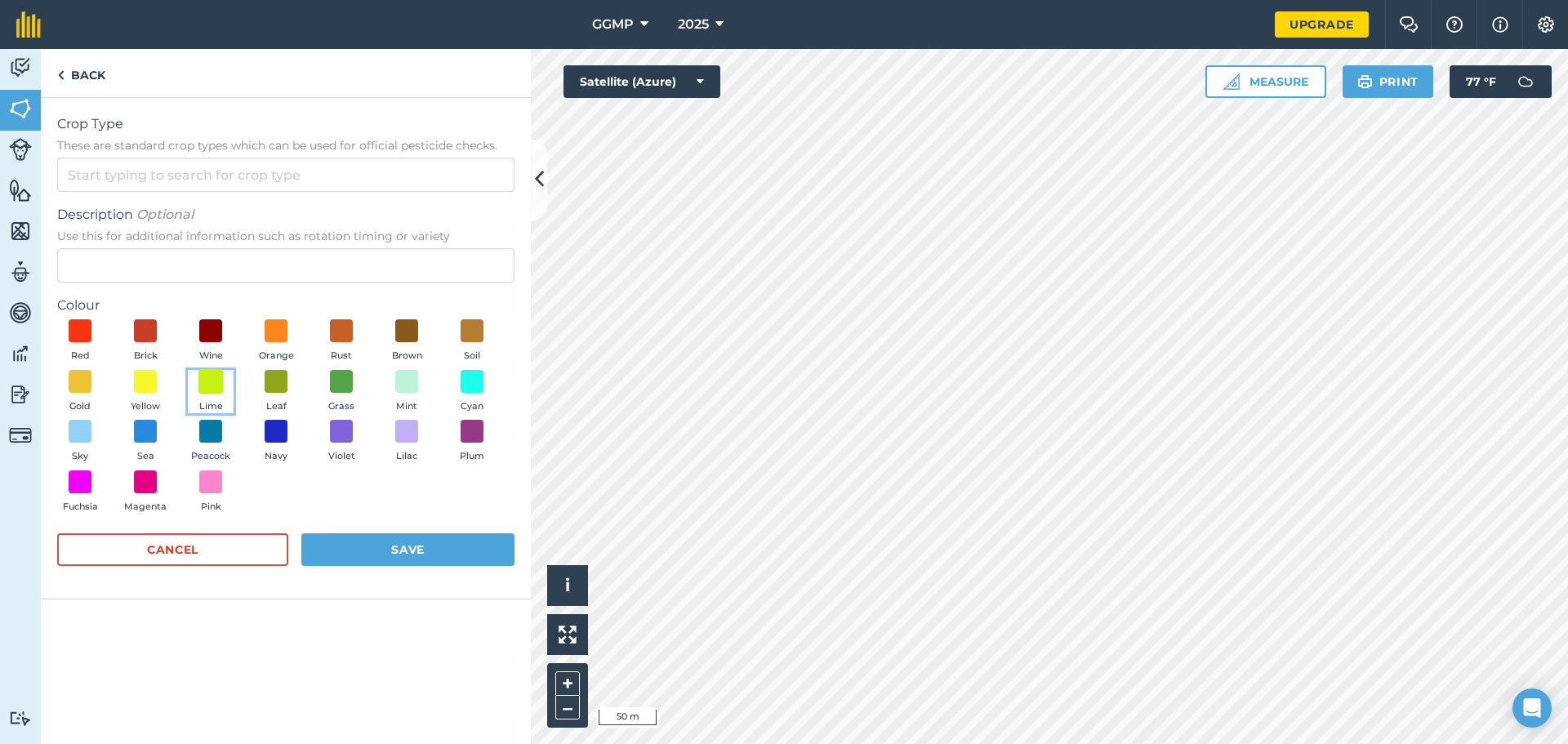 click at bounding box center [211, 381] 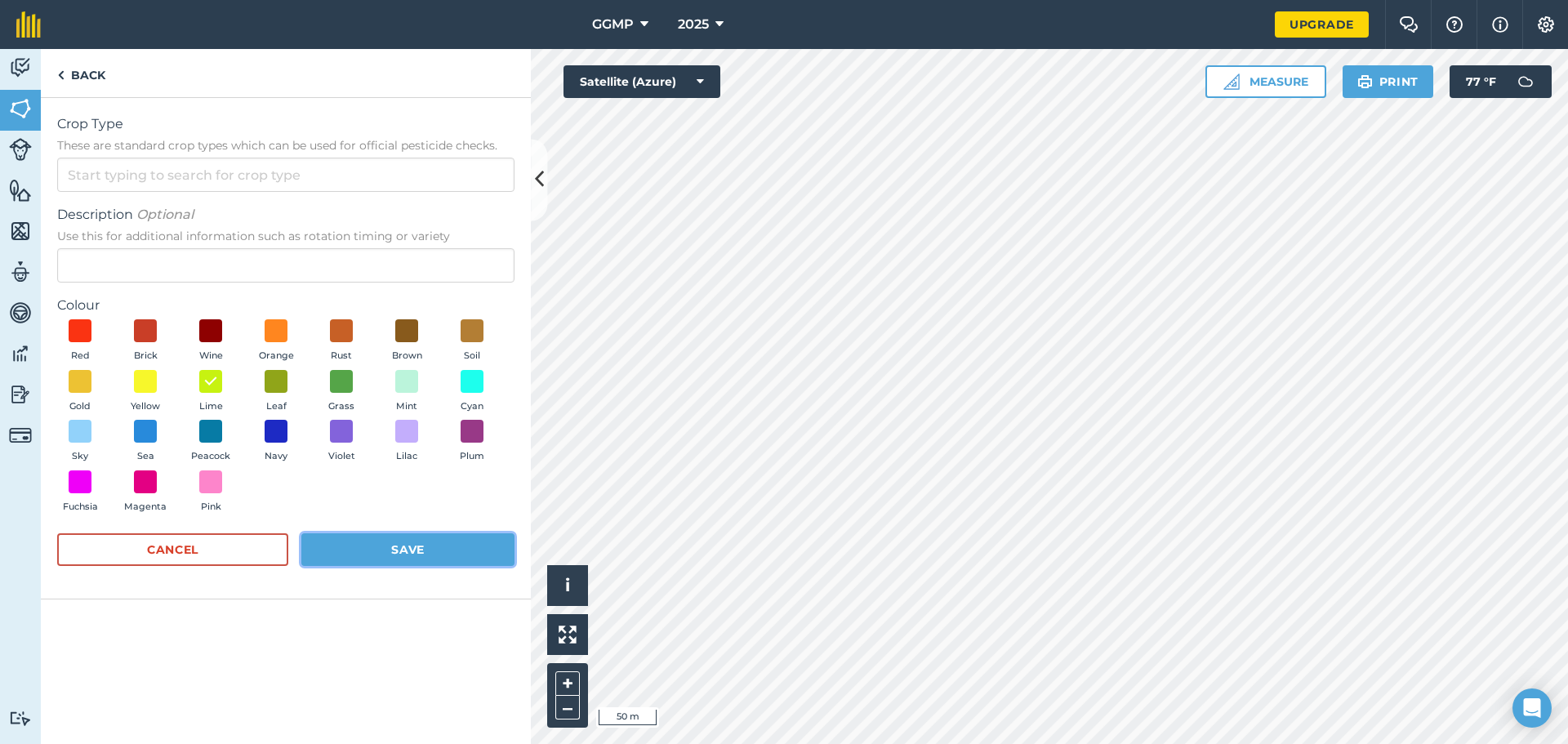 click on "Save" at bounding box center [408, 550] 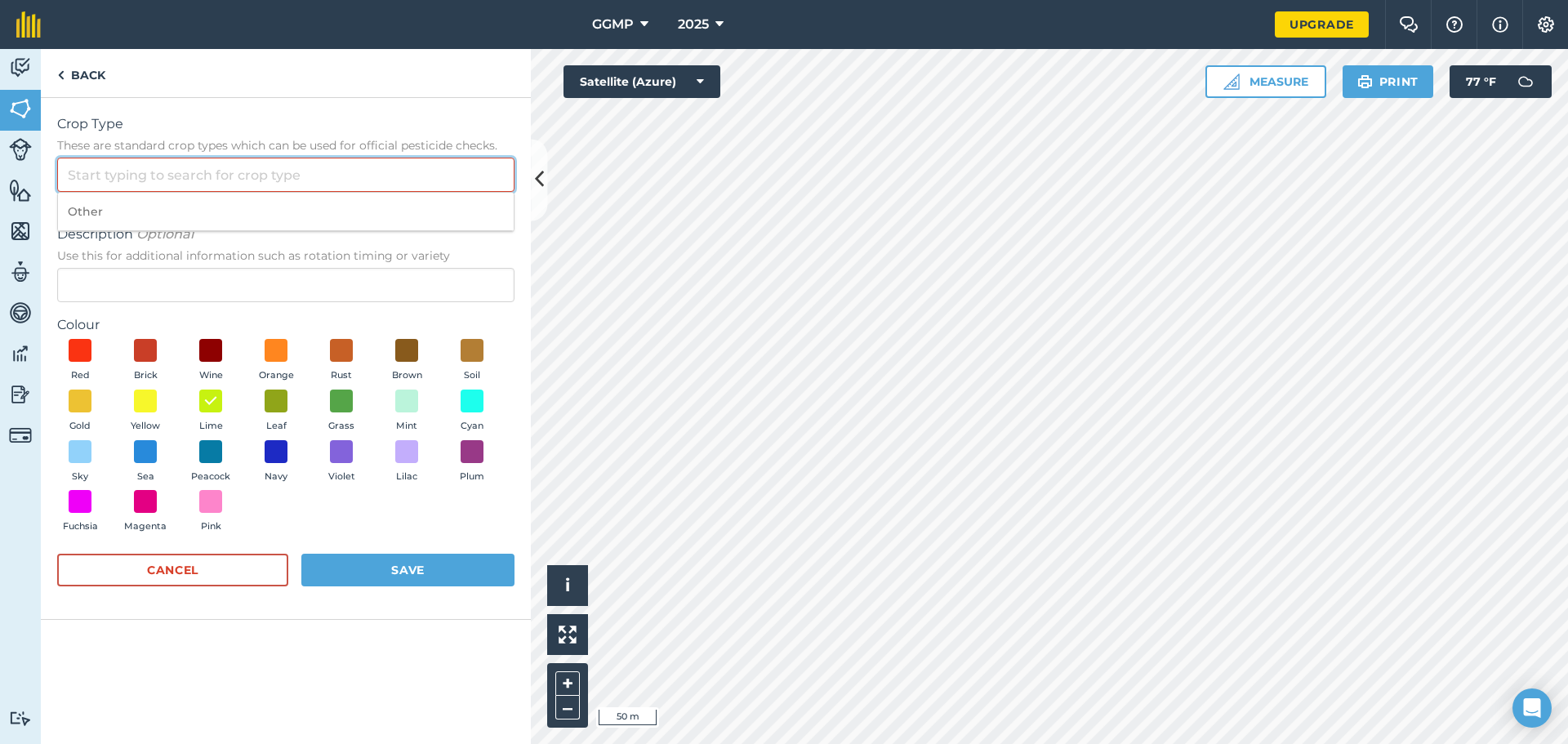 click on "Crop Type These are standard crop types which can be used for official pesticide checks." at bounding box center (286, 175) 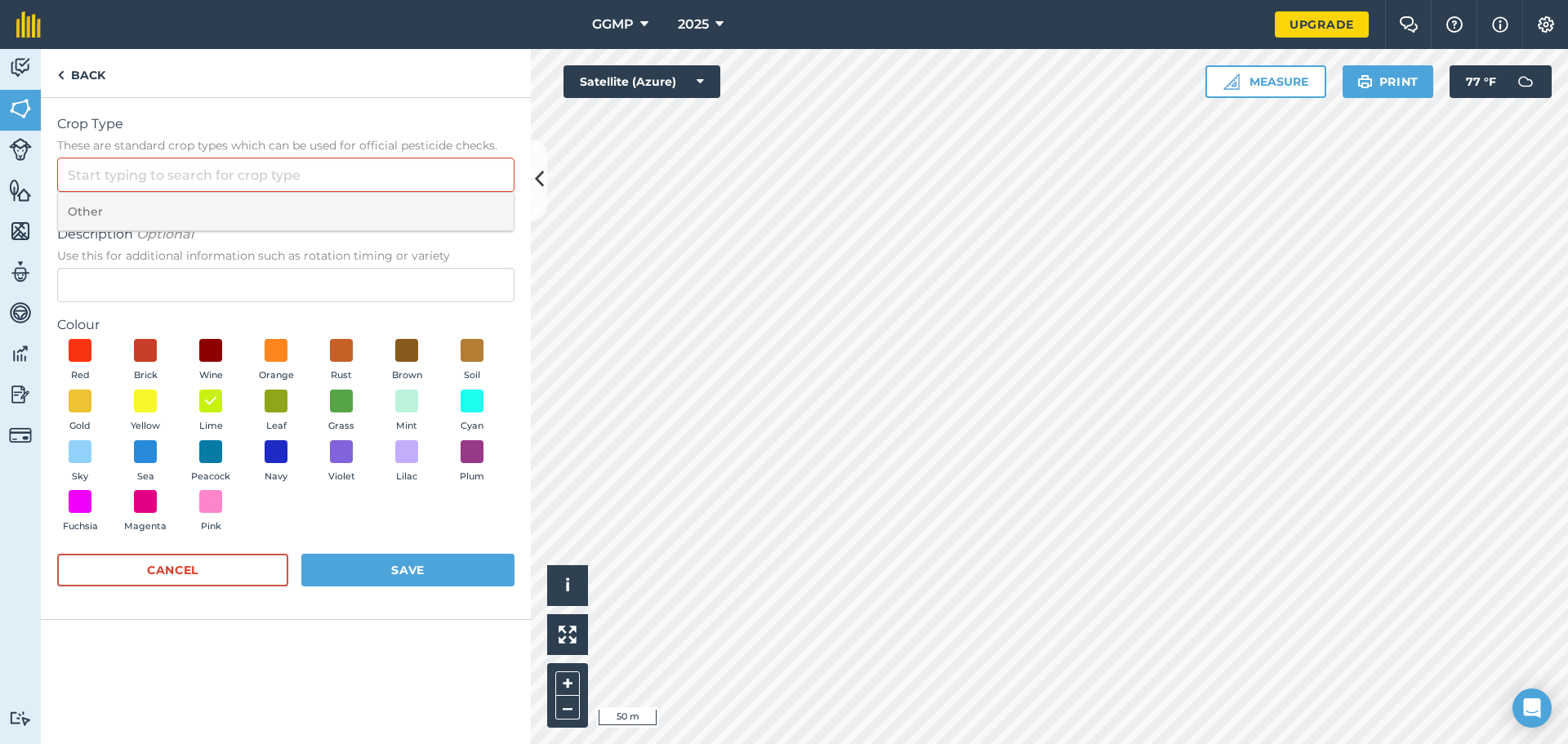 click on "Other" at bounding box center (286, 212) 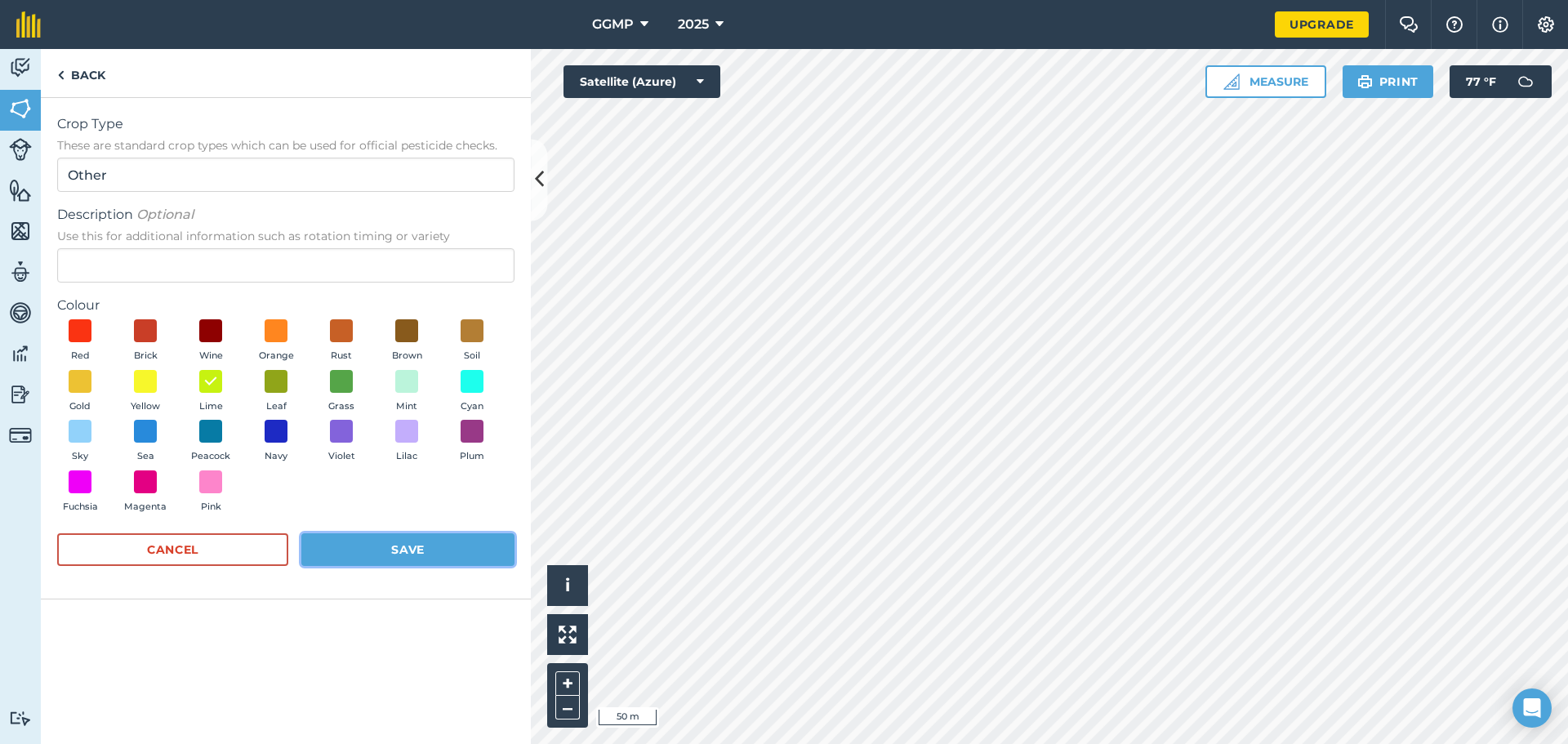 click on "Save" at bounding box center [408, 550] 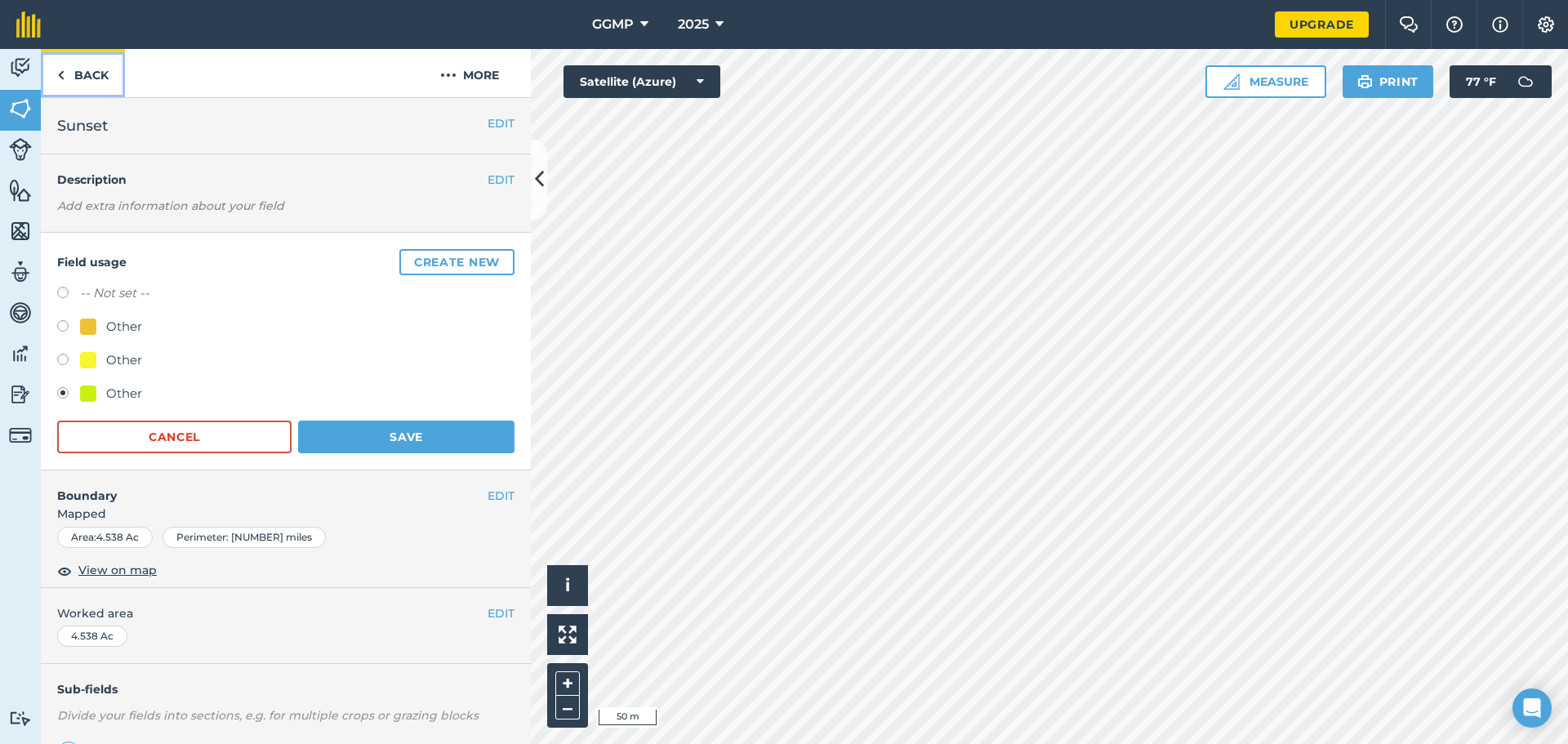 click on "Back" at bounding box center (82, 73) 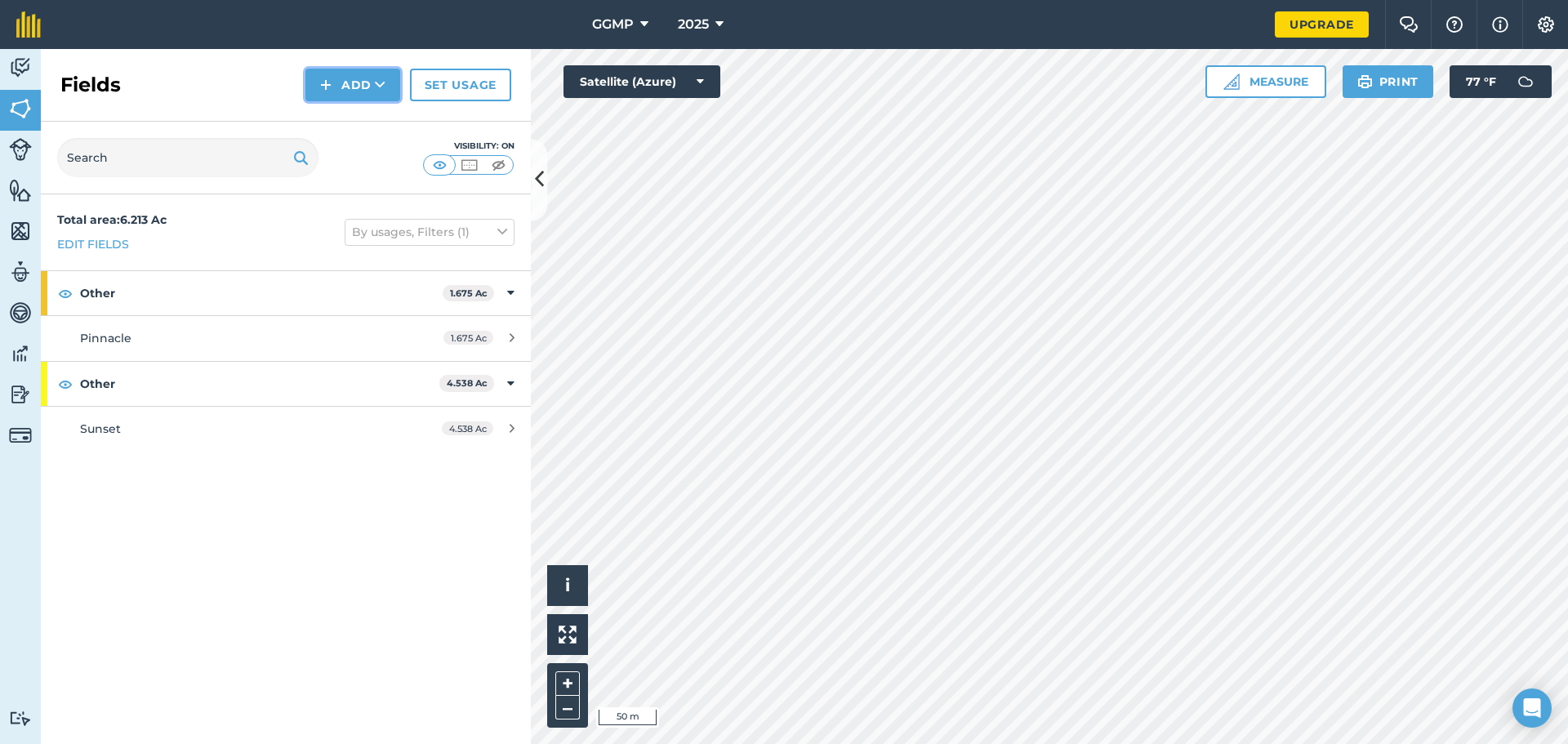 click on "Add" at bounding box center (353, 85) 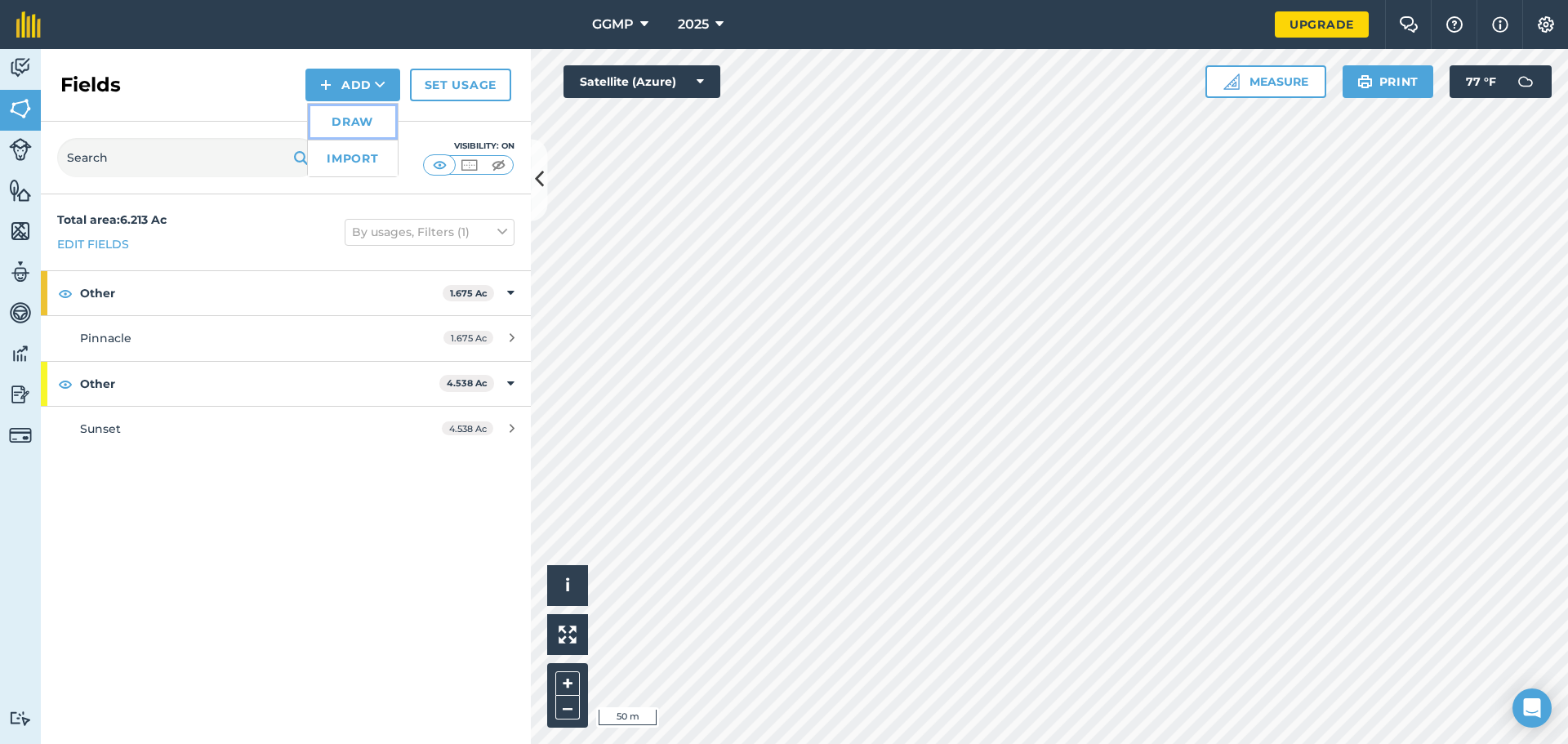 click on "Draw" at bounding box center (353, 122) 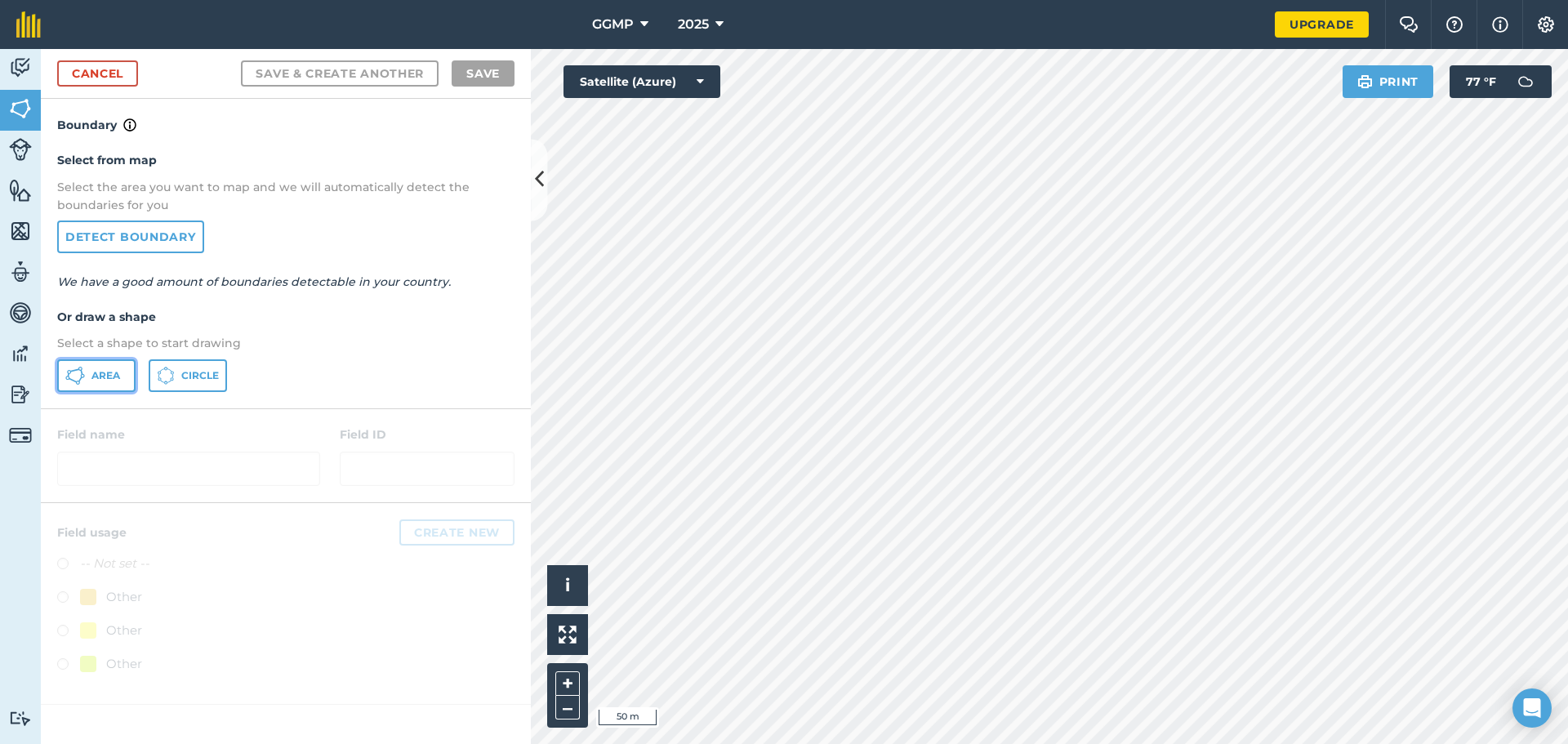 click on "Area" at bounding box center [105, 376] 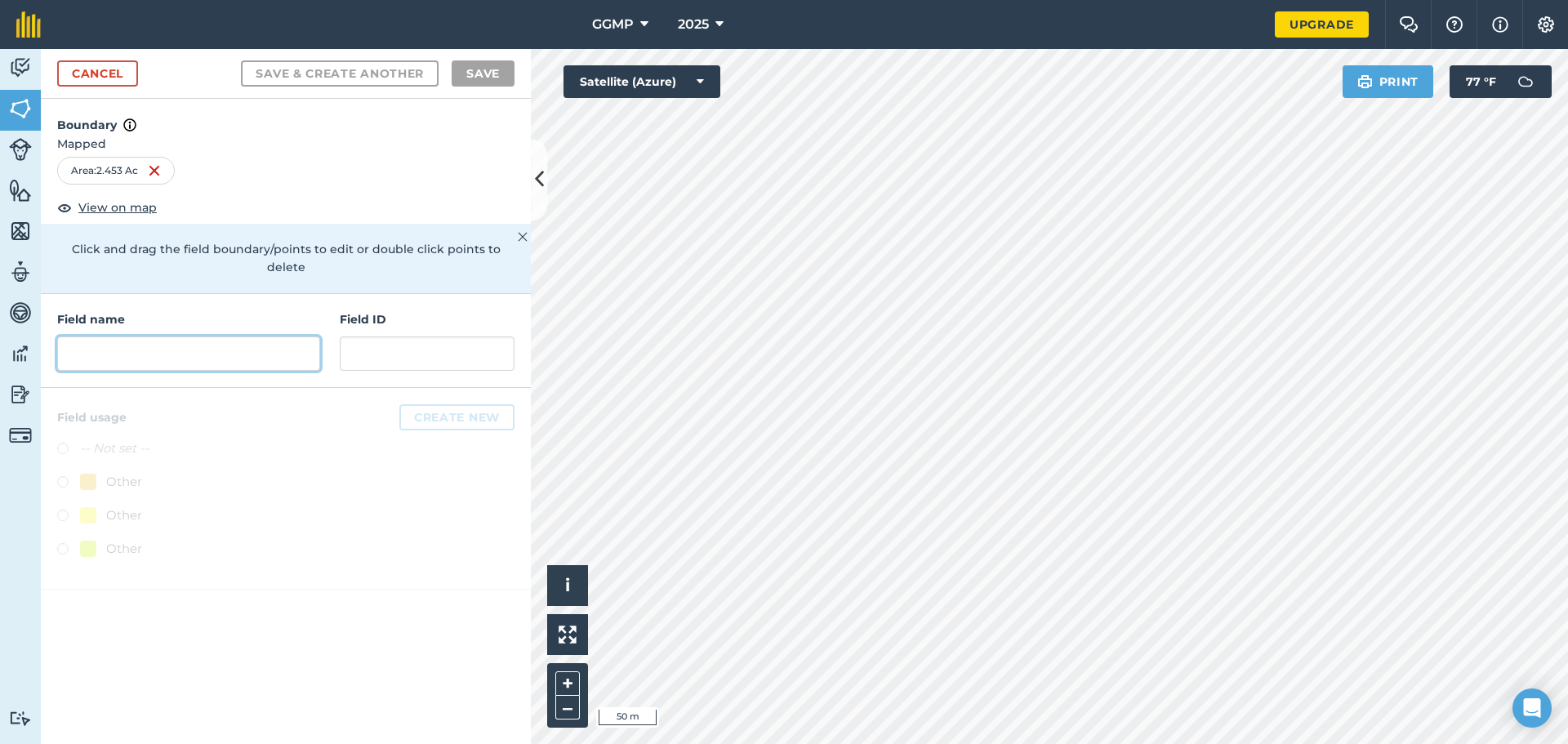 click at bounding box center (189, 354) 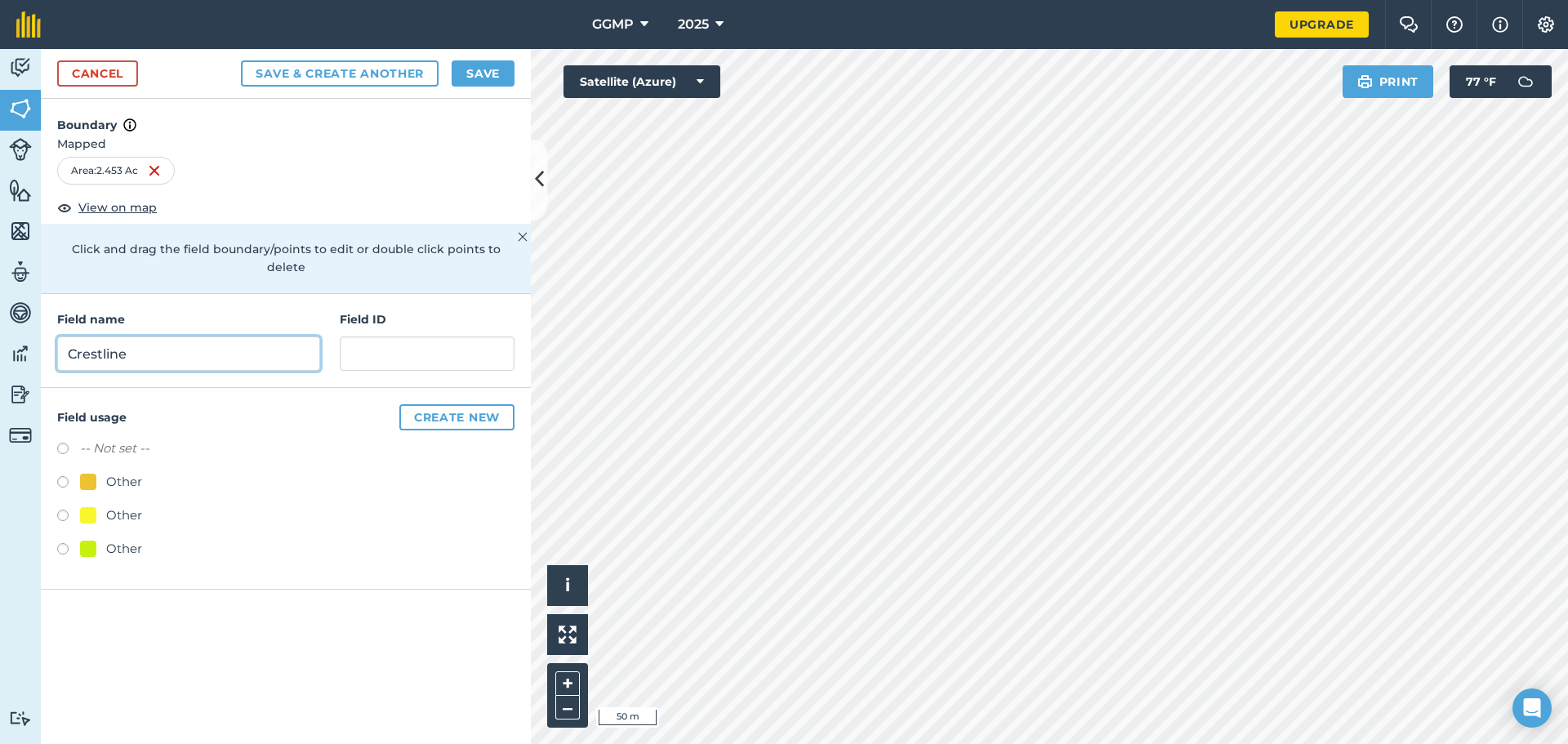 type on "Crestline" 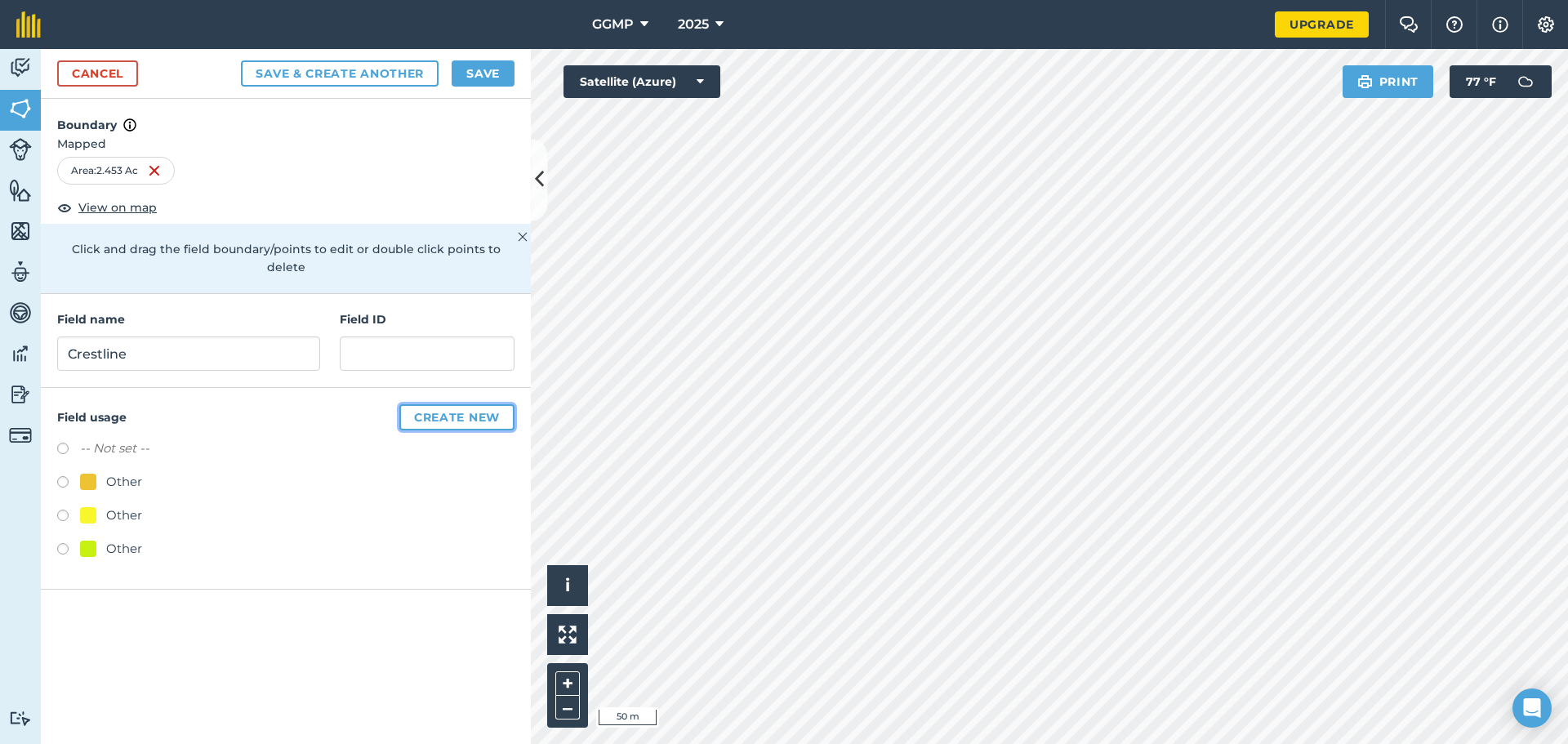 click on "Create new" at bounding box center (457, 417) 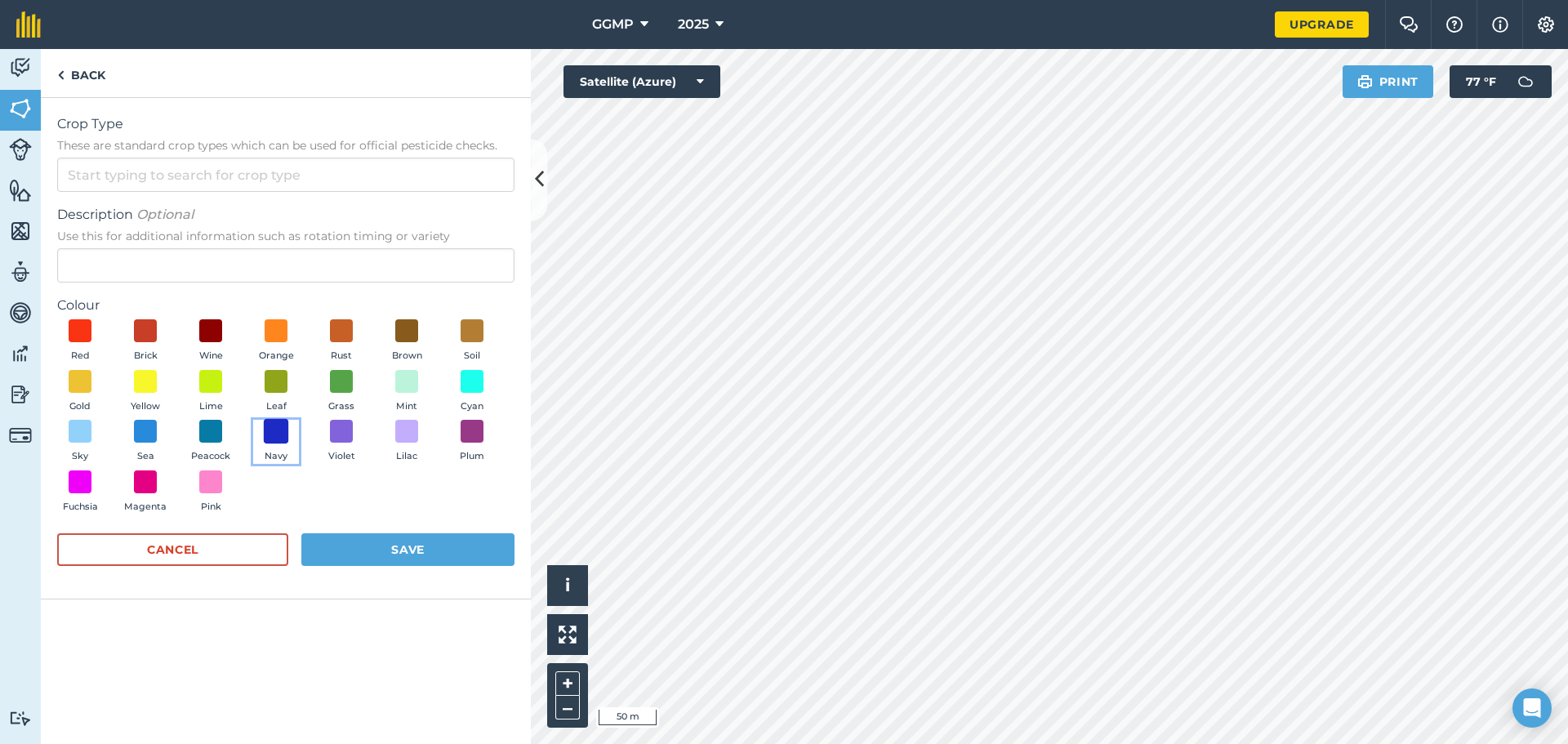 click at bounding box center [276, 431] 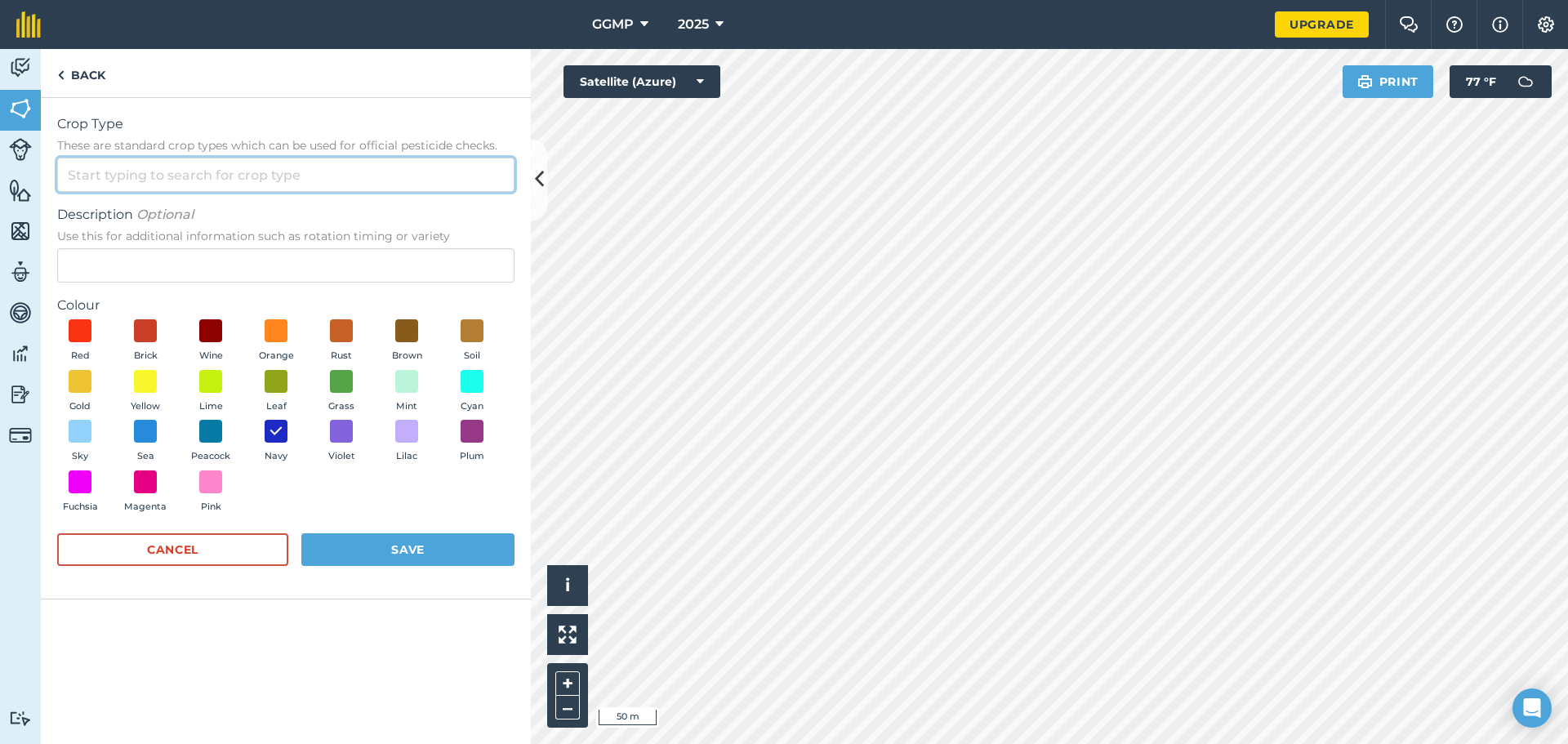 click on "Crop Type These are standard crop types which can be used for official pesticide checks." at bounding box center [286, 175] 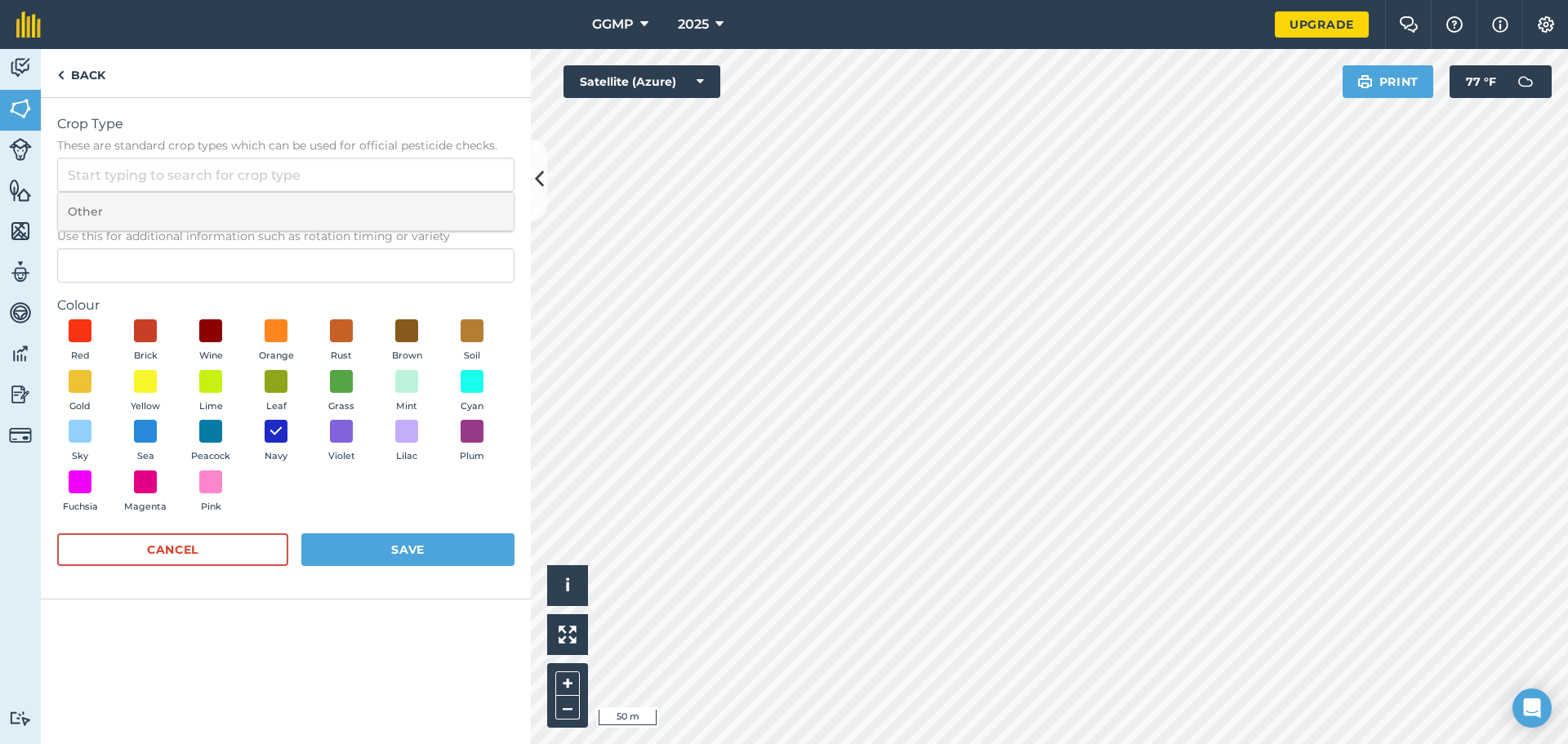 click on "Other" at bounding box center (286, 212) 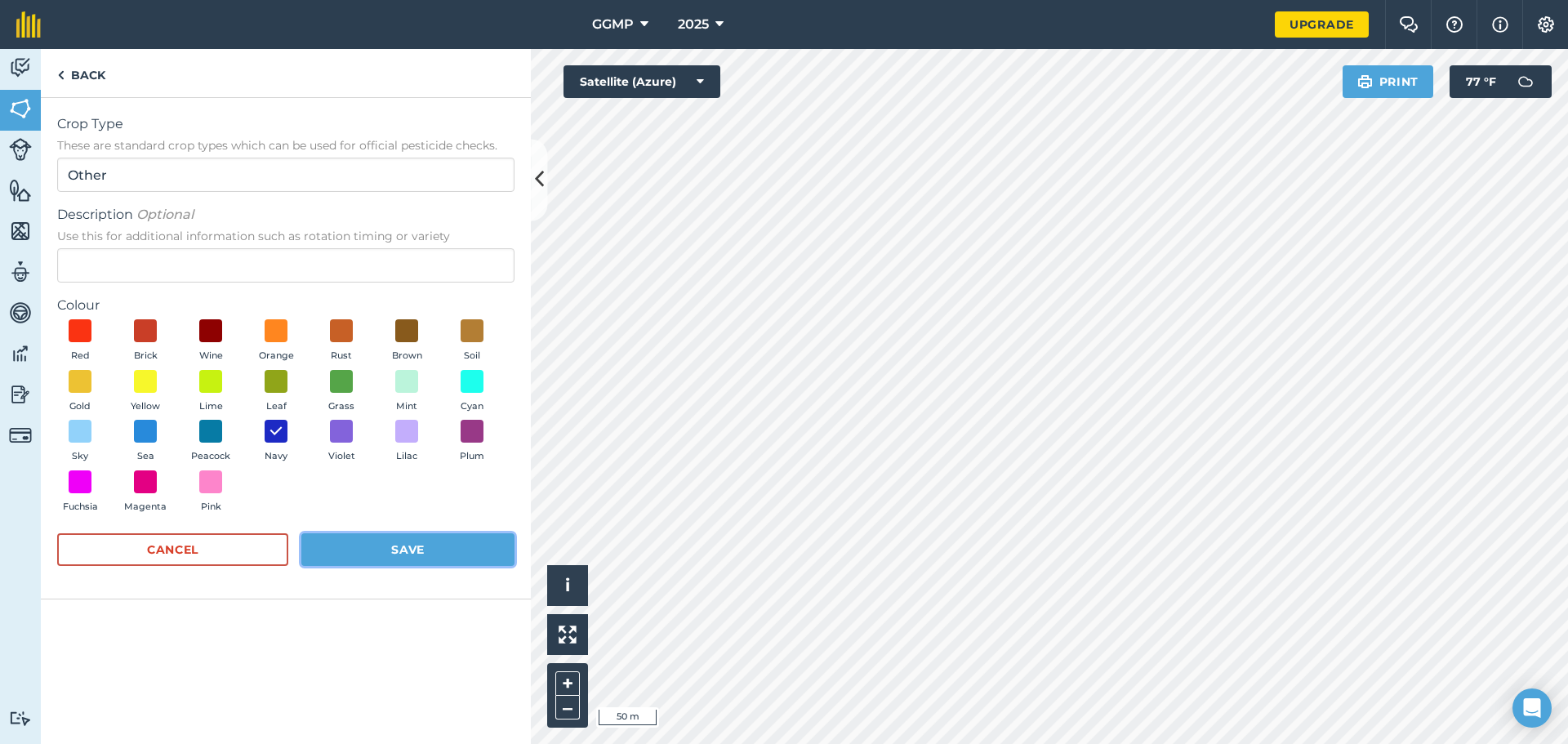 click on "Save" at bounding box center [408, 550] 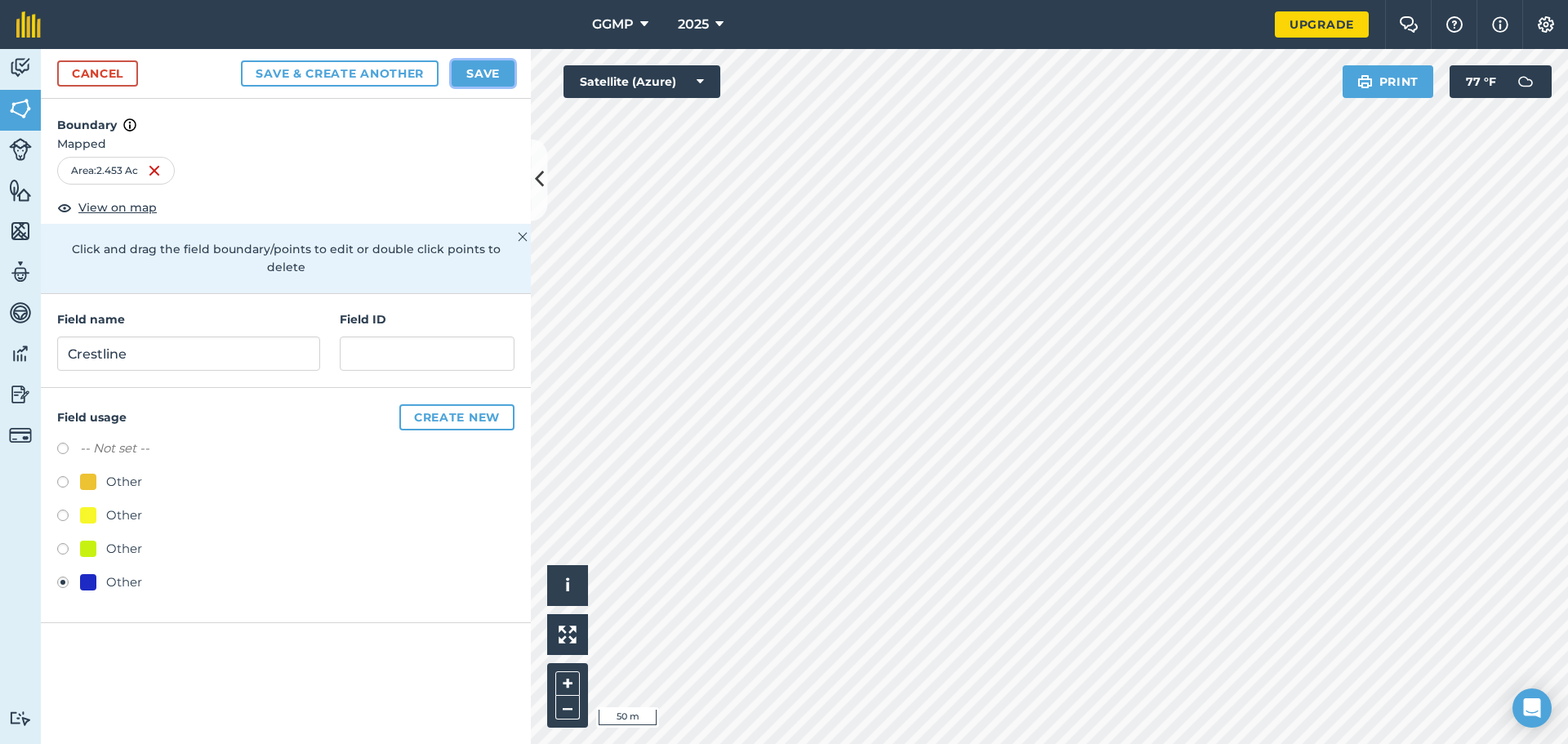 click on "Save" at bounding box center [483, 74] 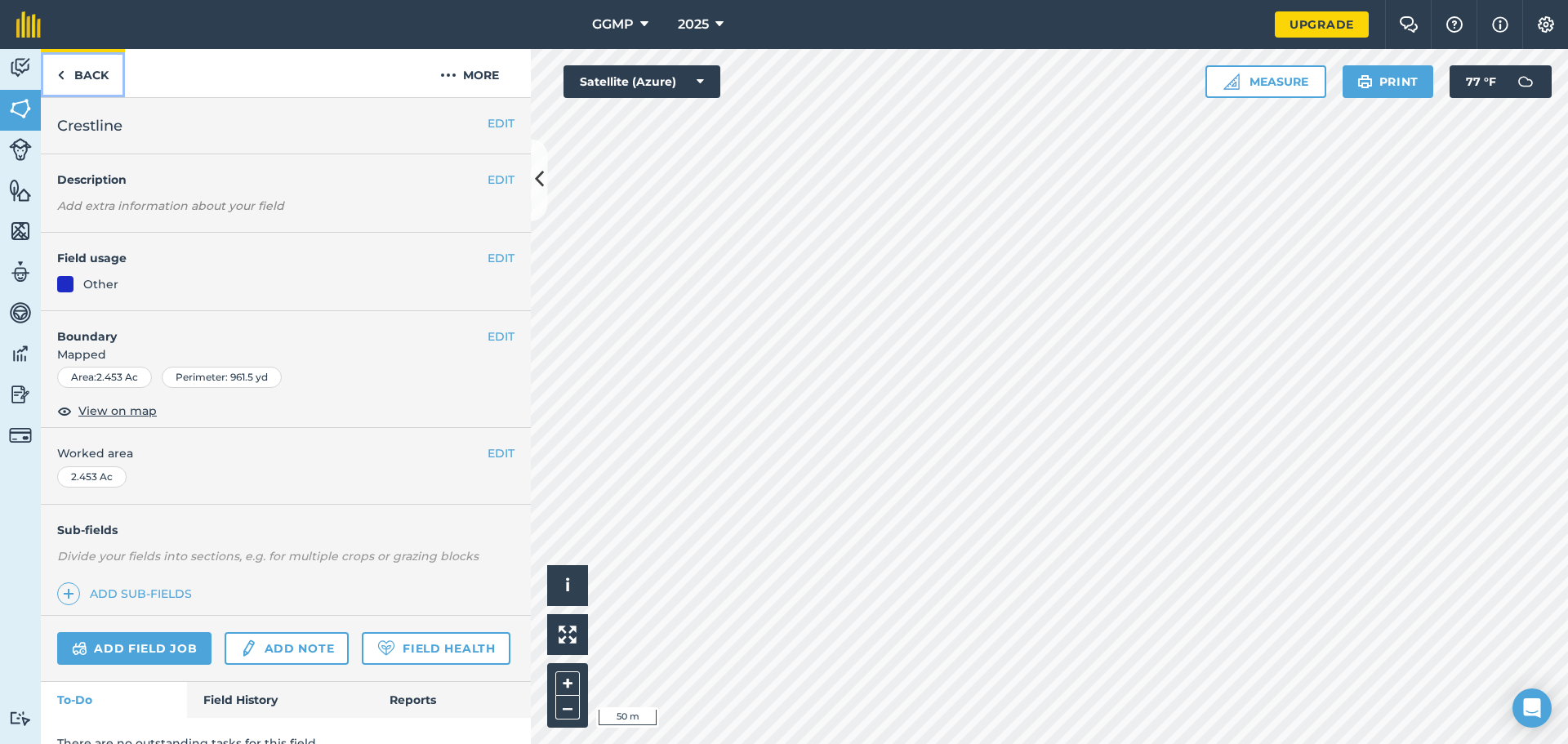 click on "Back" at bounding box center (82, 73) 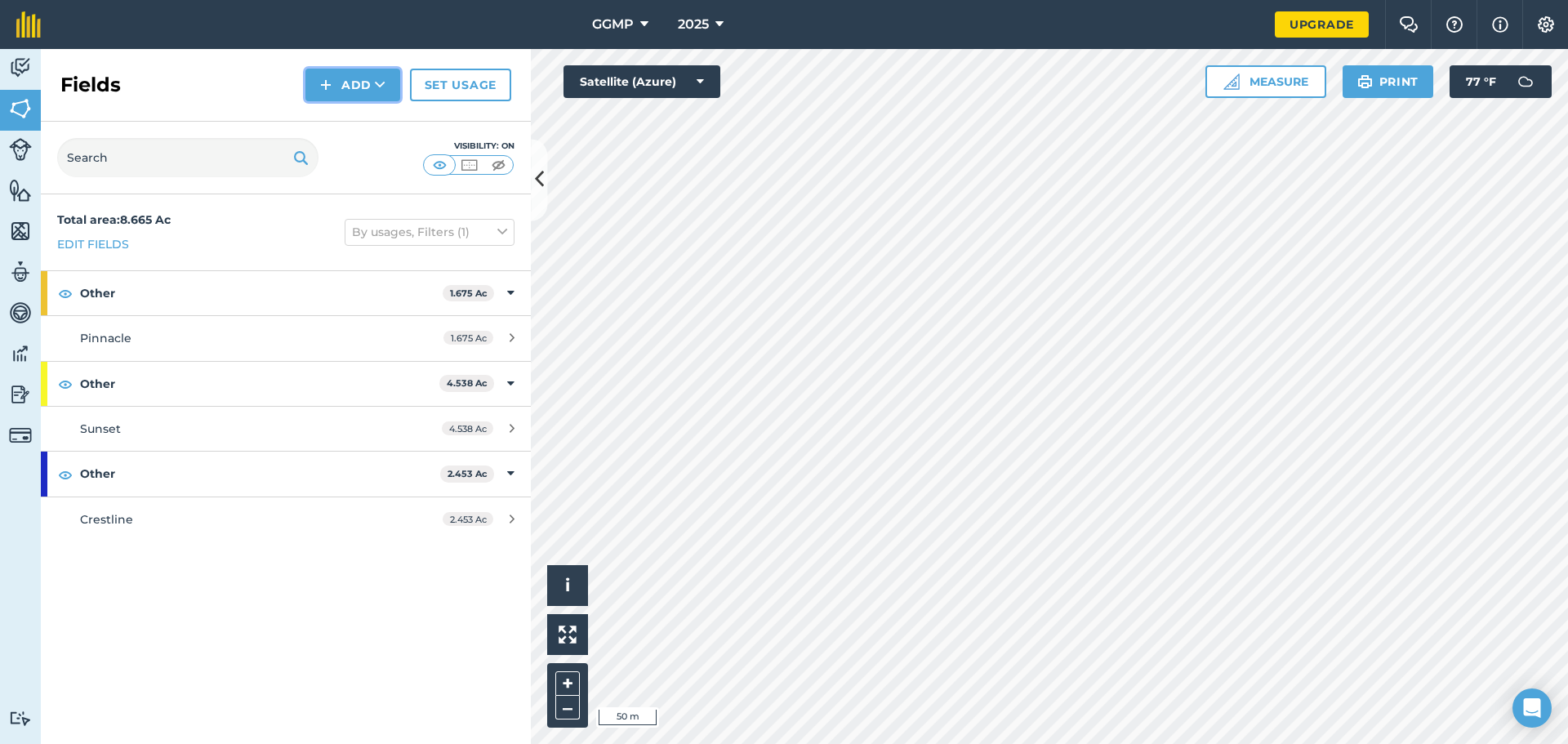 click on "Add" at bounding box center [353, 85] 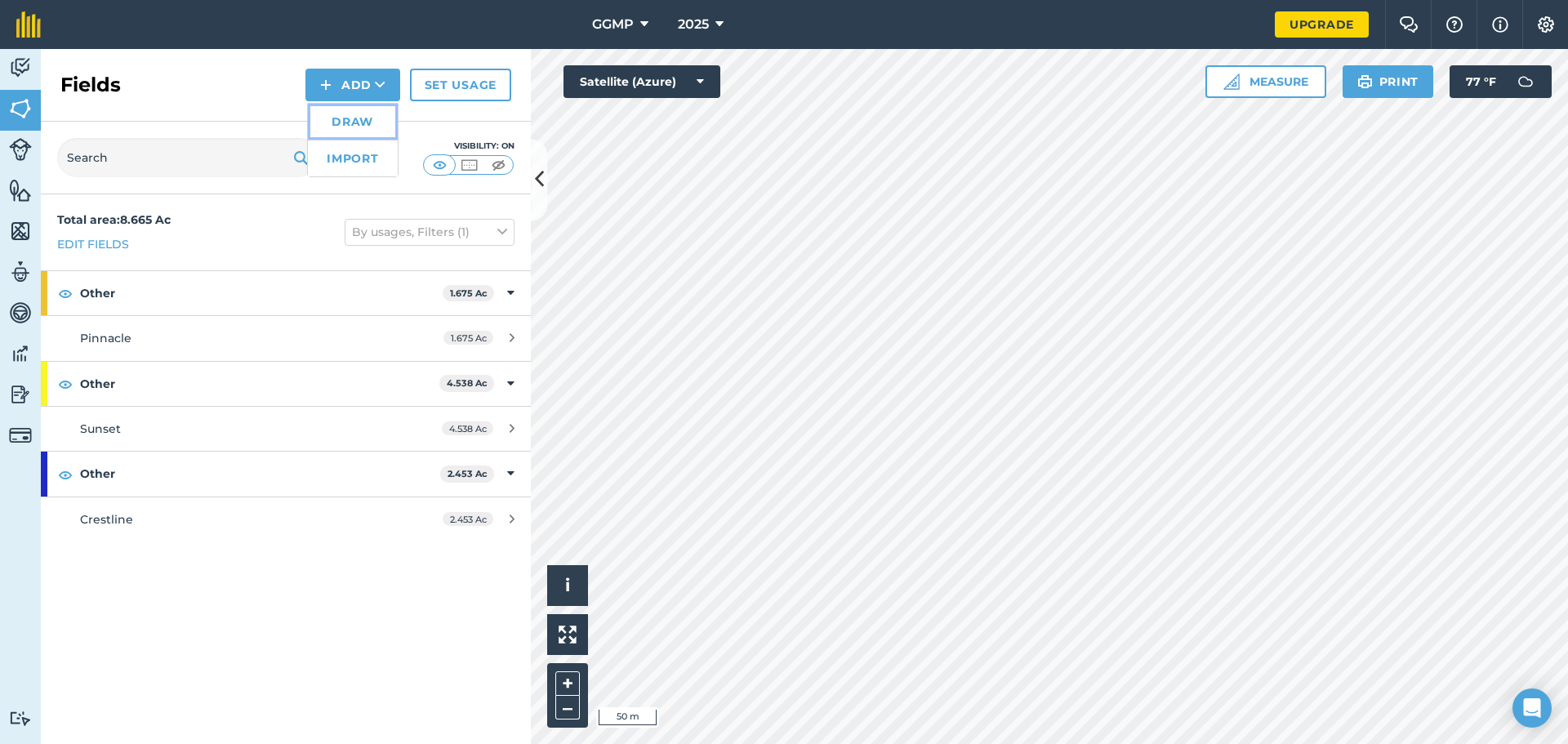 click on "Draw" at bounding box center (353, 122) 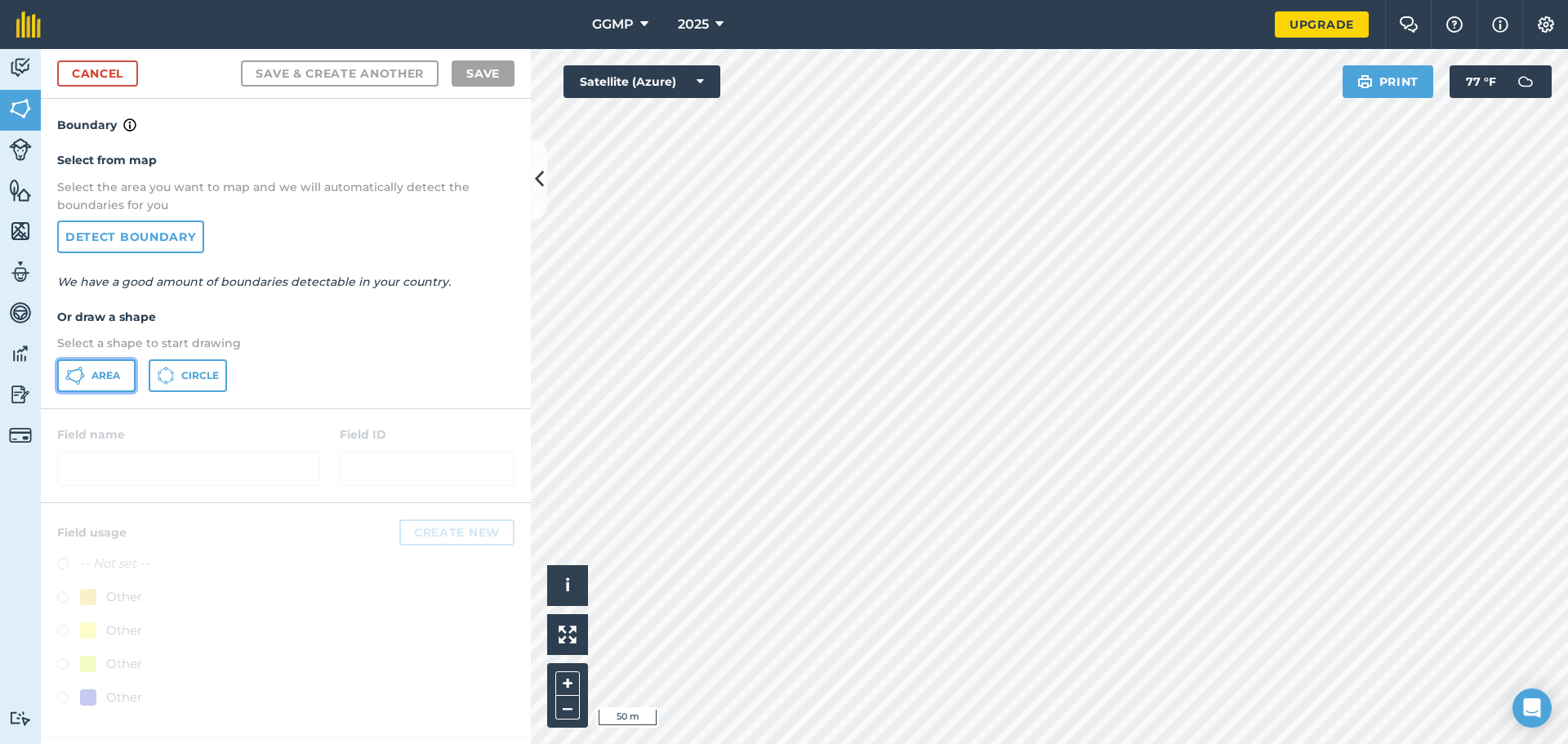 click on "Area" at bounding box center (105, 376) 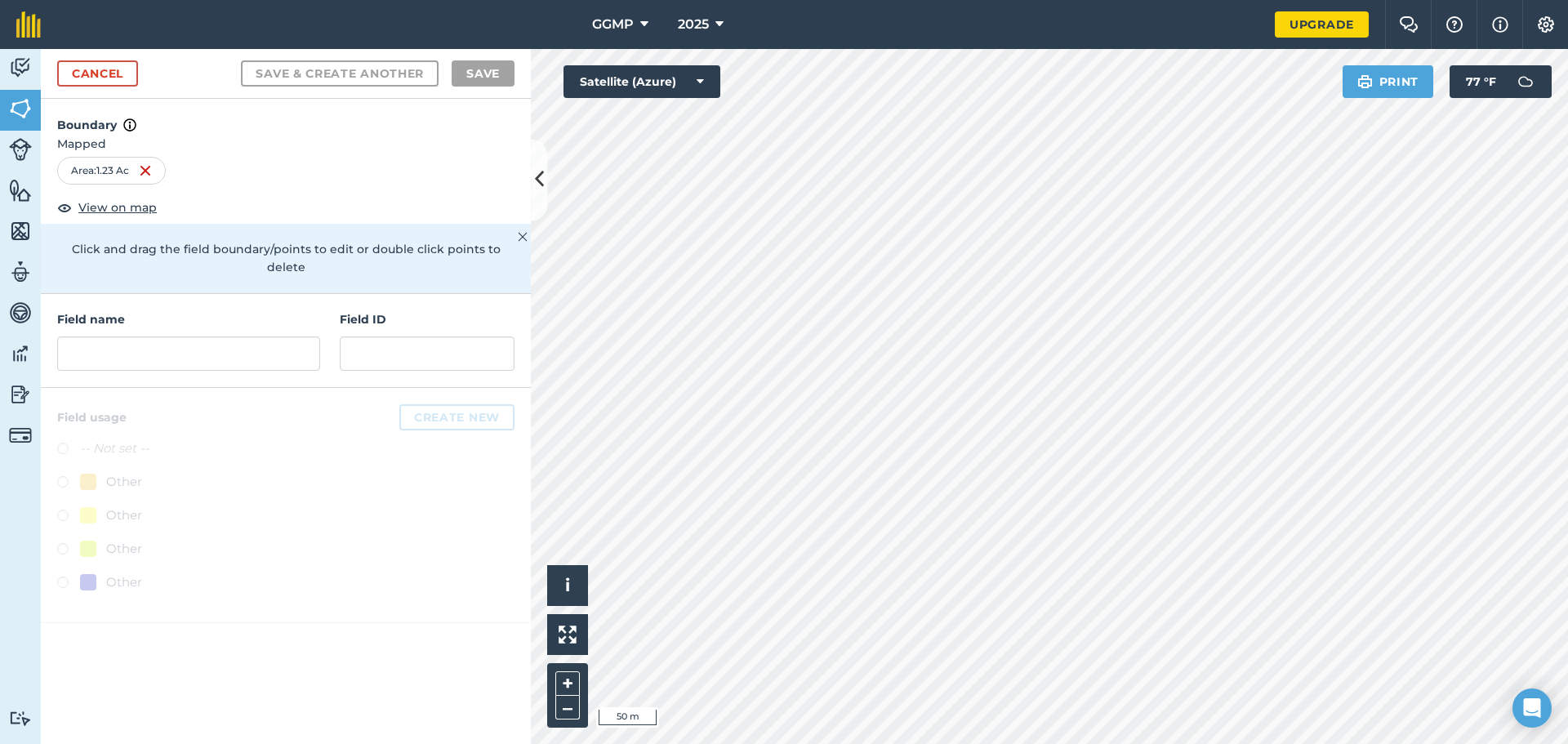click on "Field name" at bounding box center (189, 341) 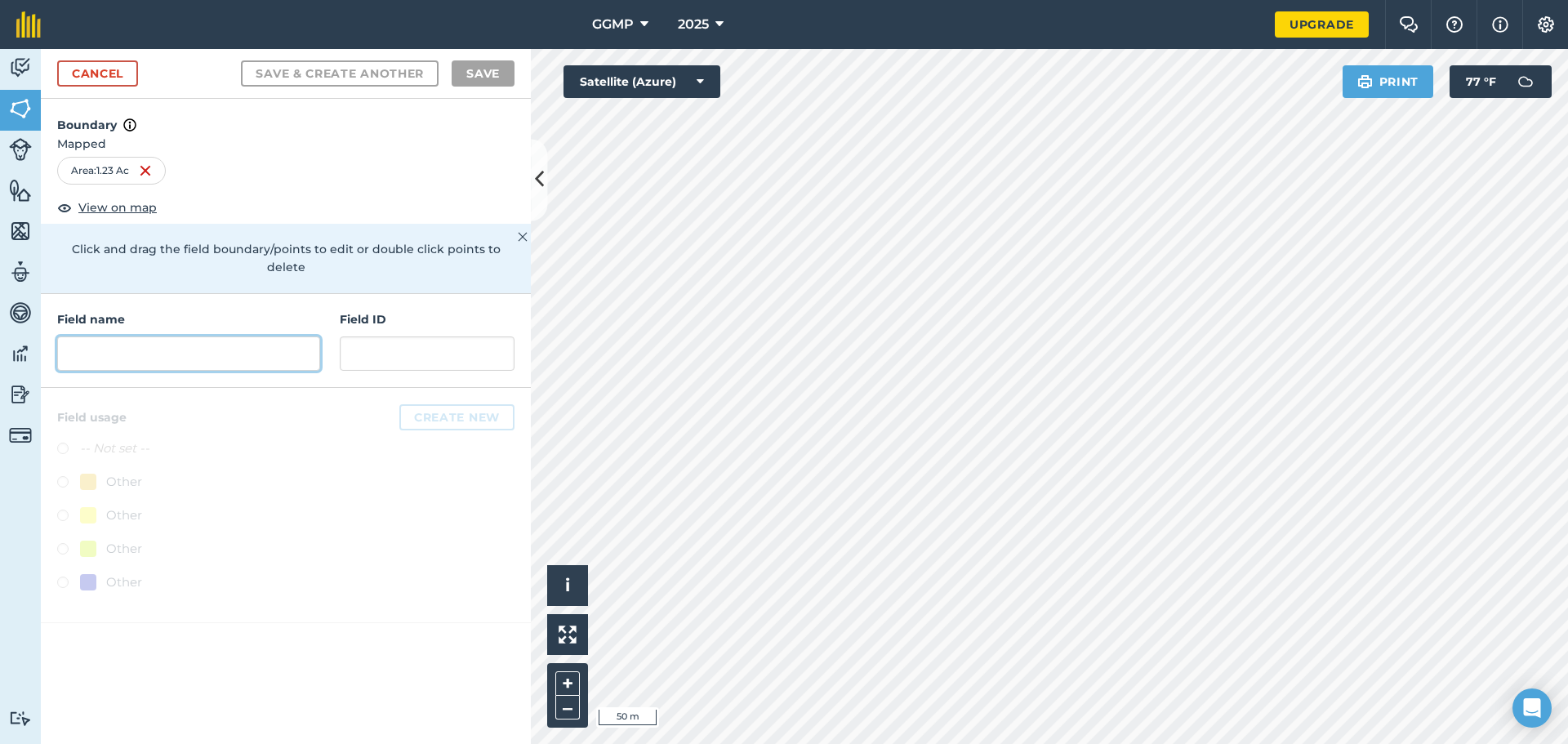 click at bounding box center [189, 354] 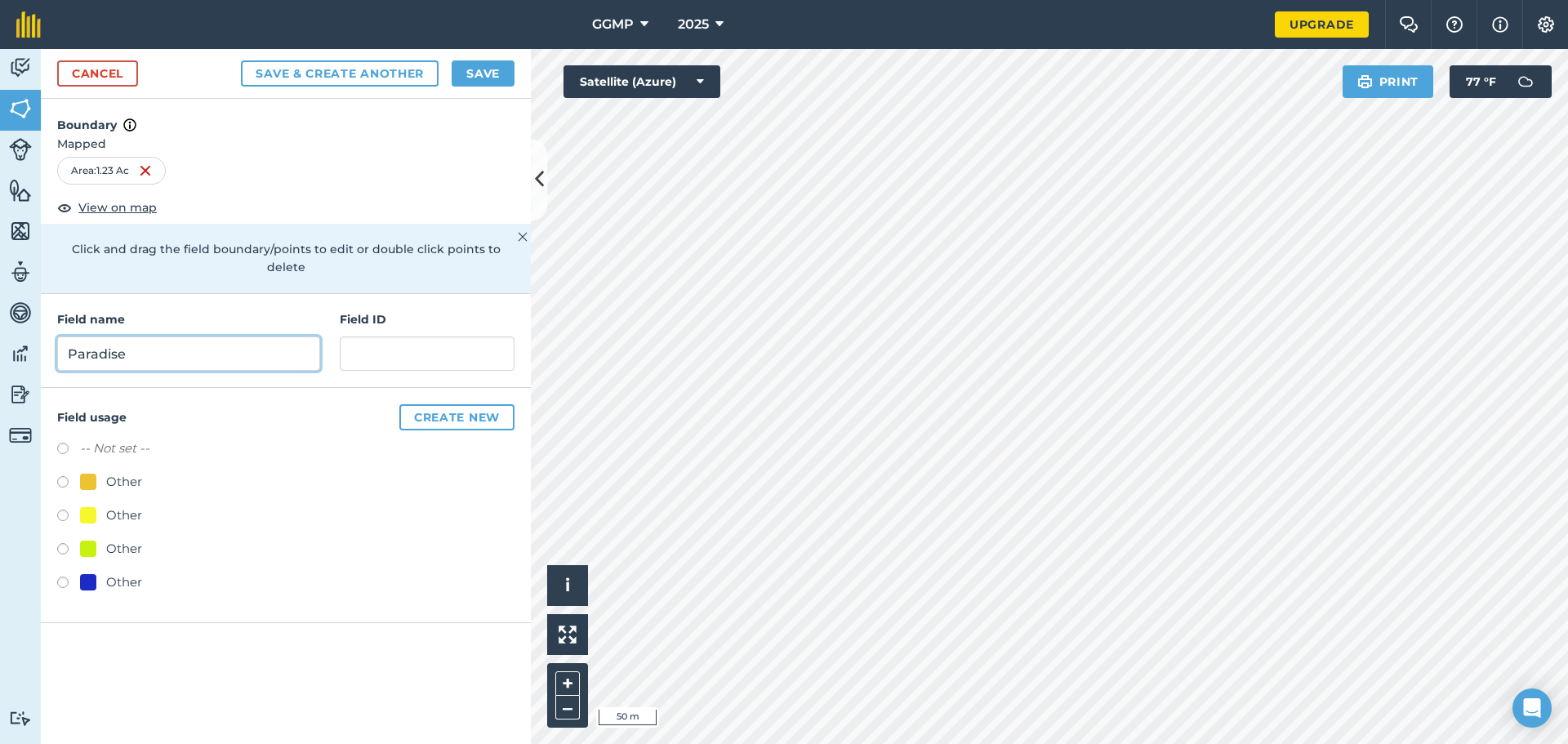 type on "Paradise" 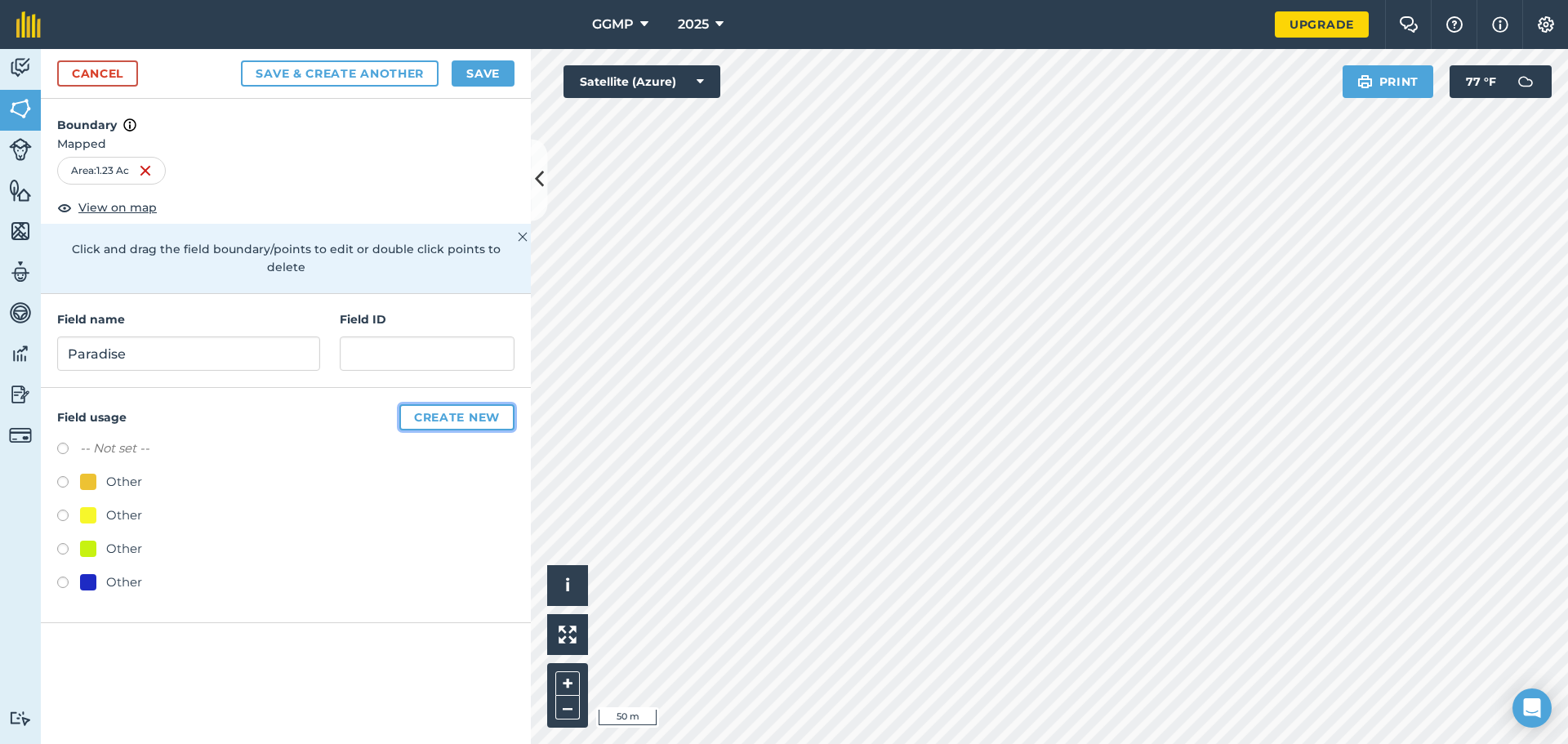 click on "Create new" at bounding box center (457, 417) 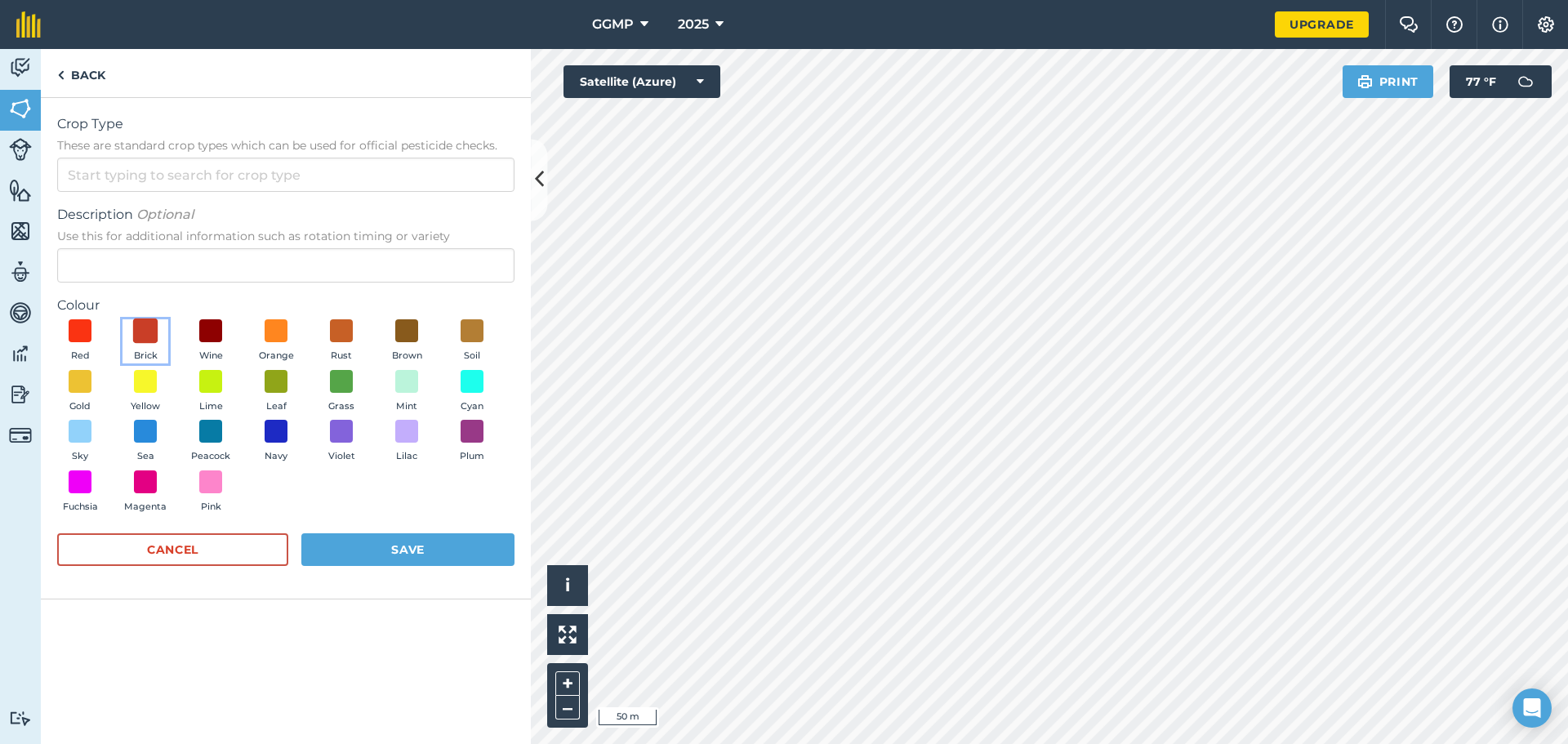 click at bounding box center [145, 331] 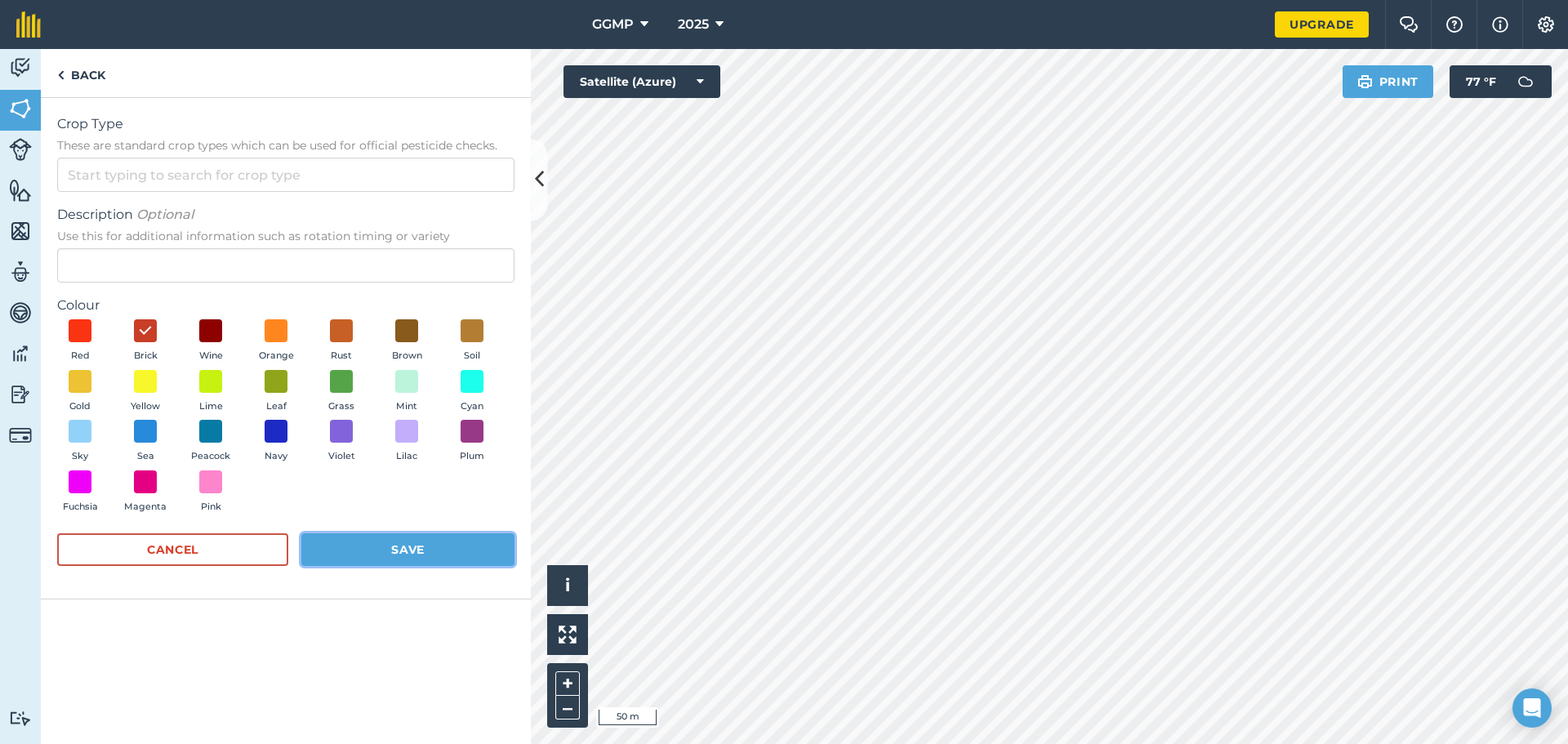 click on "Save" at bounding box center [408, 550] 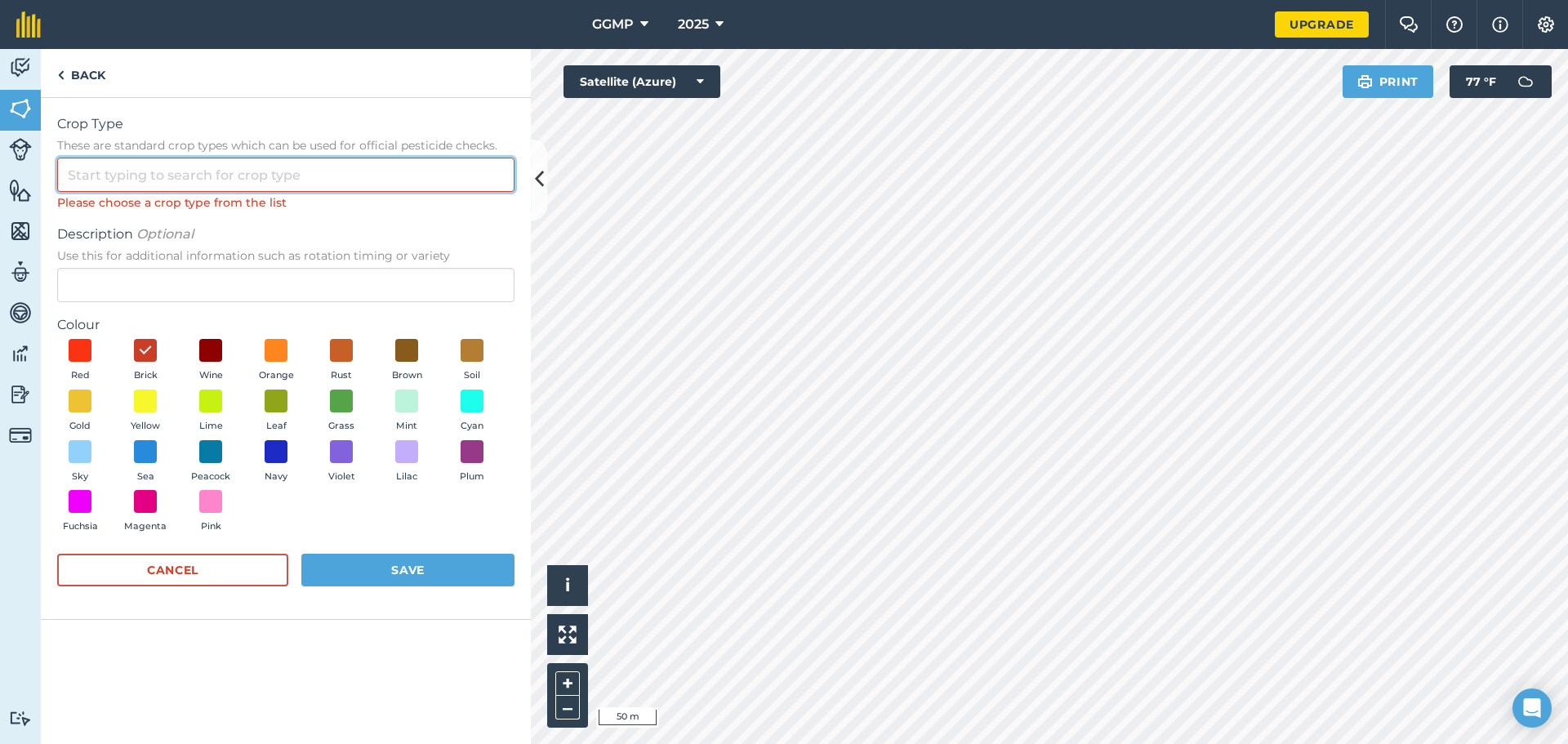 click on "Crop Type These are standard crop types which can be used for official pesticide checks." at bounding box center (286, 175) 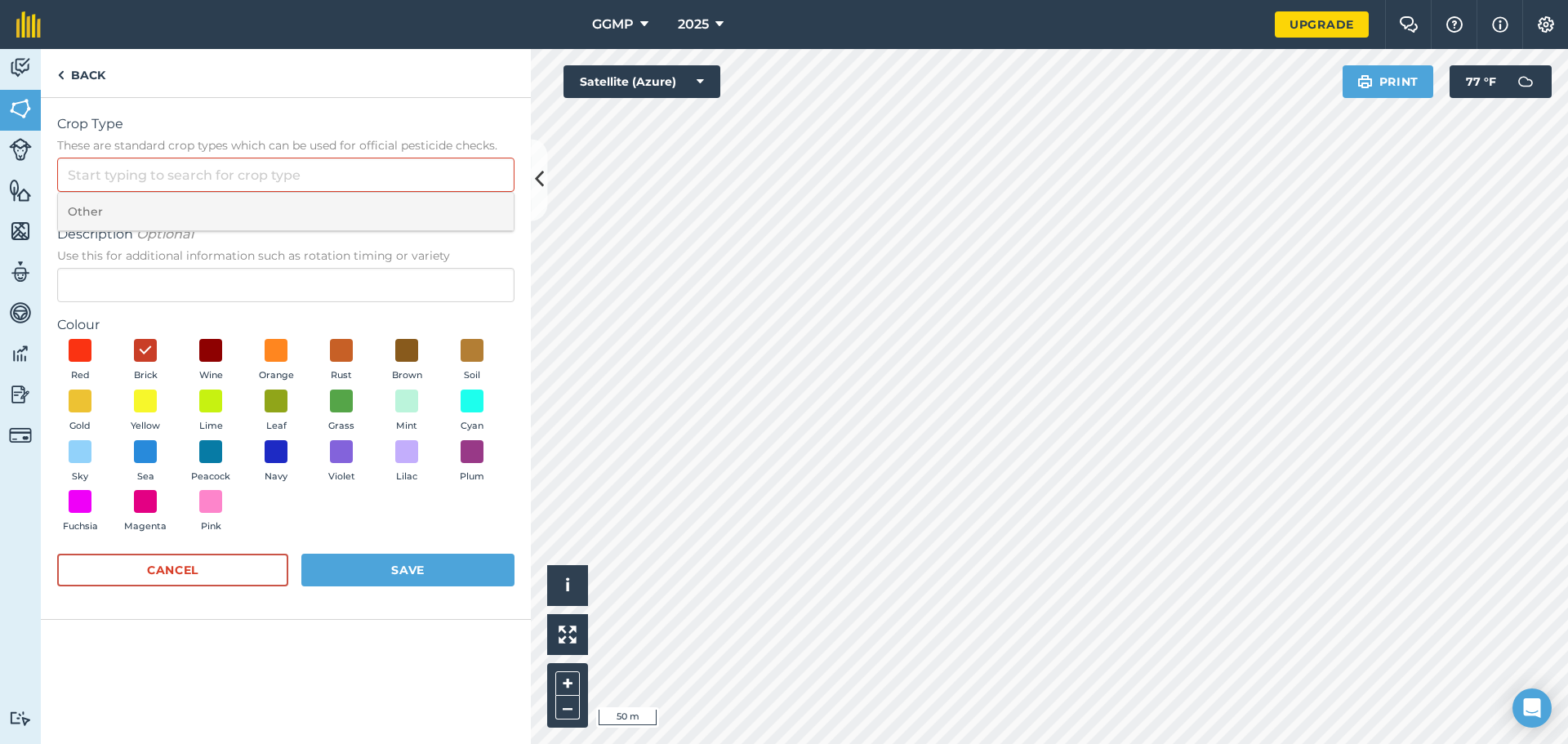 click on "Other" at bounding box center (286, 212) 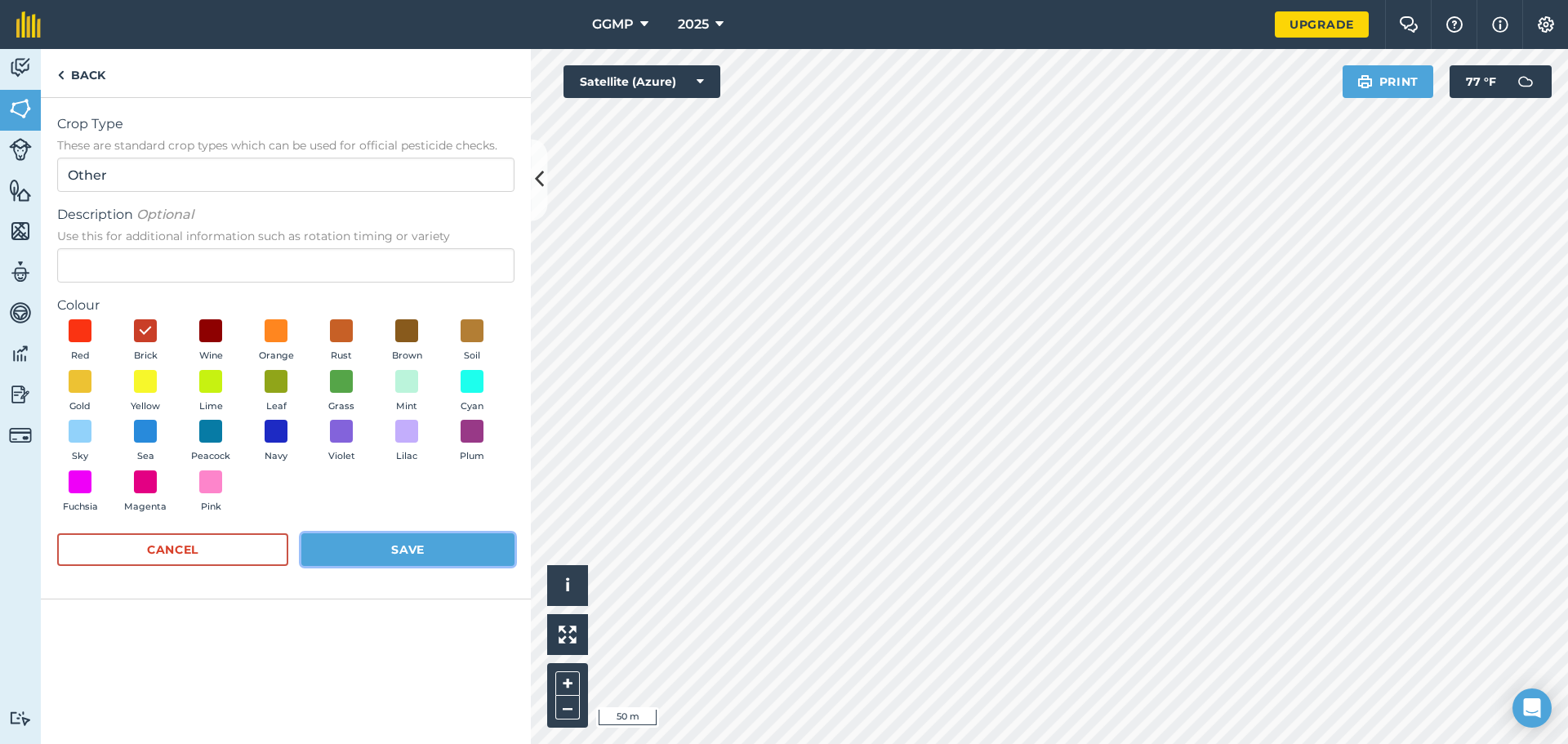 click on "Save" at bounding box center (408, 550) 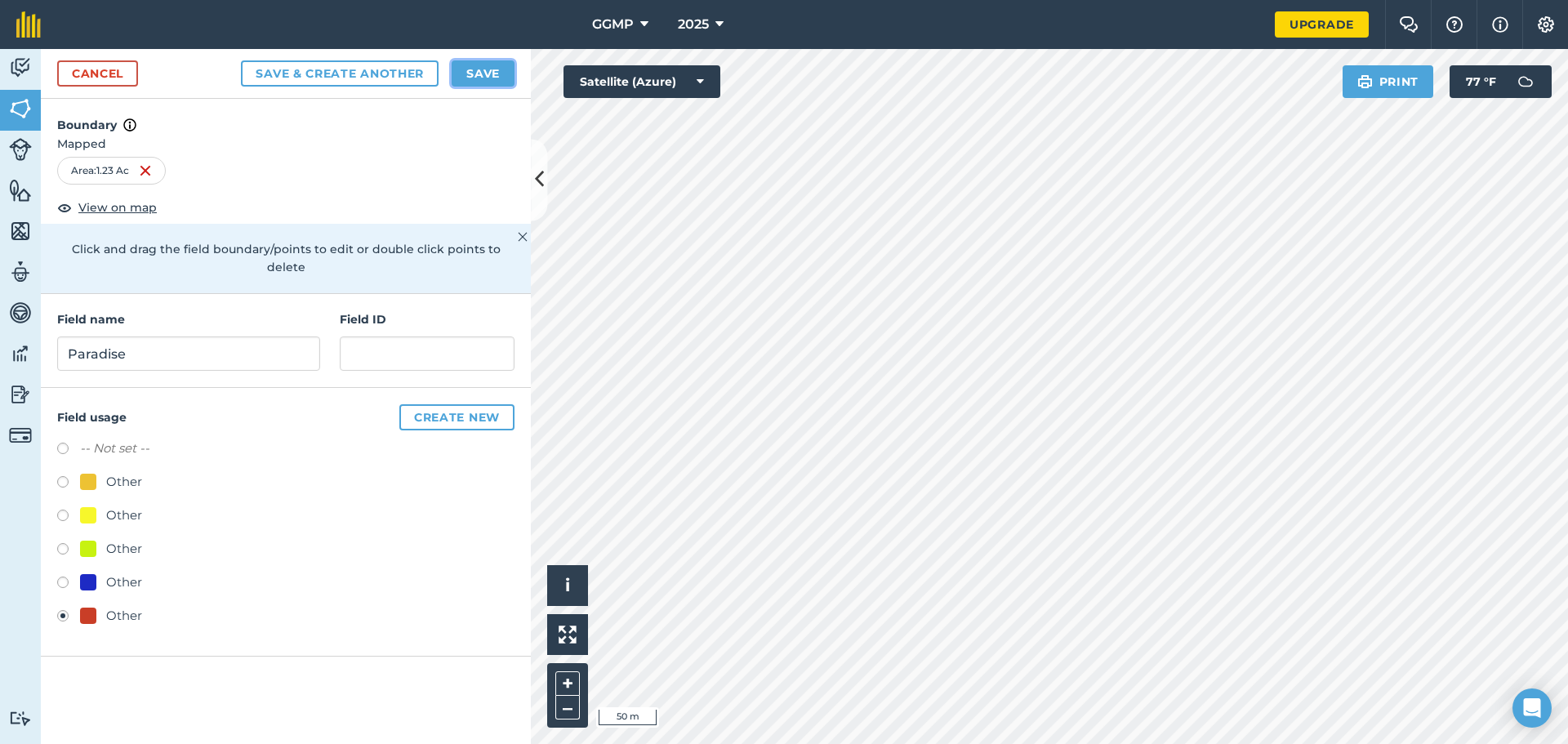 click on "Save" at bounding box center [483, 74] 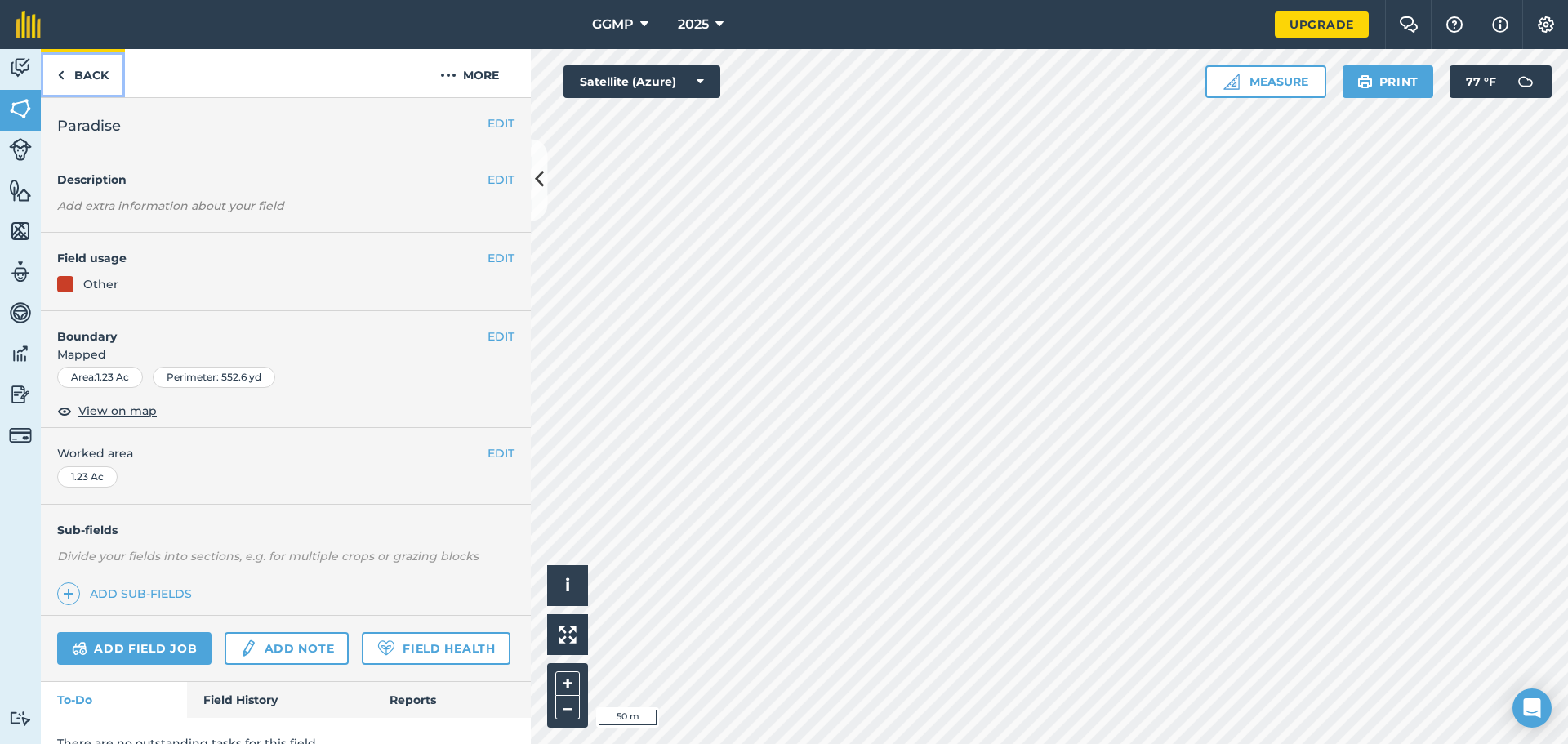 click on "Back" at bounding box center [82, 73] 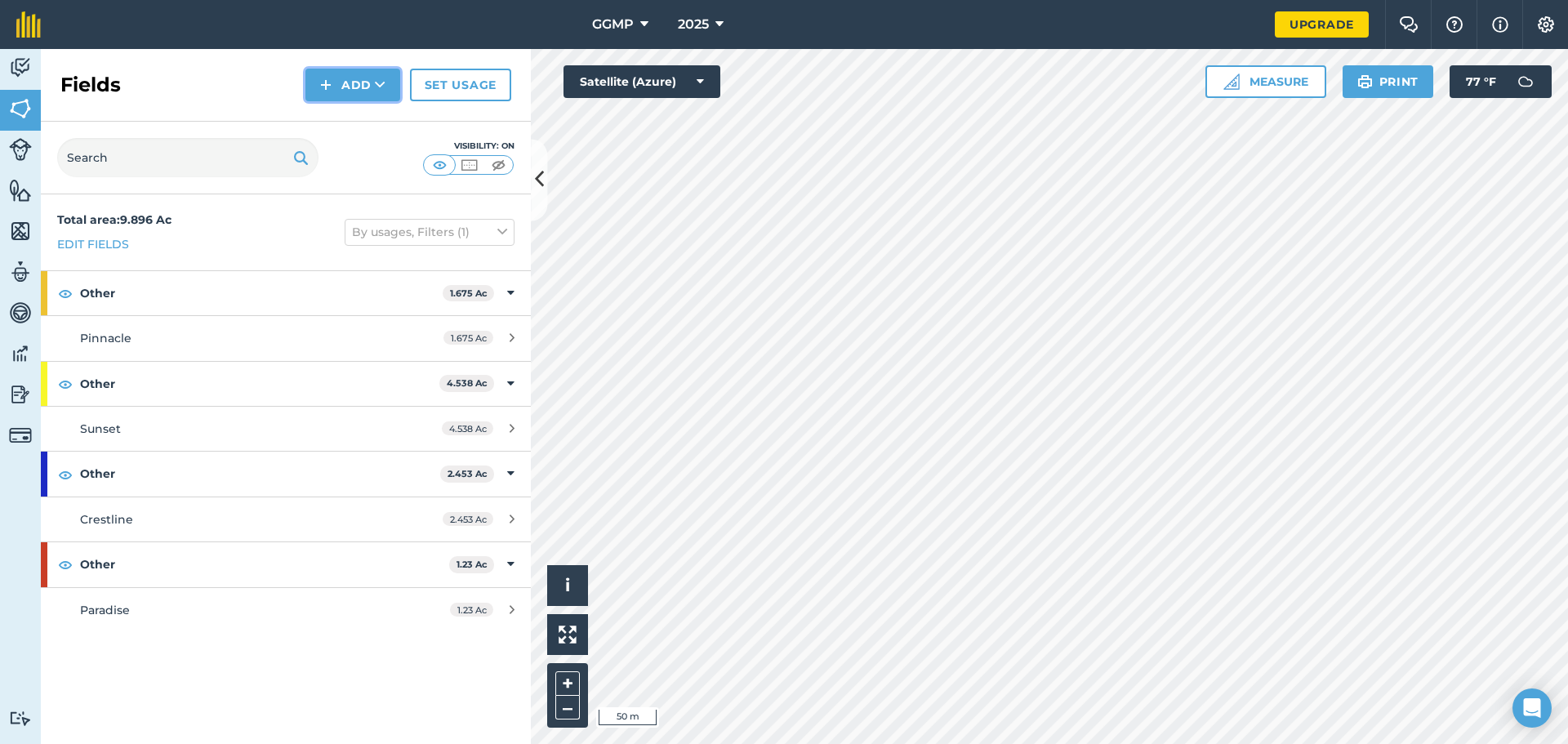 click on "Add" at bounding box center (353, 85) 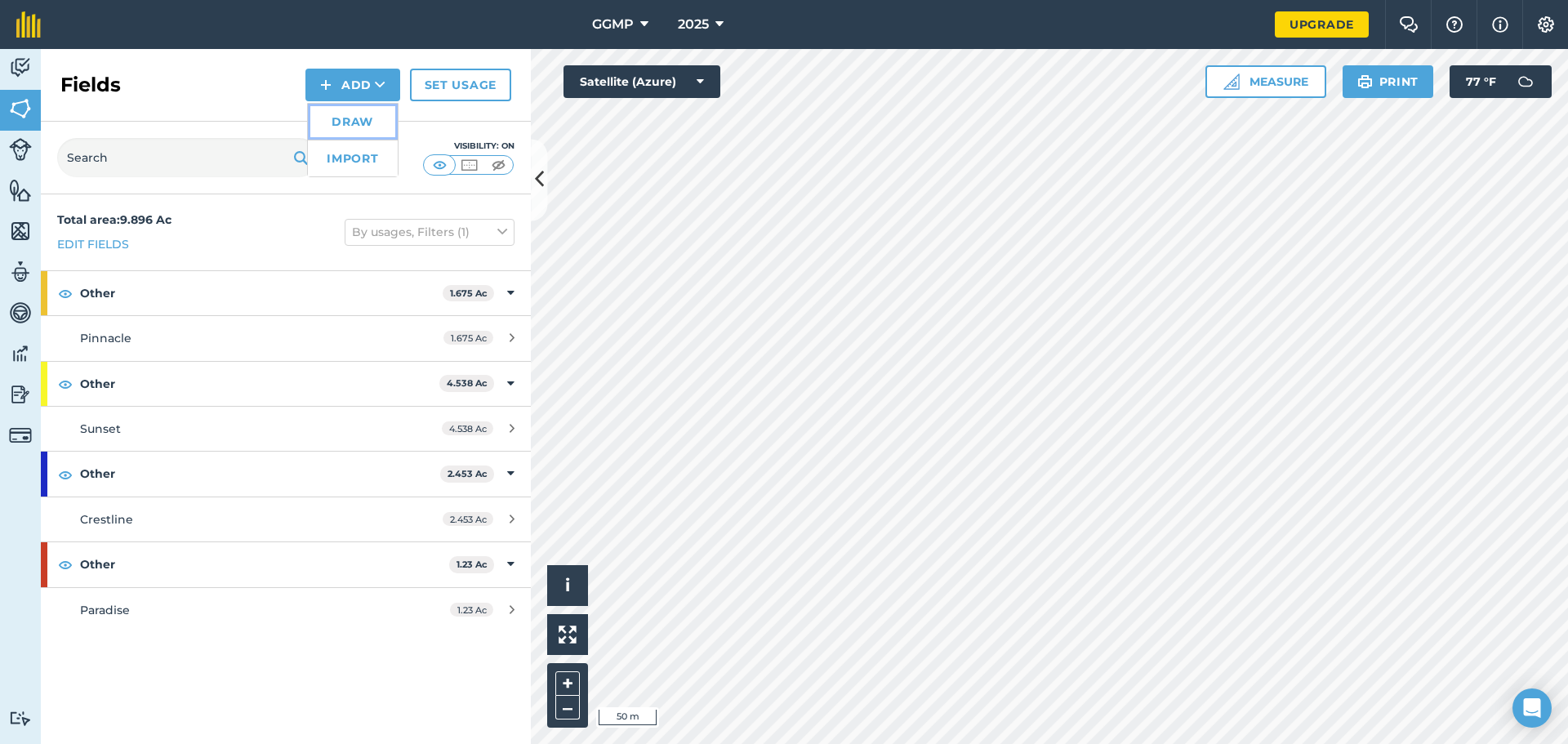 click on "Draw" at bounding box center [353, 122] 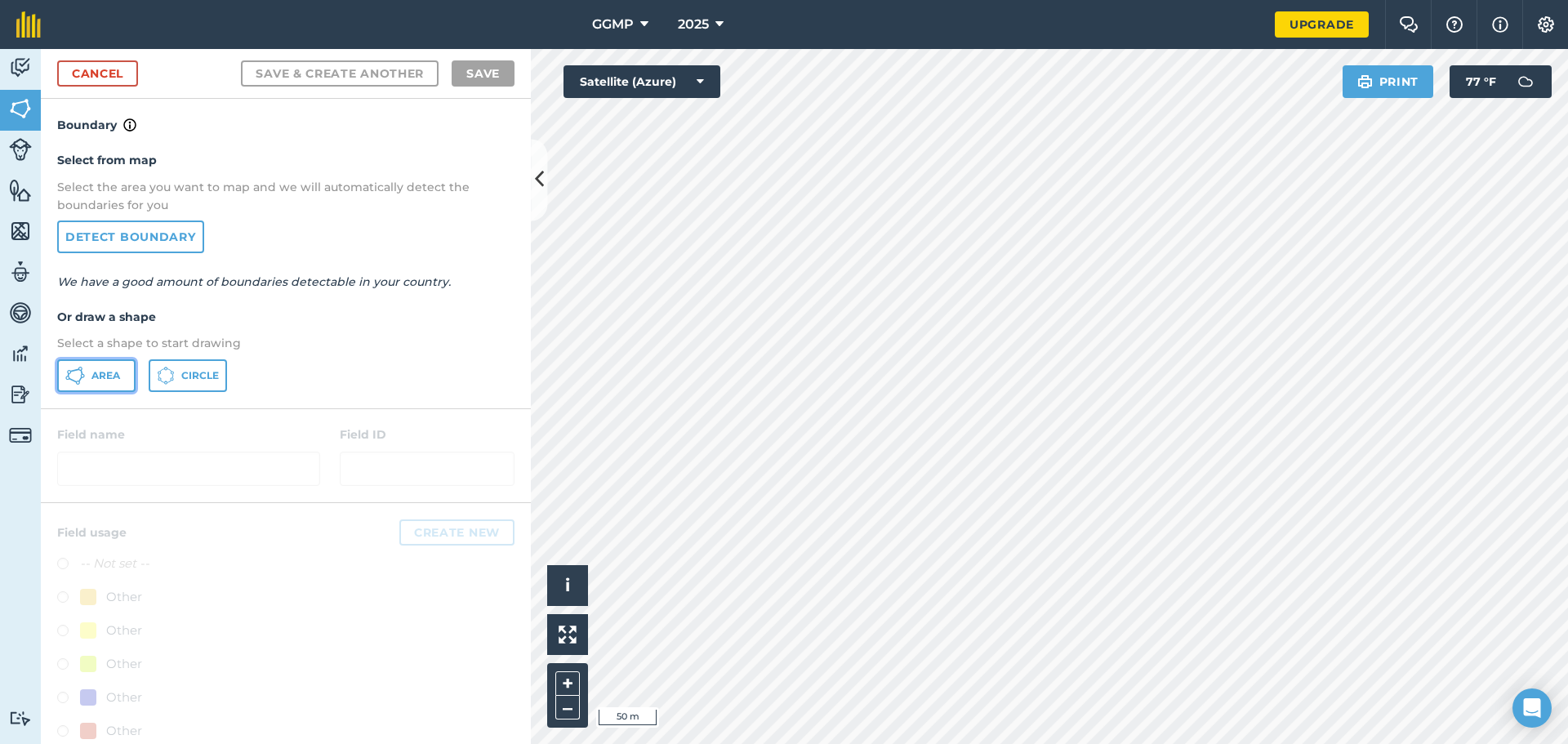 click on "Area" at bounding box center [105, 376] 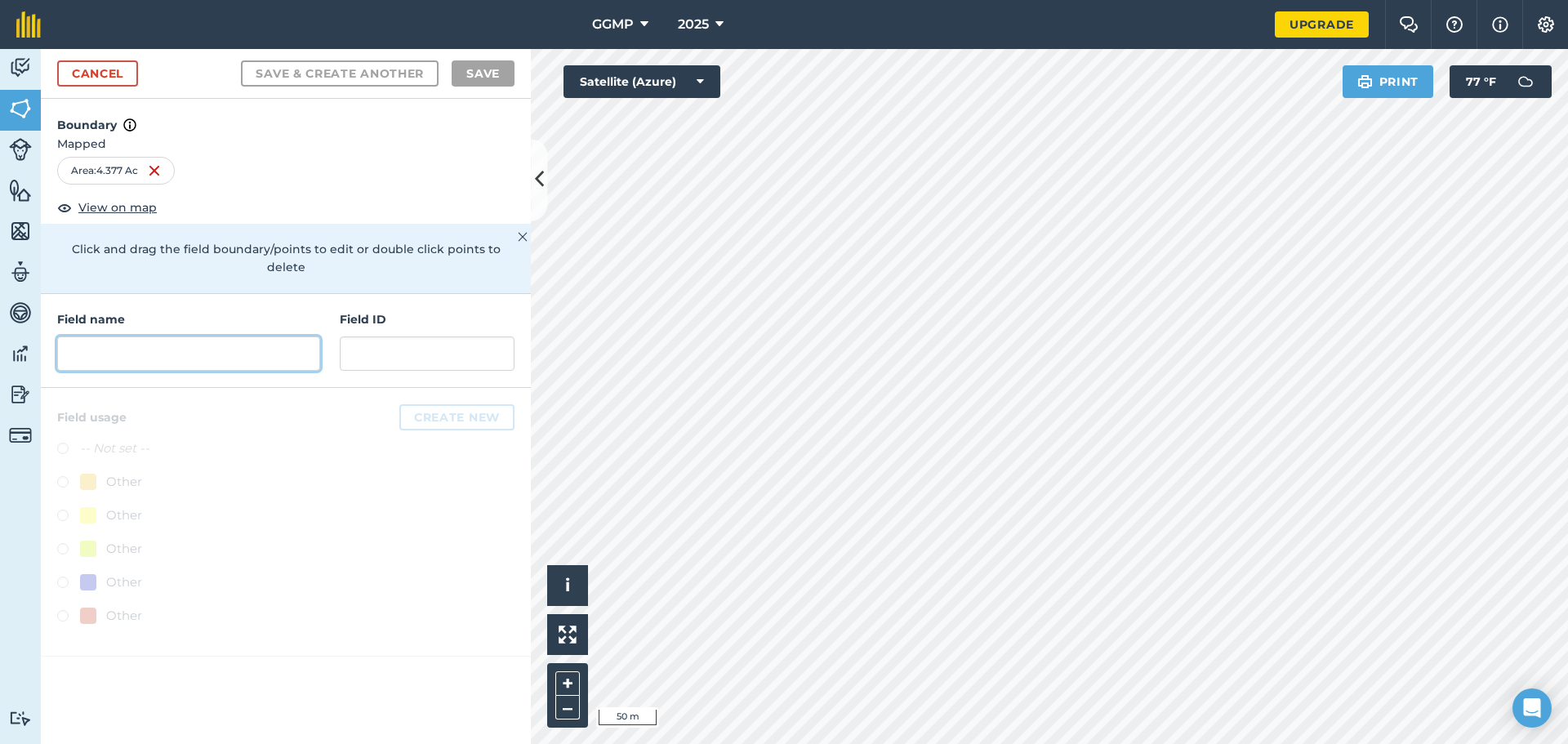 click at bounding box center (189, 354) 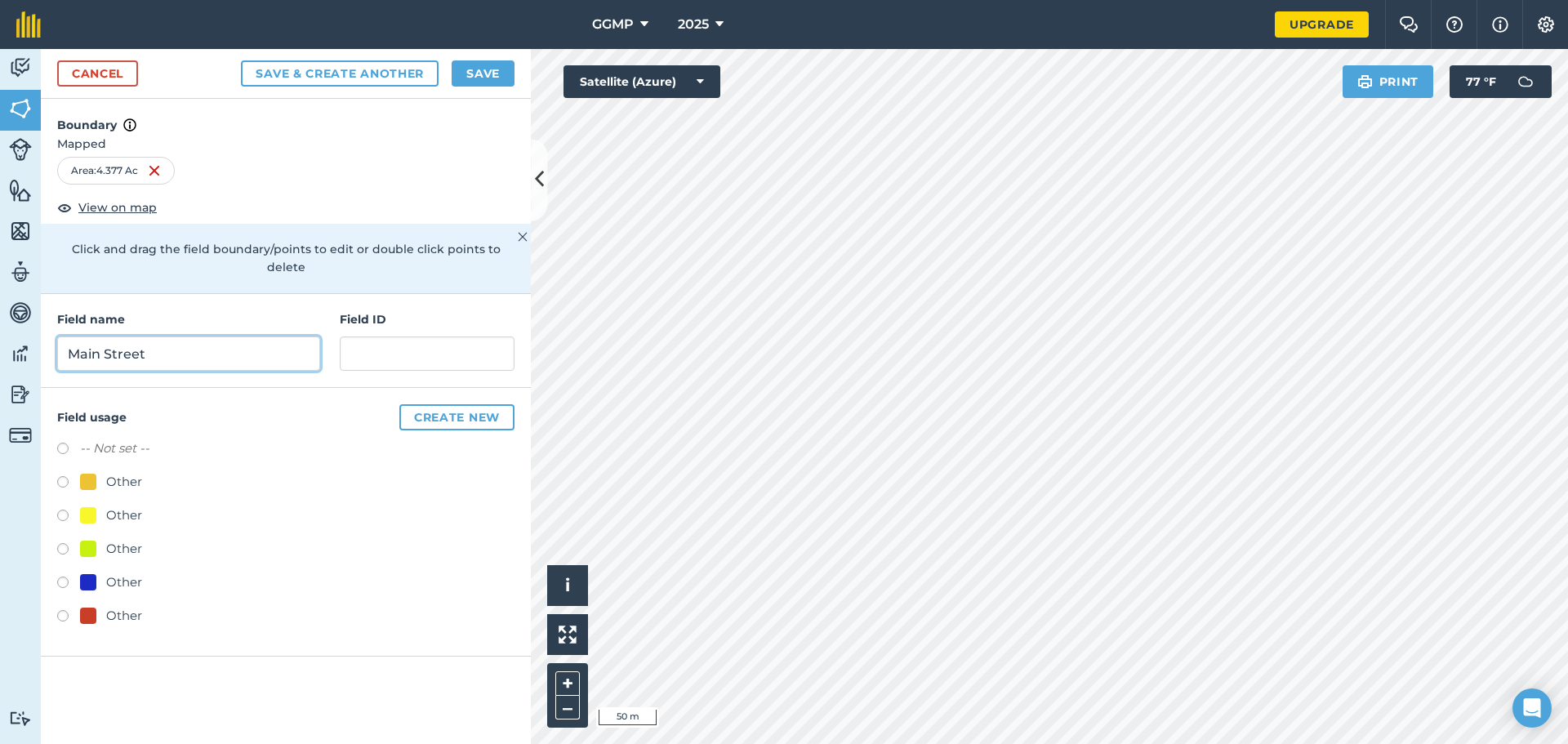 type on "Main Street" 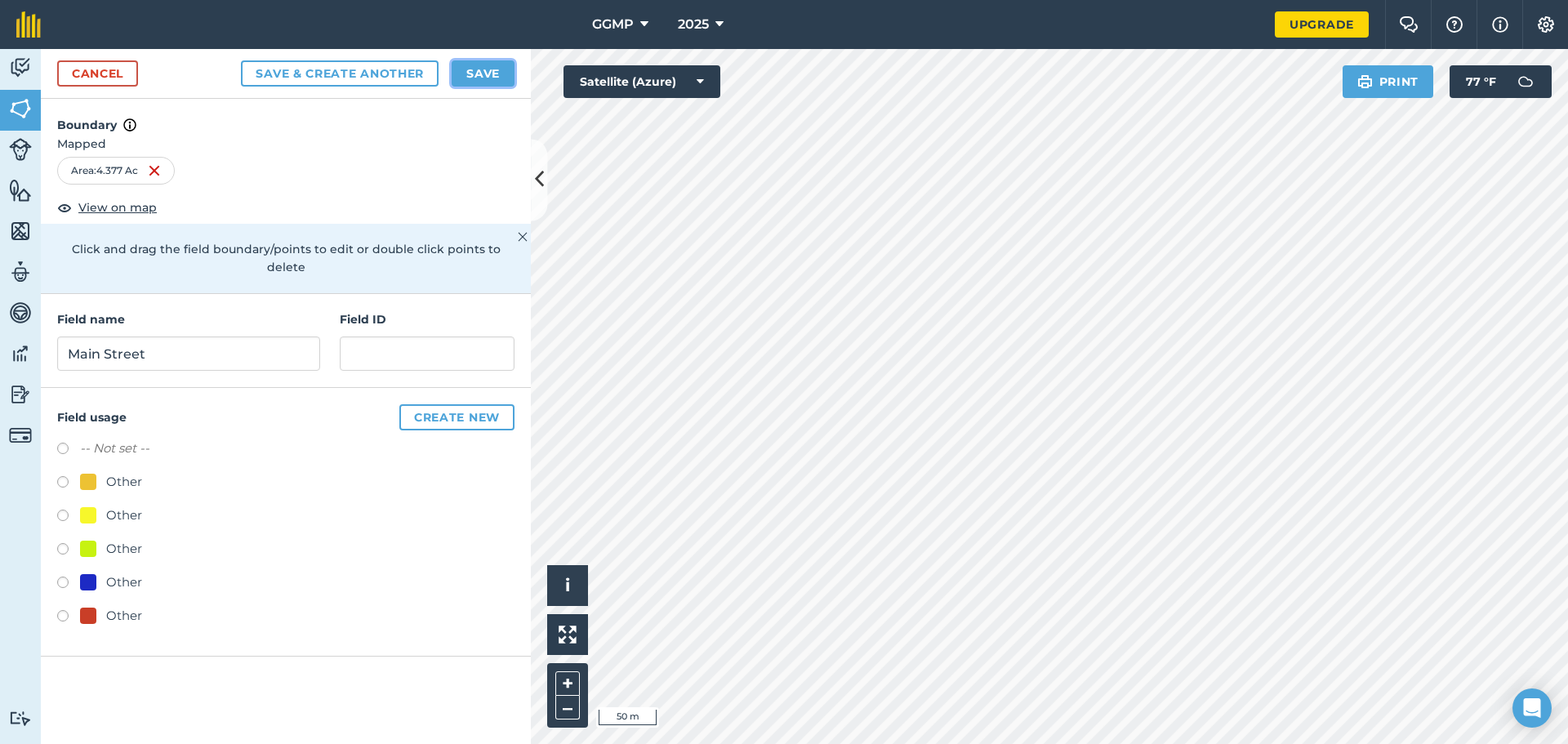click on "Save" at bounding box center (483, 74) 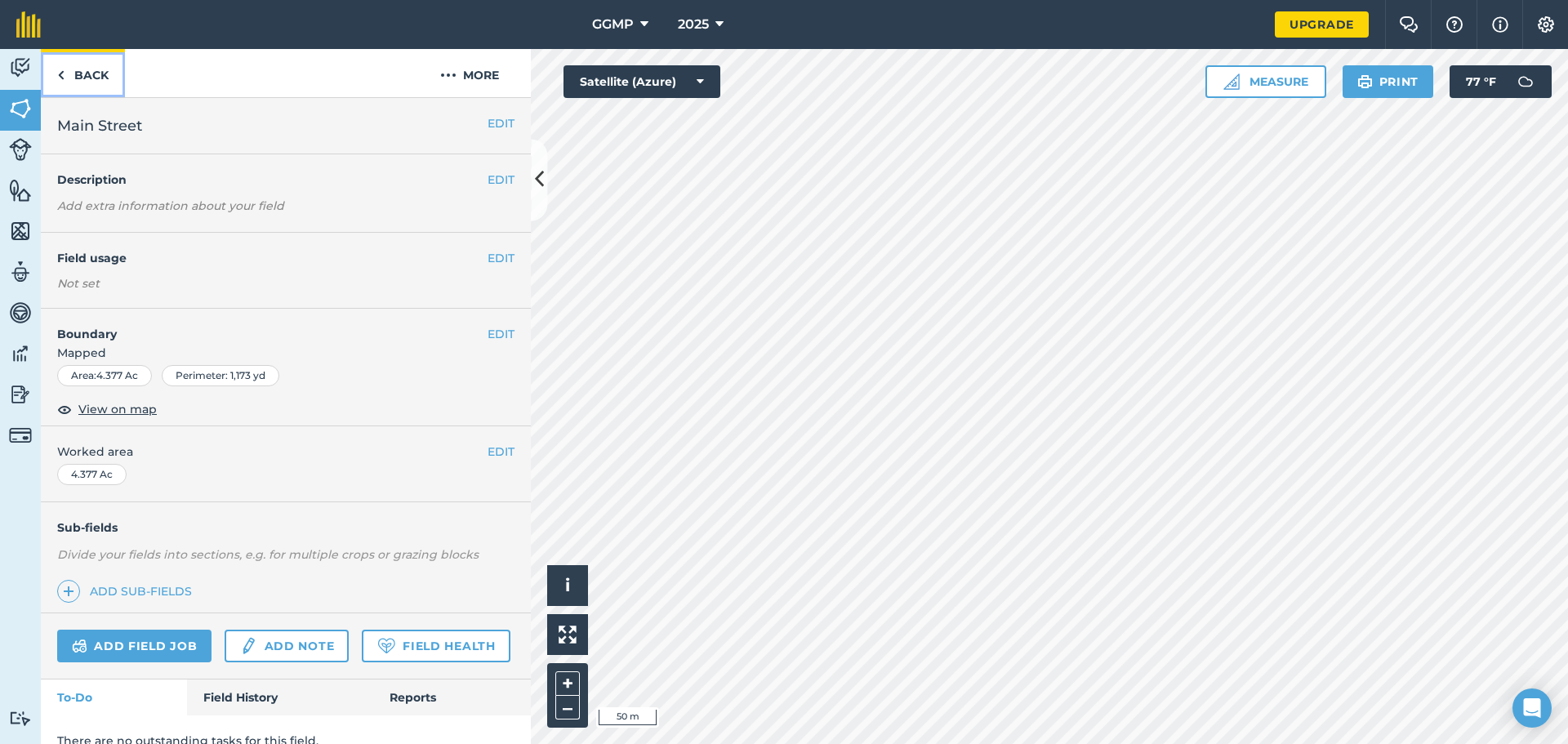 click at bounding box center [60, 75] 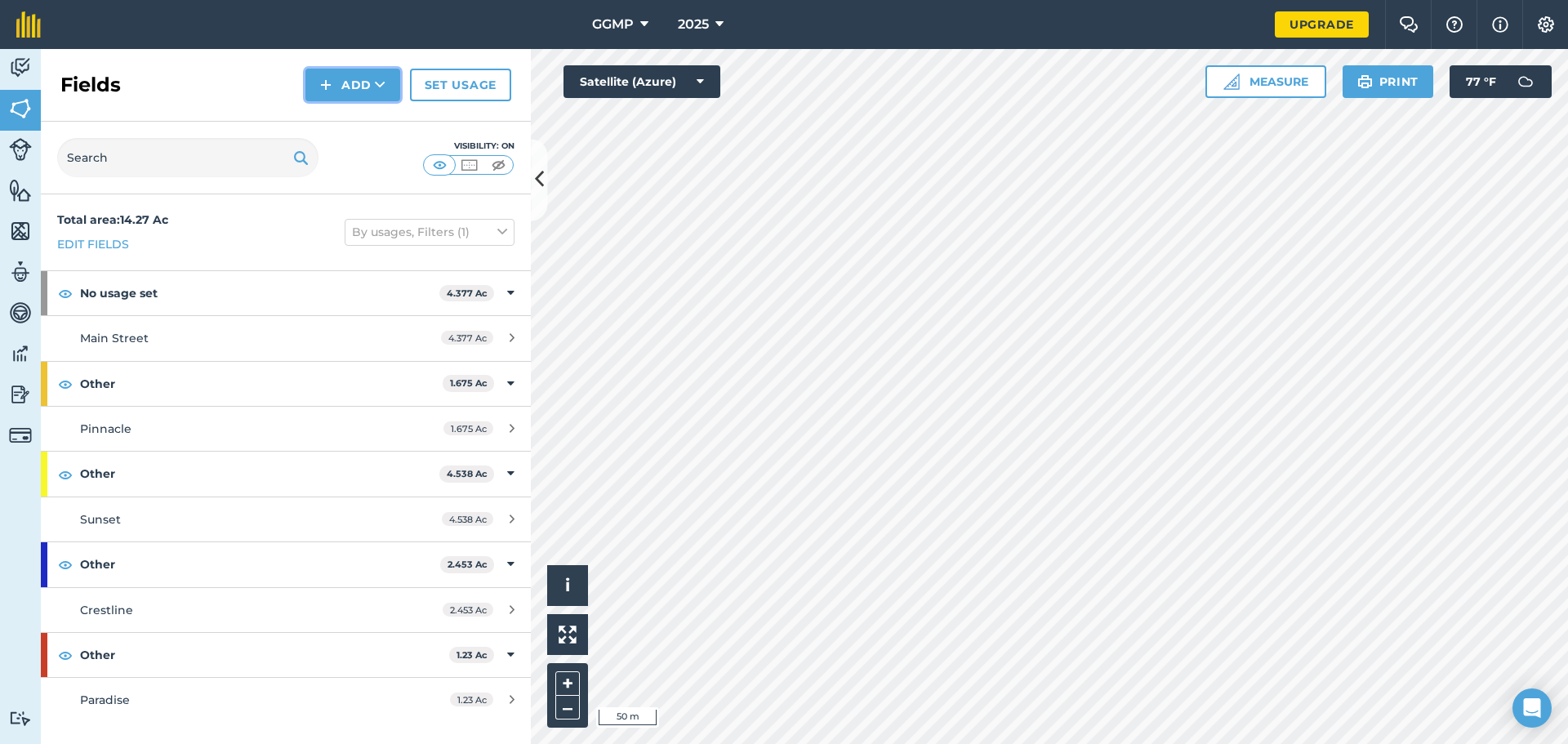 click on "Add" at bounding box center [353, 85] 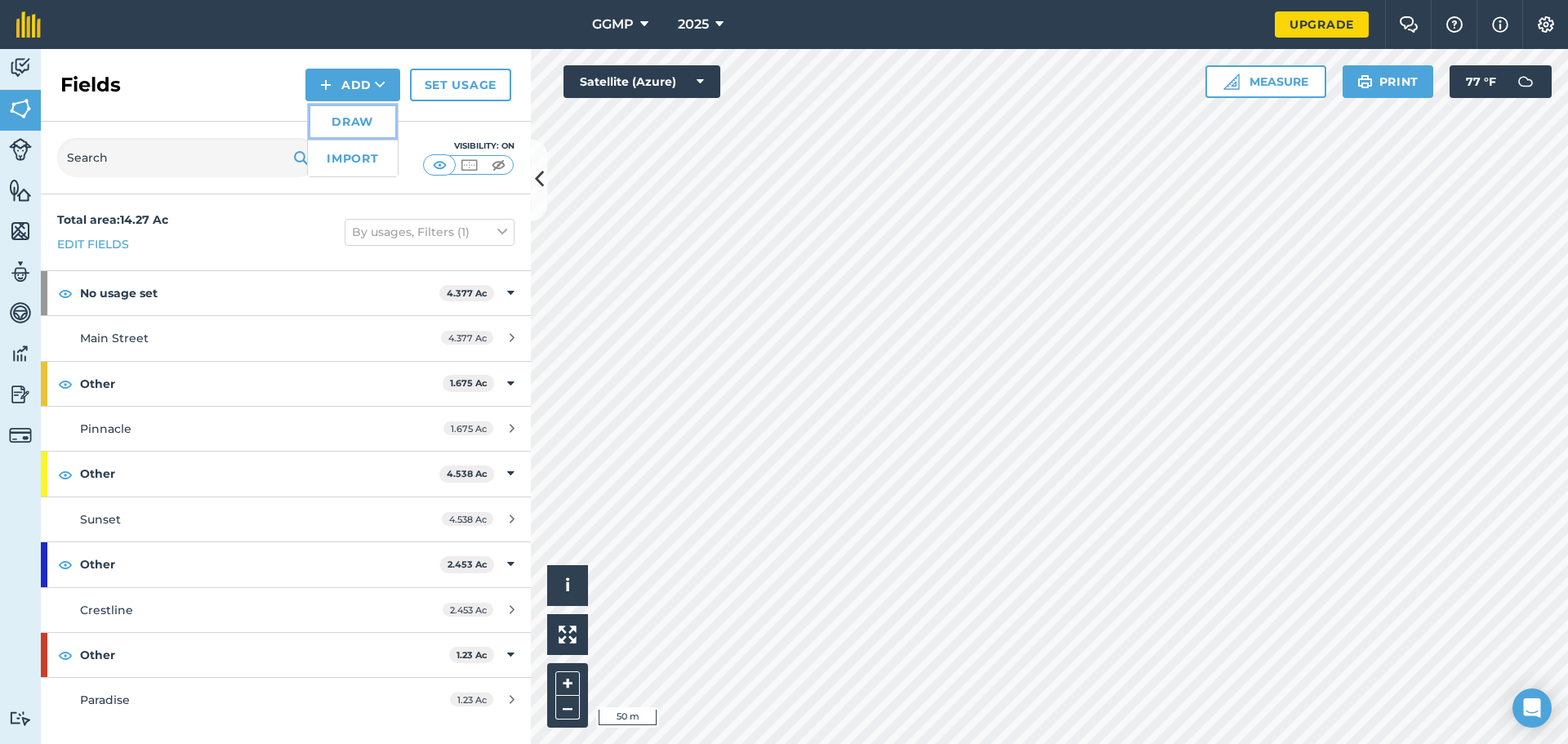 click on "Draw" at bounding box center [353, 122] 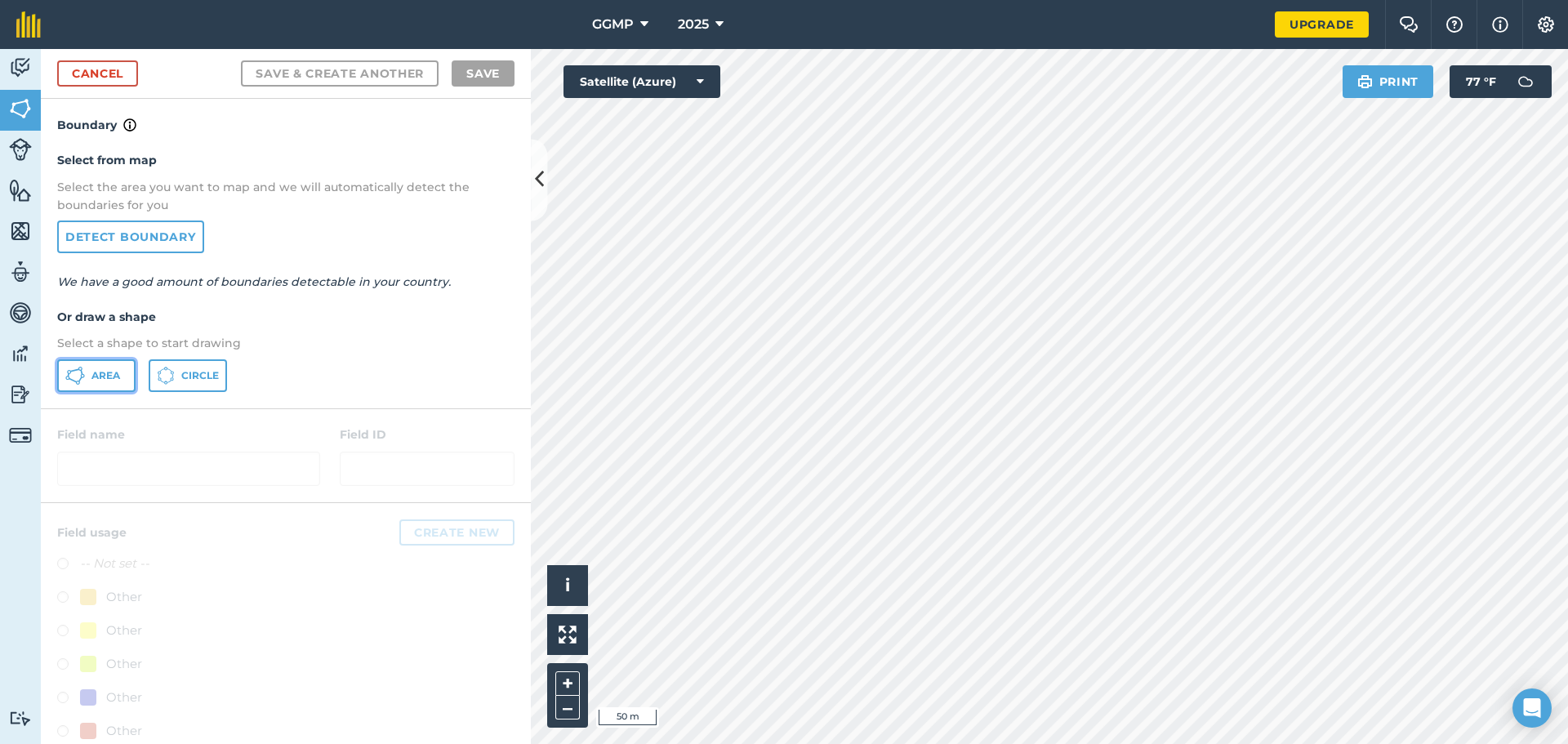 click on "Area" at bounding box center [96, 376] 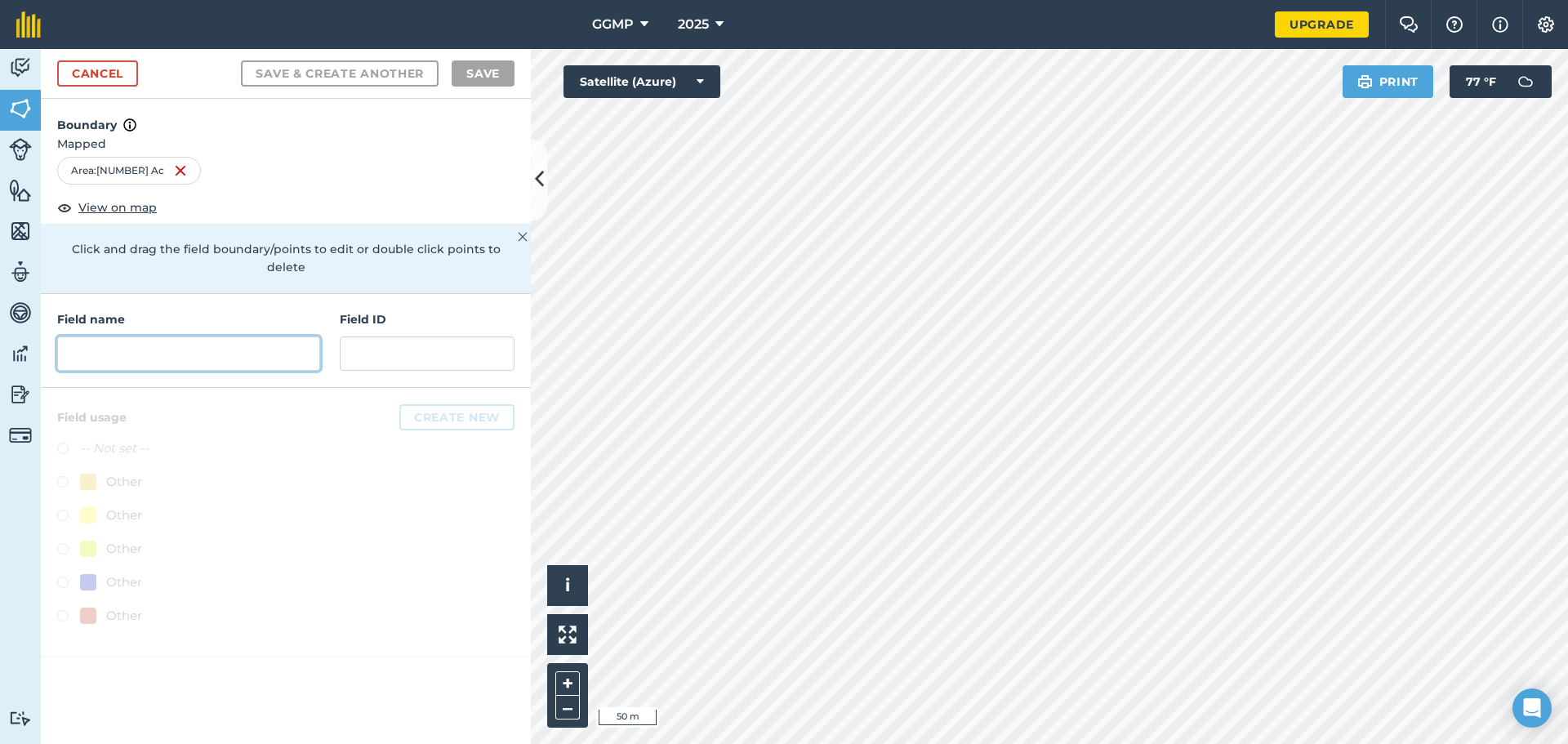 click at bounding box center [189, 354] 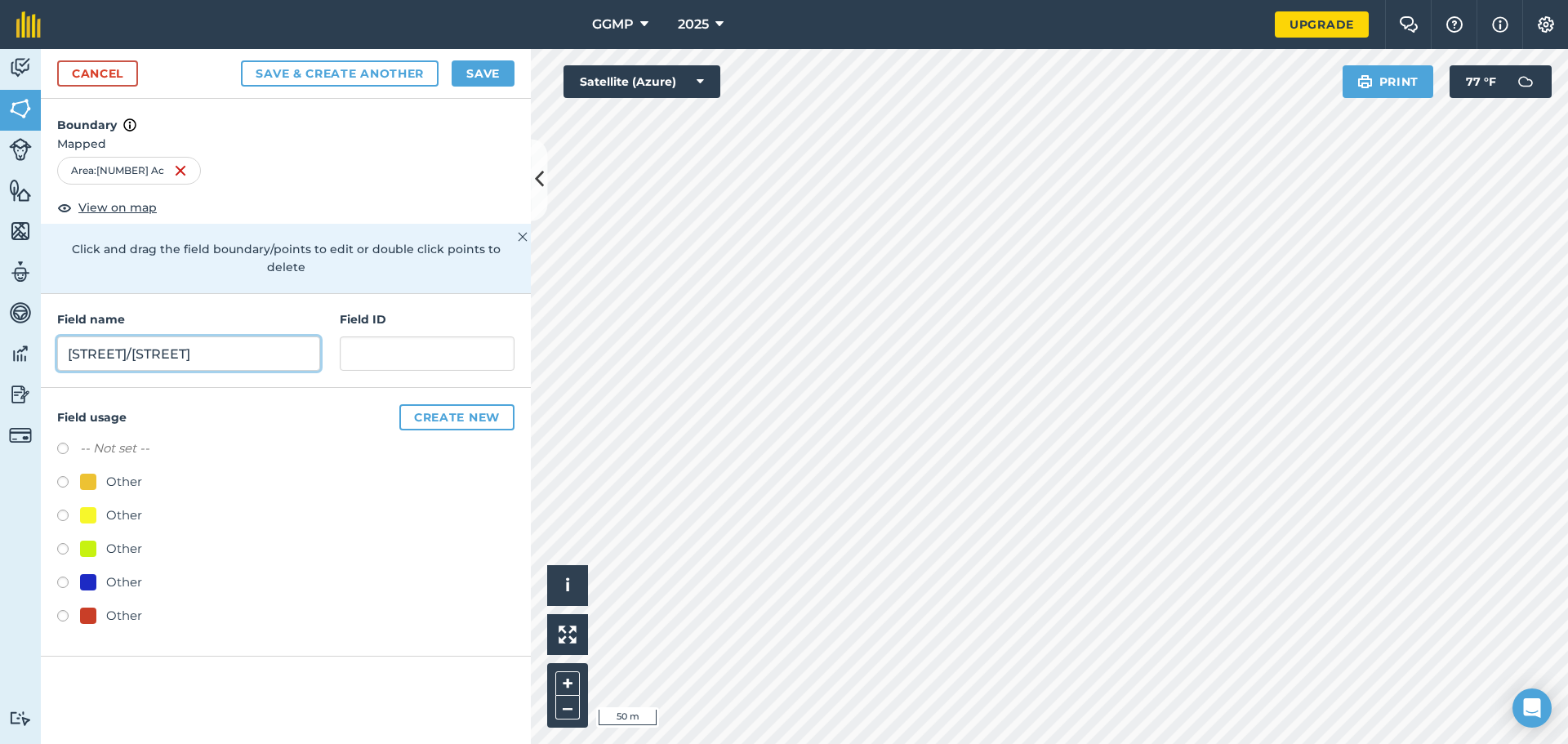 click on "Main Strewet/Park Ave" at bounding box center [189, 354] 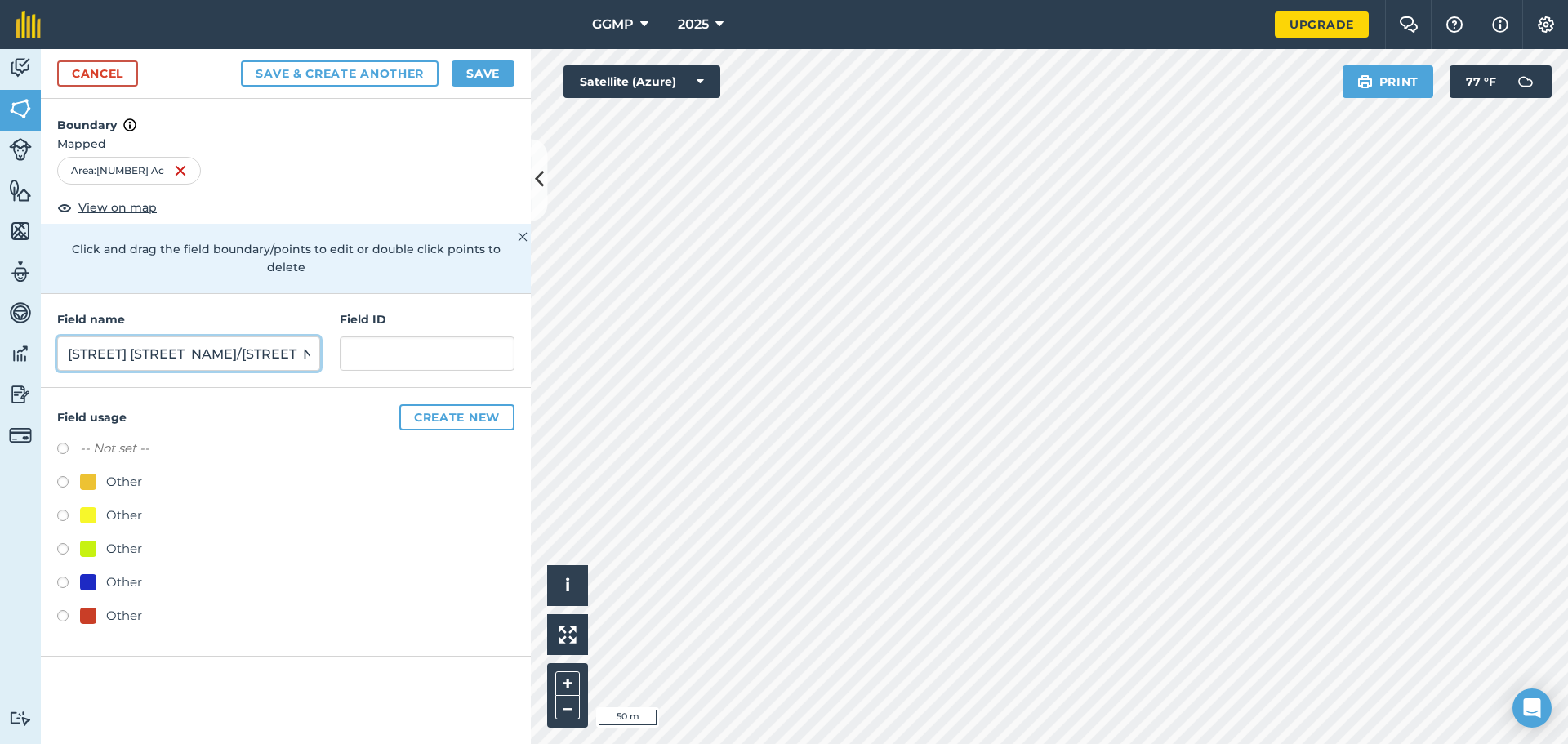 click on "Main Street/Park Ave" at bounding box center (189, 354) 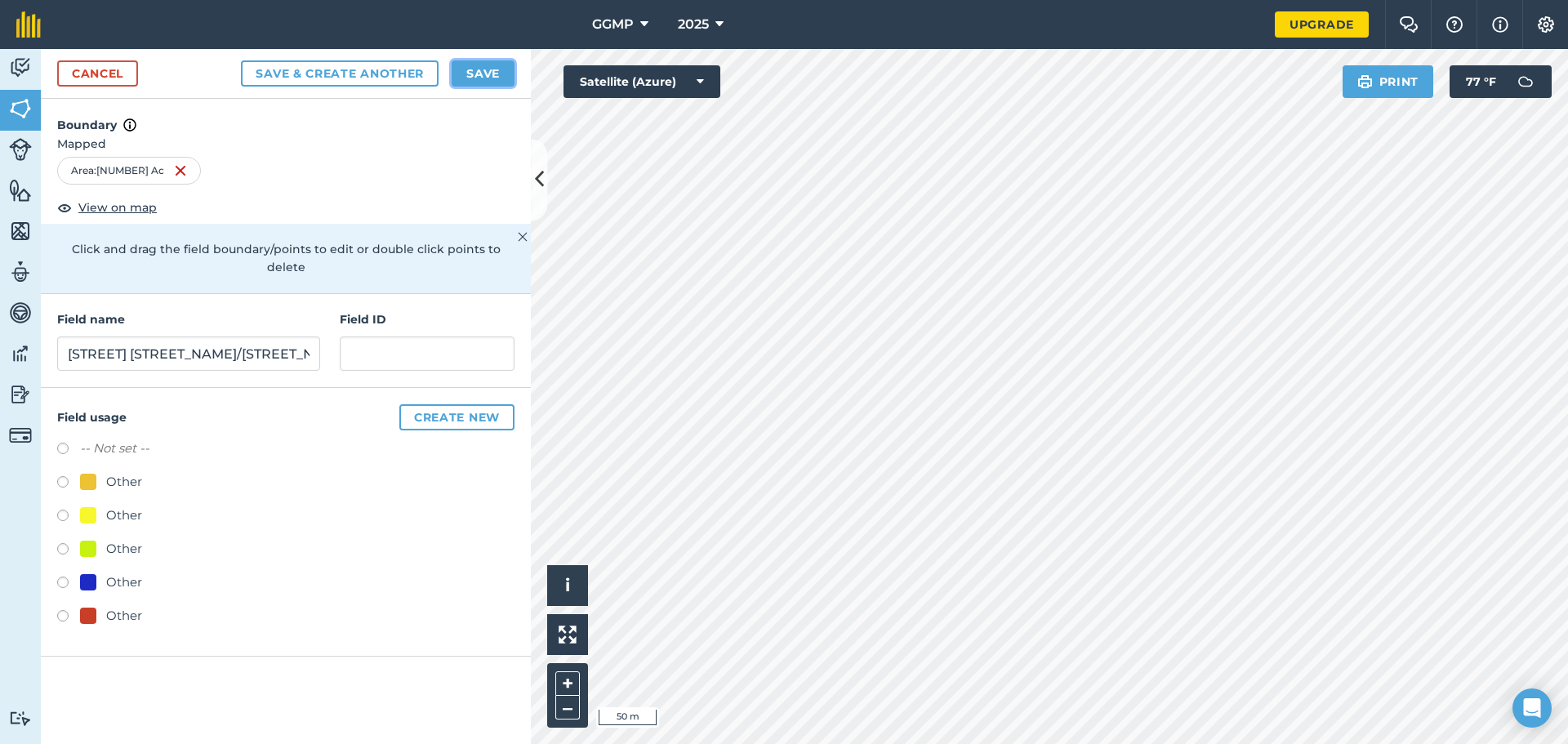click on "Save" at bounding box center (483, 74) 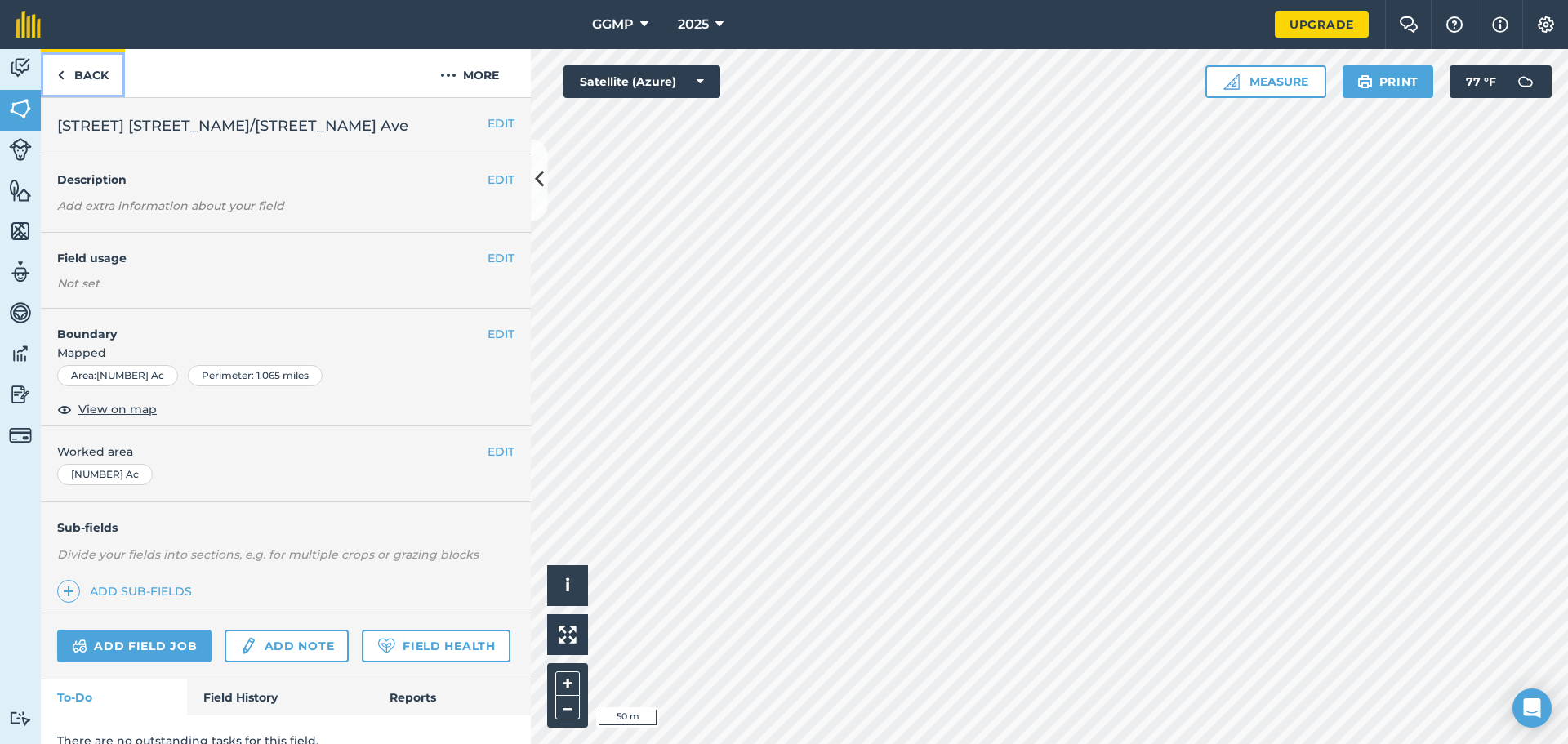 click at bounding box center [60, 75] 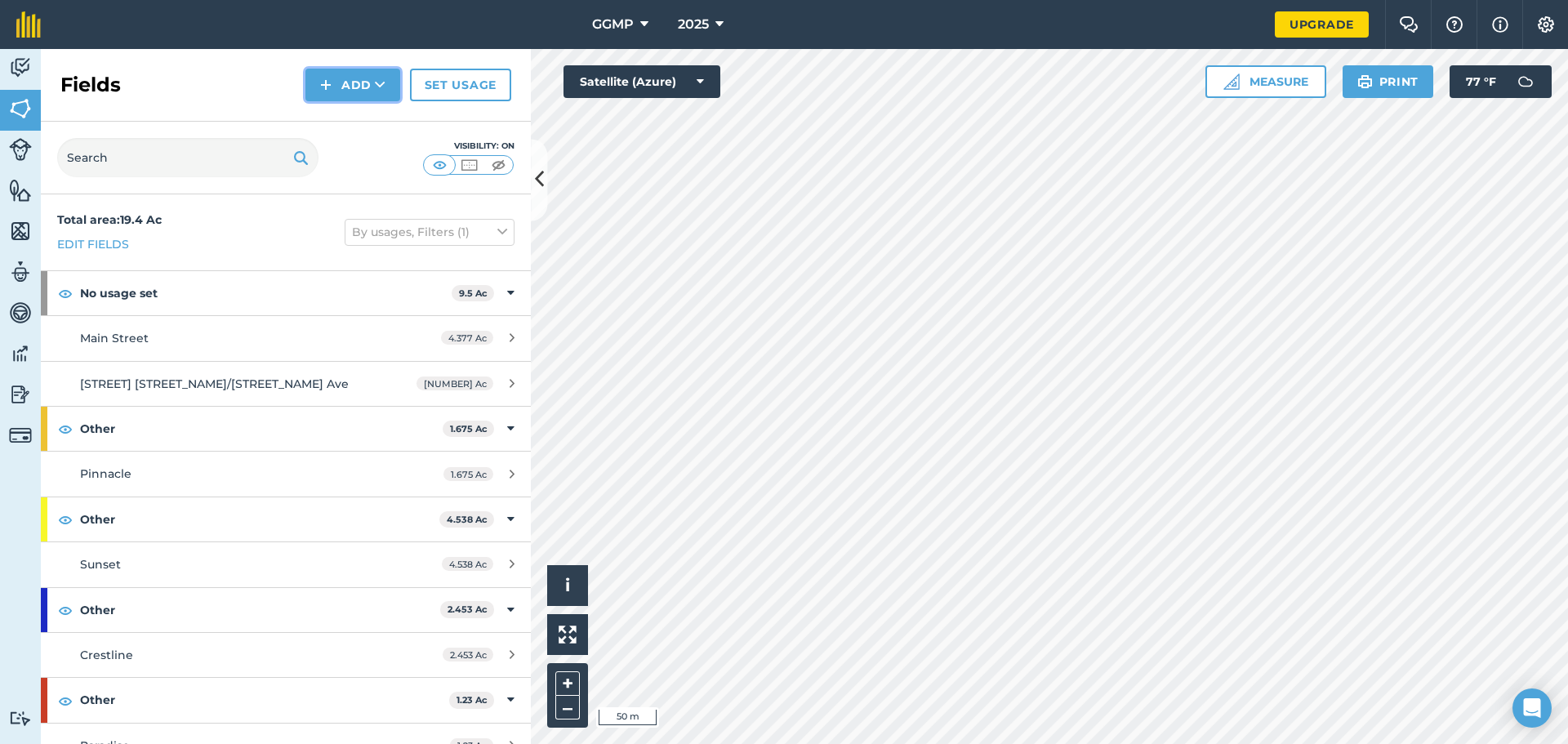 click at bounding box center (326, 85) 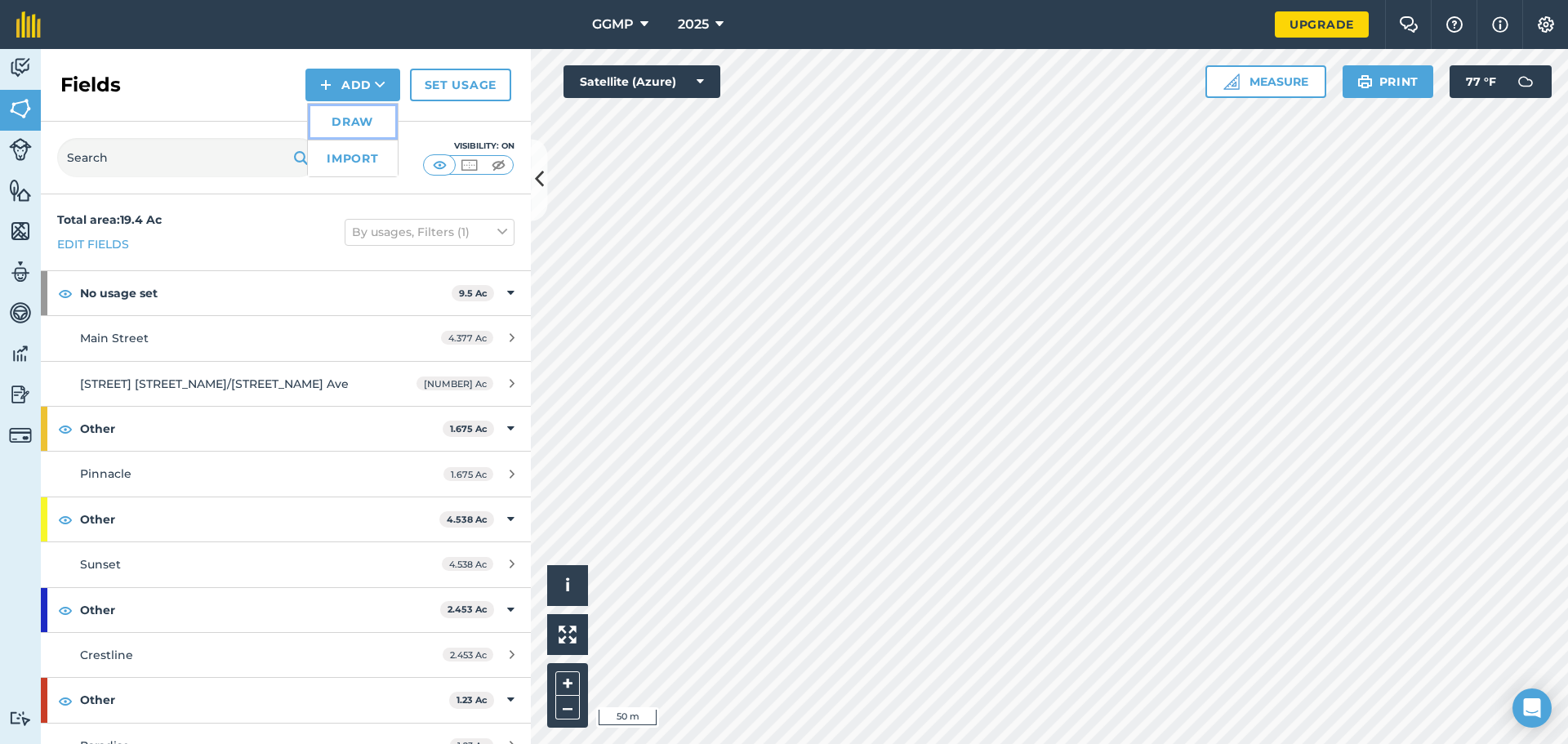 click on "Draw" at bounding box center [353, 122] 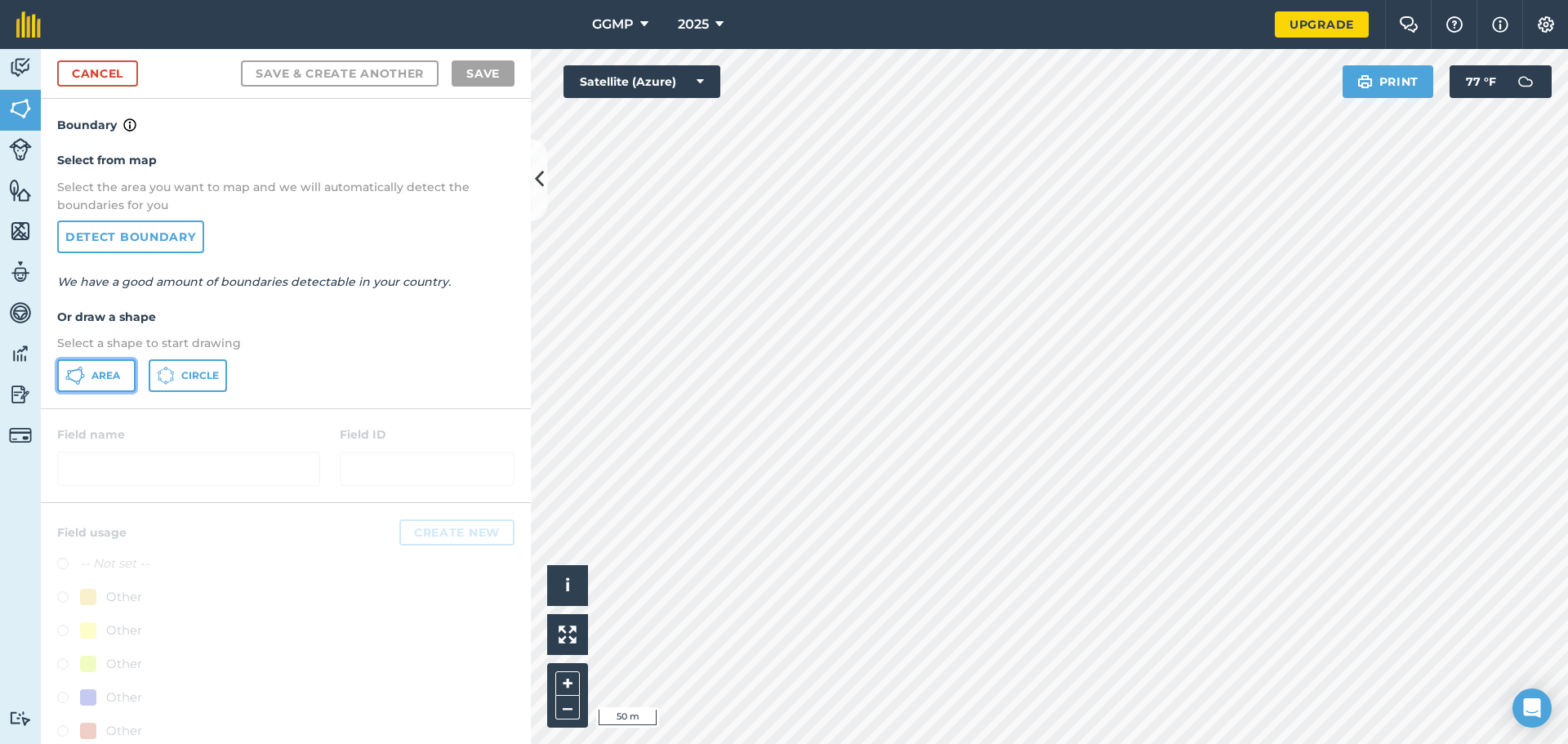 click on "Area" at bounding box center (96, 376) 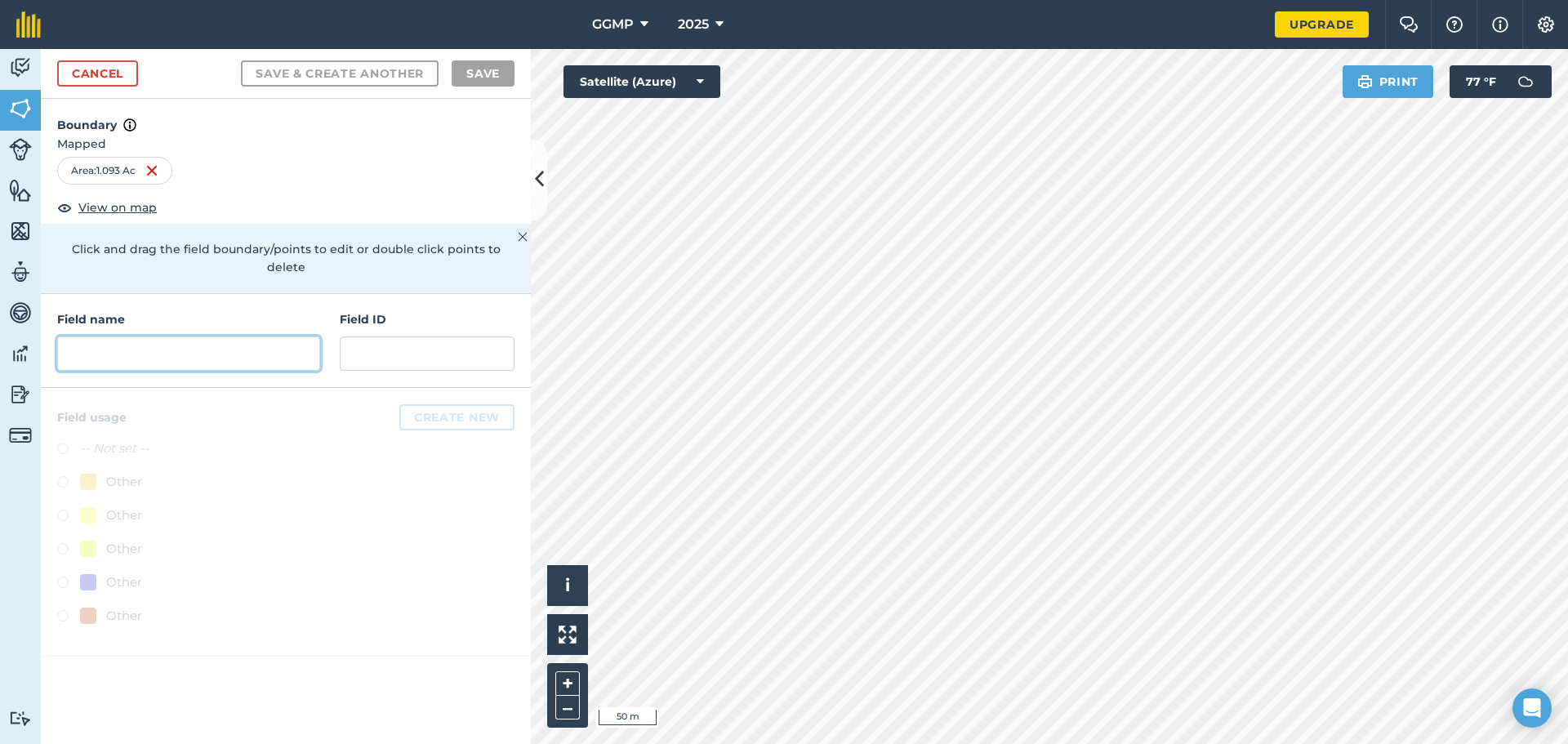 click at bounding box center [189, 354] 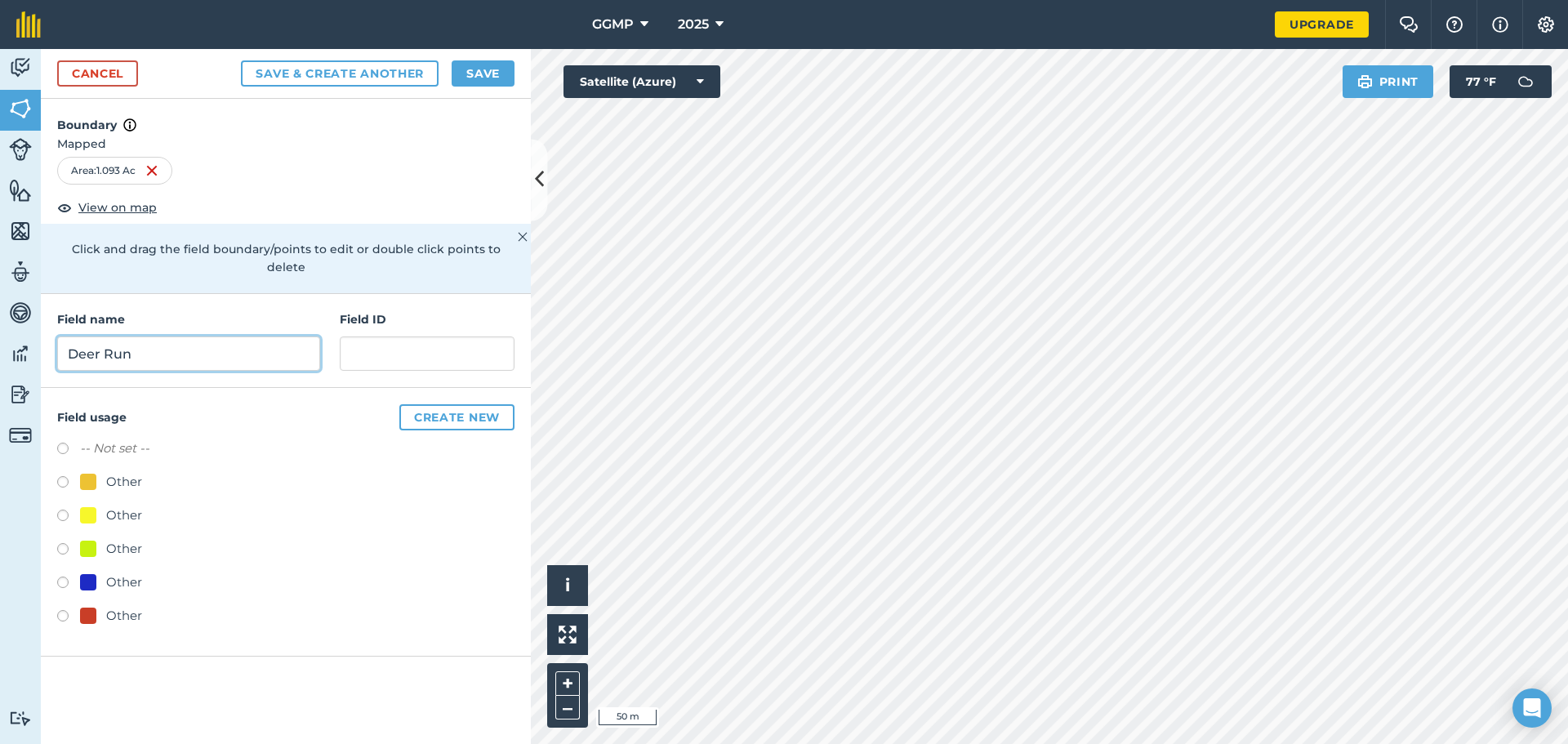 type on "Deer Run" 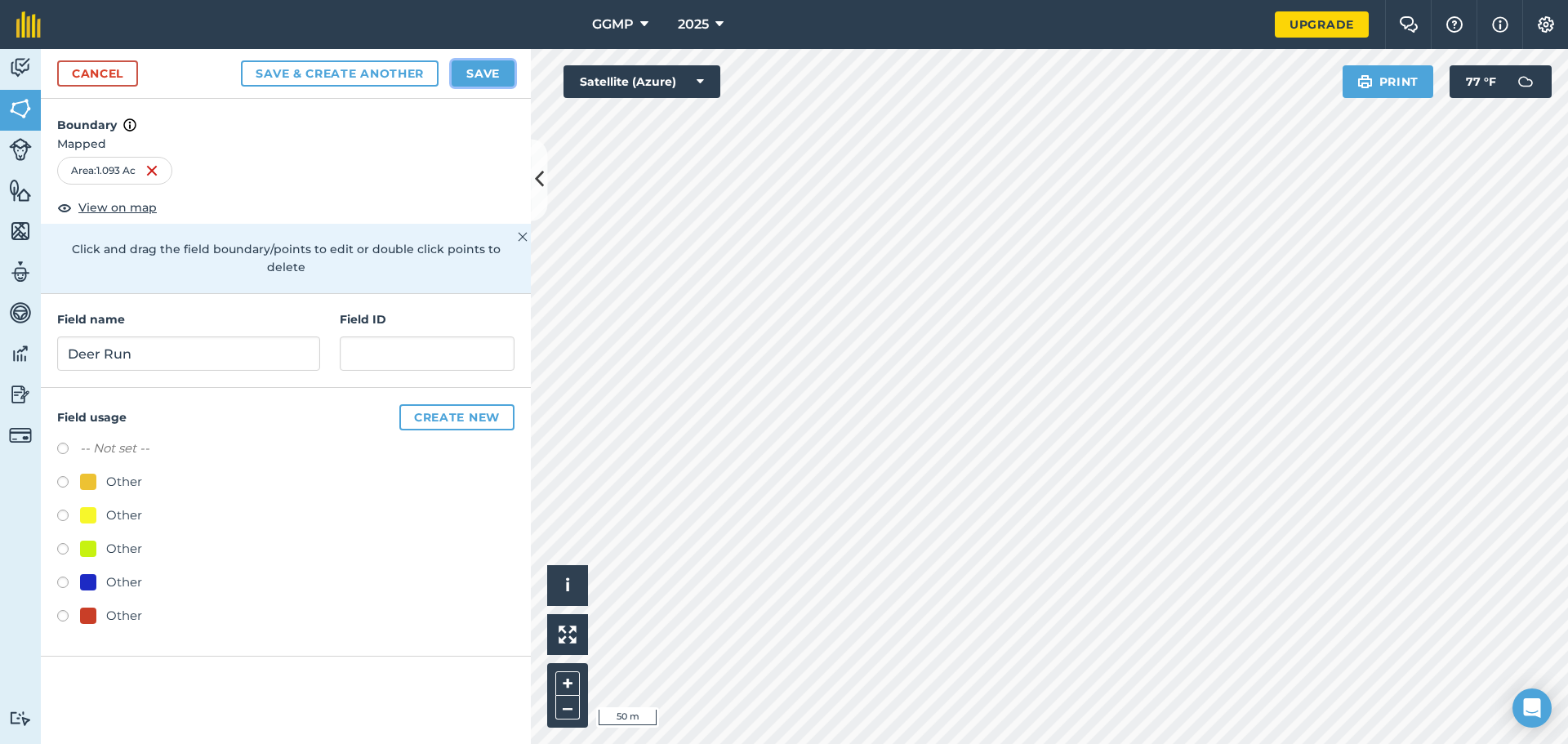 click on "Save" at bounding box center [483, 74] 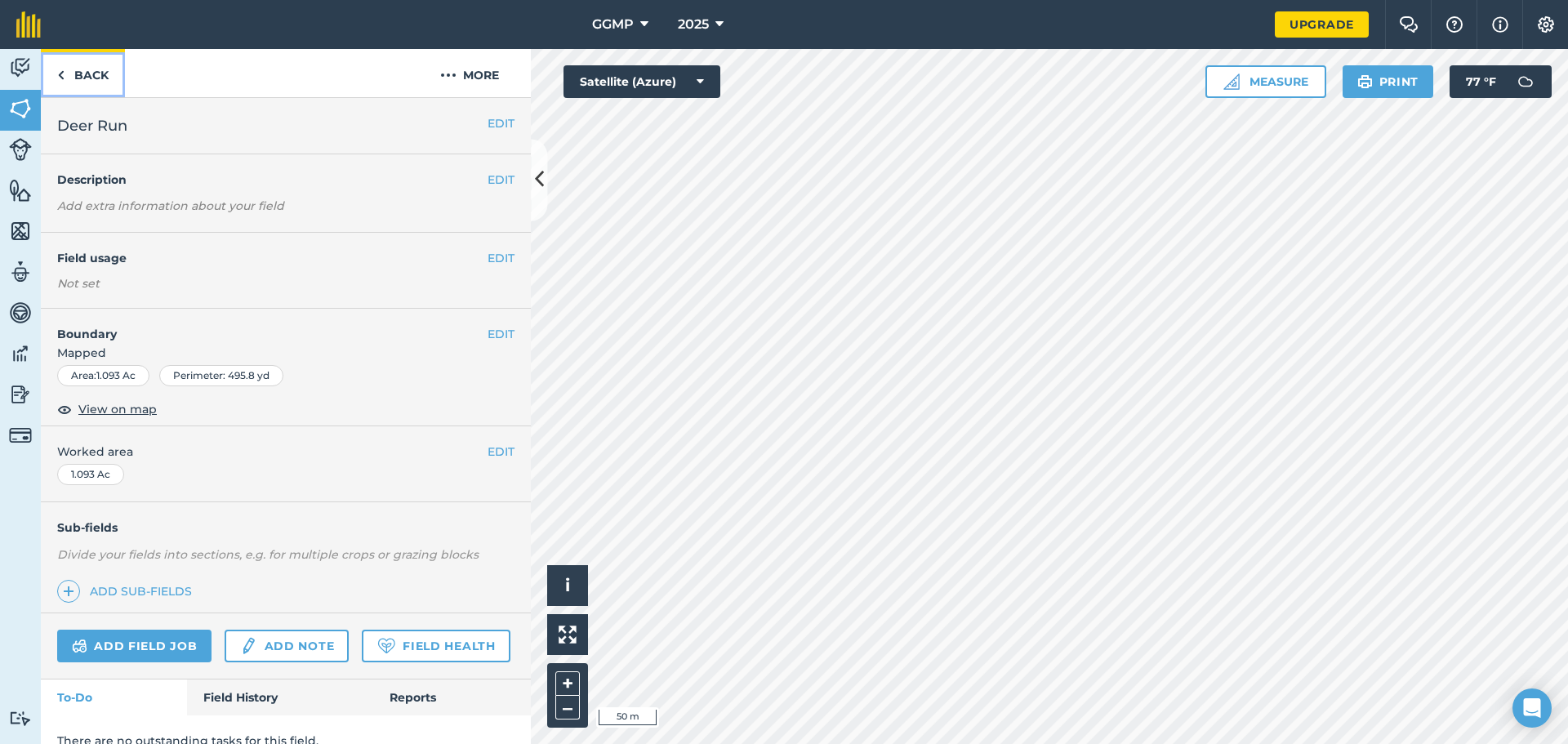 click on "Back" at bounding box center [82, 73] 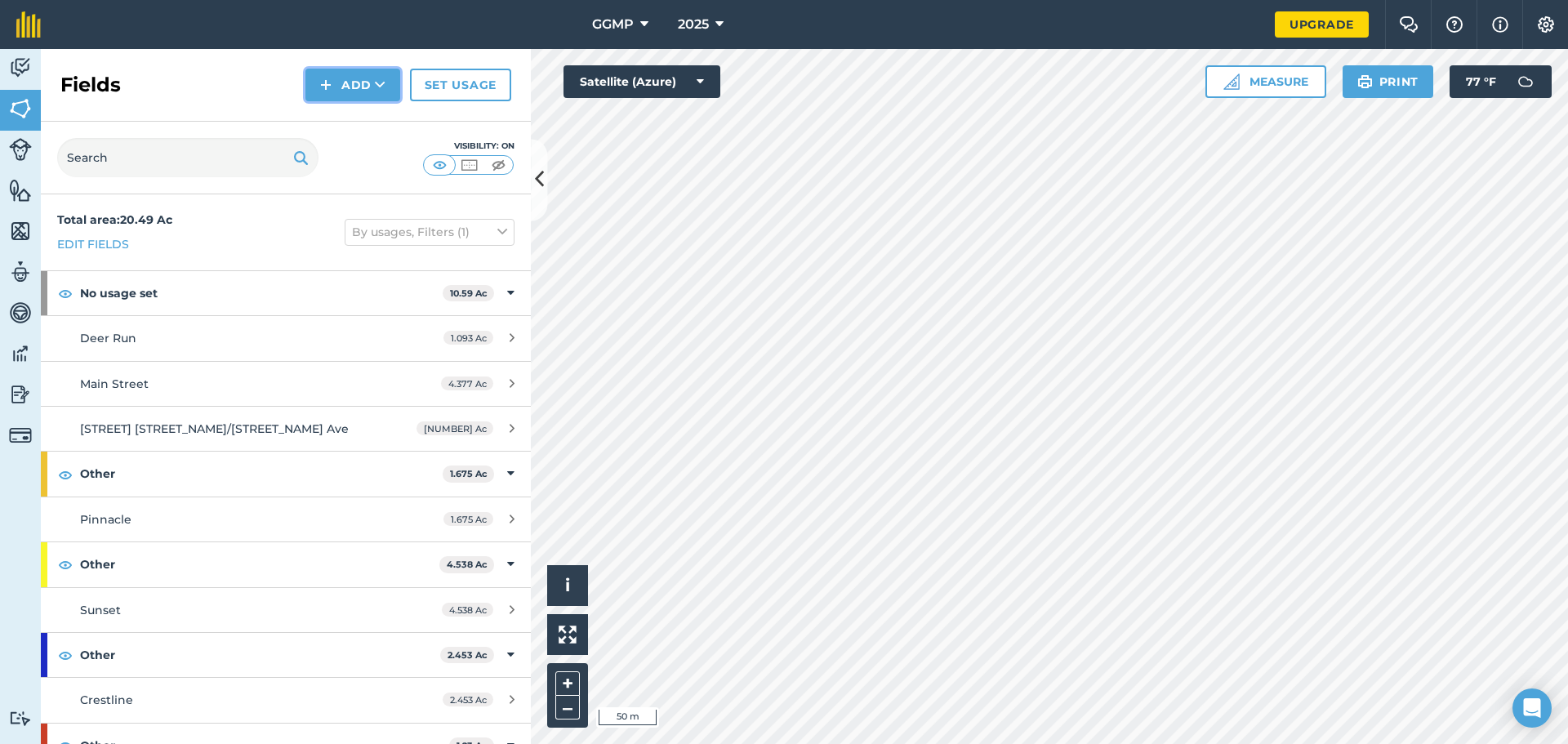 click at bounding box center (326, 85) 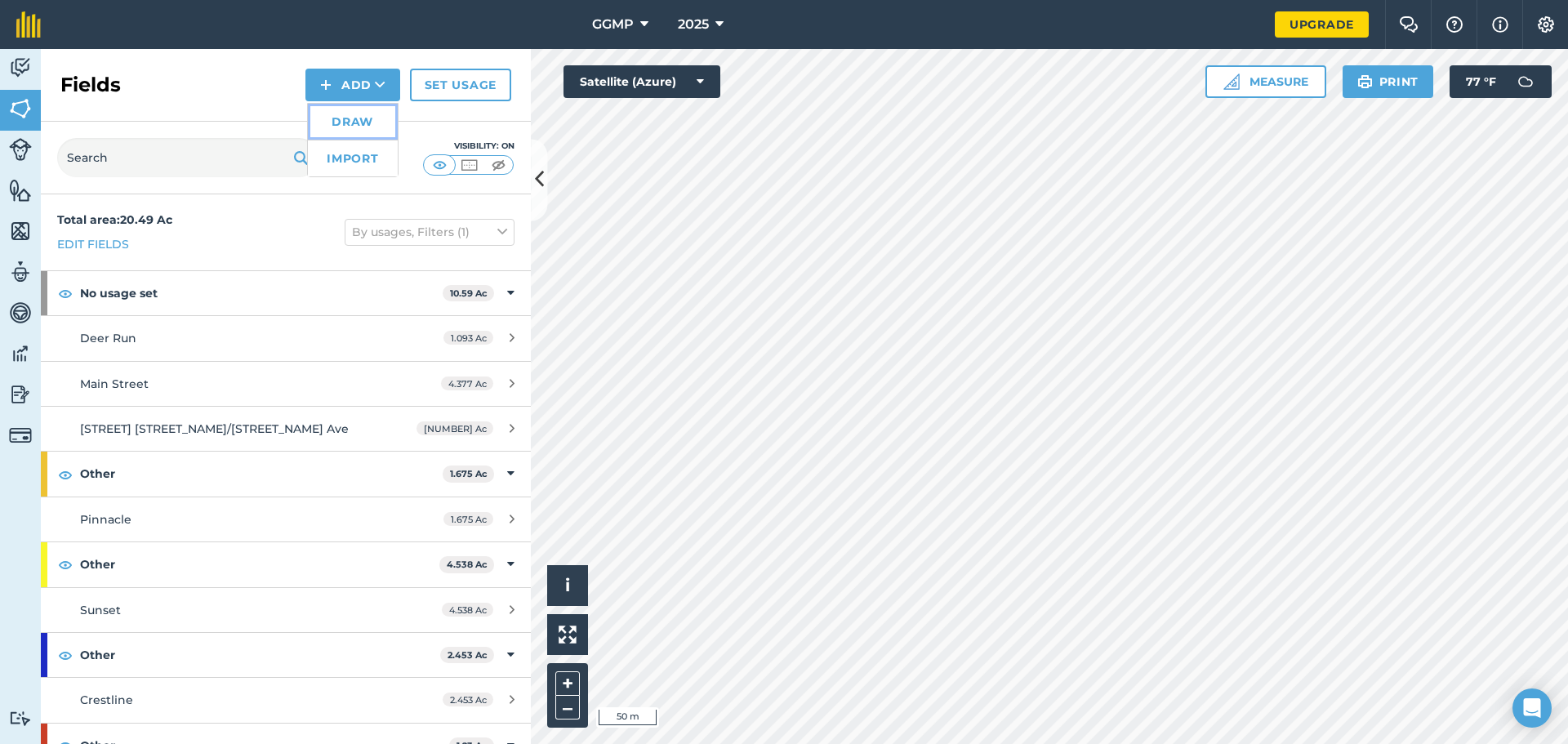 click on "Draw" at bounding box center [353, 122] 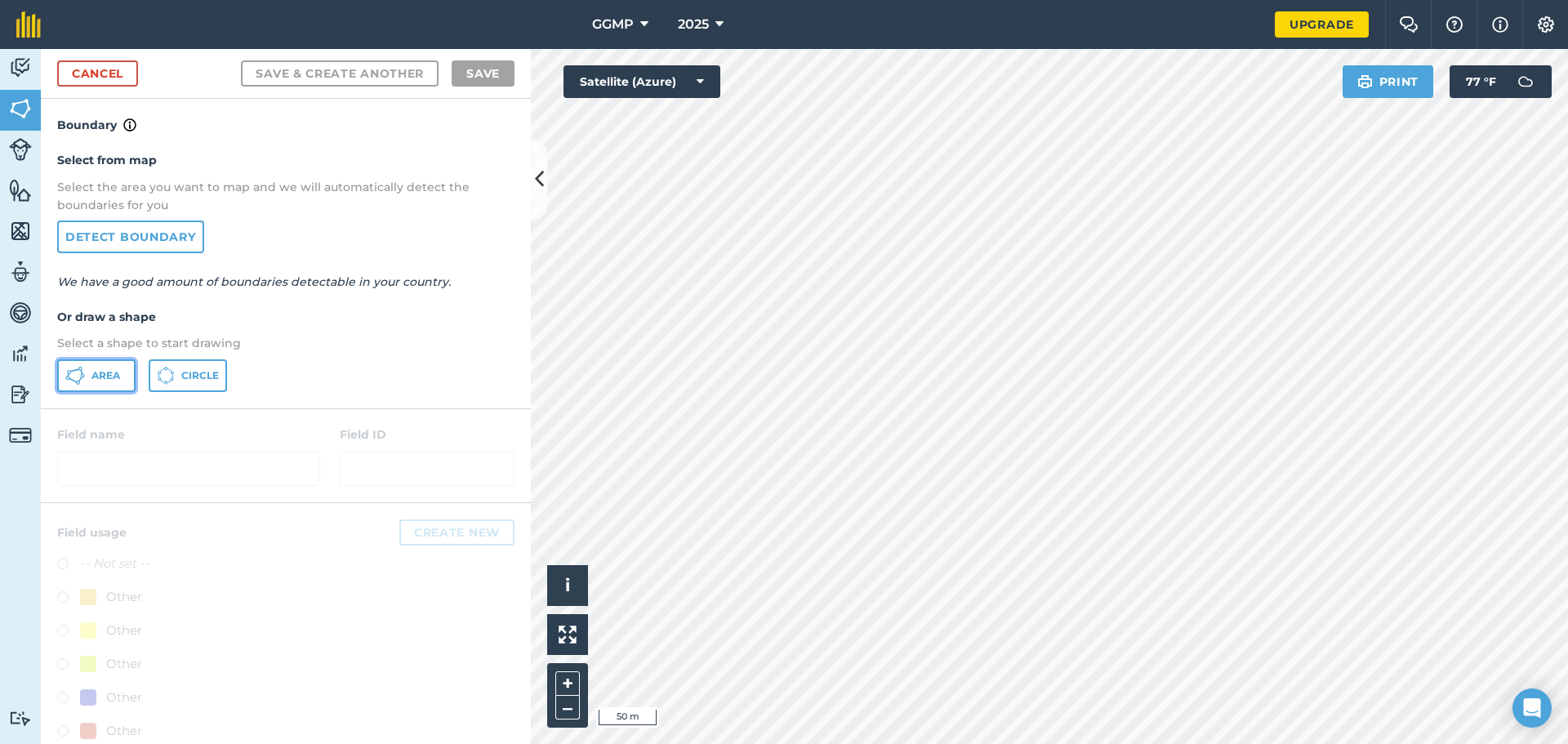 click on "Area" at bounding box center (105, 376) 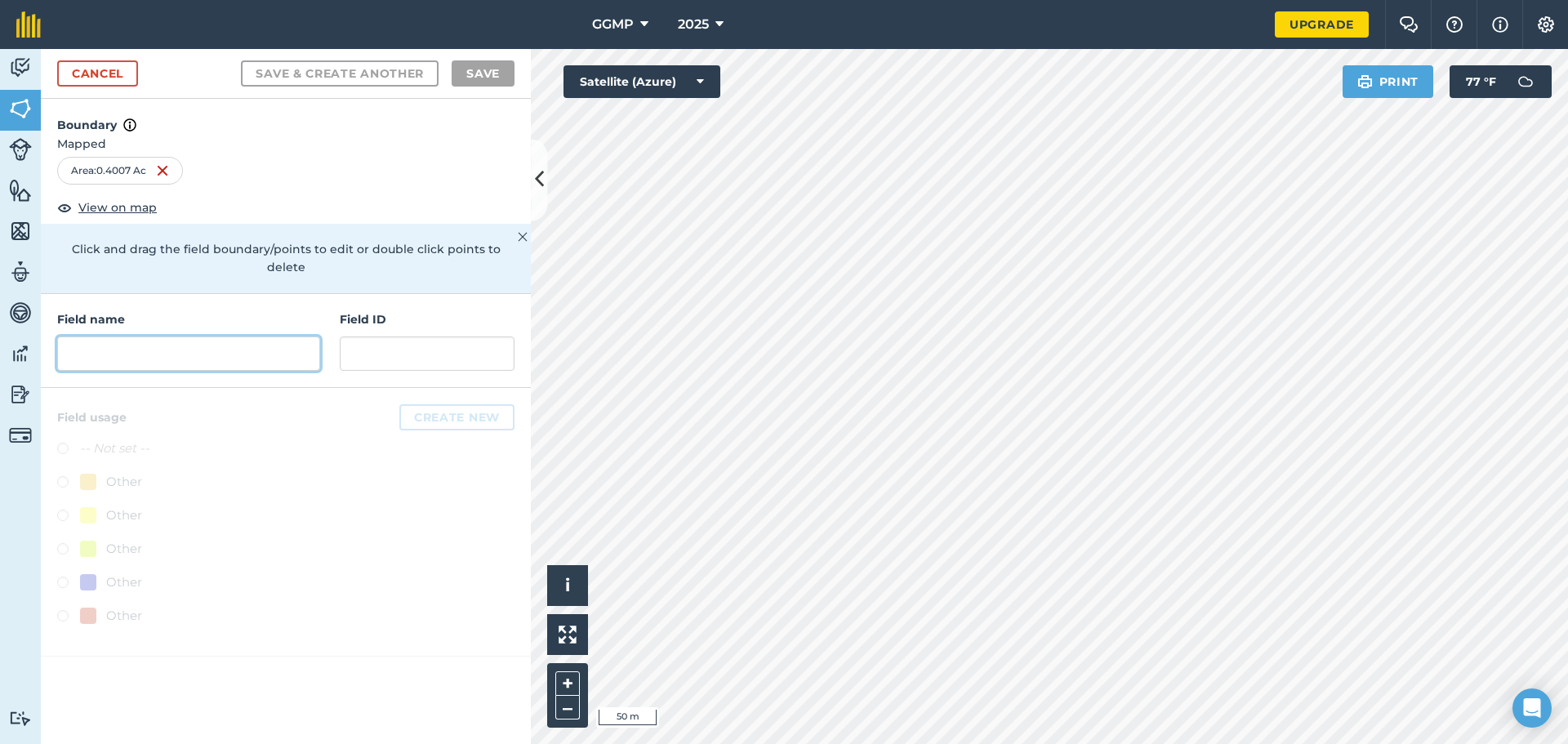 click at bounding box center [189, 354] 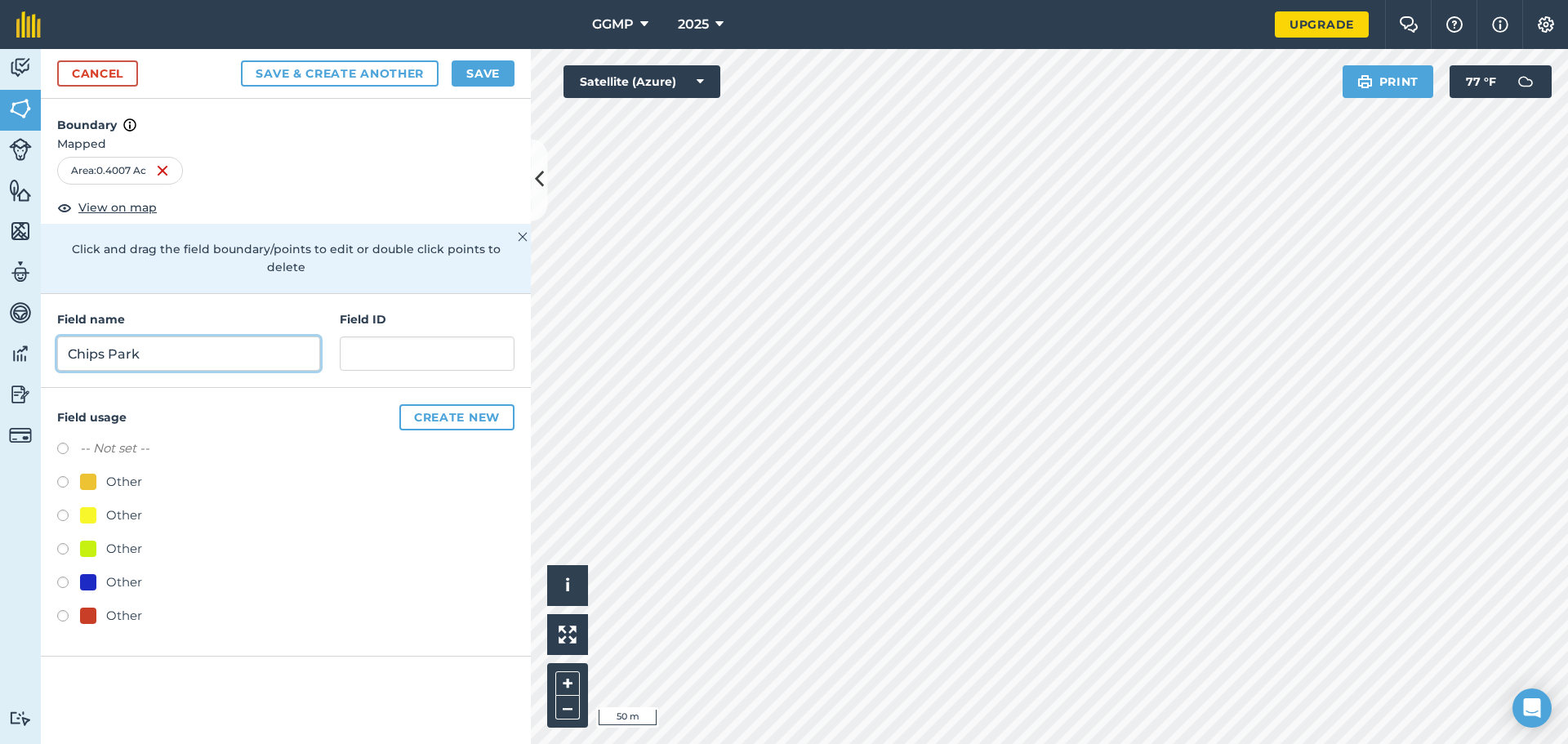 type on "Chips Park" 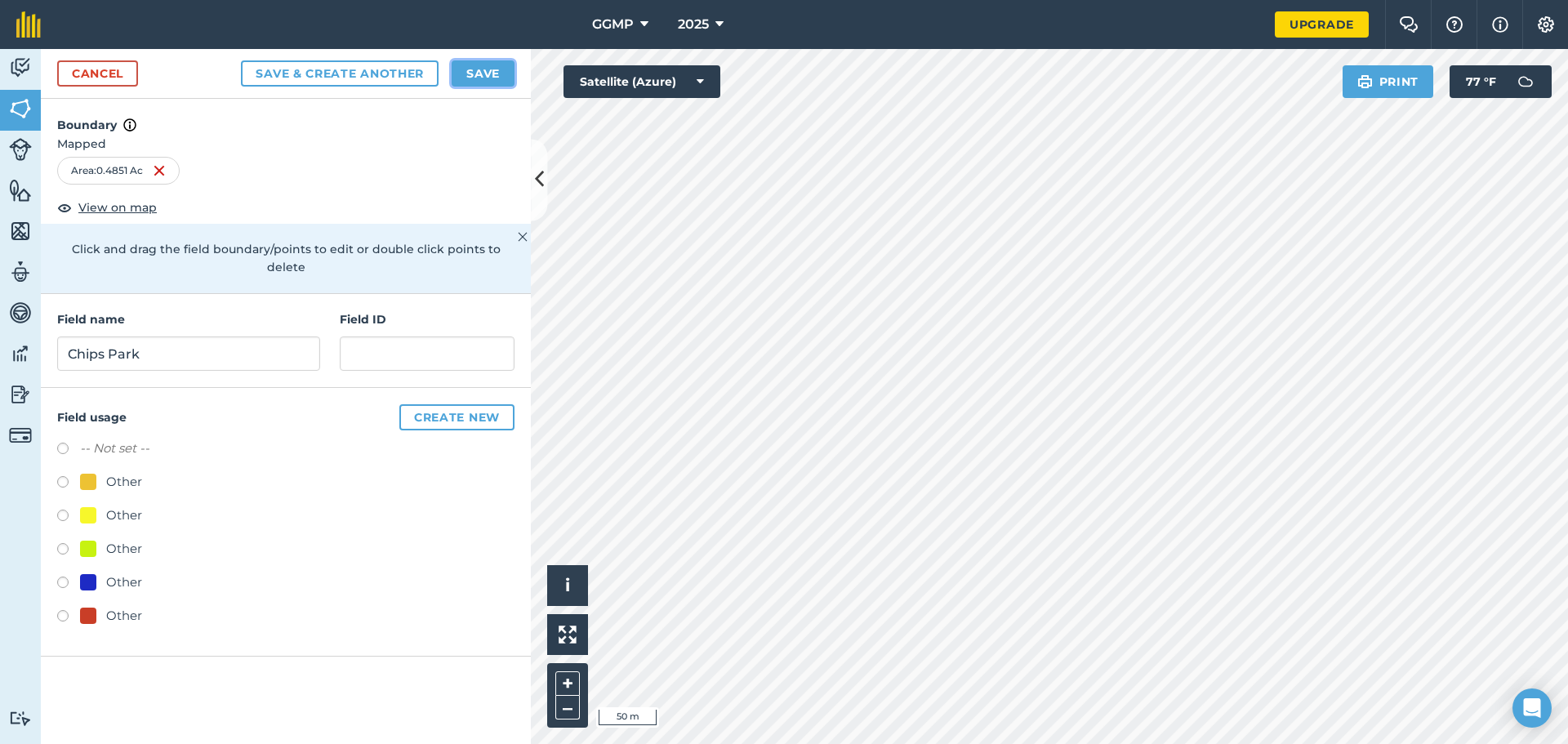 click on "Save" at bounding box center (483, 74) 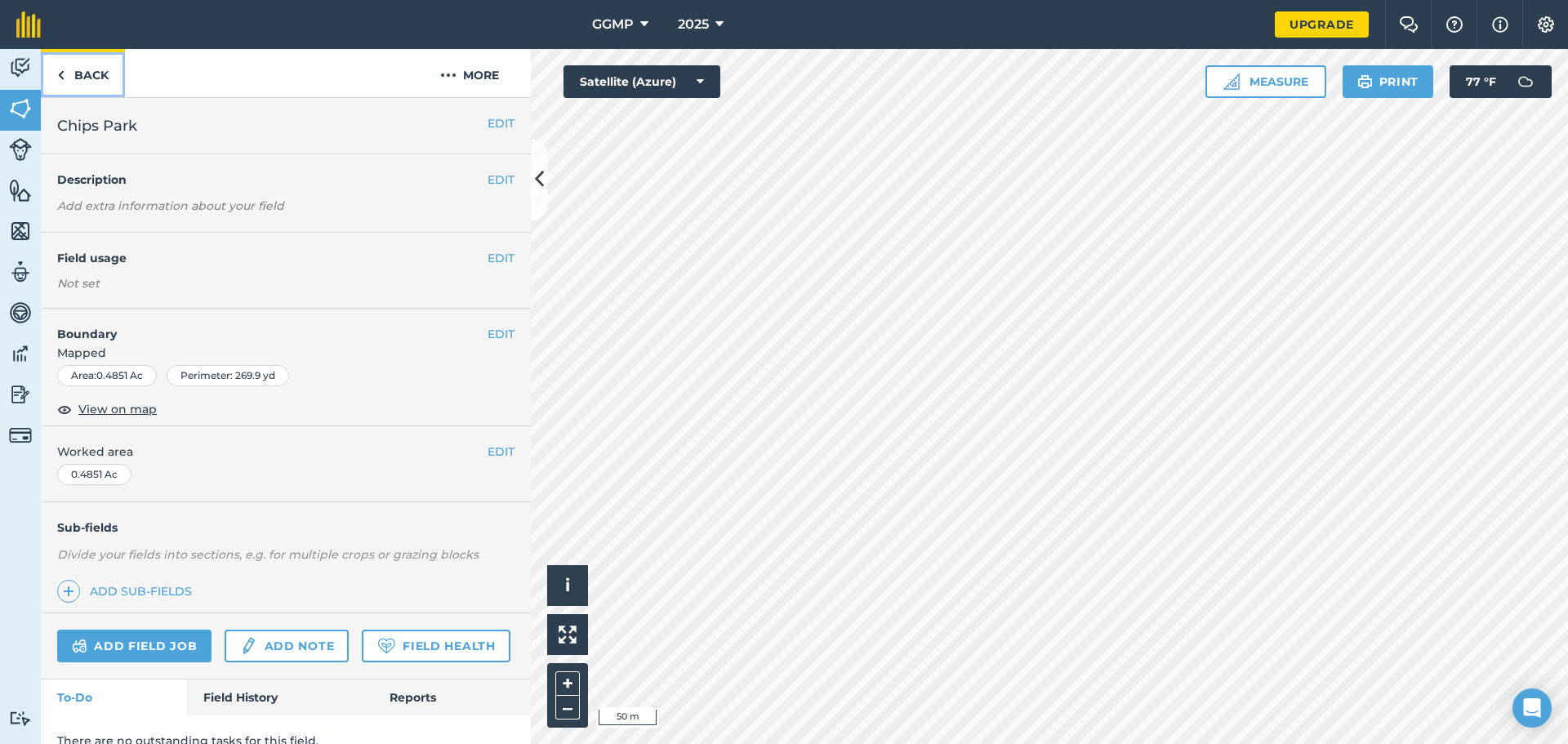 click on "Back" at bounding box center [82, 73] 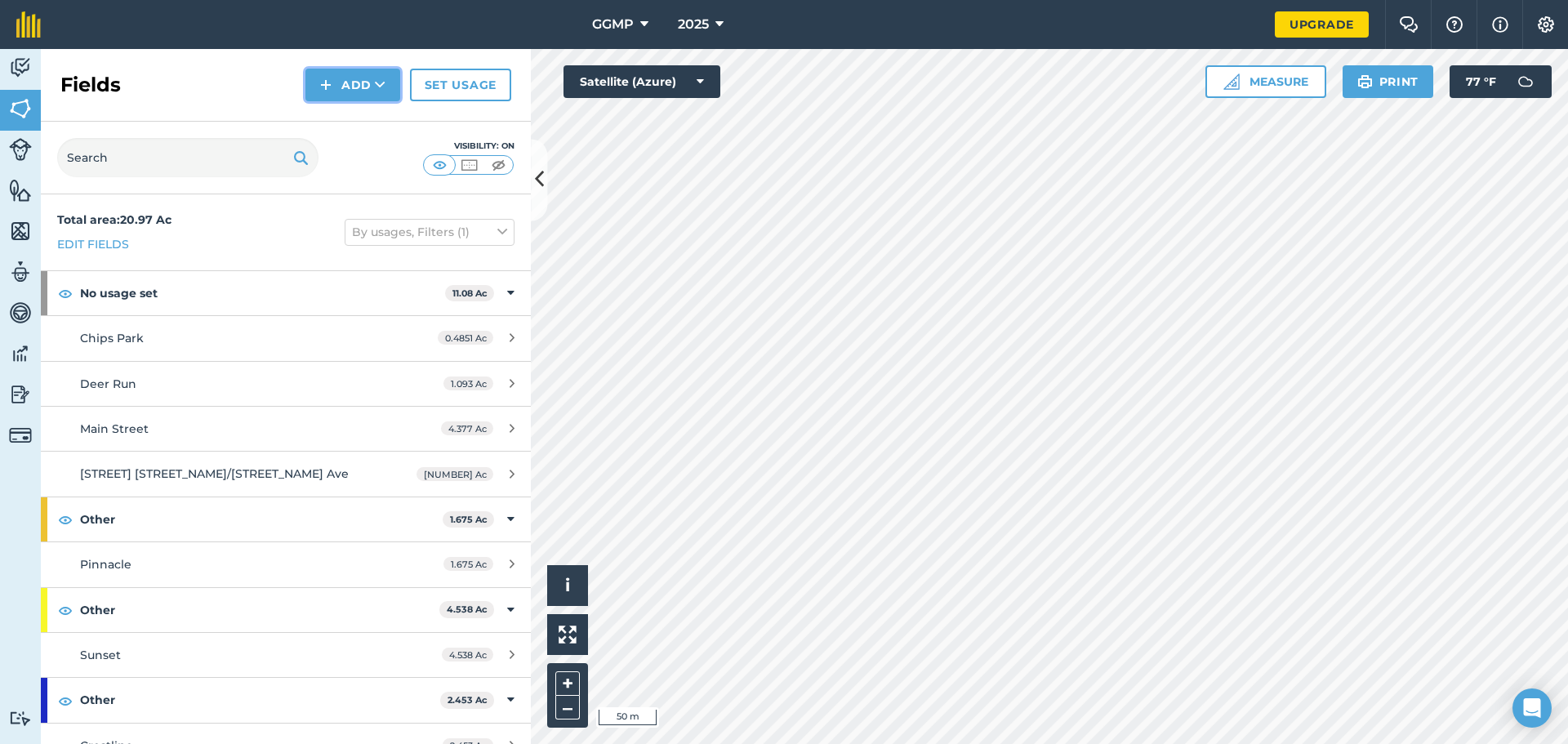 click at bounding box center (380, 85) 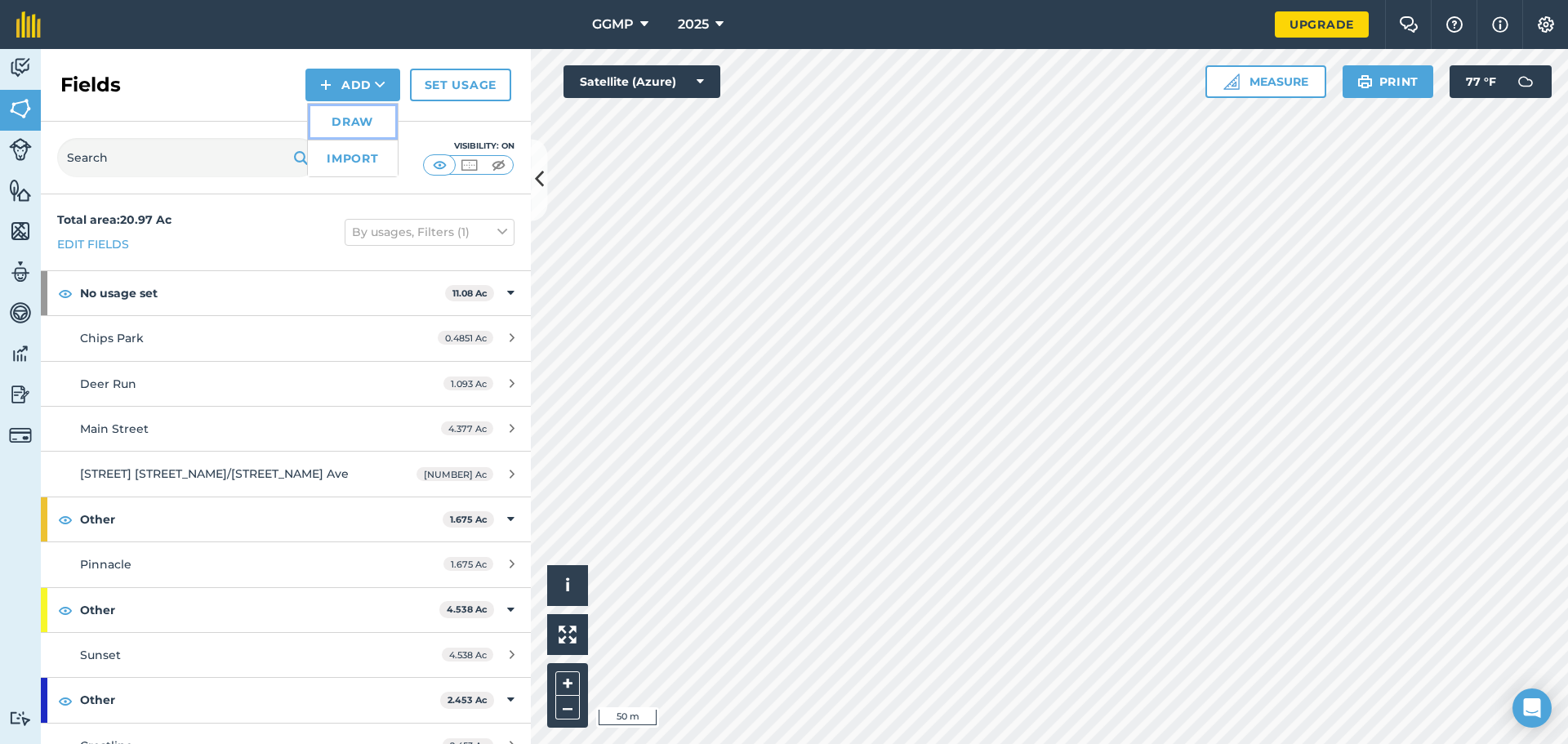 click on "Draw" at bounding box center [353, 122] 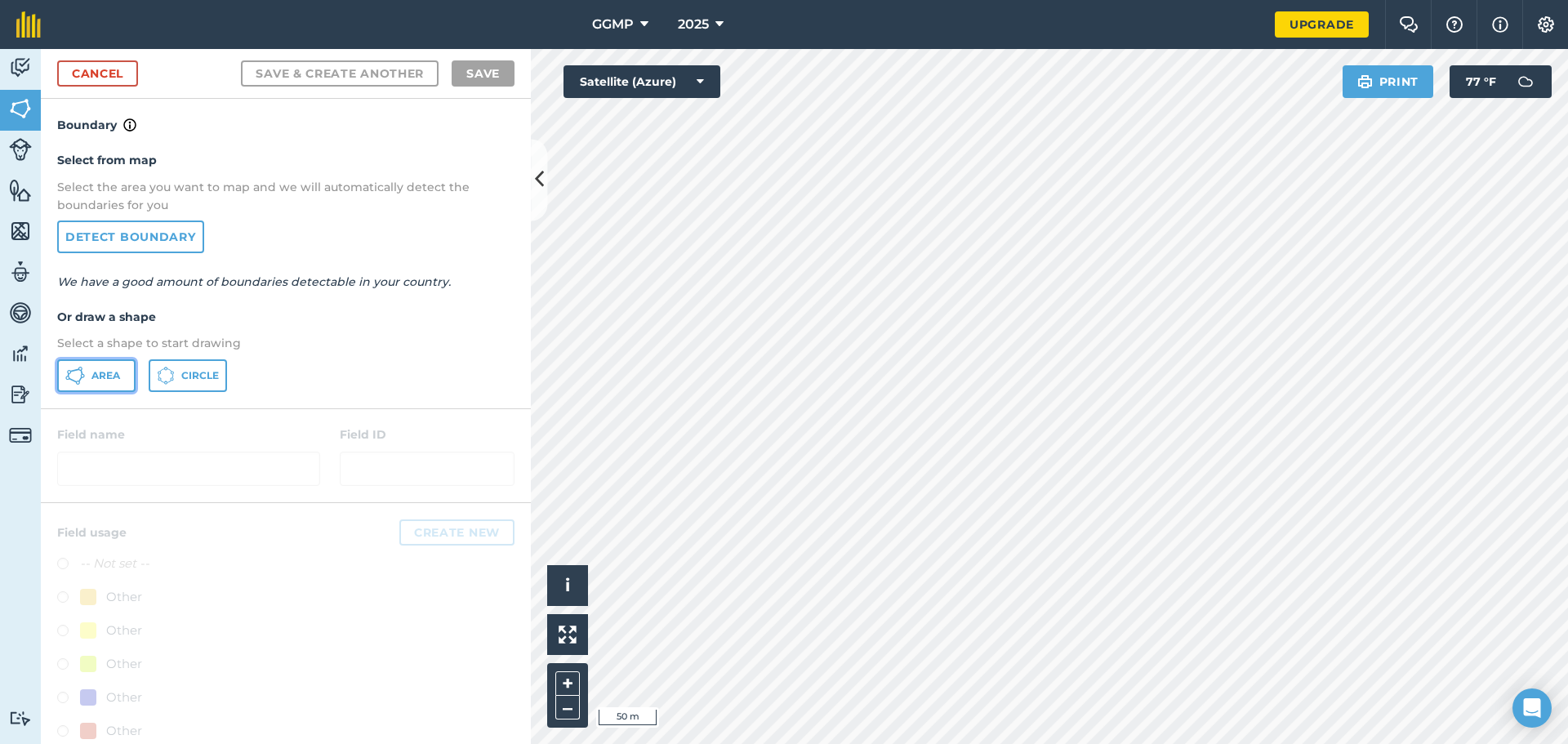click 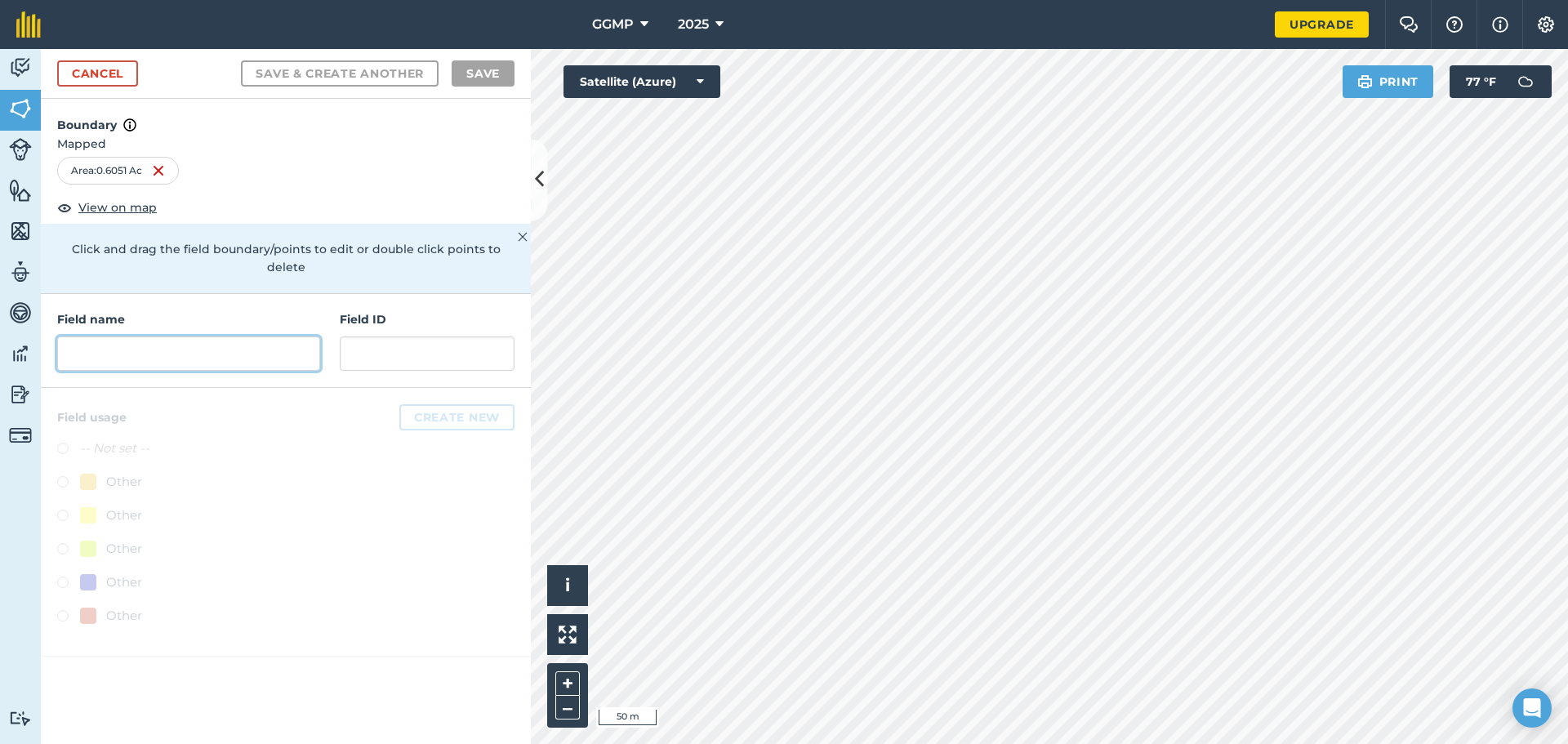click at bounding box center (189, 354) 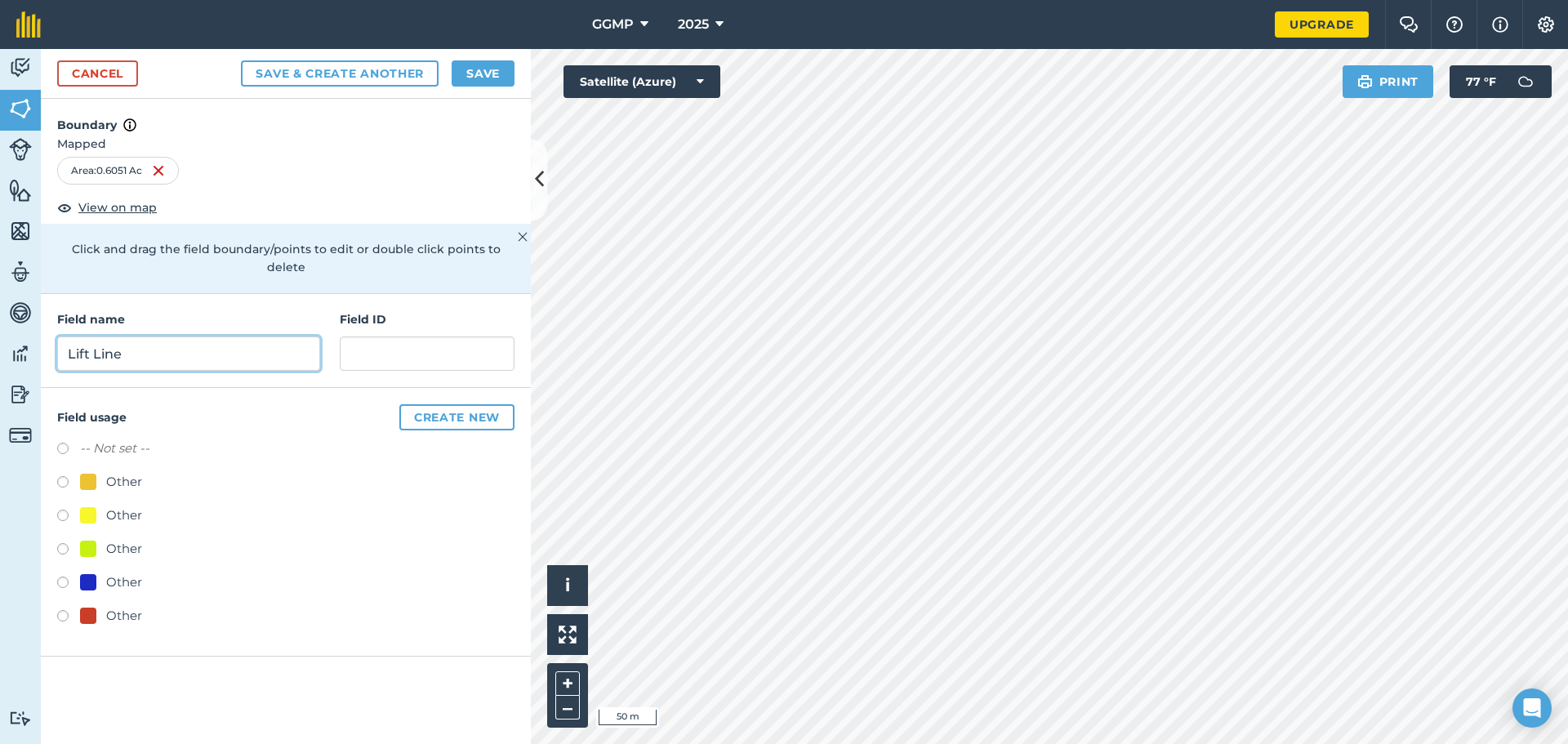 type on "Lift Line" 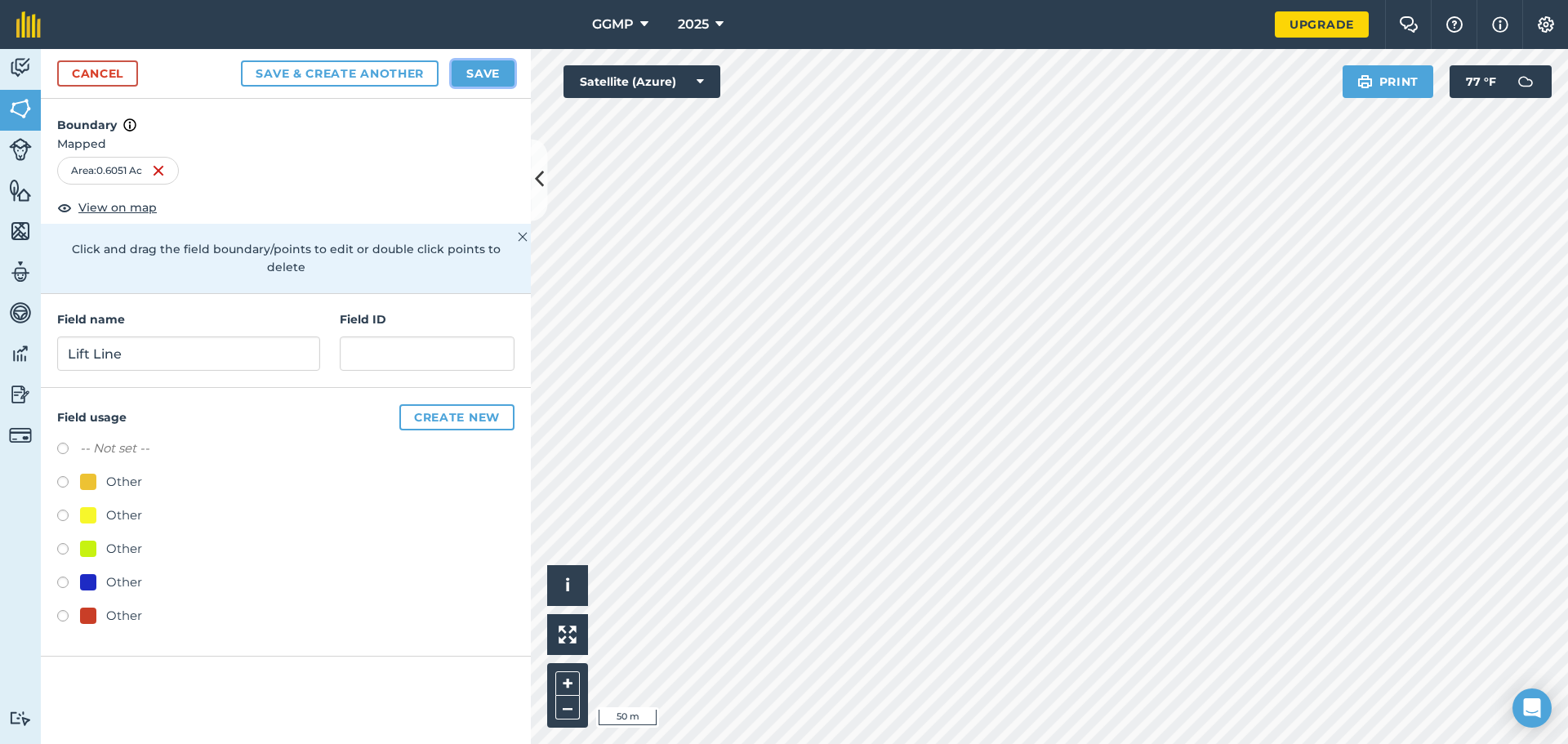 click on "Save" at bounding box center (483, 74) 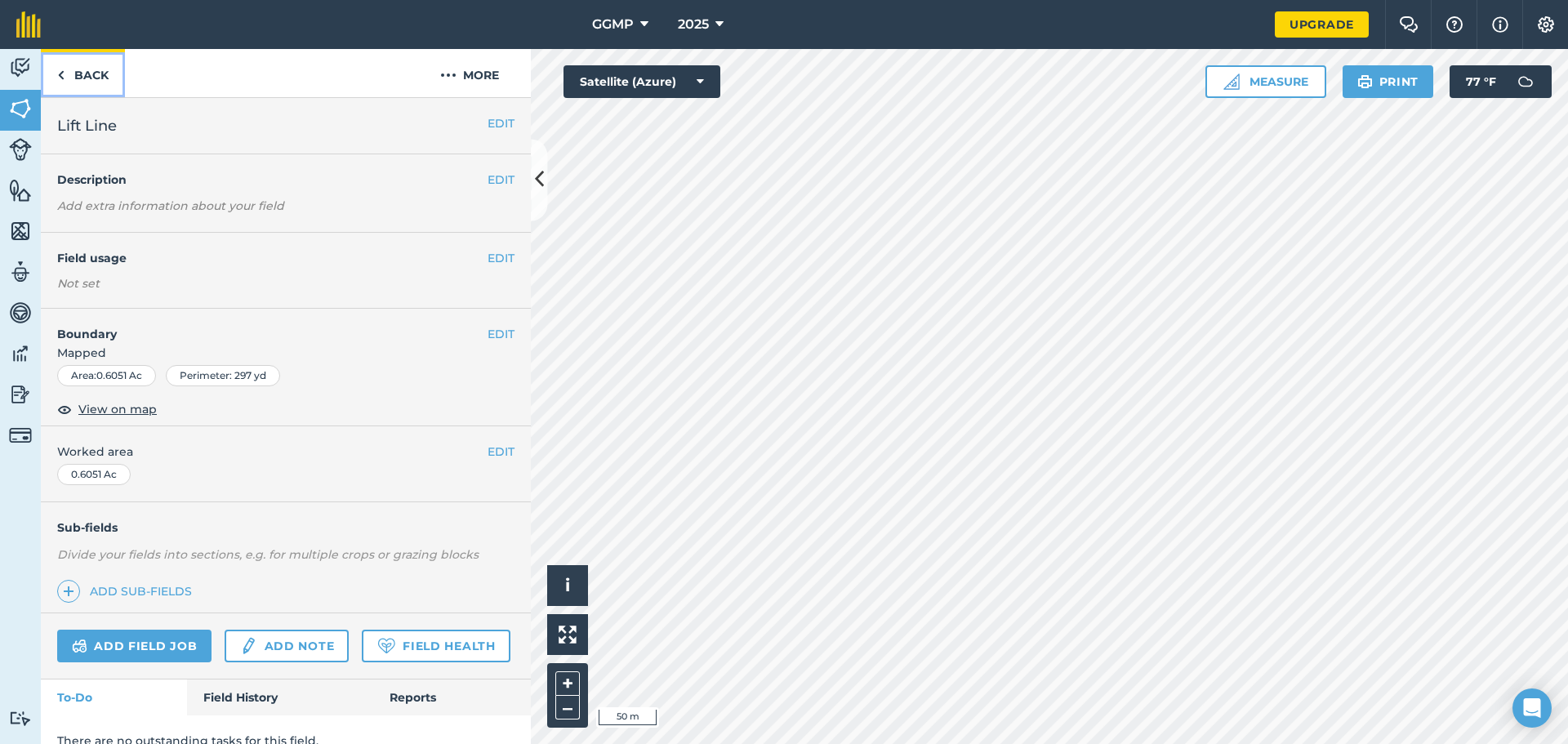 click on "Back" at bounding box center (82, 73) 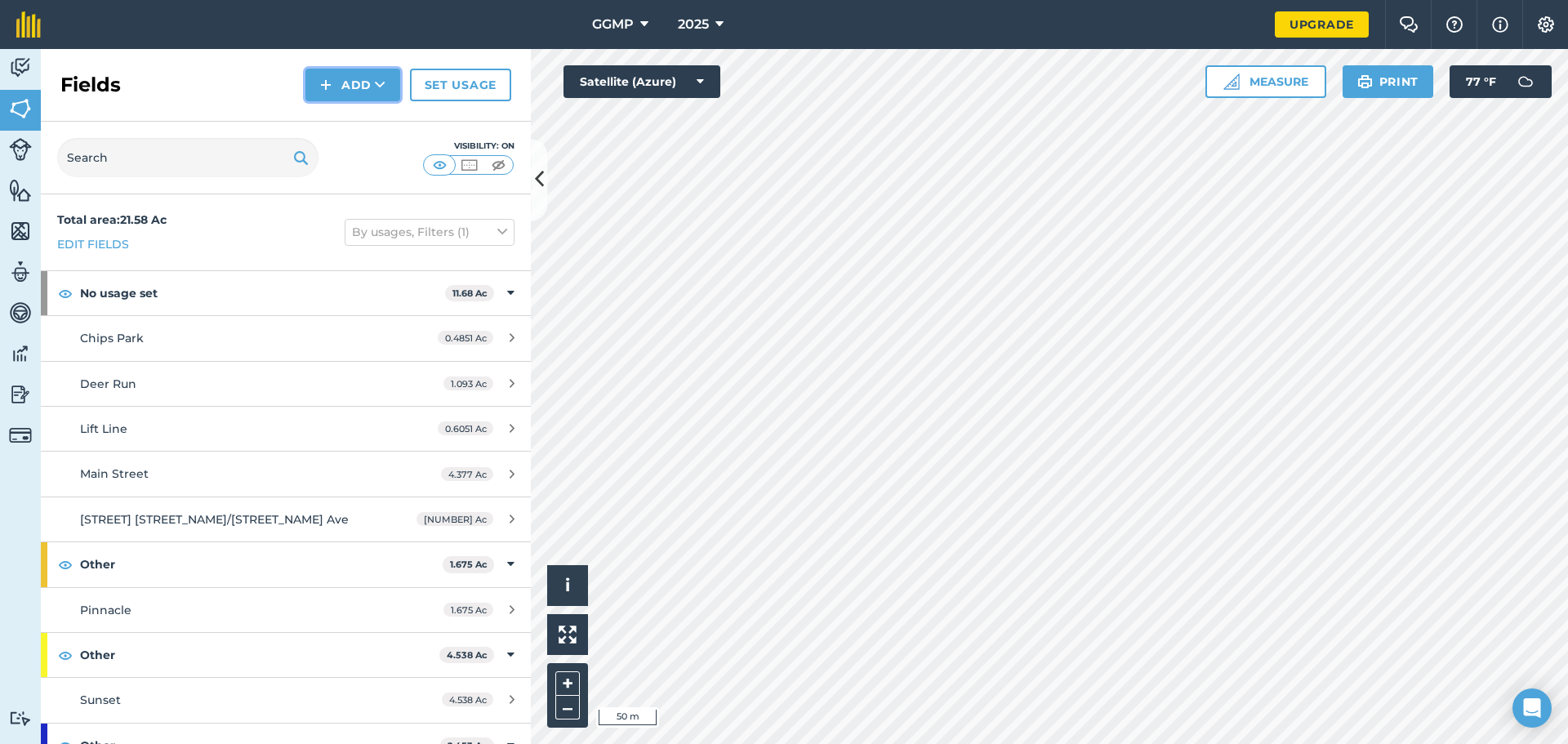 click on "Add" at bounding box center [353, 85] 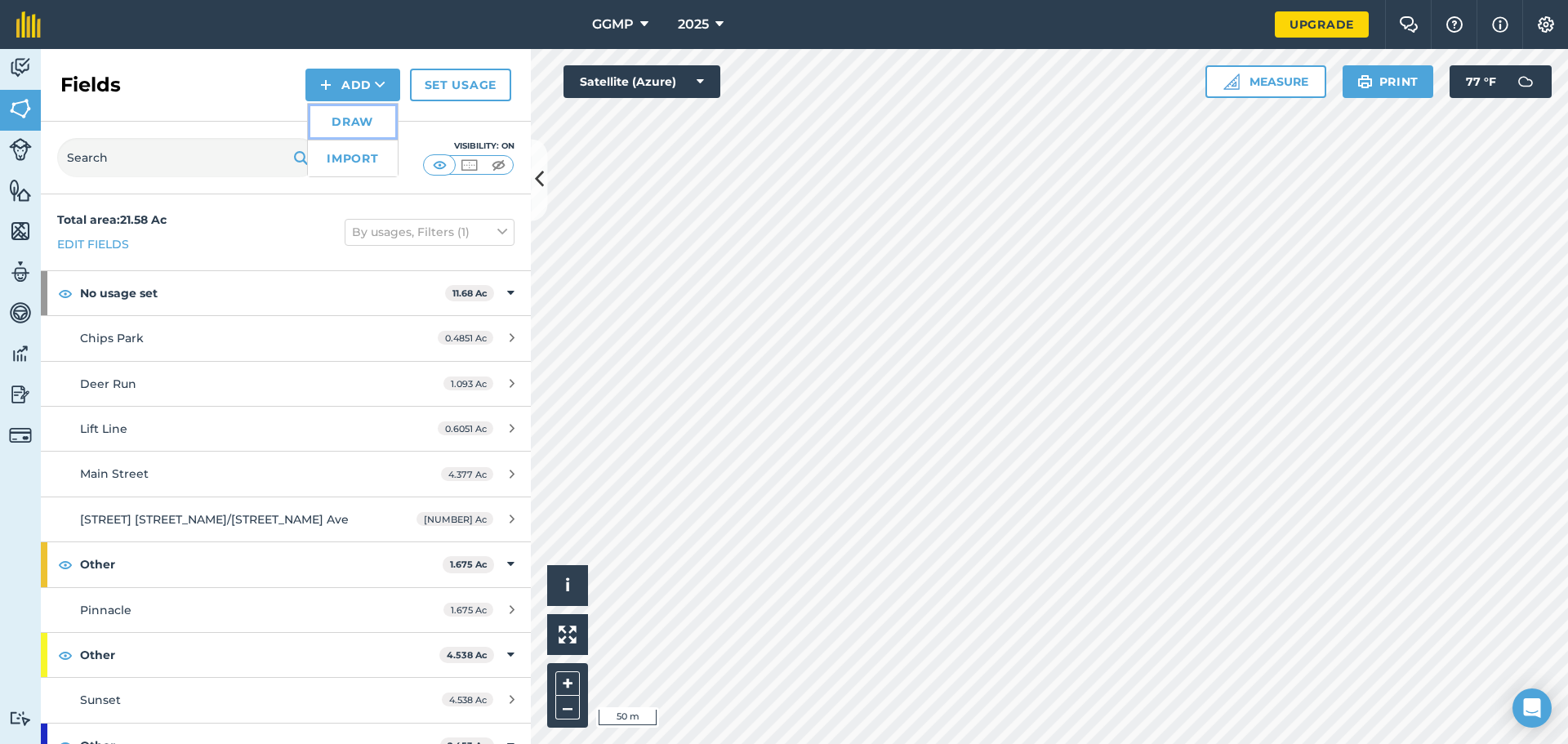 click on "Draw" at bounding box center [353, 122] 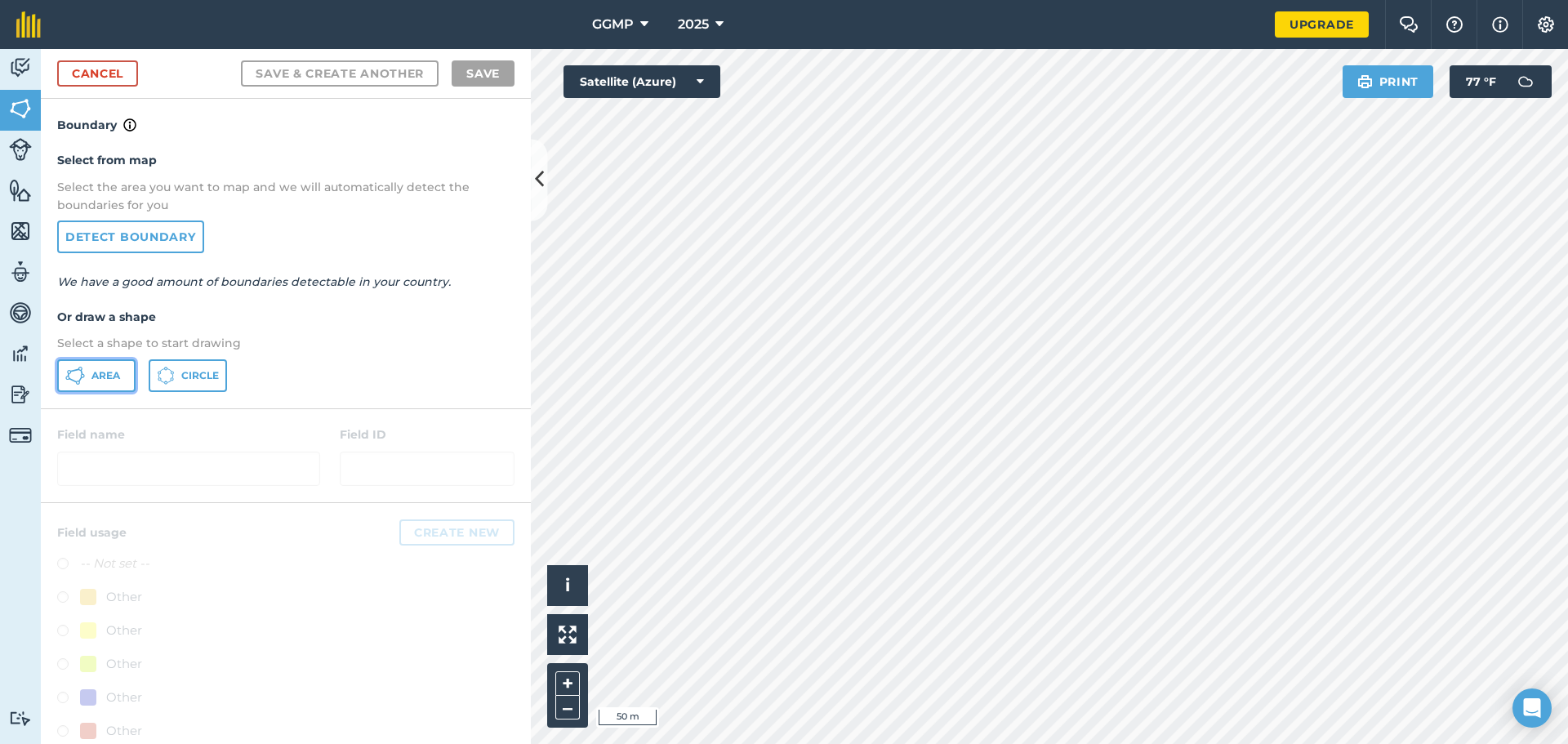 click on "Area" at bounding box center (96, 376) 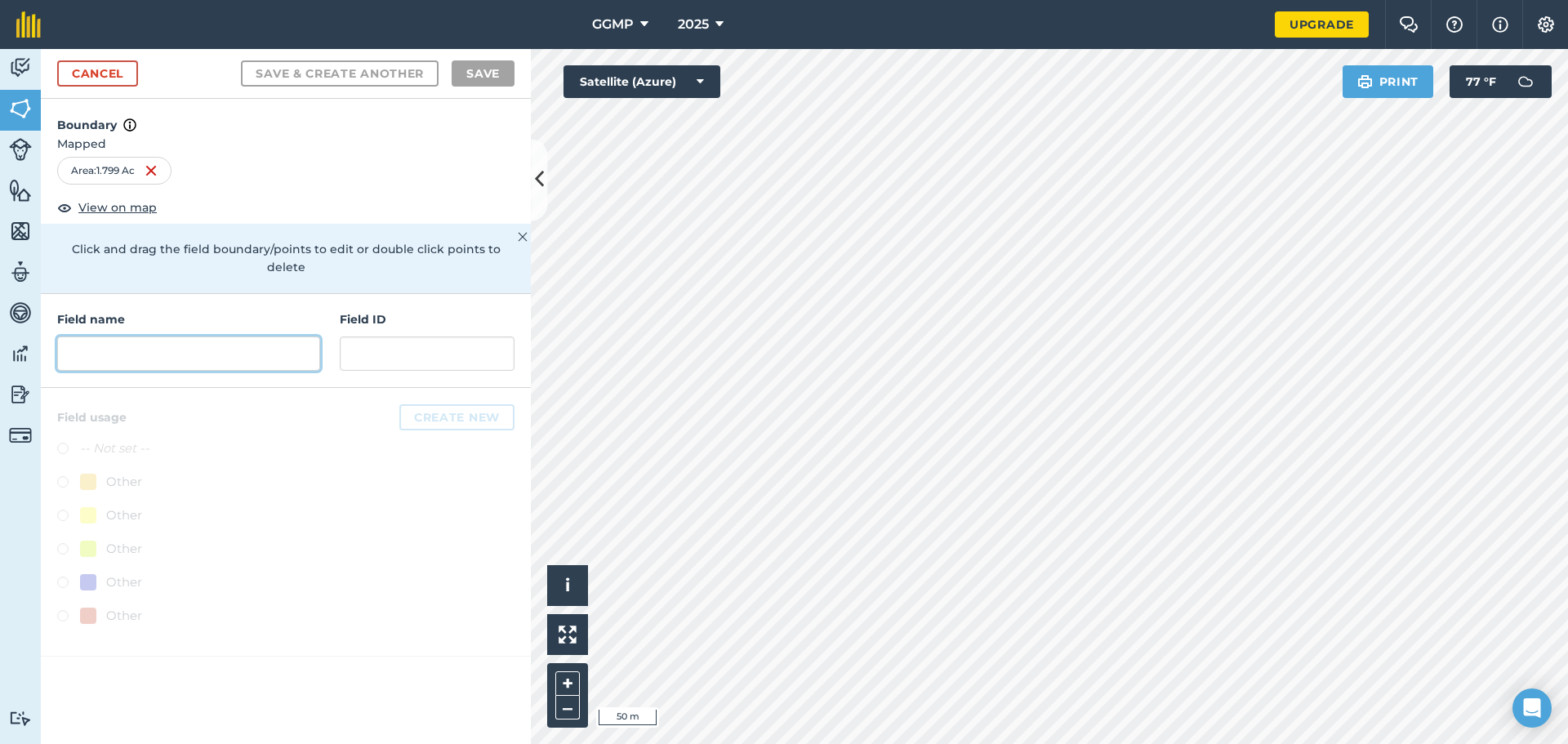 click at bounding box center (189, 354) 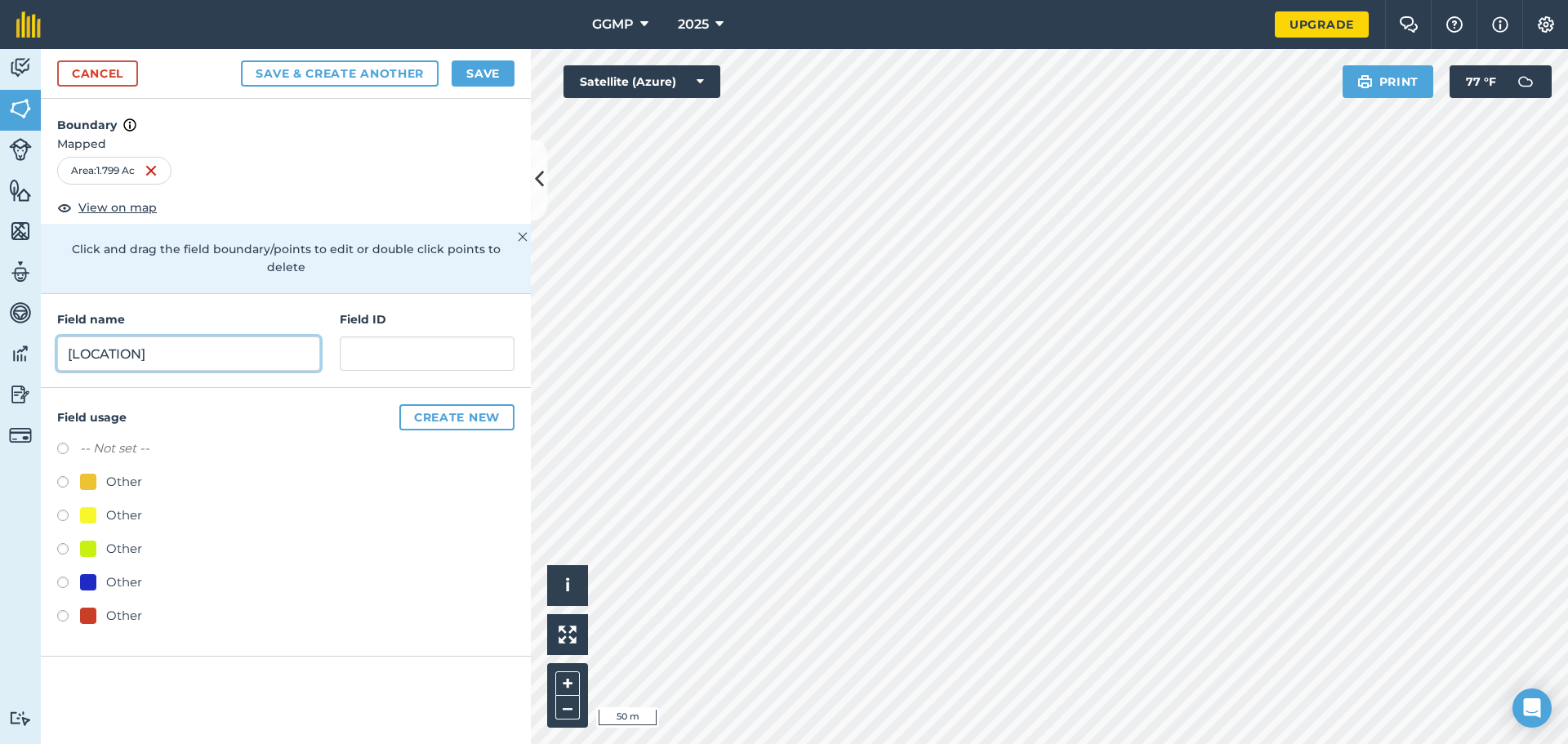 type on "Central Square" 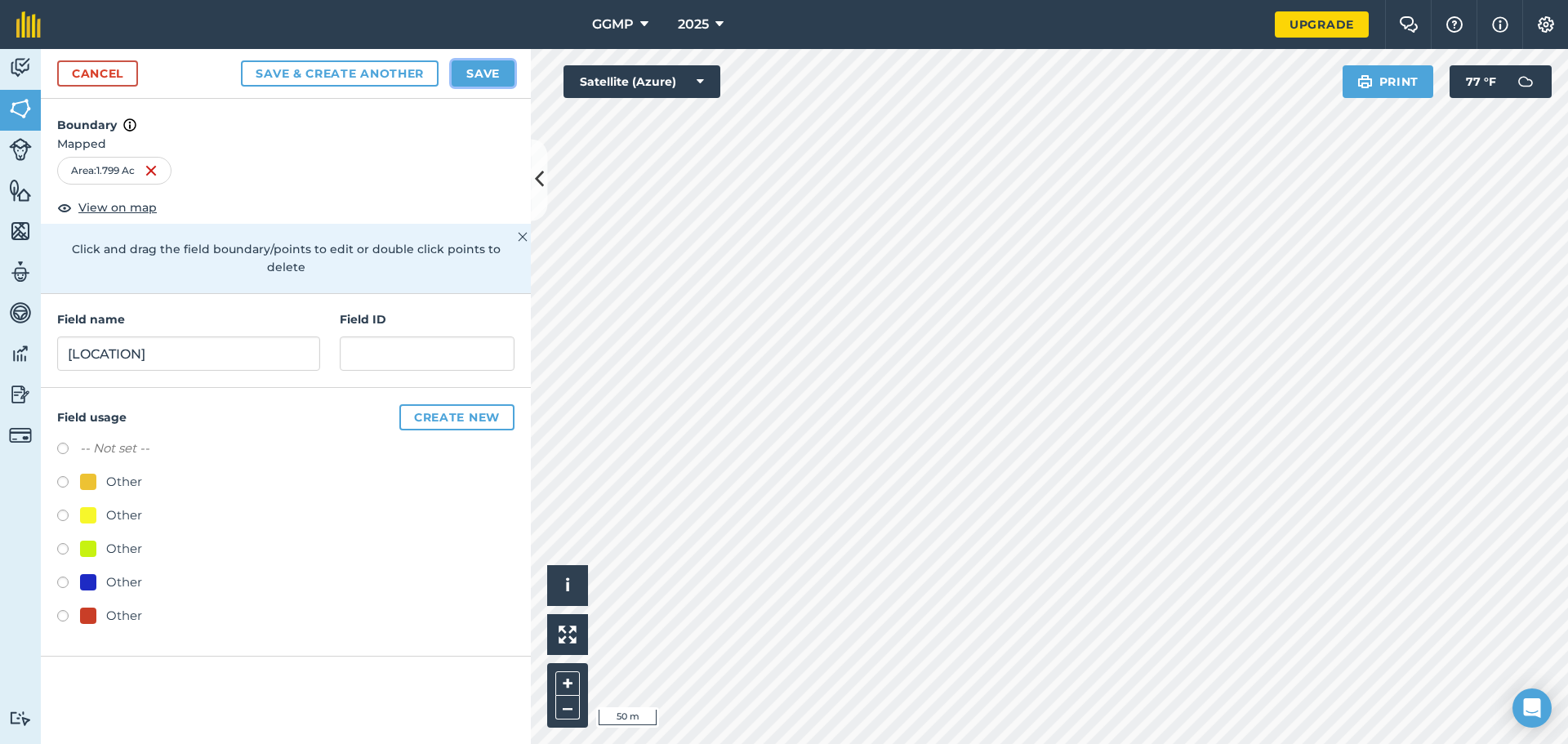 click on "Save" at bounding box center (483, 74) 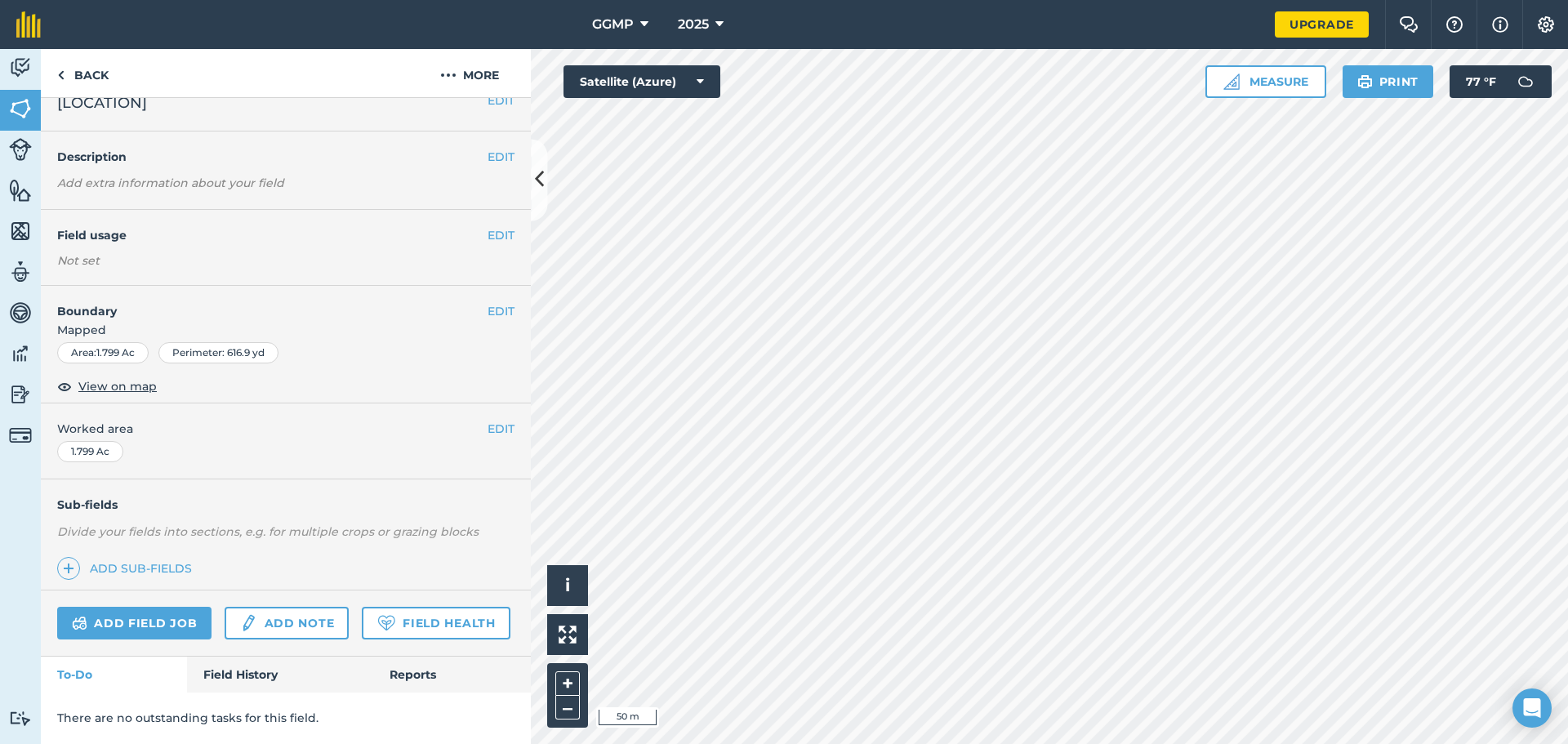 scroll, scrollTop: 0, scrollLeft: 0, axis: both 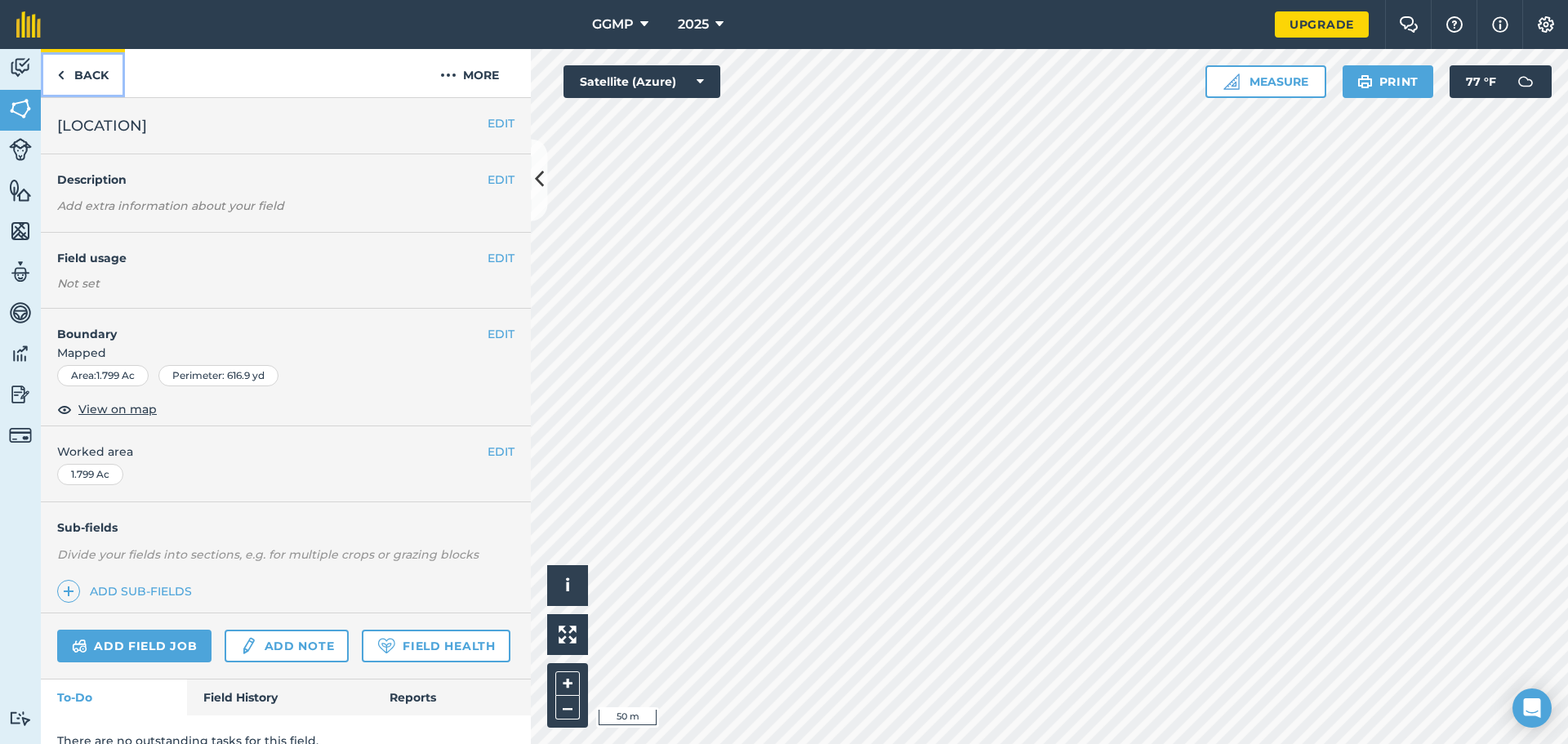 click on "Back" at bounding box center (82, 73) 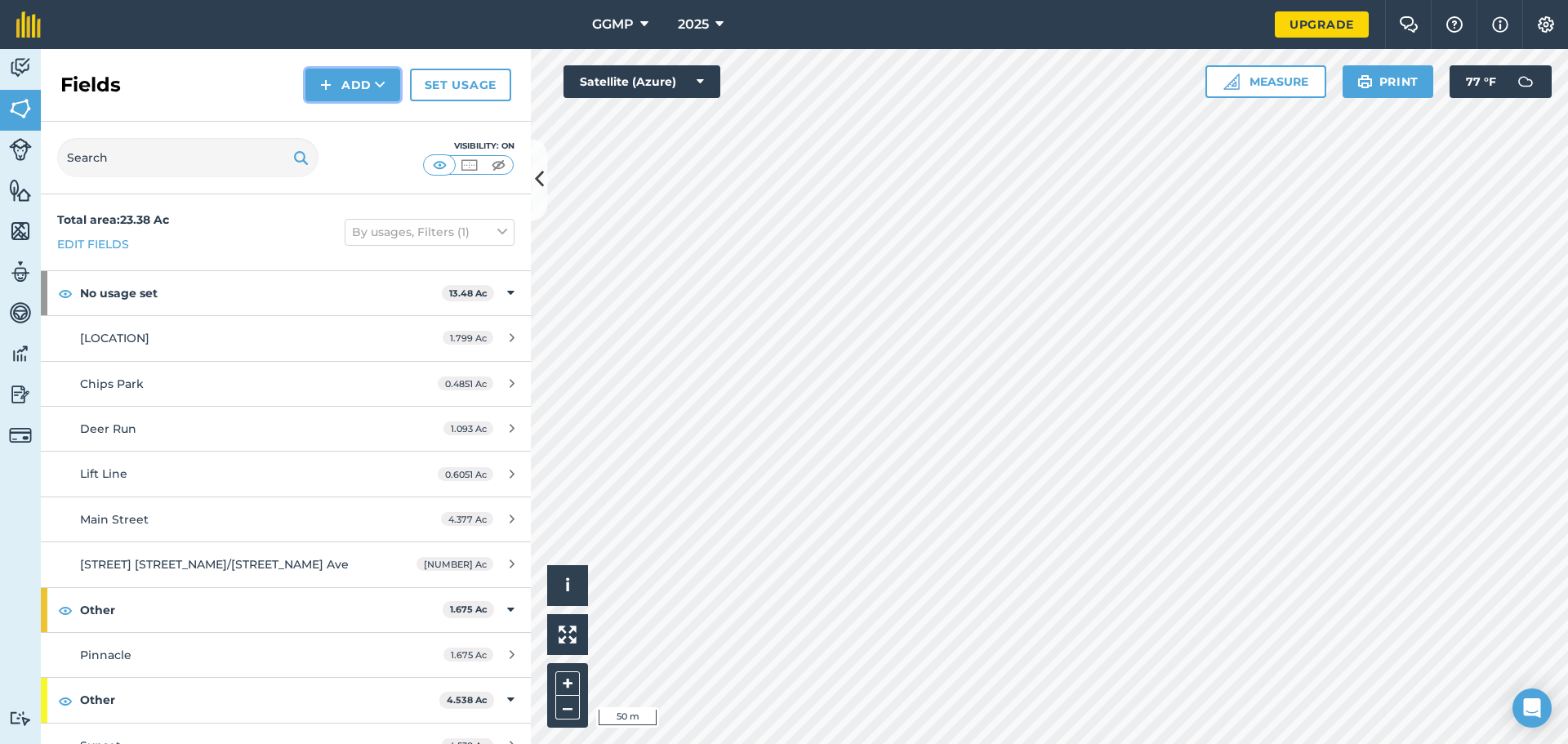 click at bounding box center (326, 85) 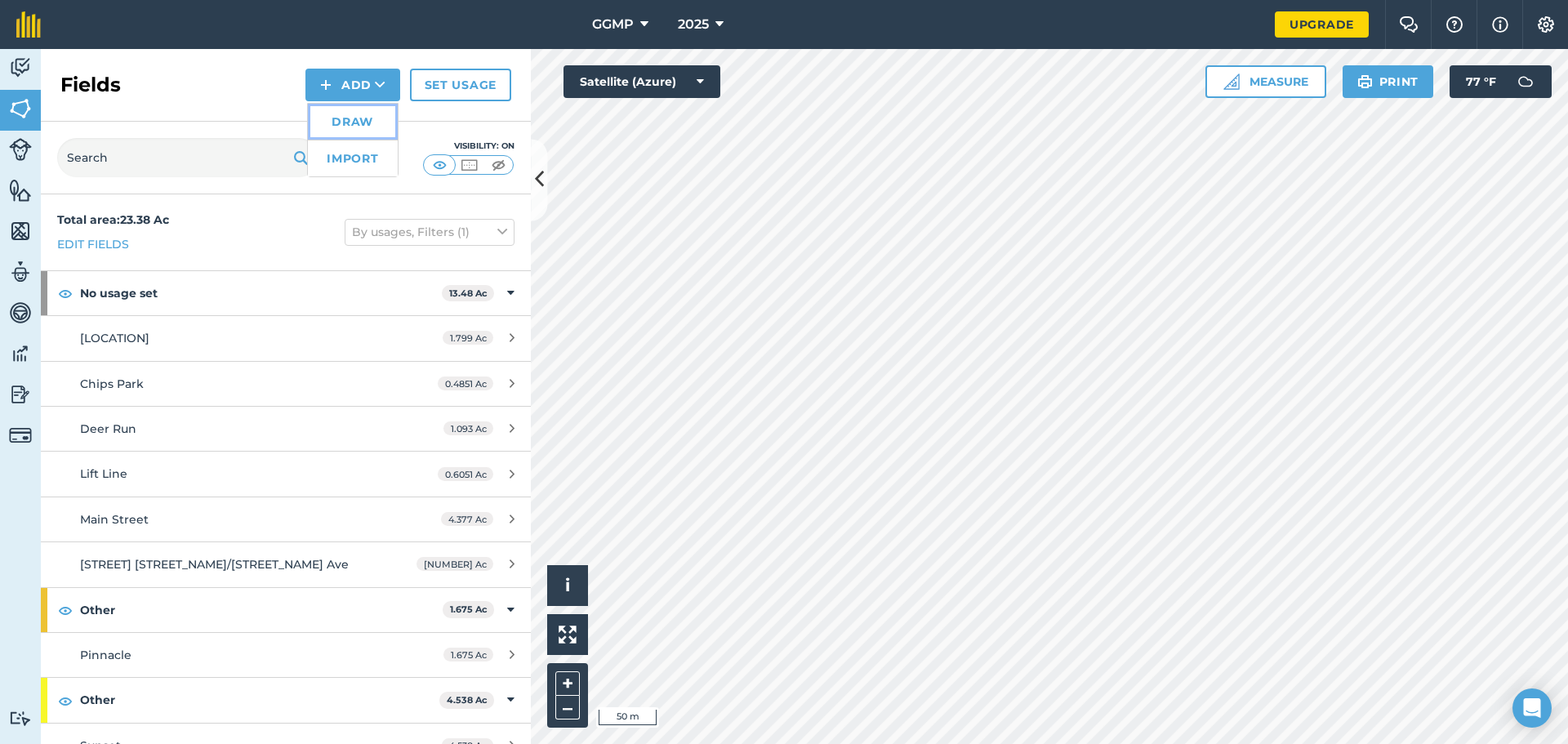 click on "Draw" at bounding box center [353, 122] 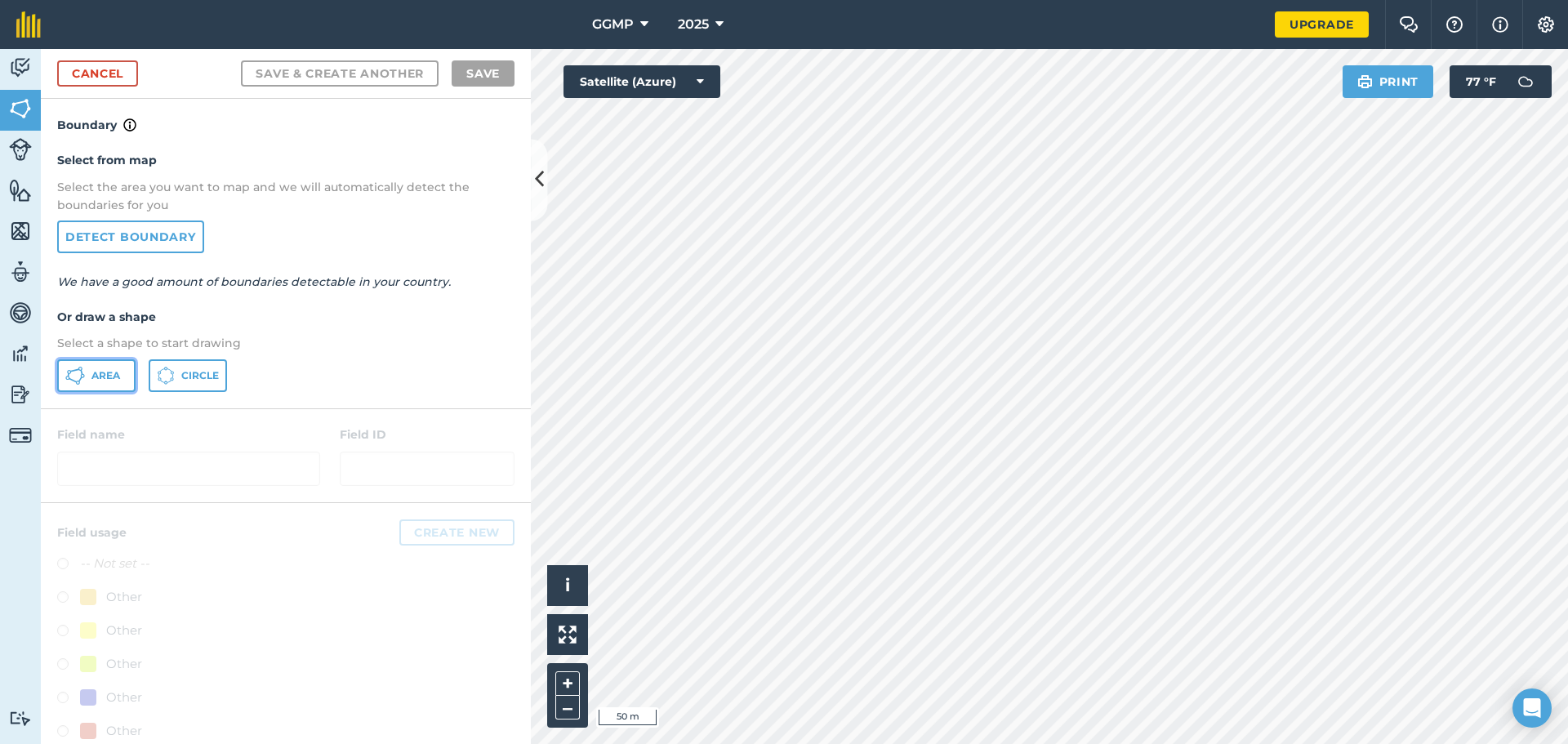 click on "Area" at bounding box center (96, 376) 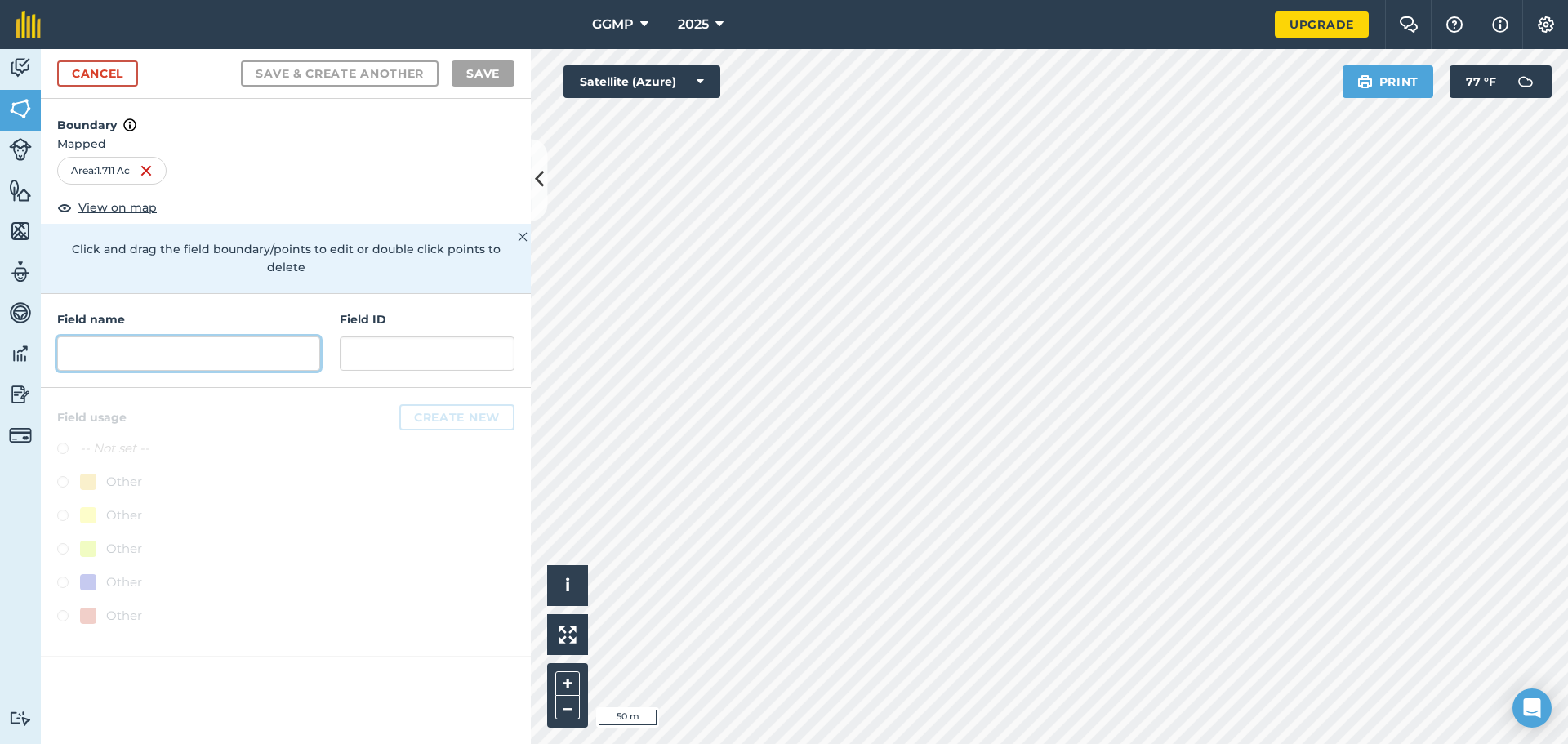 click at bounding box center (189, 354) 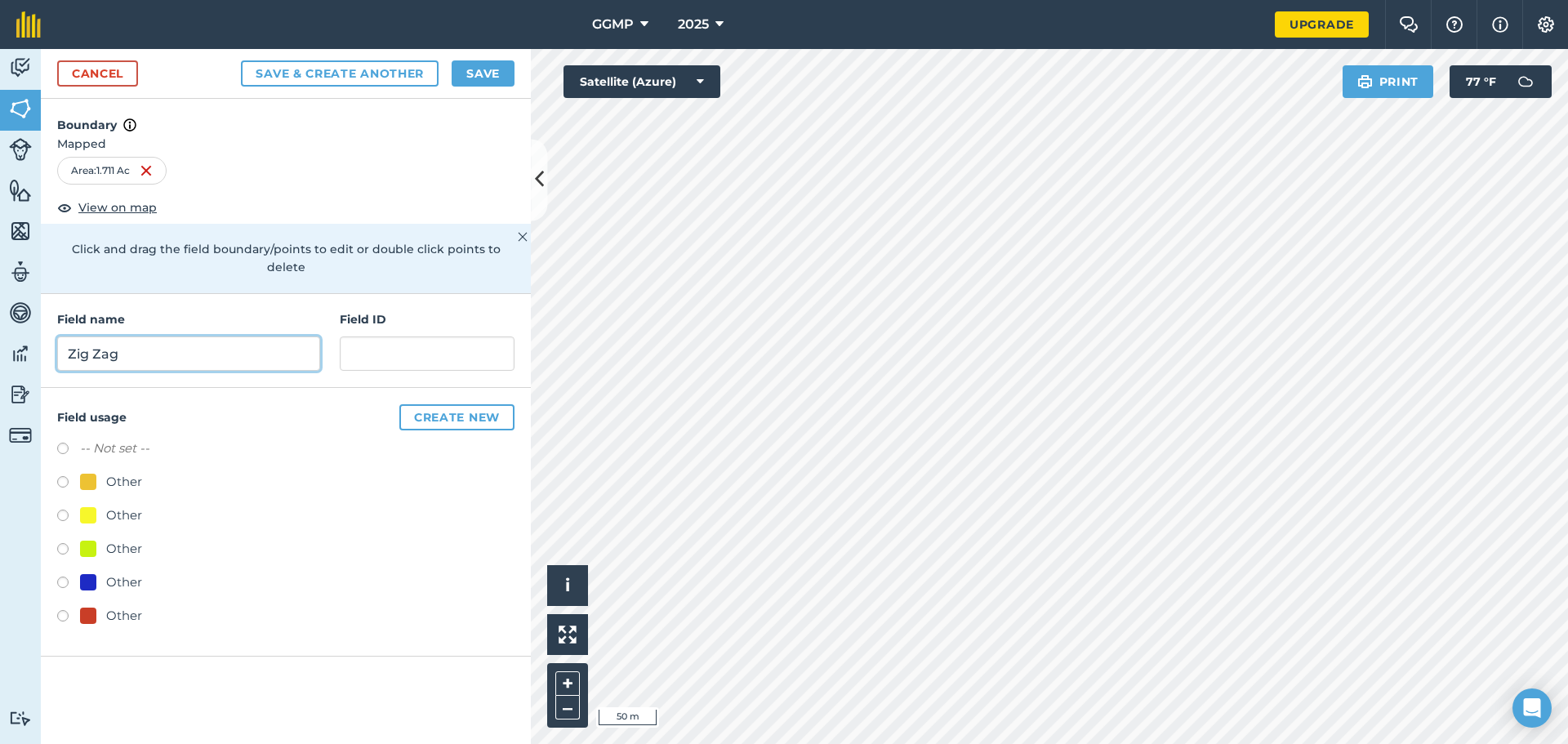 type on "Zig Zag" 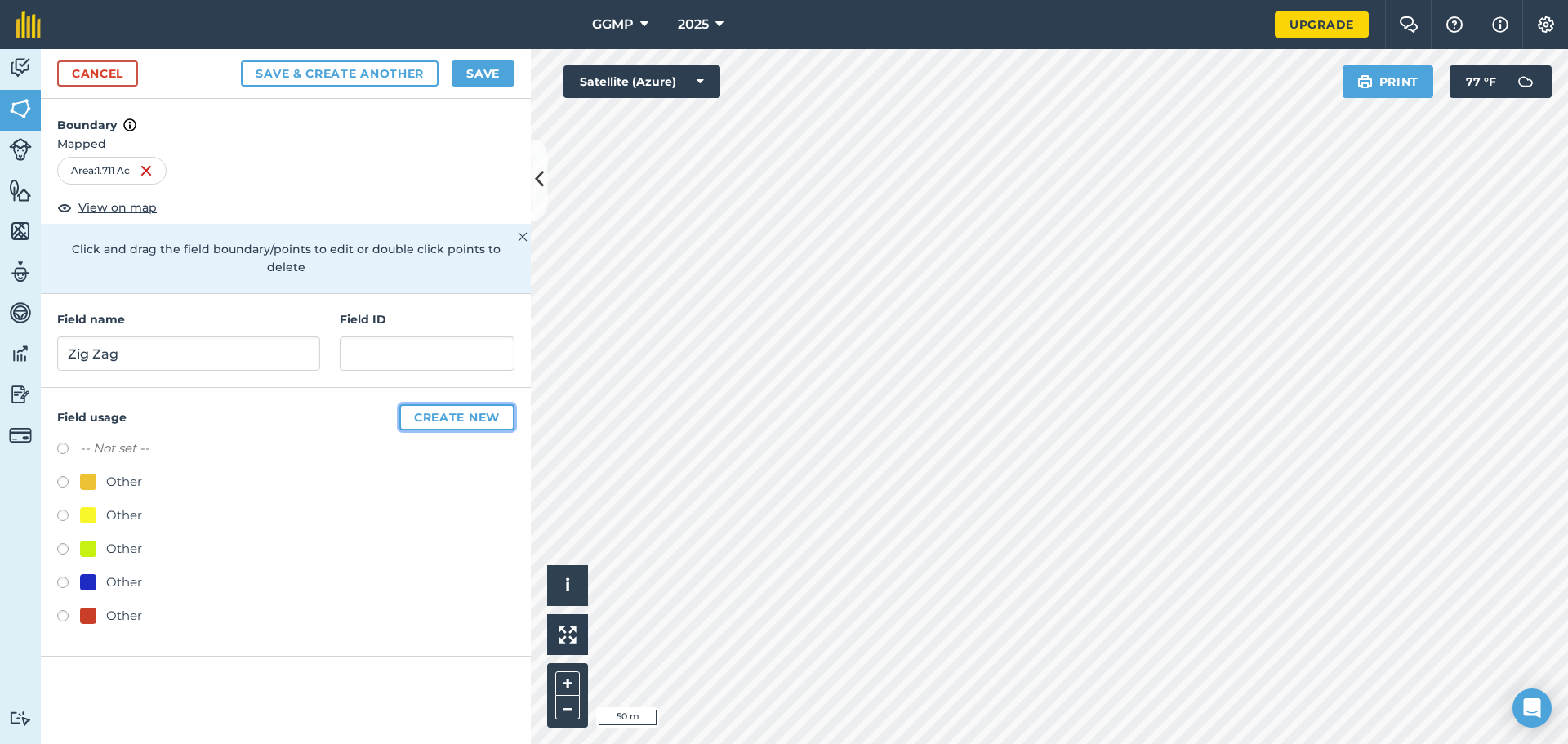 click on "Create new" at bounding box center [457, 417] 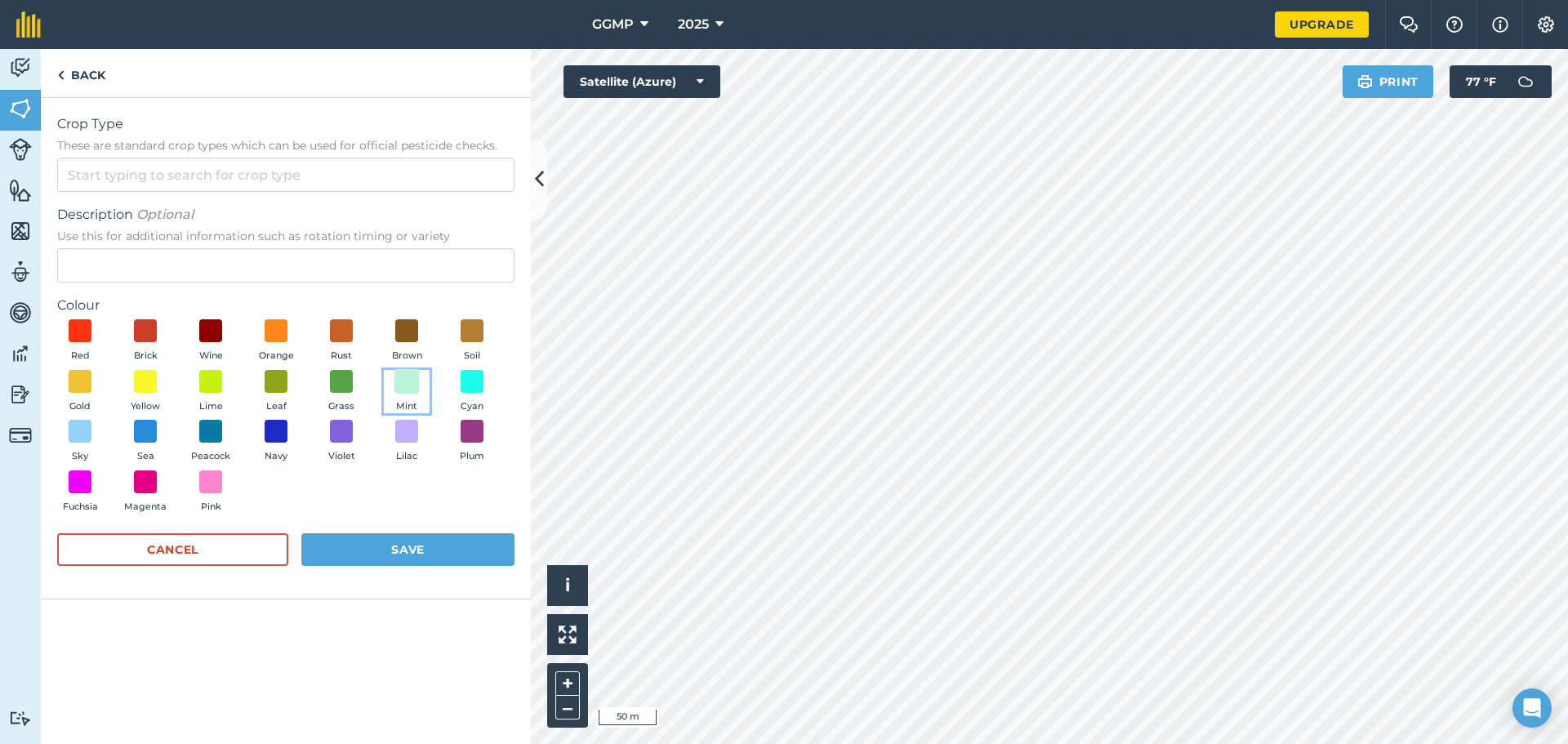 click at bounding box center (407, 381) 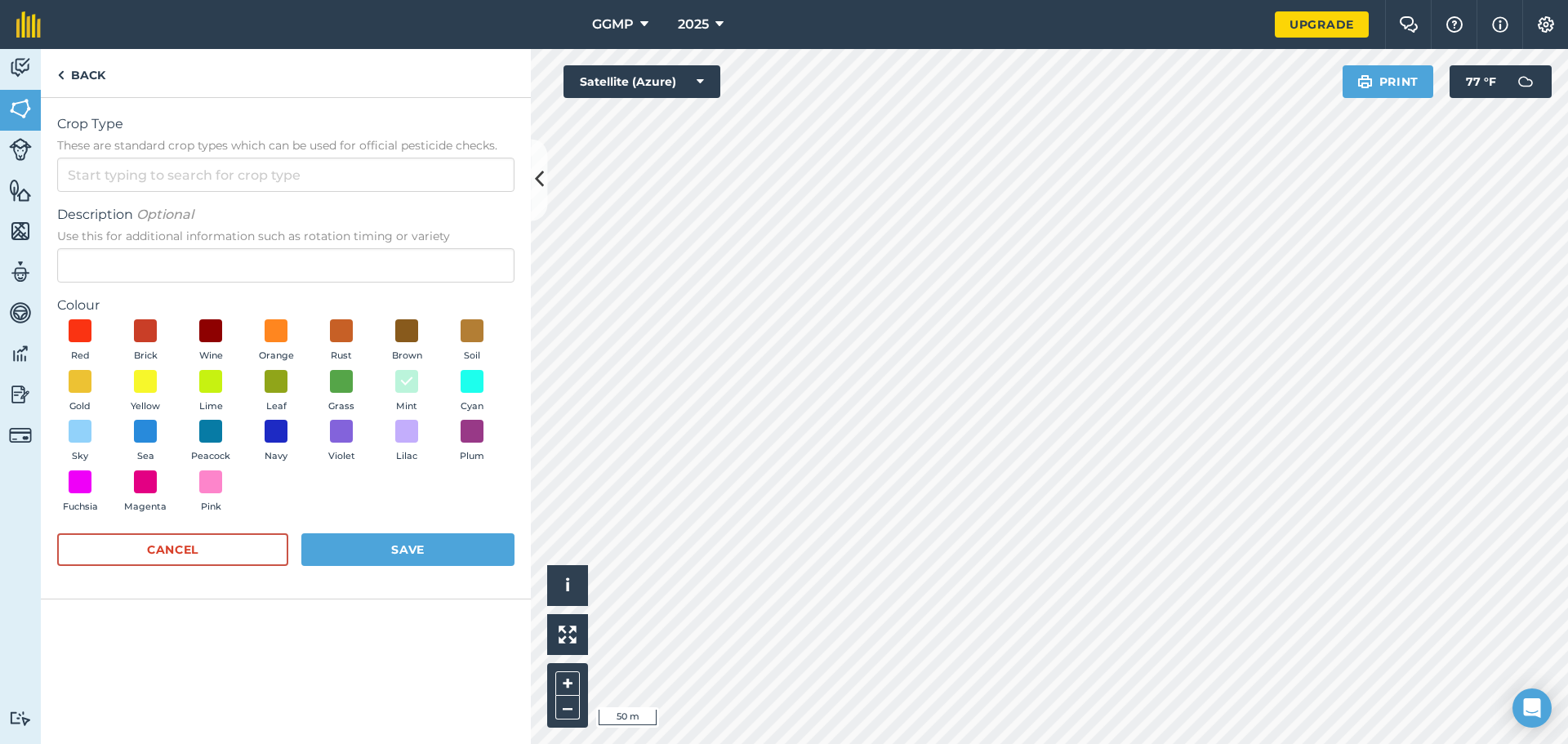 drag, startPoint x: 238, startPoint y: 100, endPoint x: 272, endPoint y: 150, distance: 60.46487 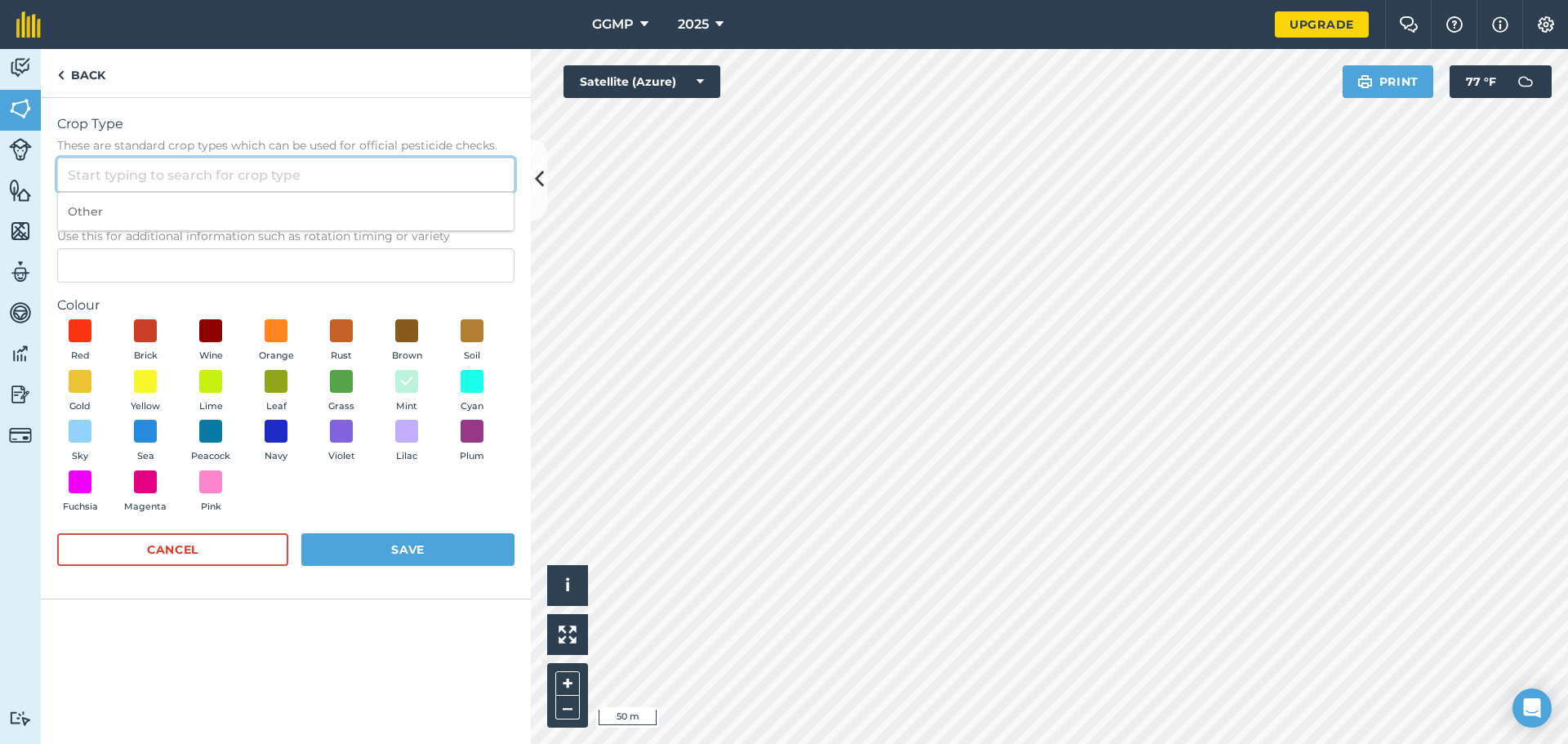 click on "Crop Type These are standard crop types which can be used for official pesticide checks." at bounding box center [286, 175] 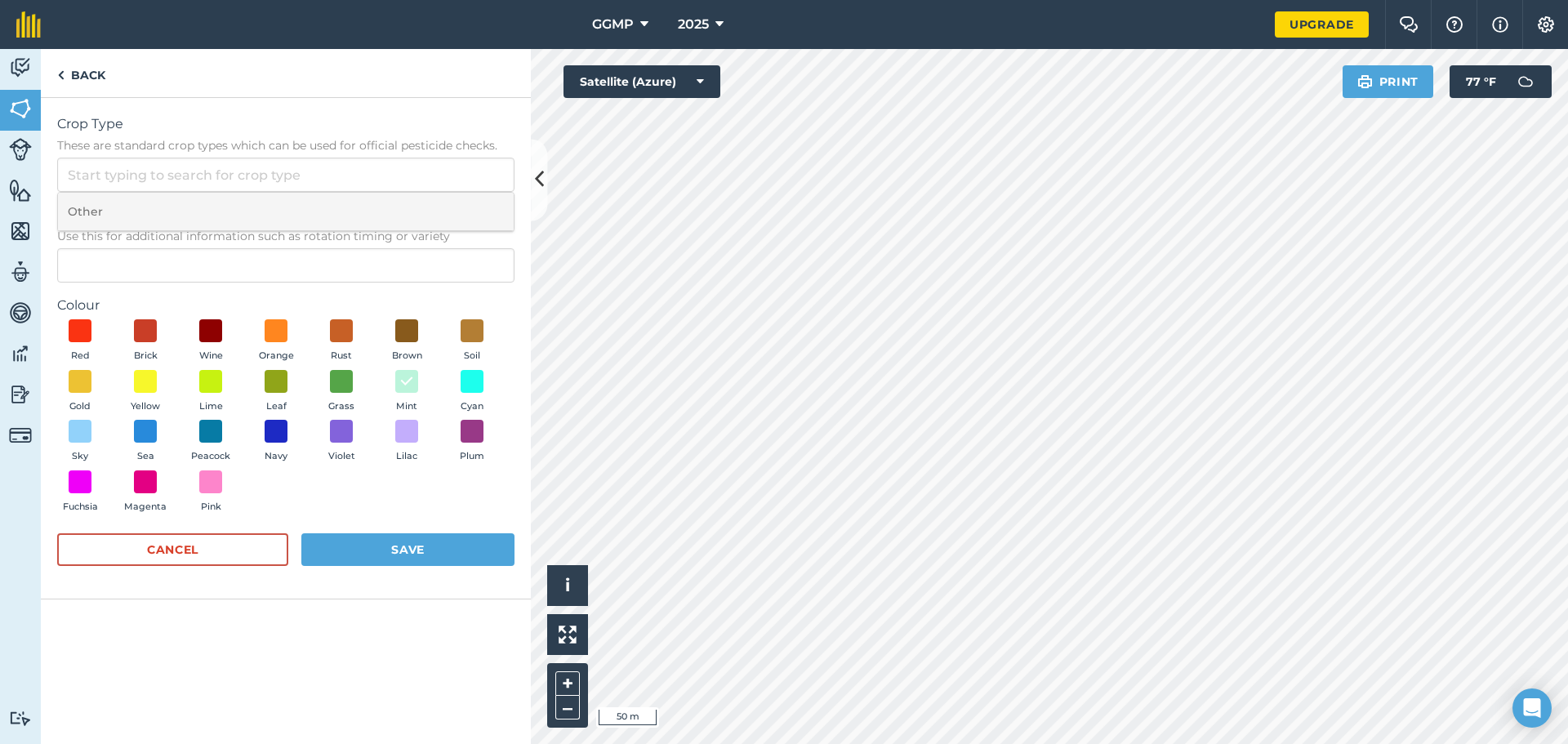 click on "Other" at bounding box center [286, 212] 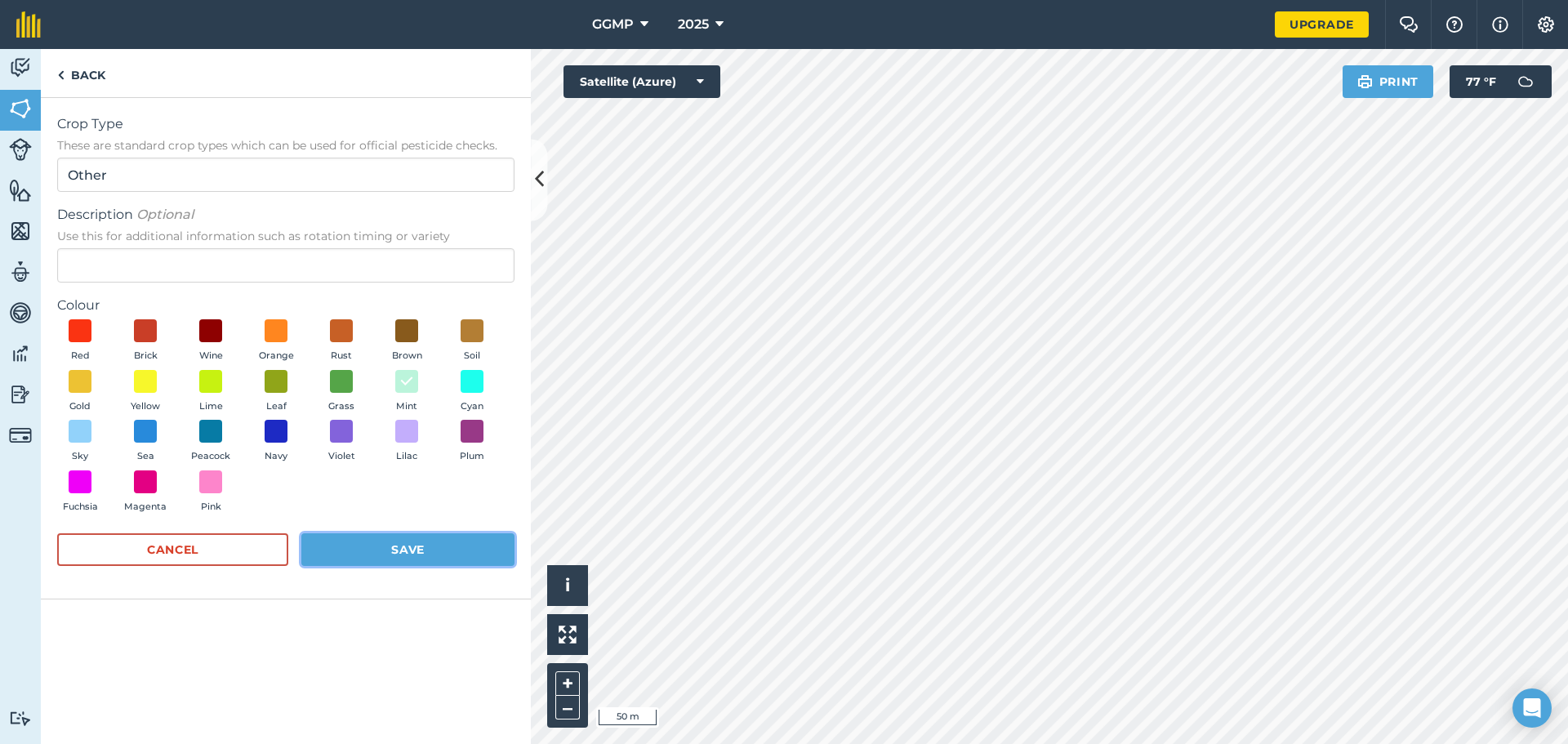 click on "Save" at bounding box center [408, 550] 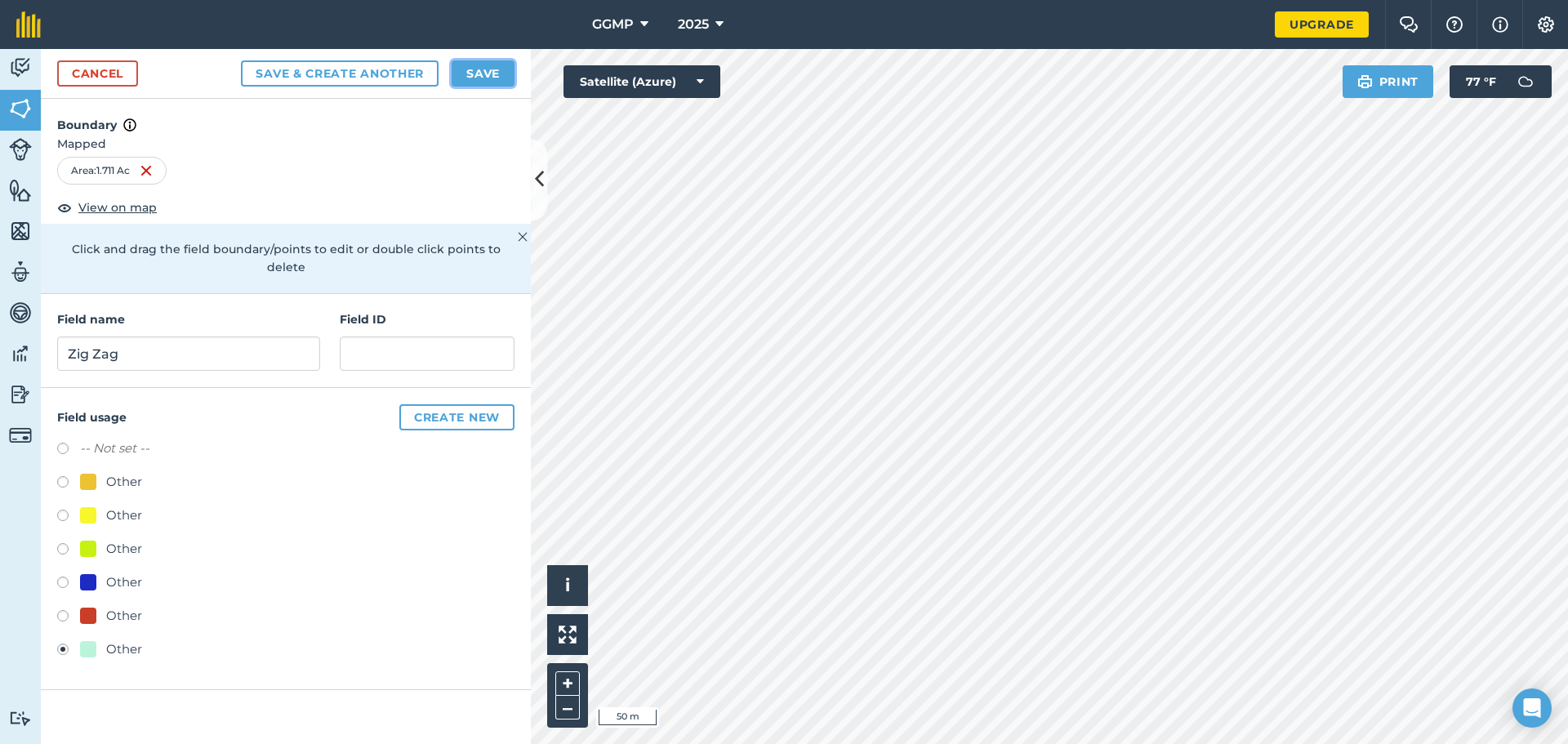 click on "Save" at bounding box center [483, 74] 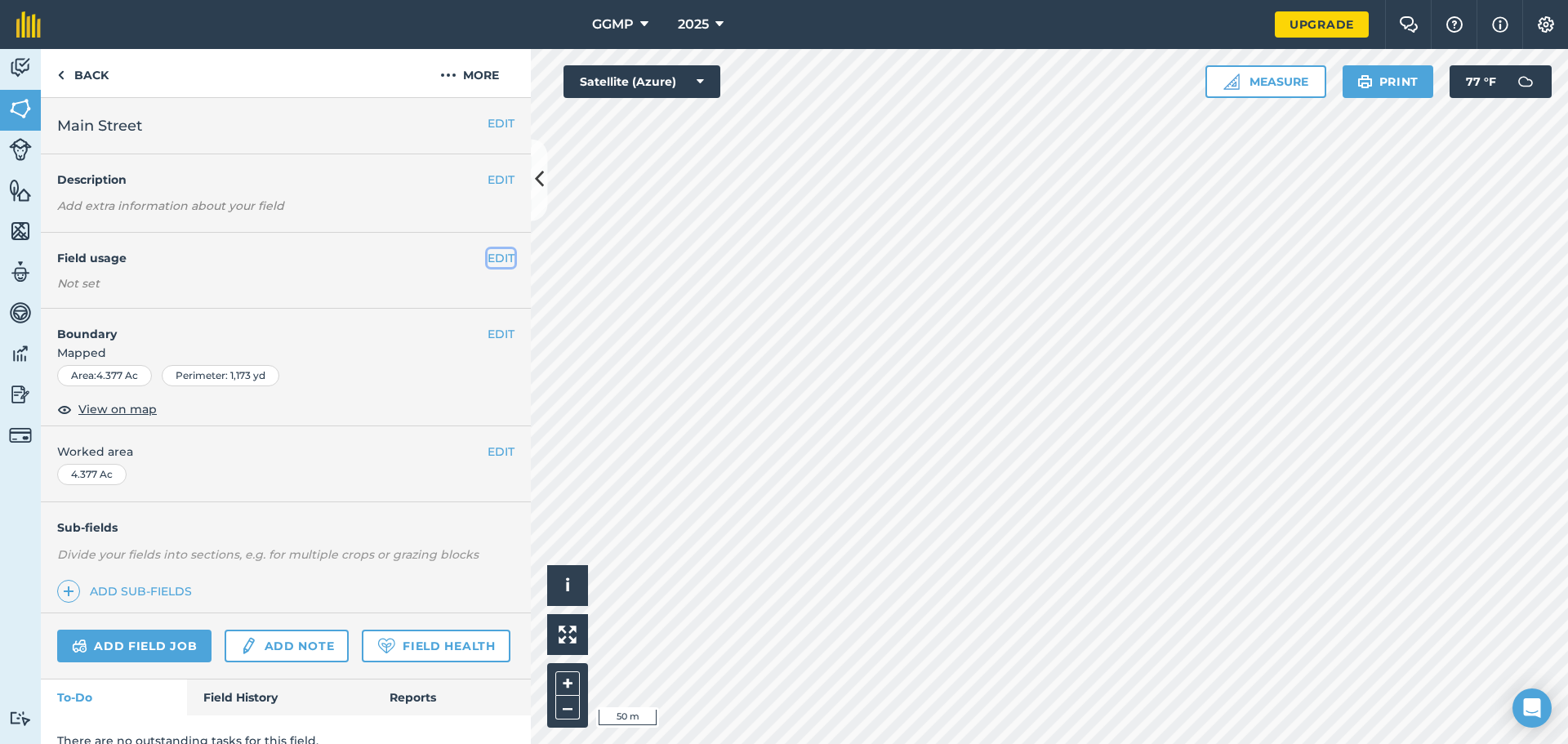 click on "EDIT" at bounding box center (501, 258) 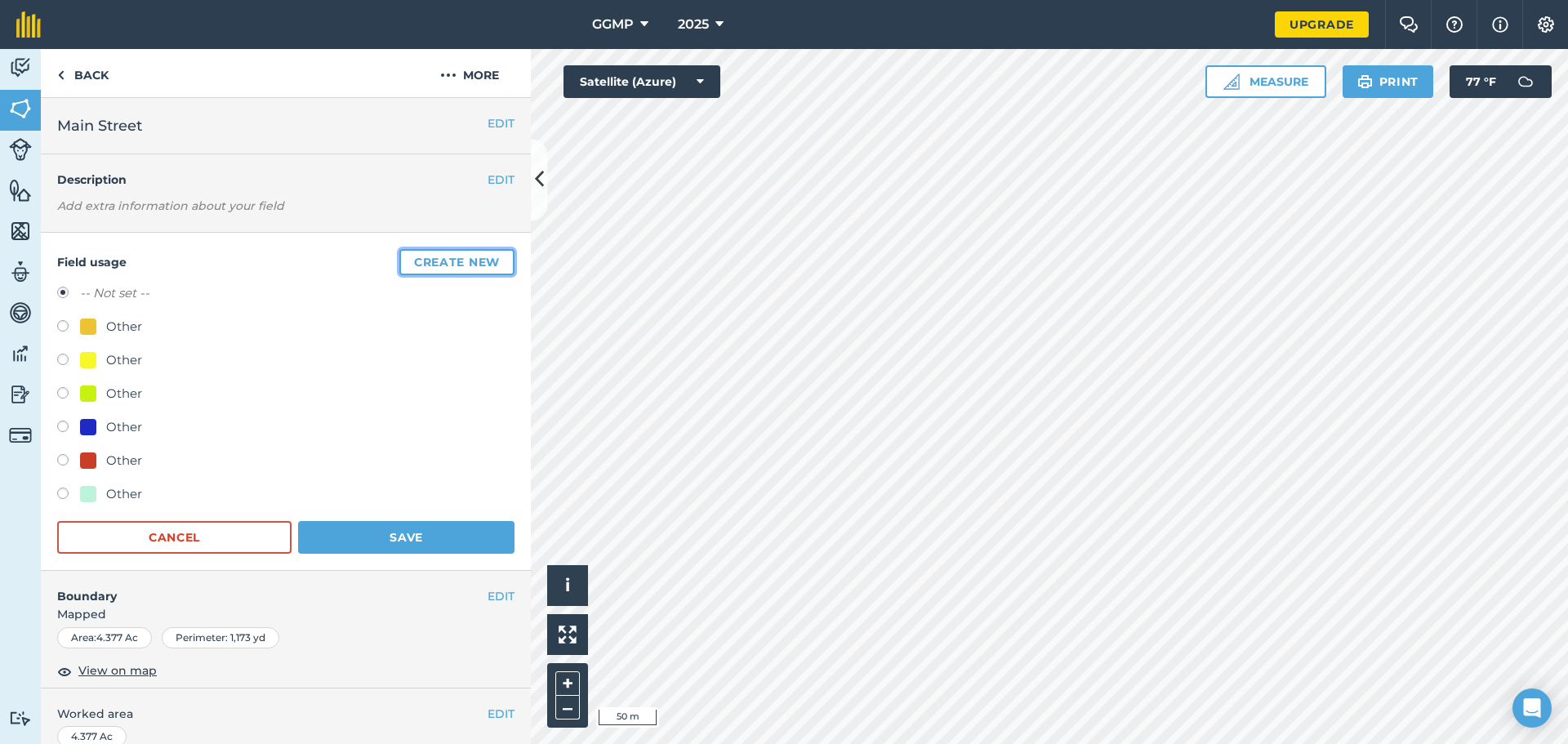 click on "Create new" at bounding box center (457, 262) 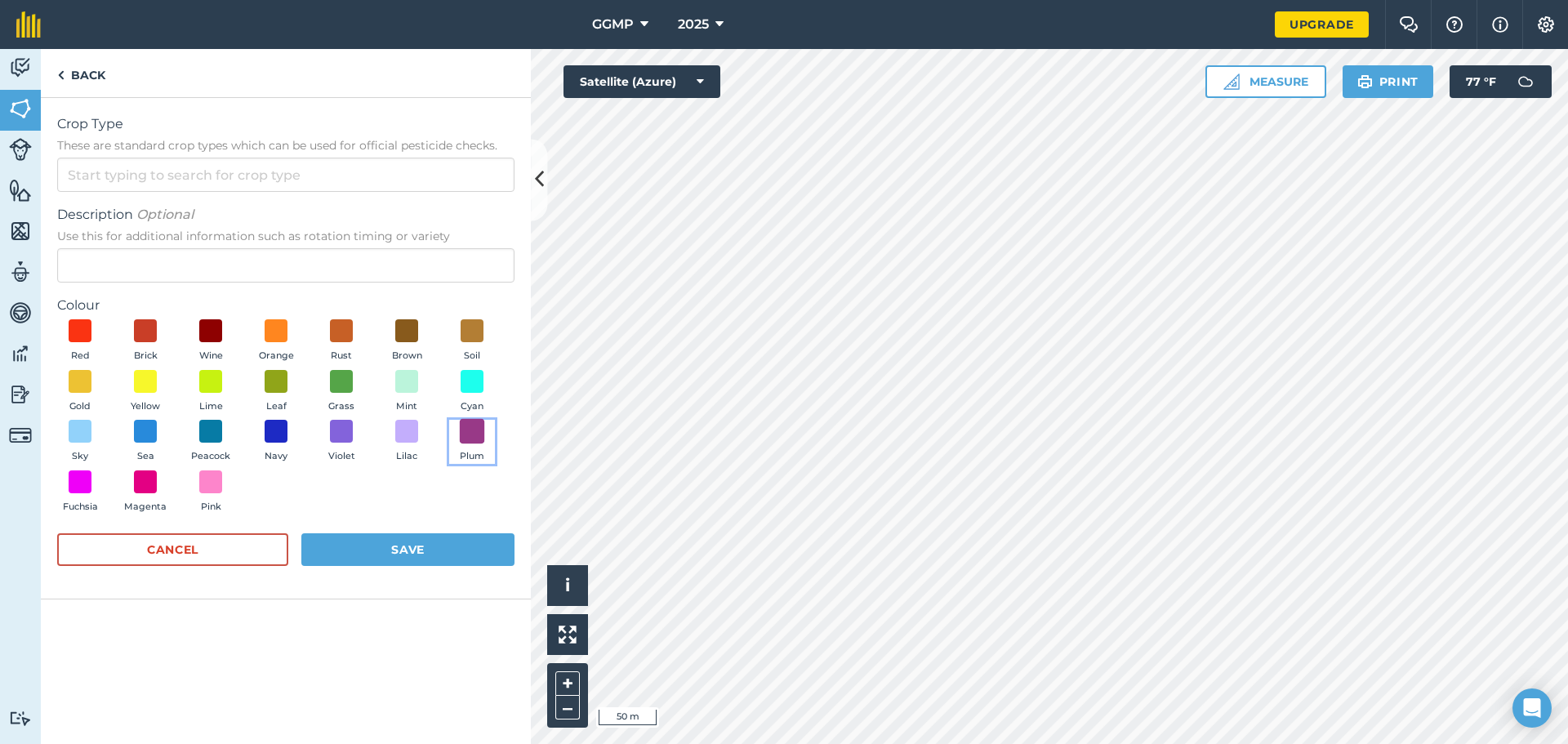 click at bounding box center [472, 431] 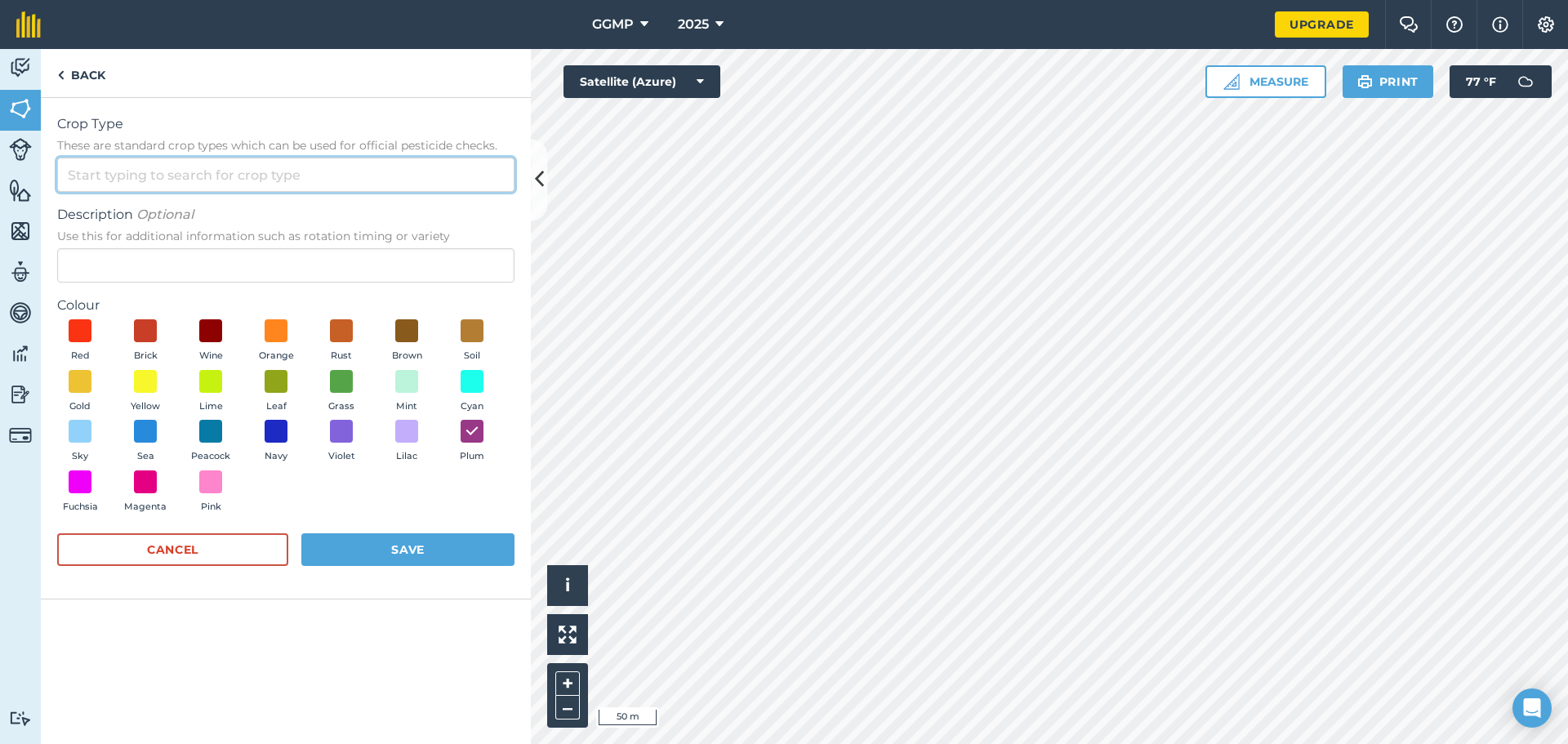 click on "Crop Type These are standard crop types which can be used for official pesticide checks." at bounding box center [286, 175] 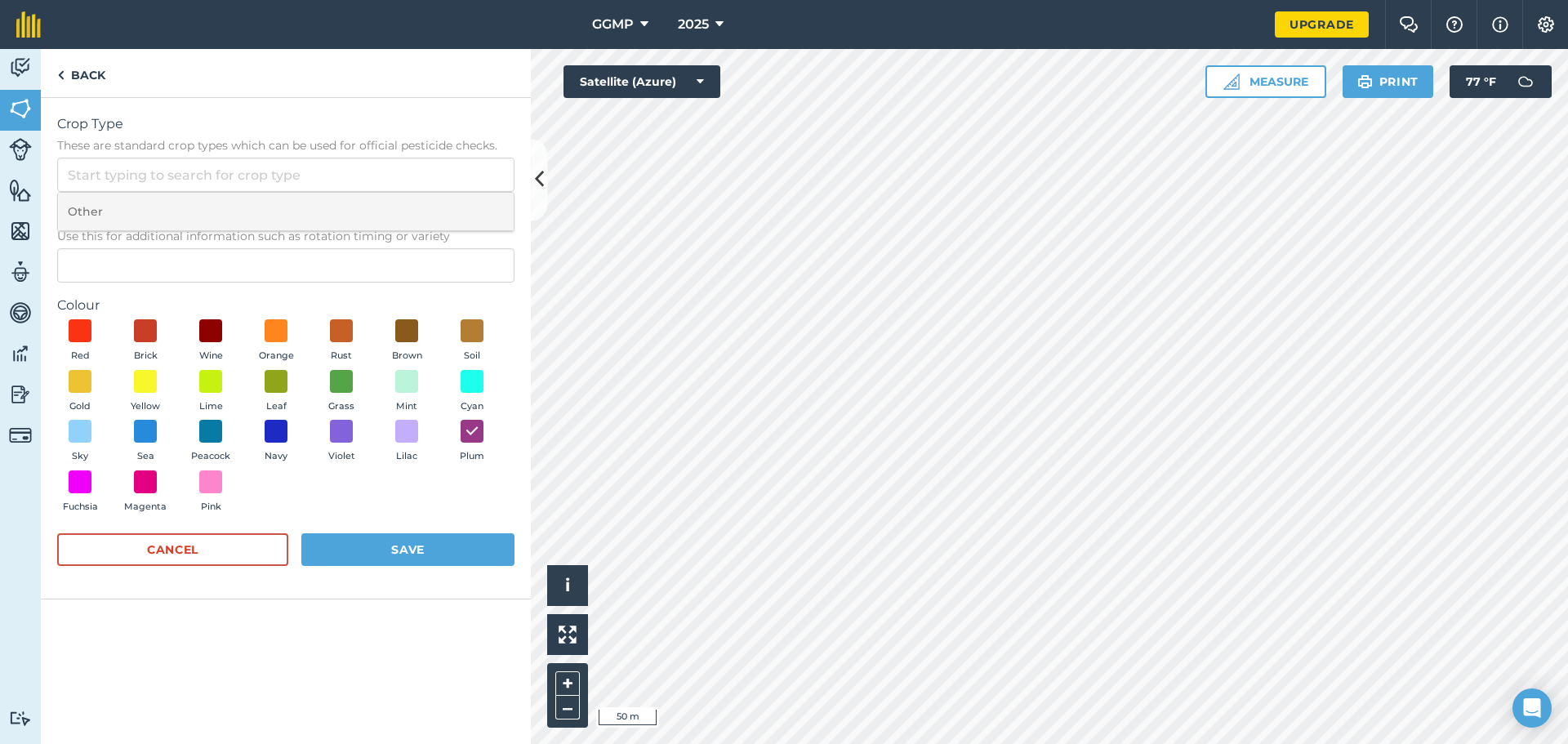 click on "Other" at bounding box center [286, 212] 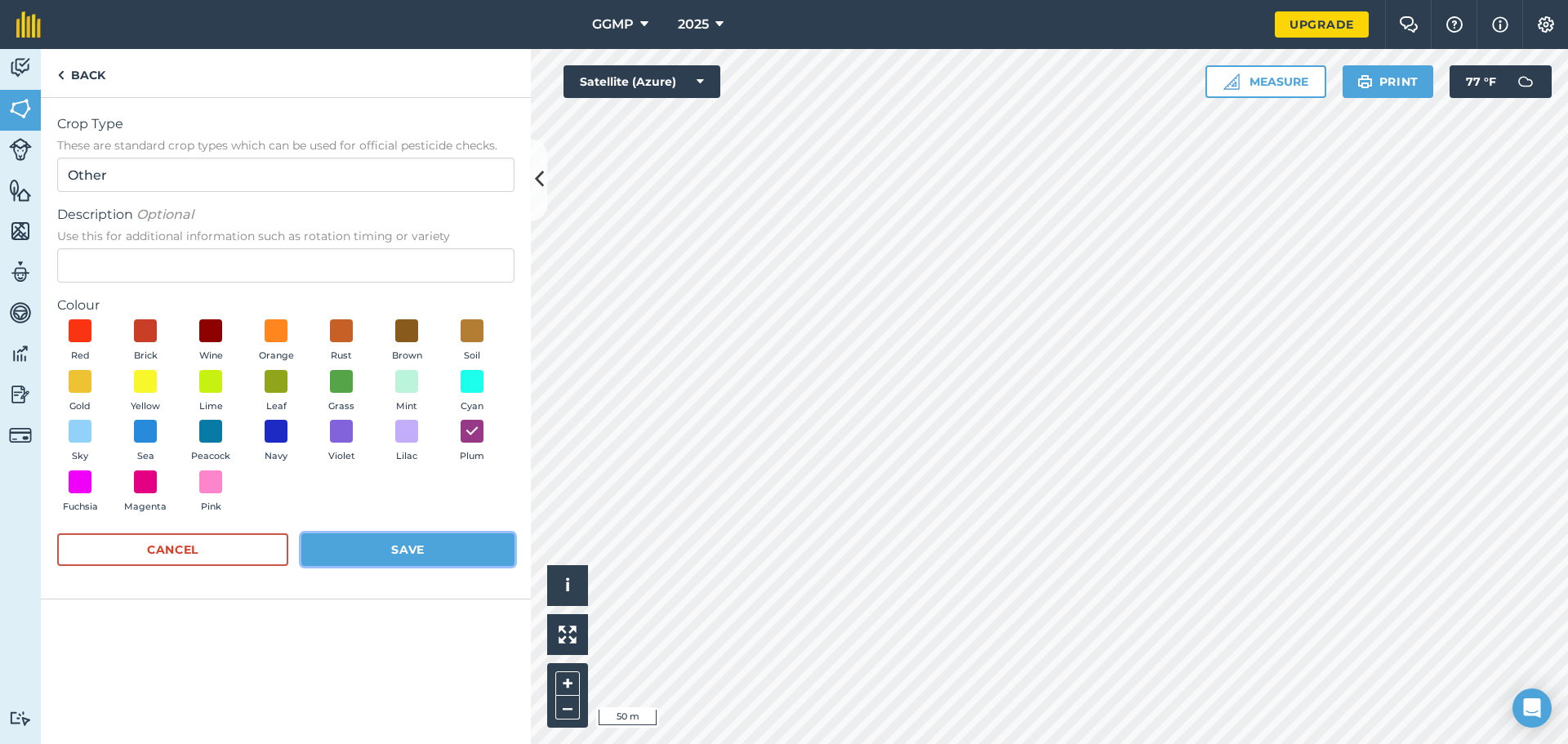 click on "Save" at bounding box center [408, 550] 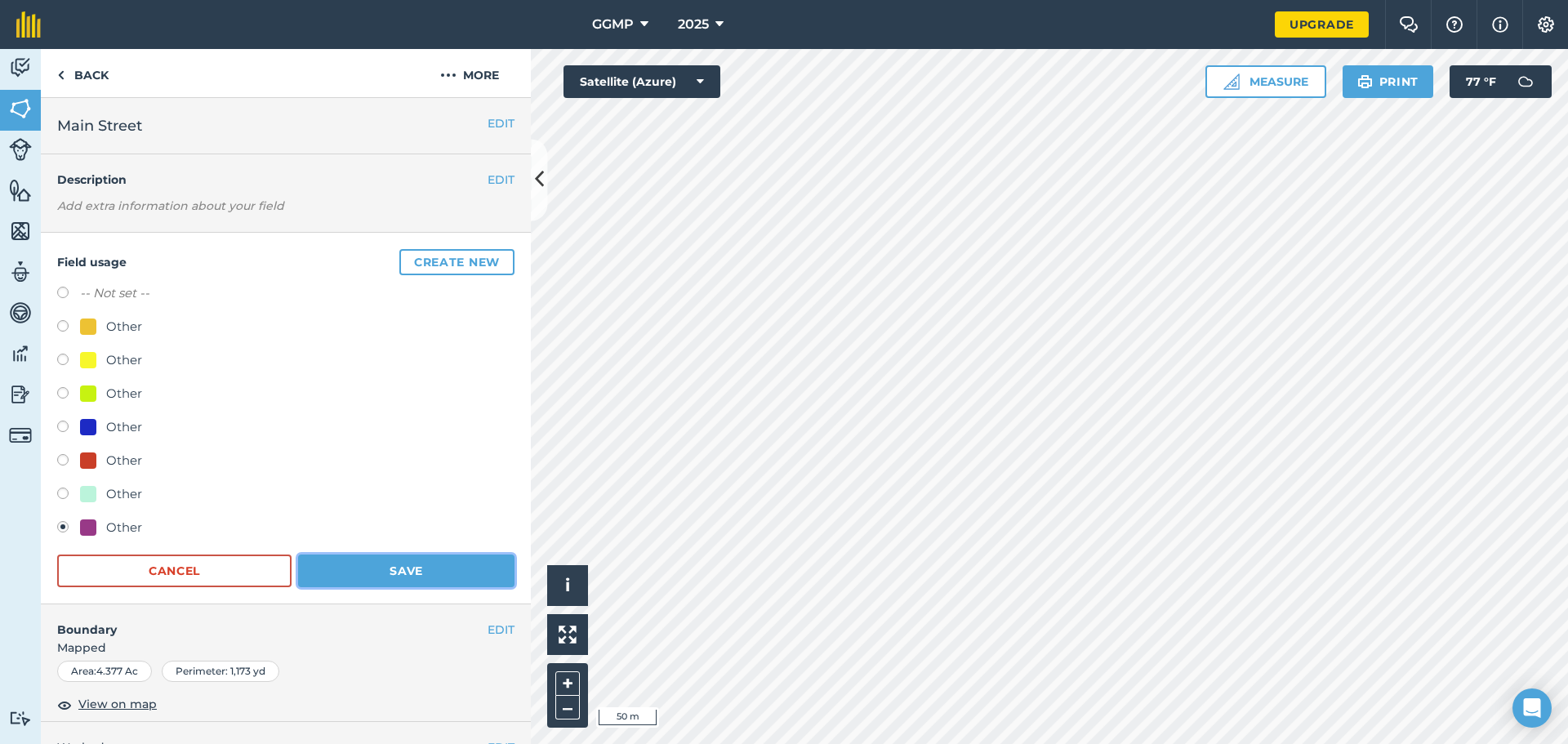 click on "Save" at bounding box center [406, 571] 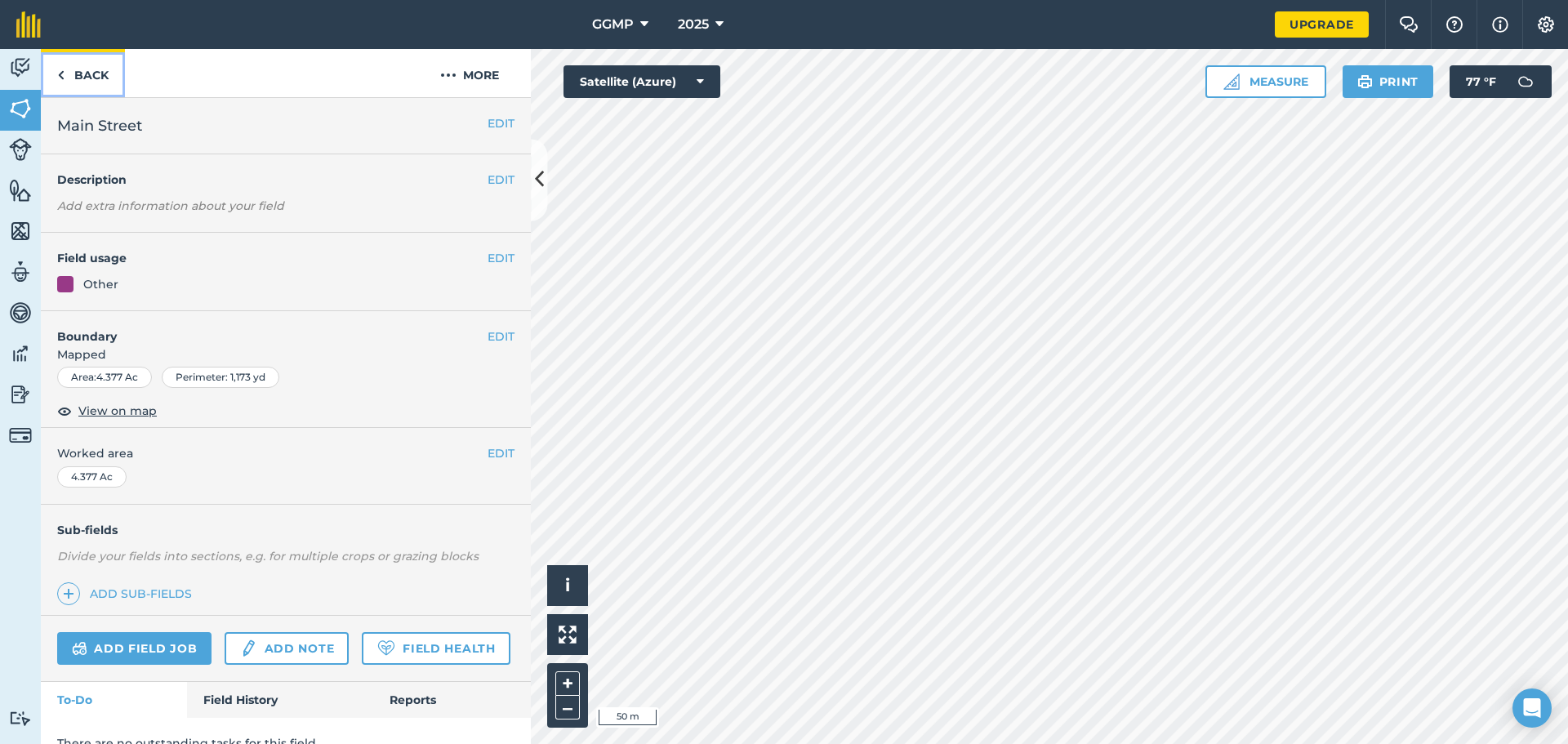 click at bounding box center [60, 75] 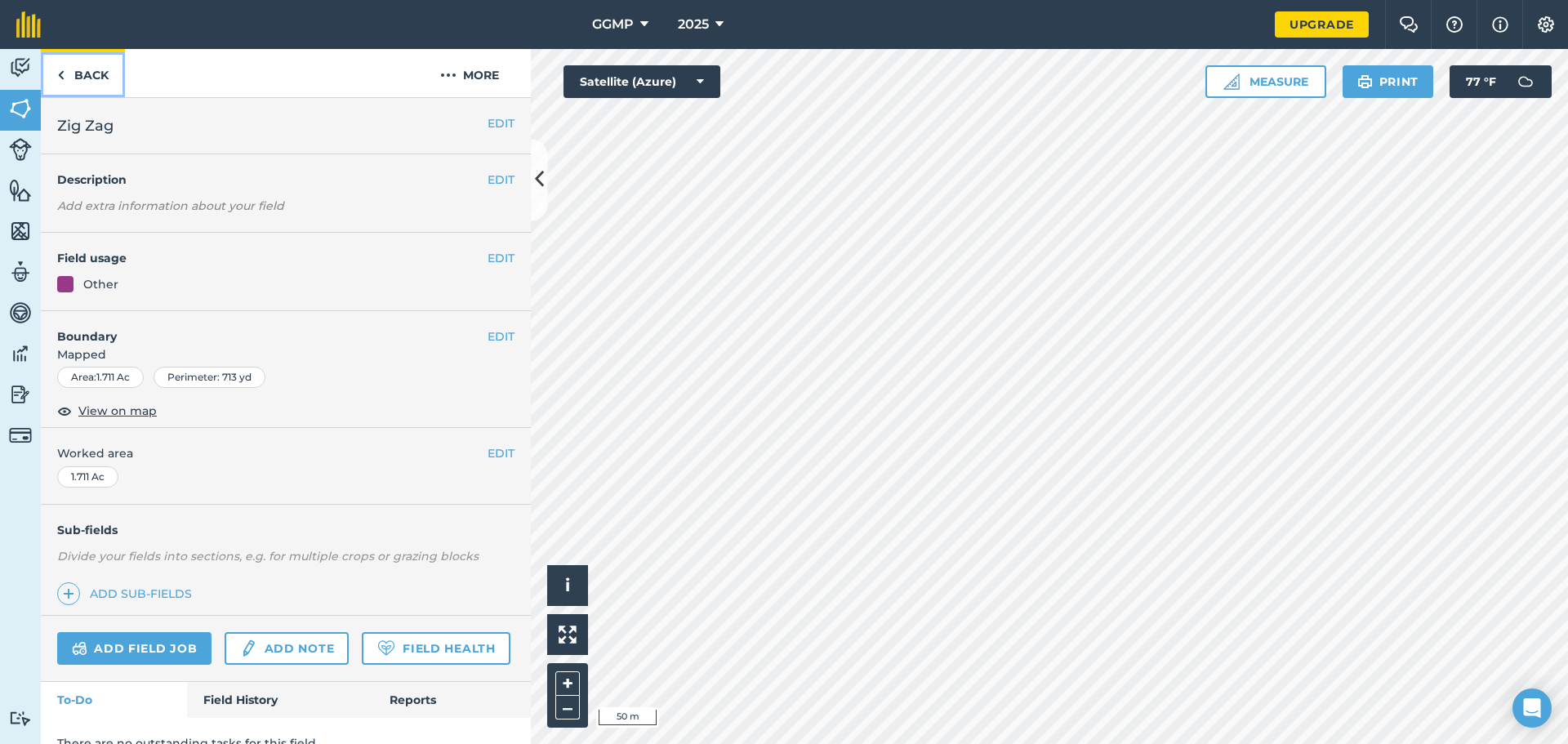 click on "Back" at bounding box center [82, 73] 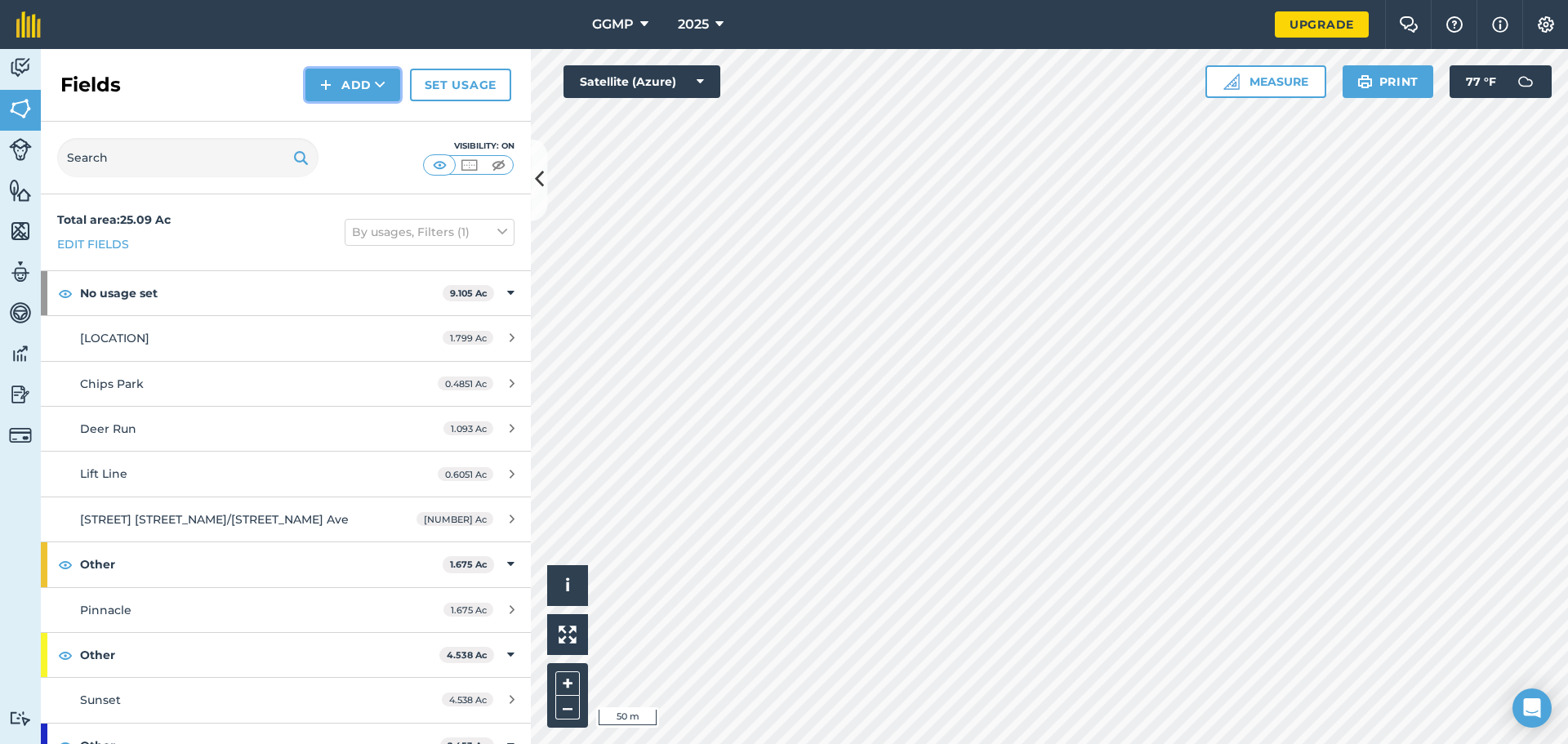 click at bounding box center (326, 85) 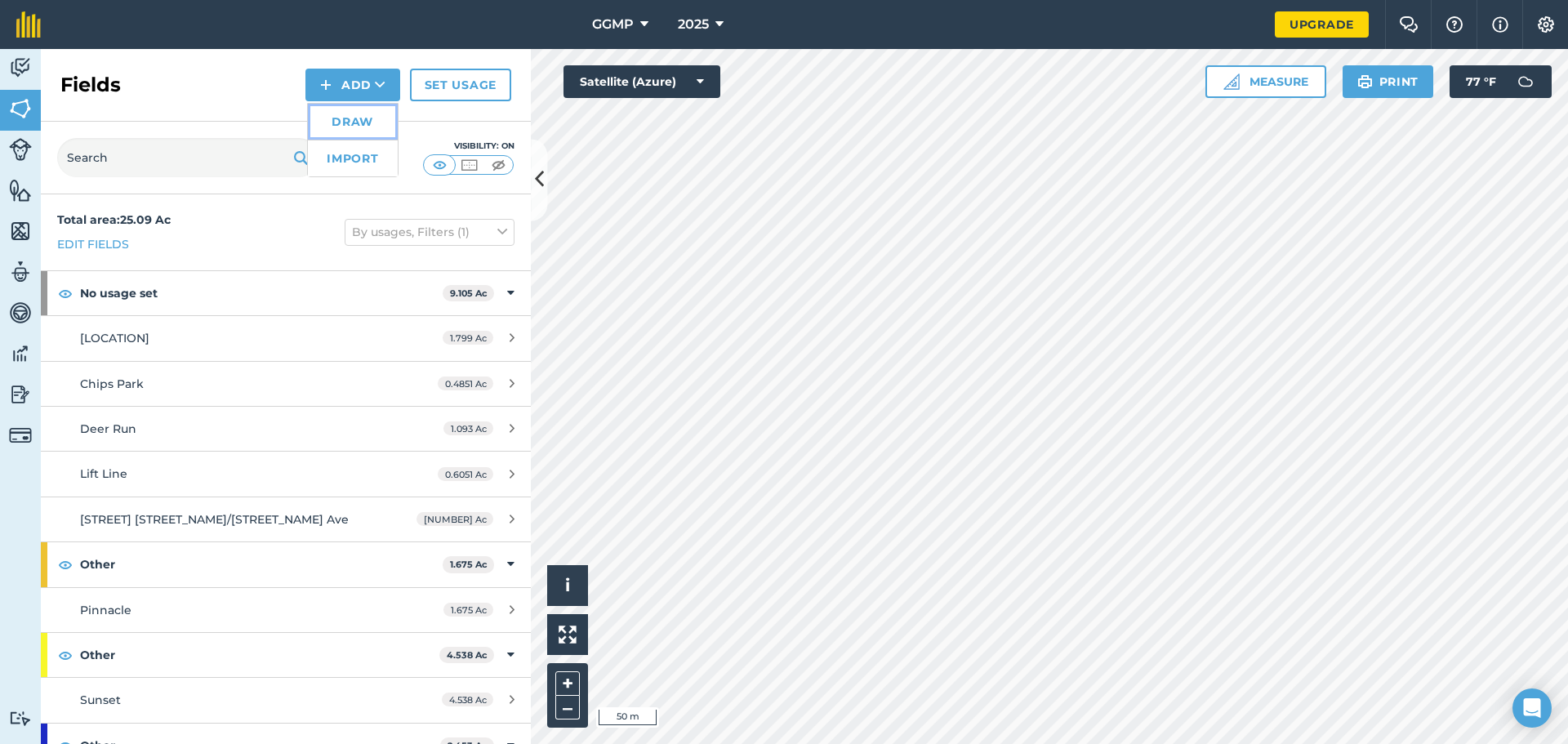 click on "Draw" at bounding box center [353, 122] 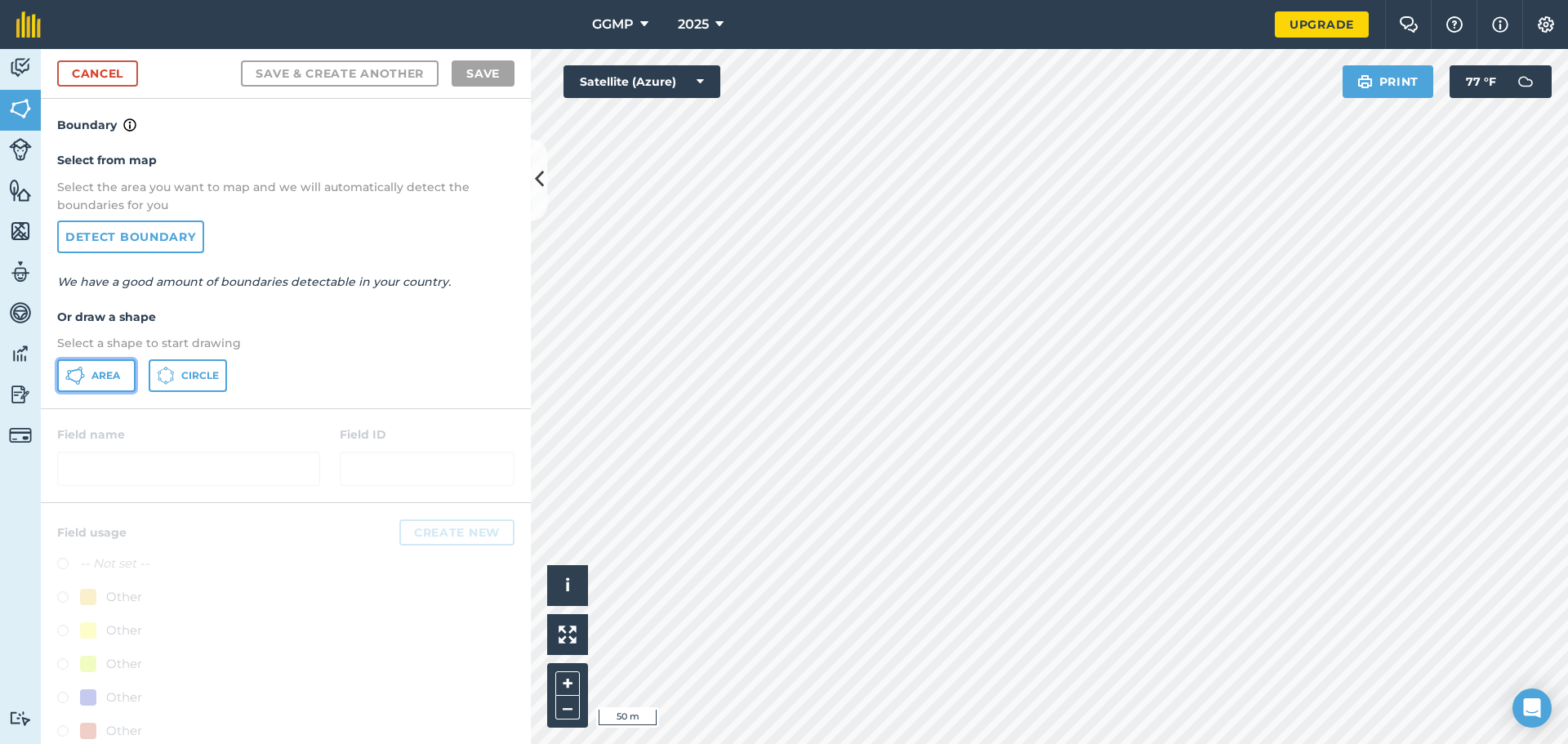 click on "Area" at bounding box center (96, 376) 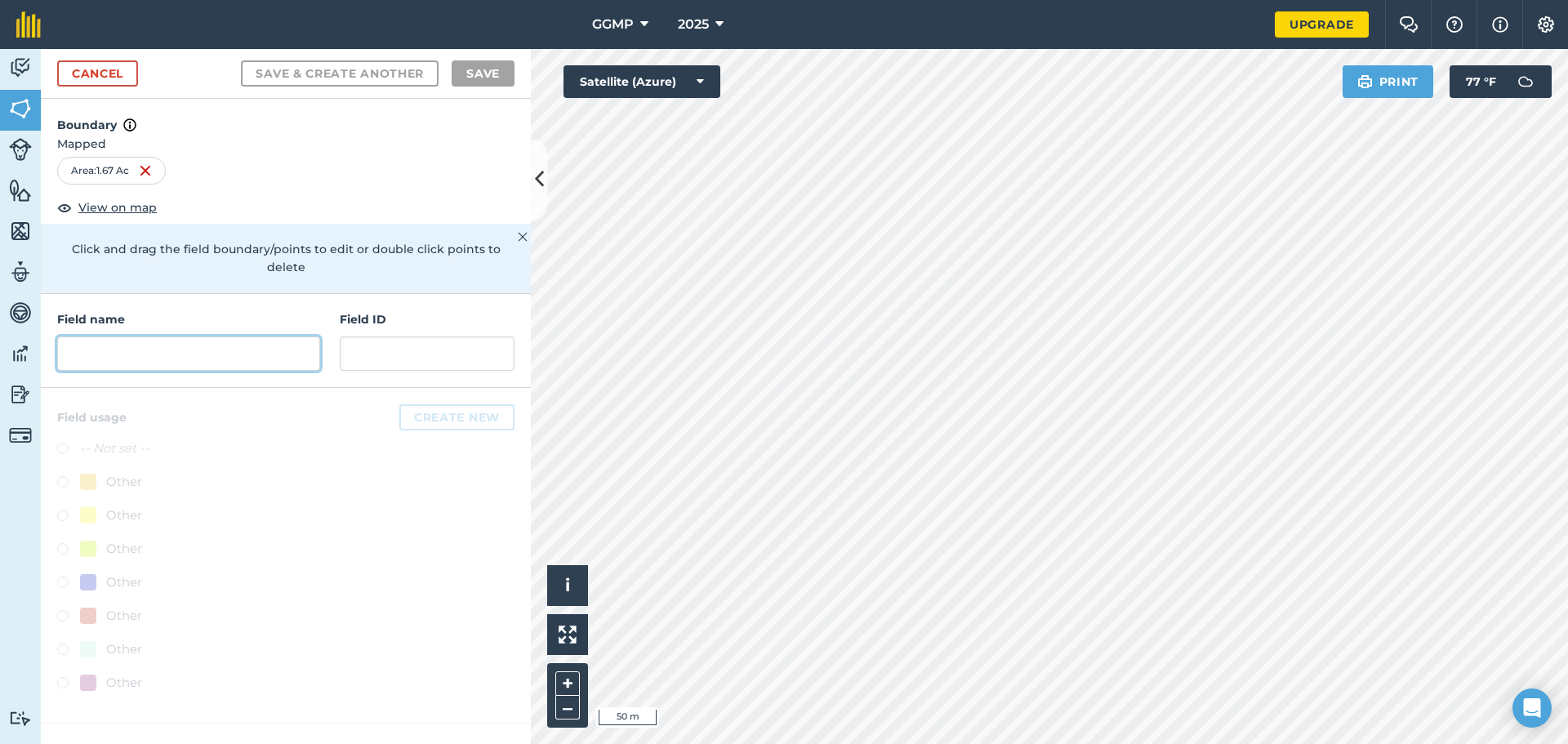 click at bounding box center (189, 354) 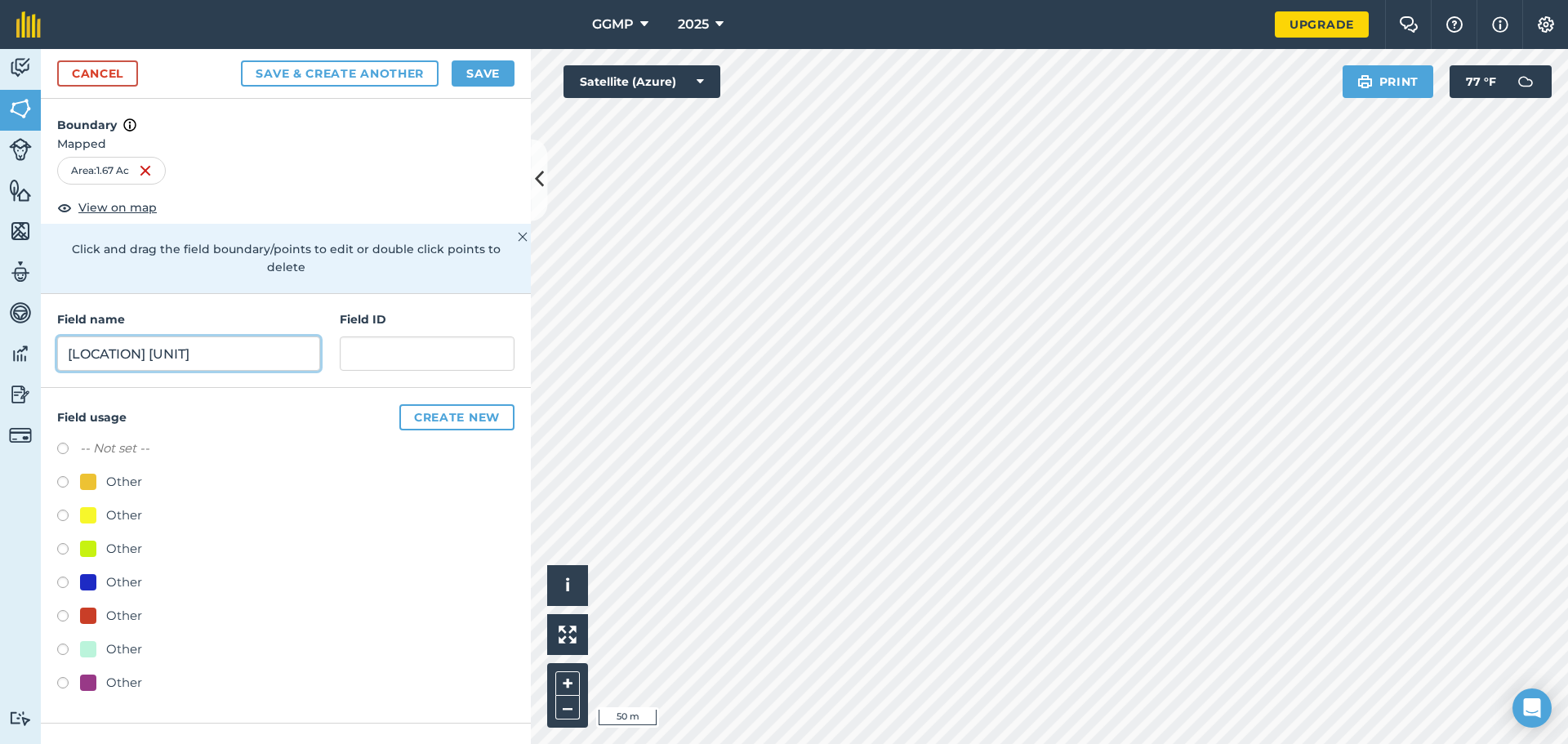 type on "Tubing Hill" 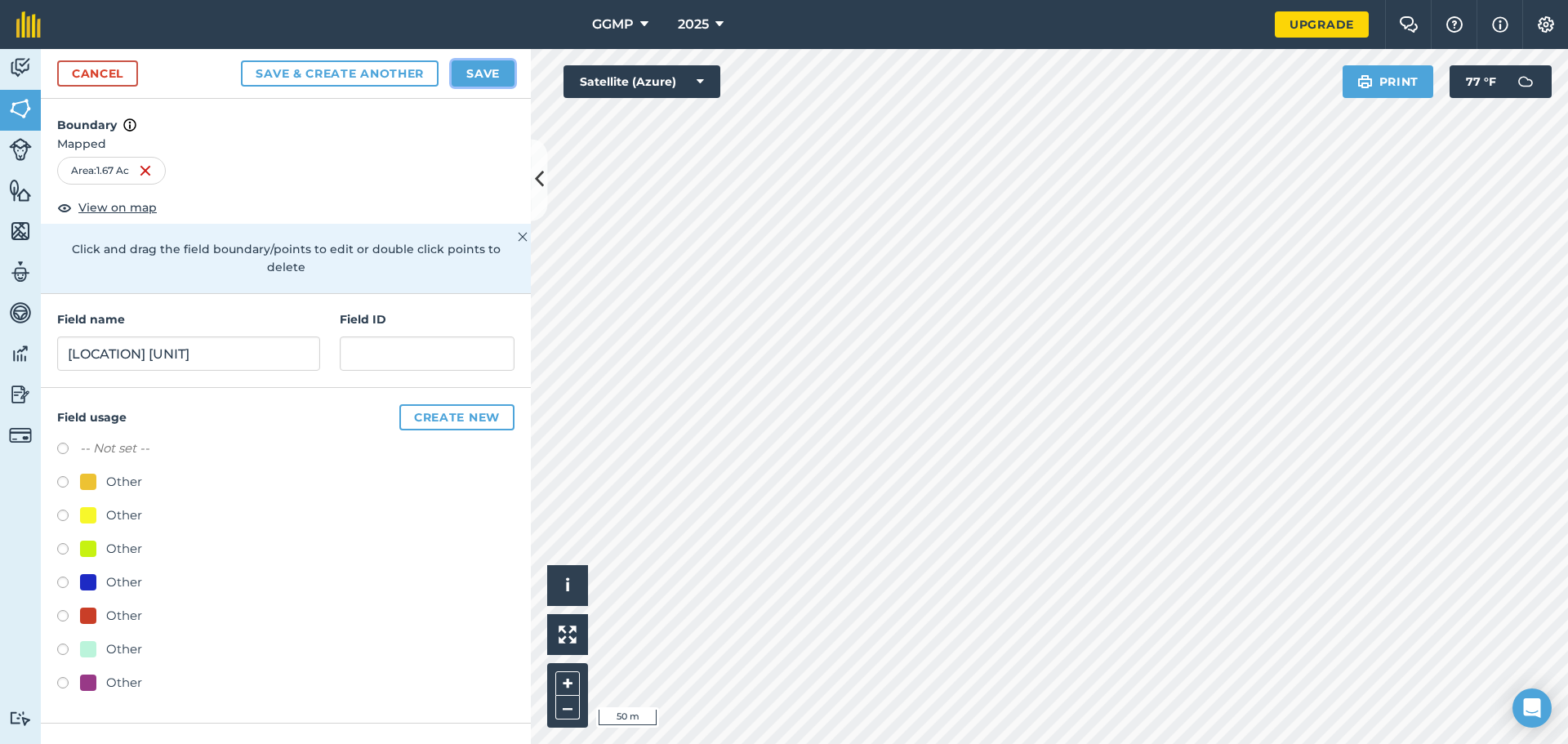 click on "Save" at bounding box center (483, 74) 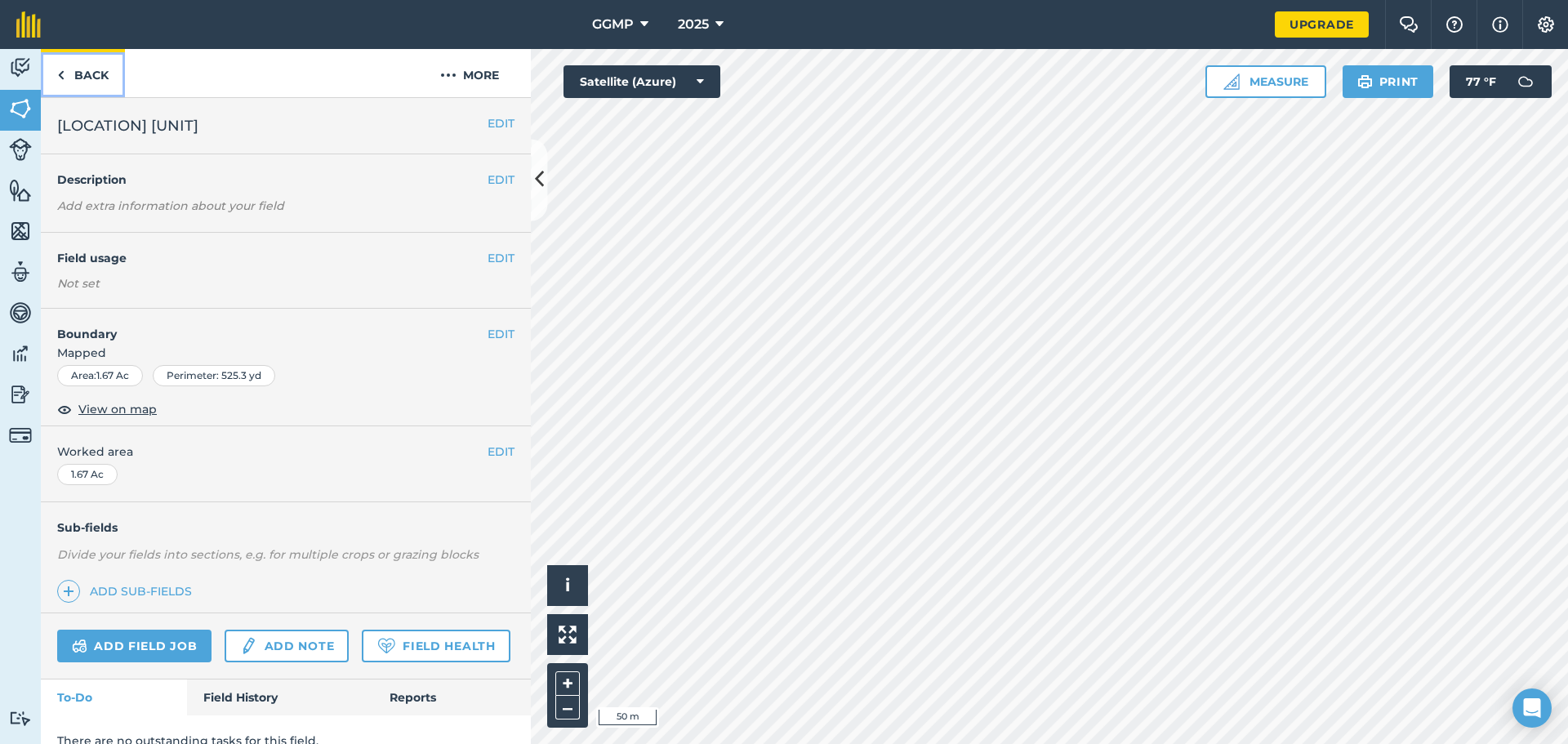 click on "Back" at bounding box center [82, 73] 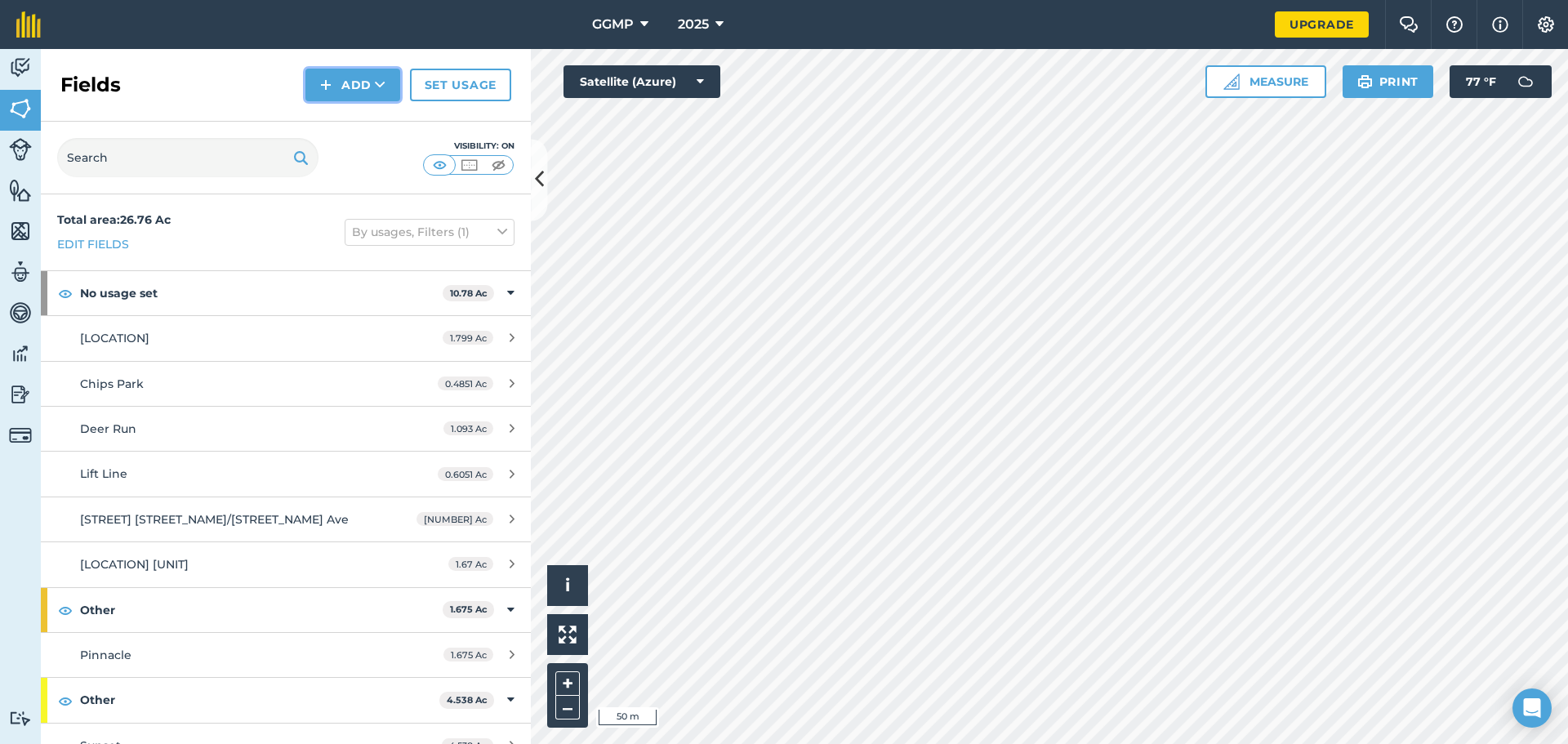 click on "Add" at bounding box center (353, 85) 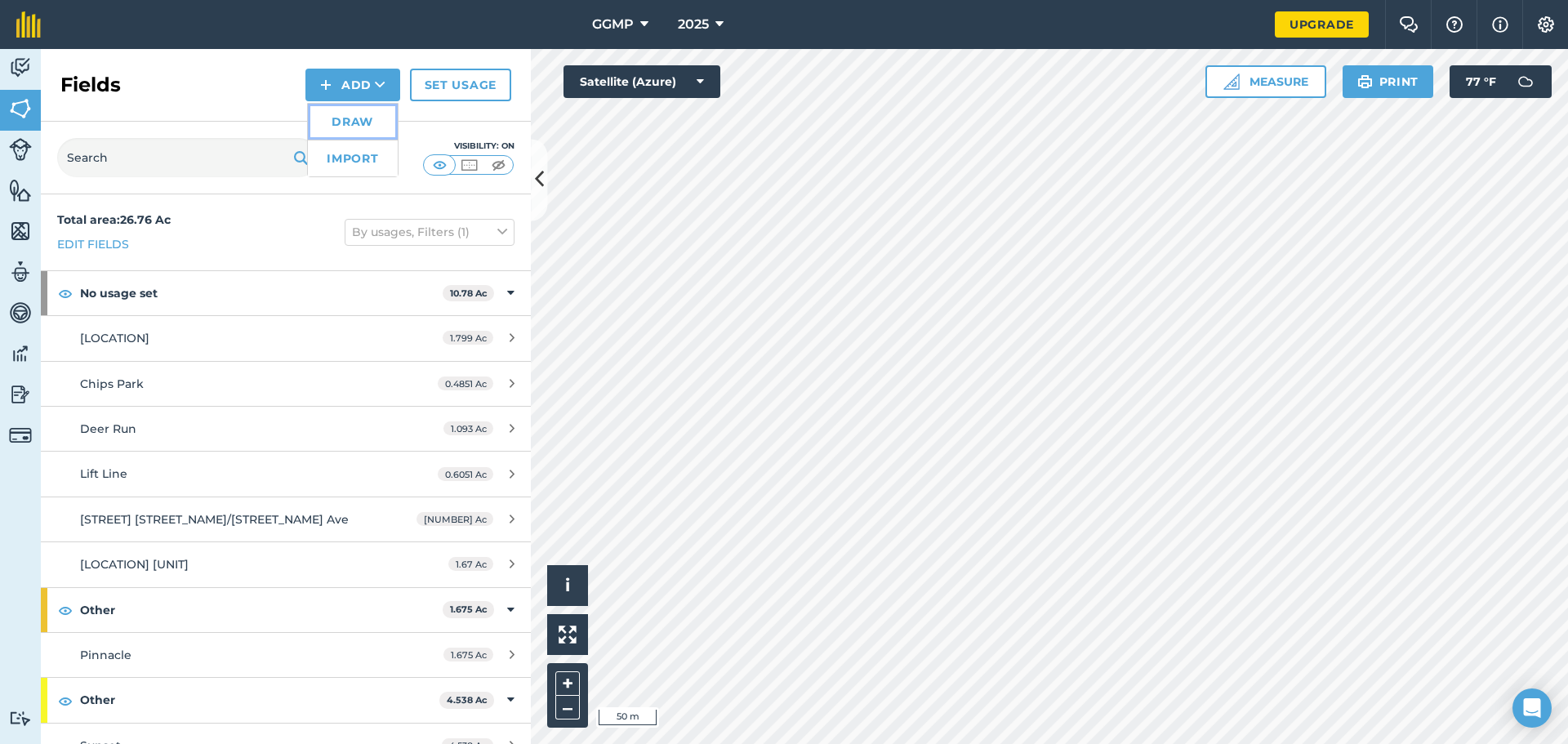 click on "Draw" at bounding box center [353, 122] 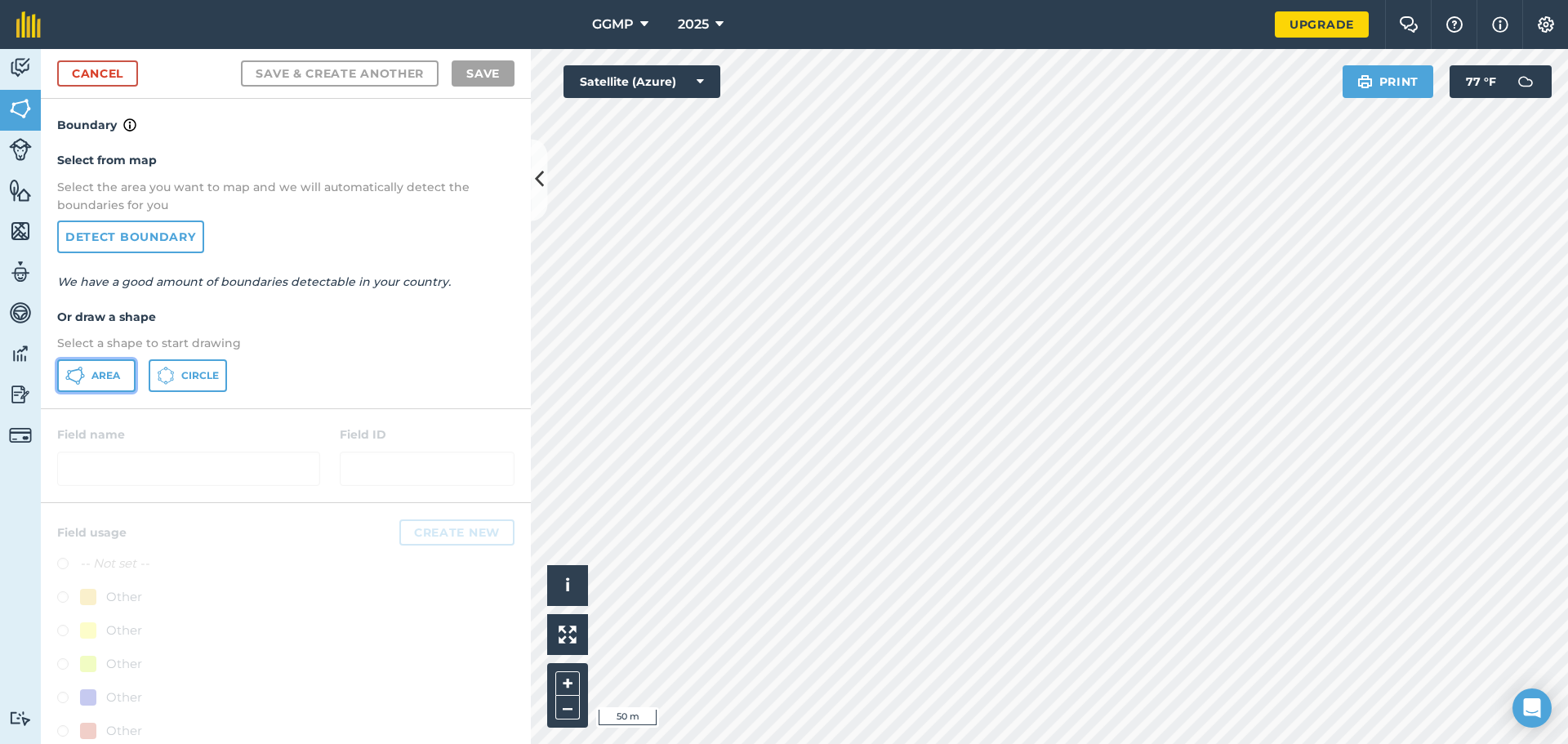 click on "Area" at bounding box center [96, 376] 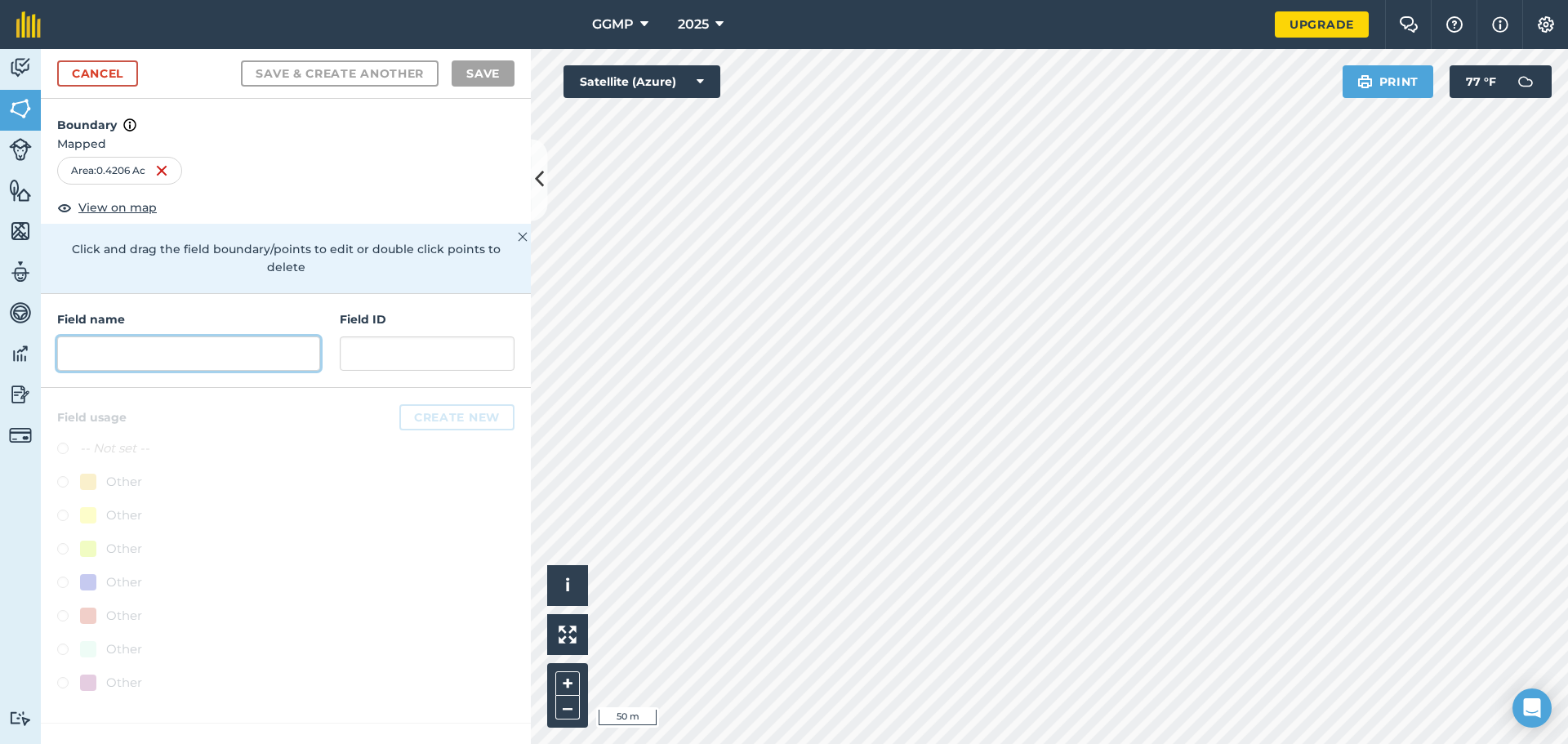 click at bounding box center [189, 354] 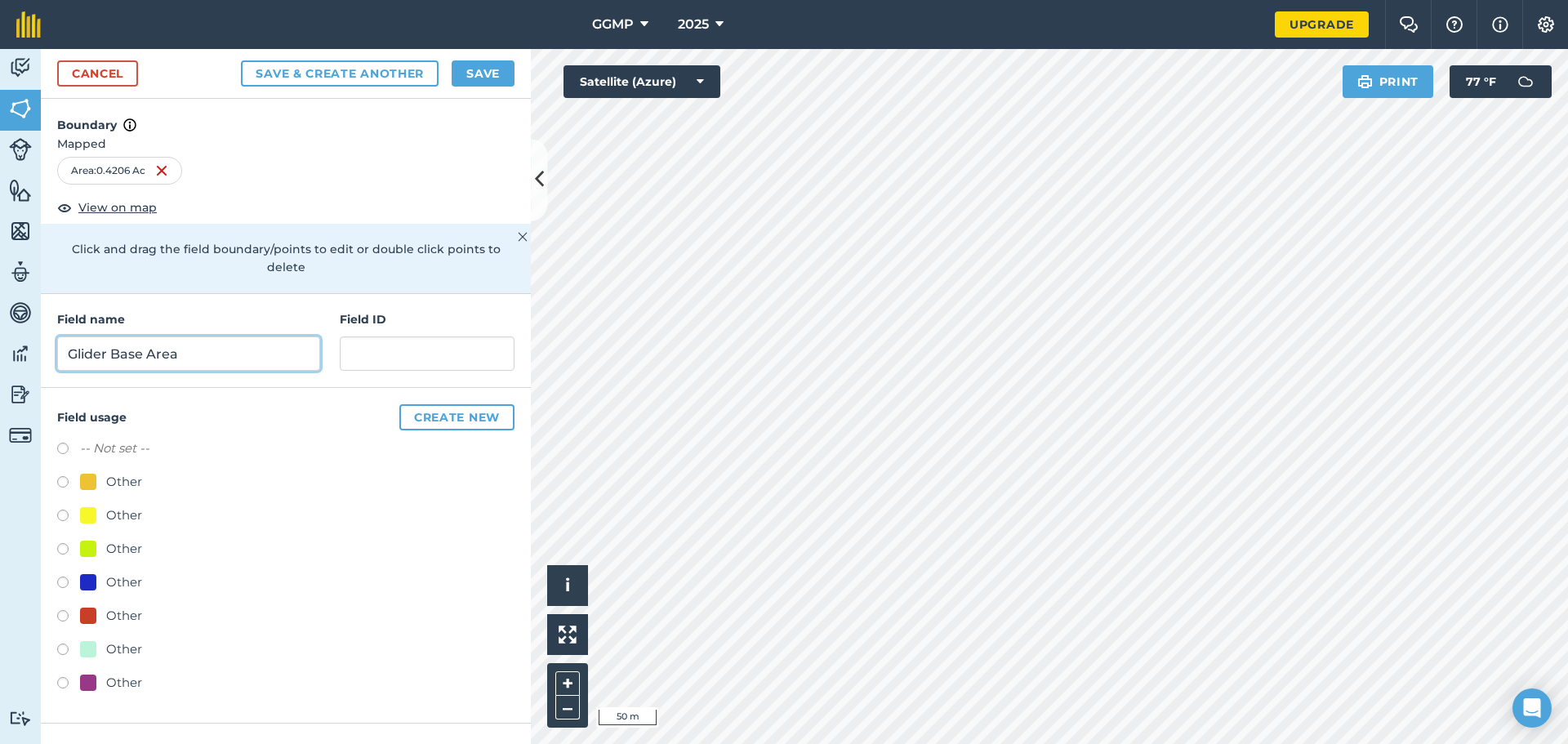 type on "Glider Base Area" 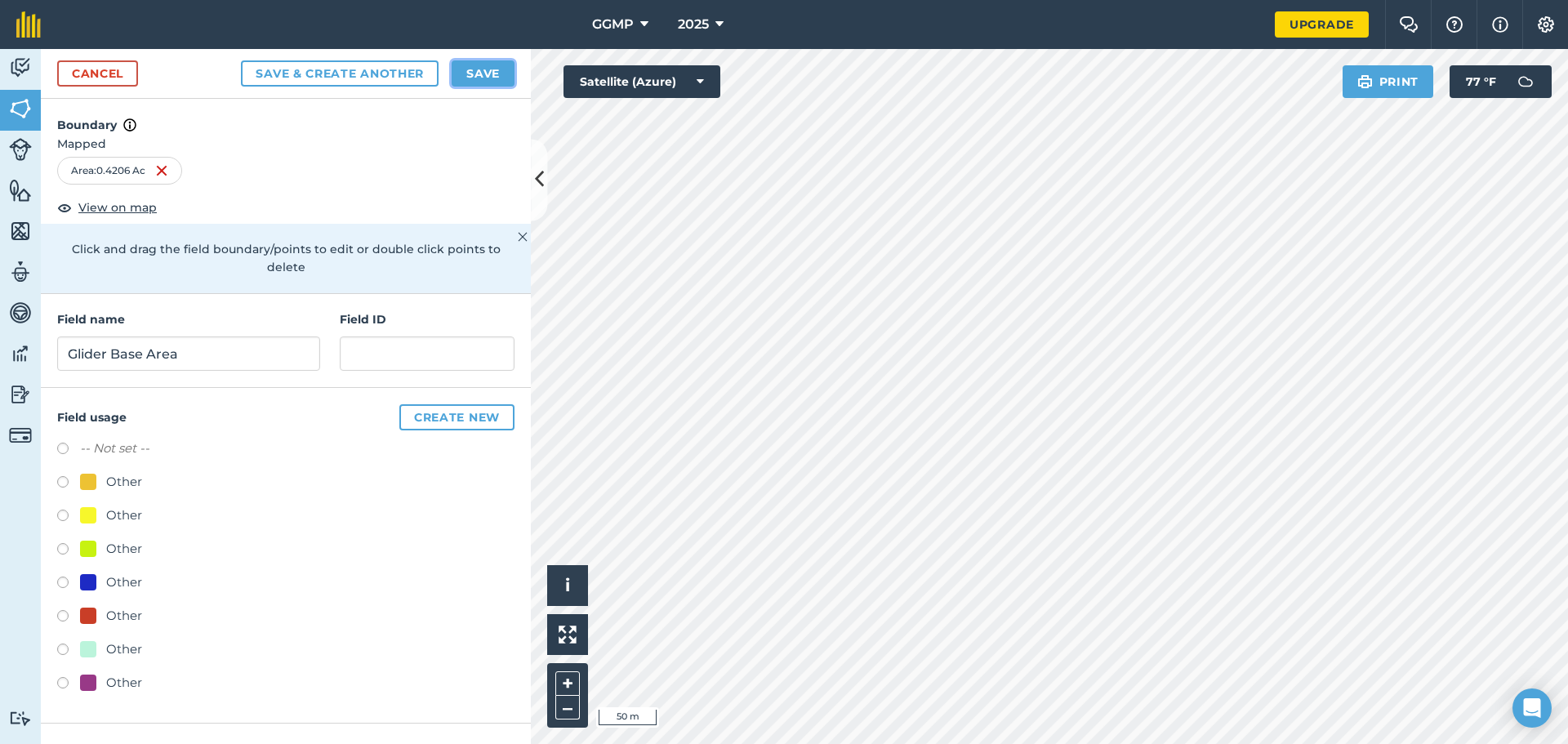 click on "Save" at bounding box center [483, 74] 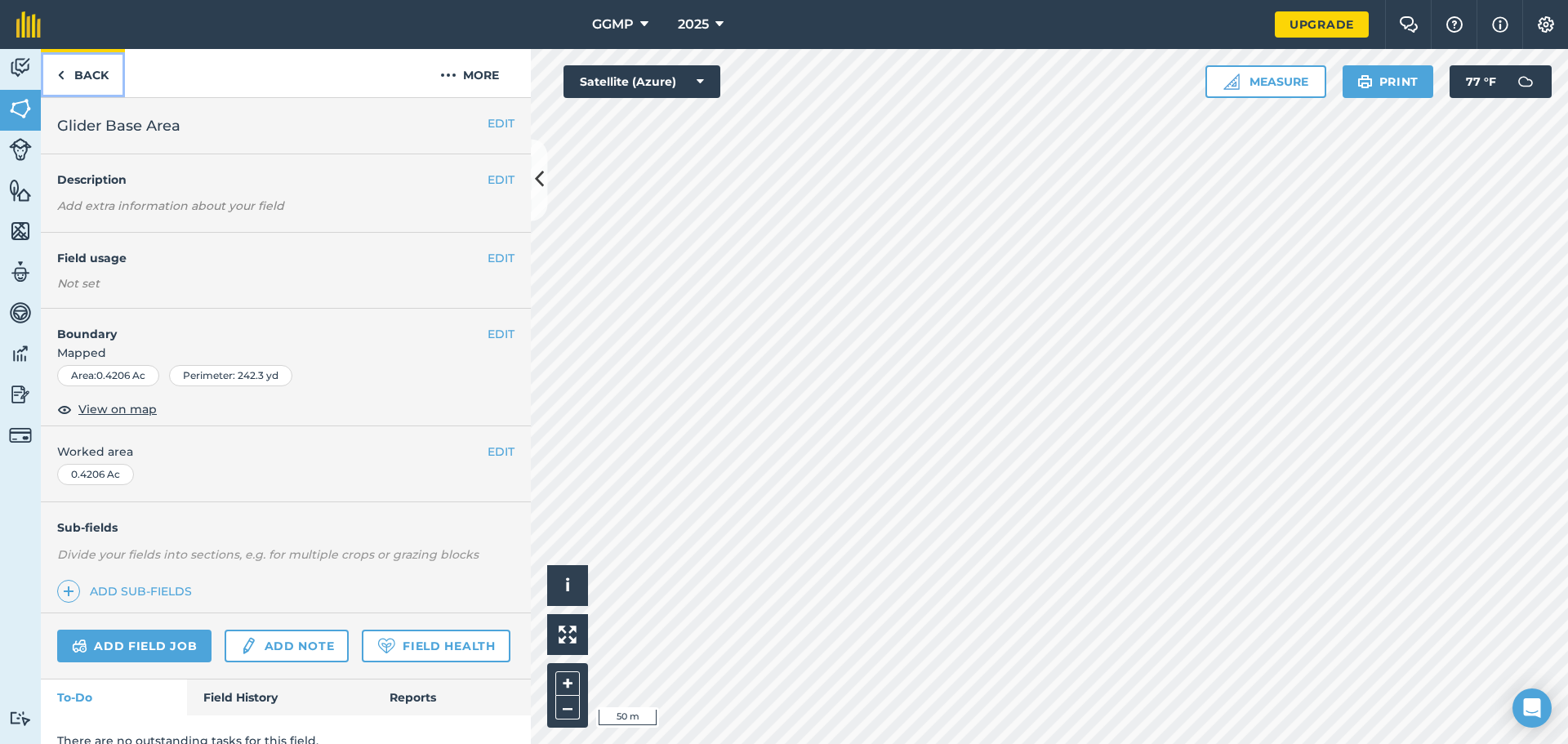click on "Back" at bounding box center (82, 73) 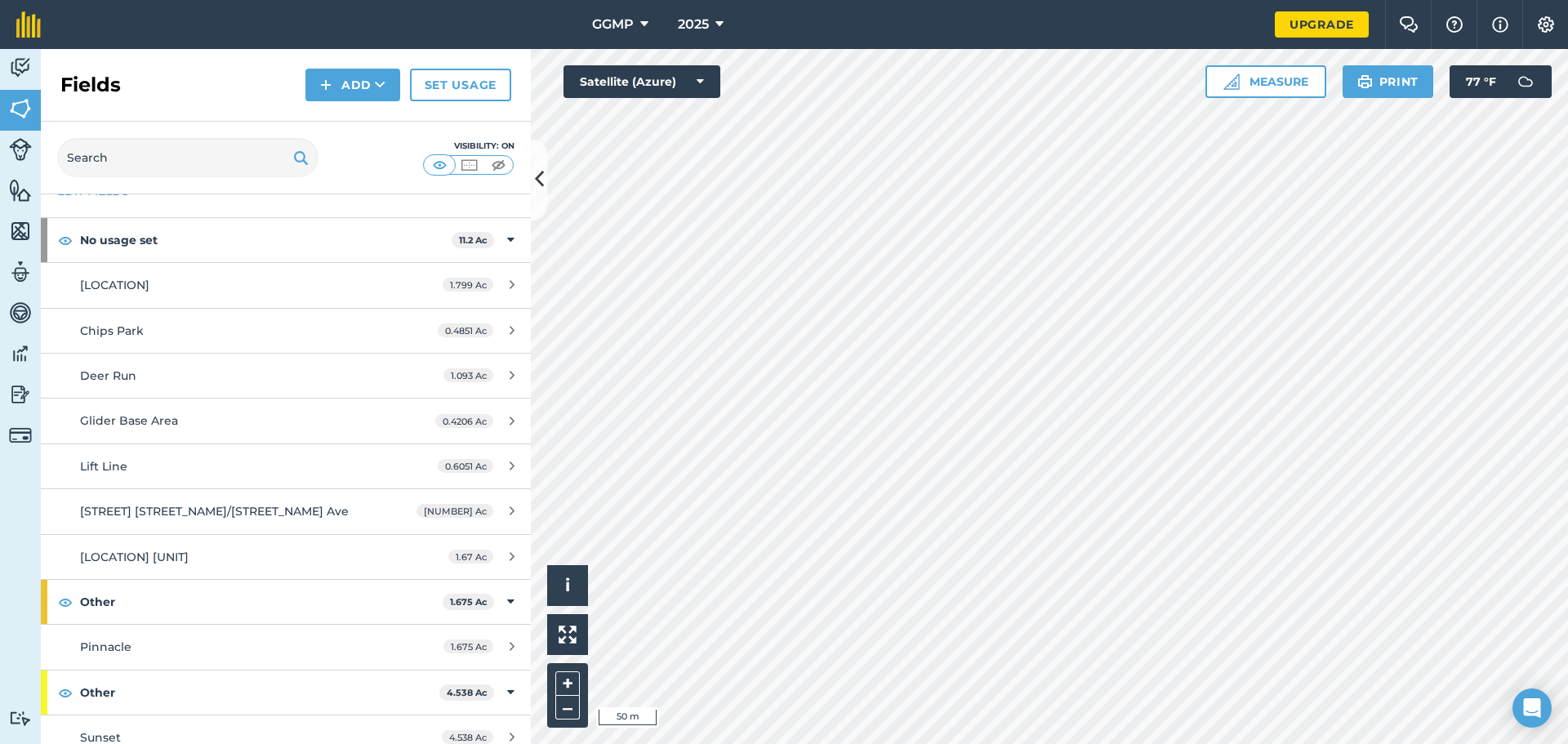 scroll, scrollTop: 0, scrollLeft: 0, axis: both 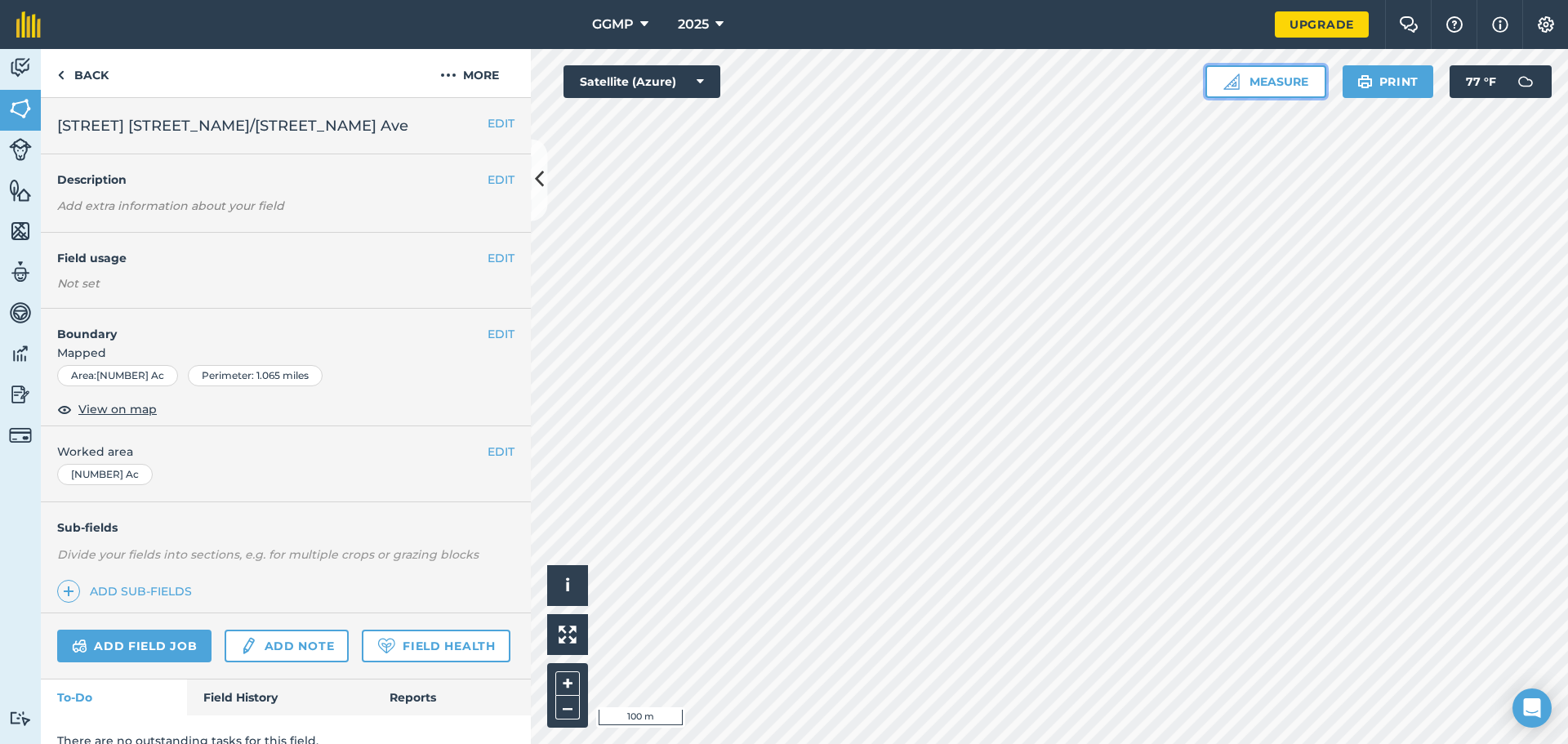 click on "Measure" at bounding box center (1266, 82) 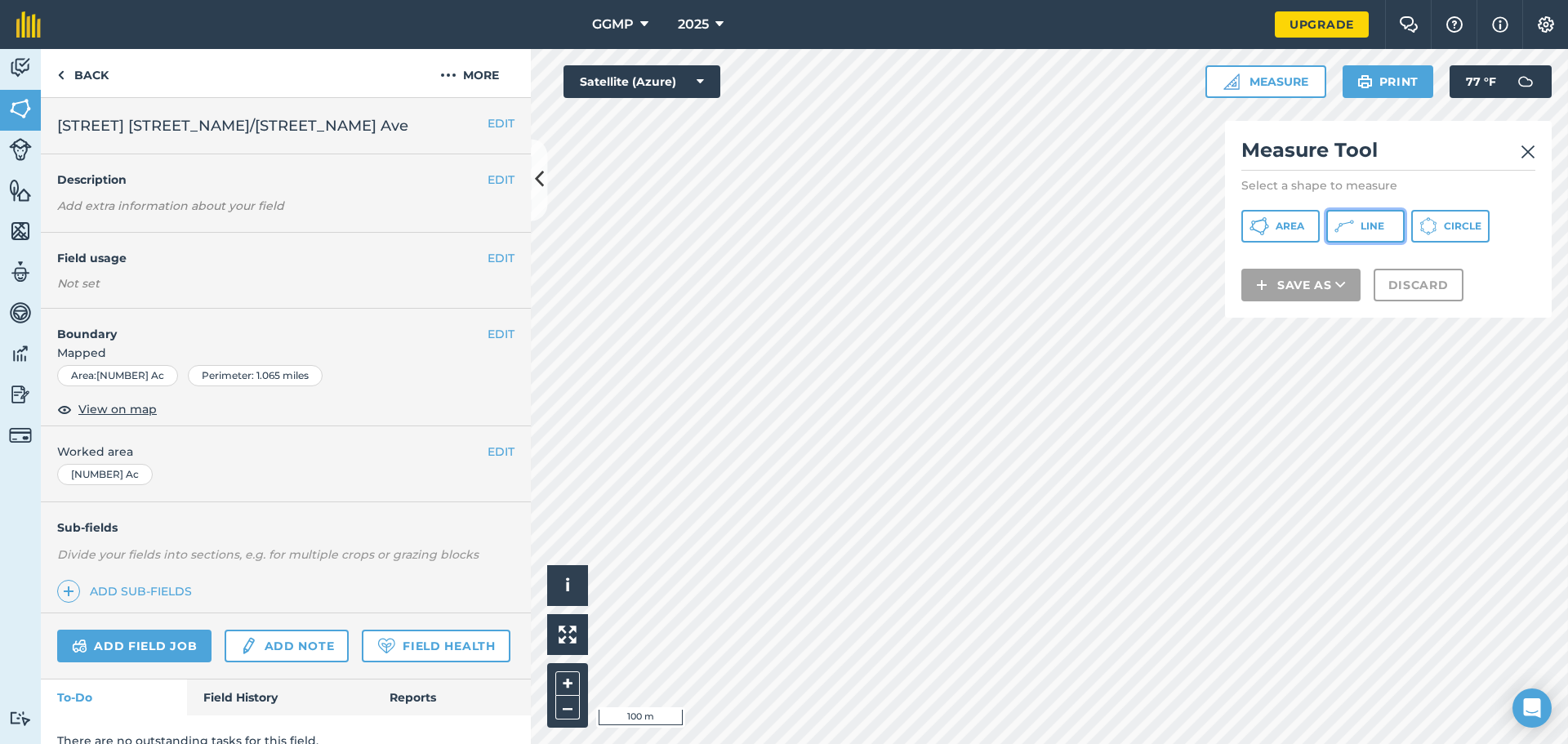 click on "Line" at bounding box center [1372, 226] 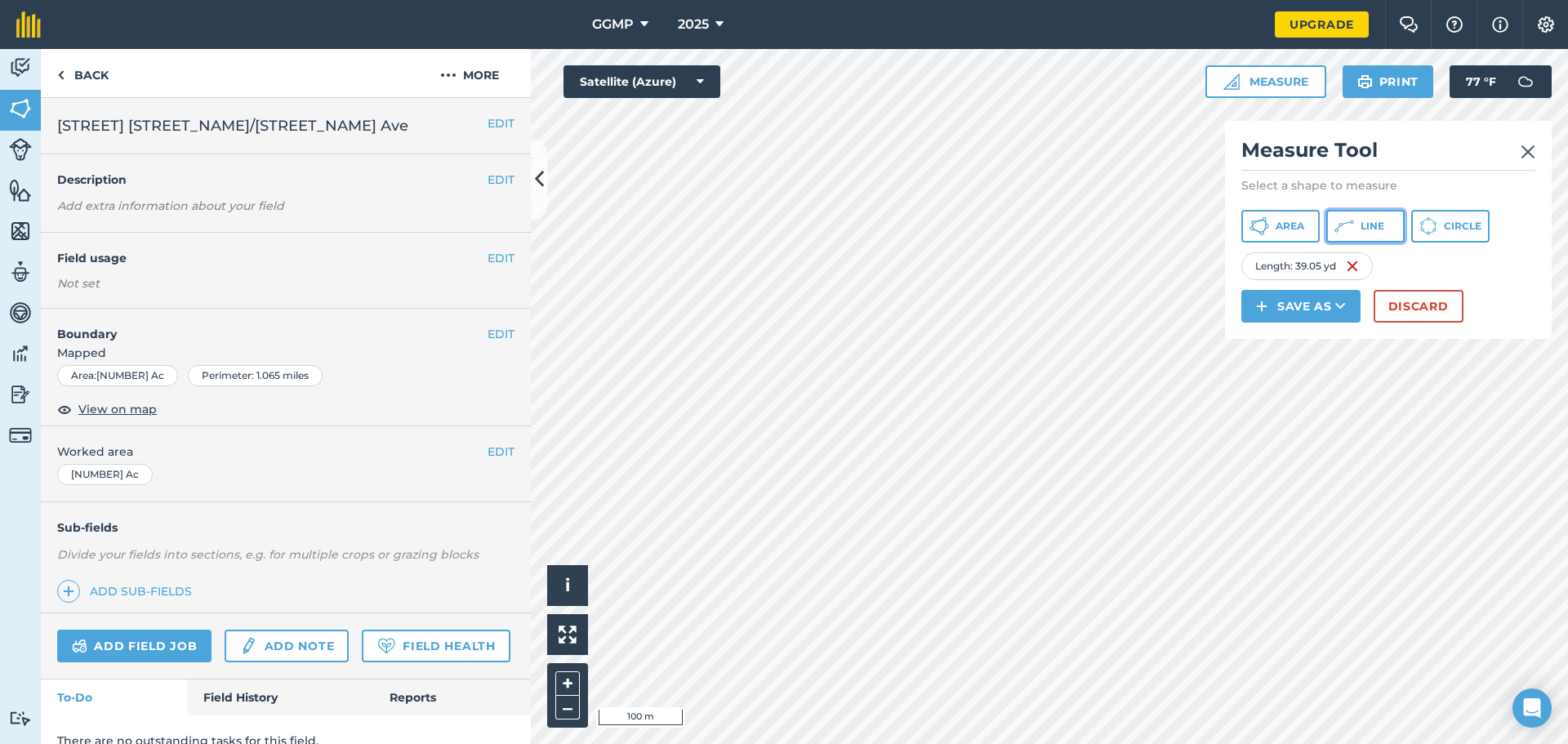 click 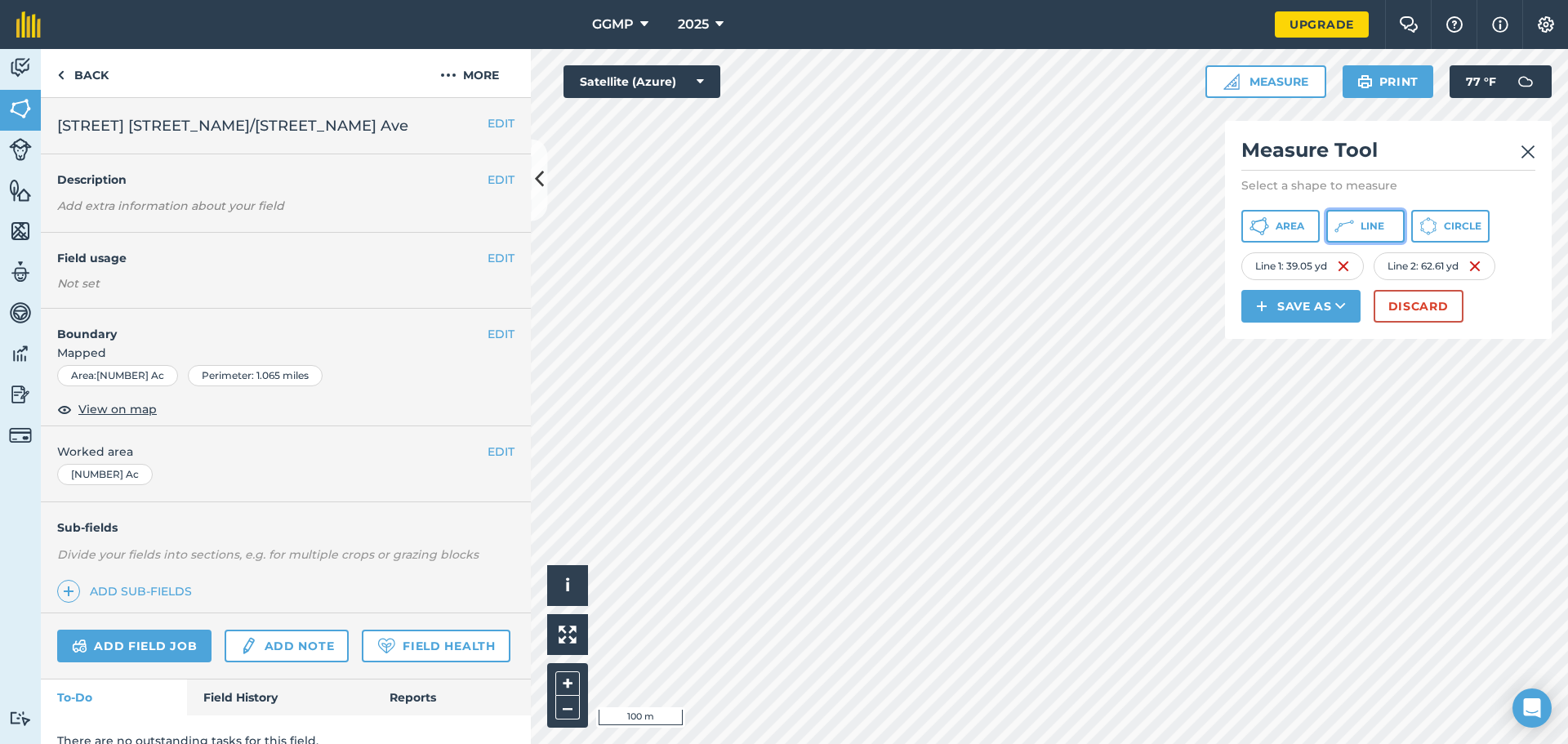 click on "Line" at bounding box center [1365, 226] 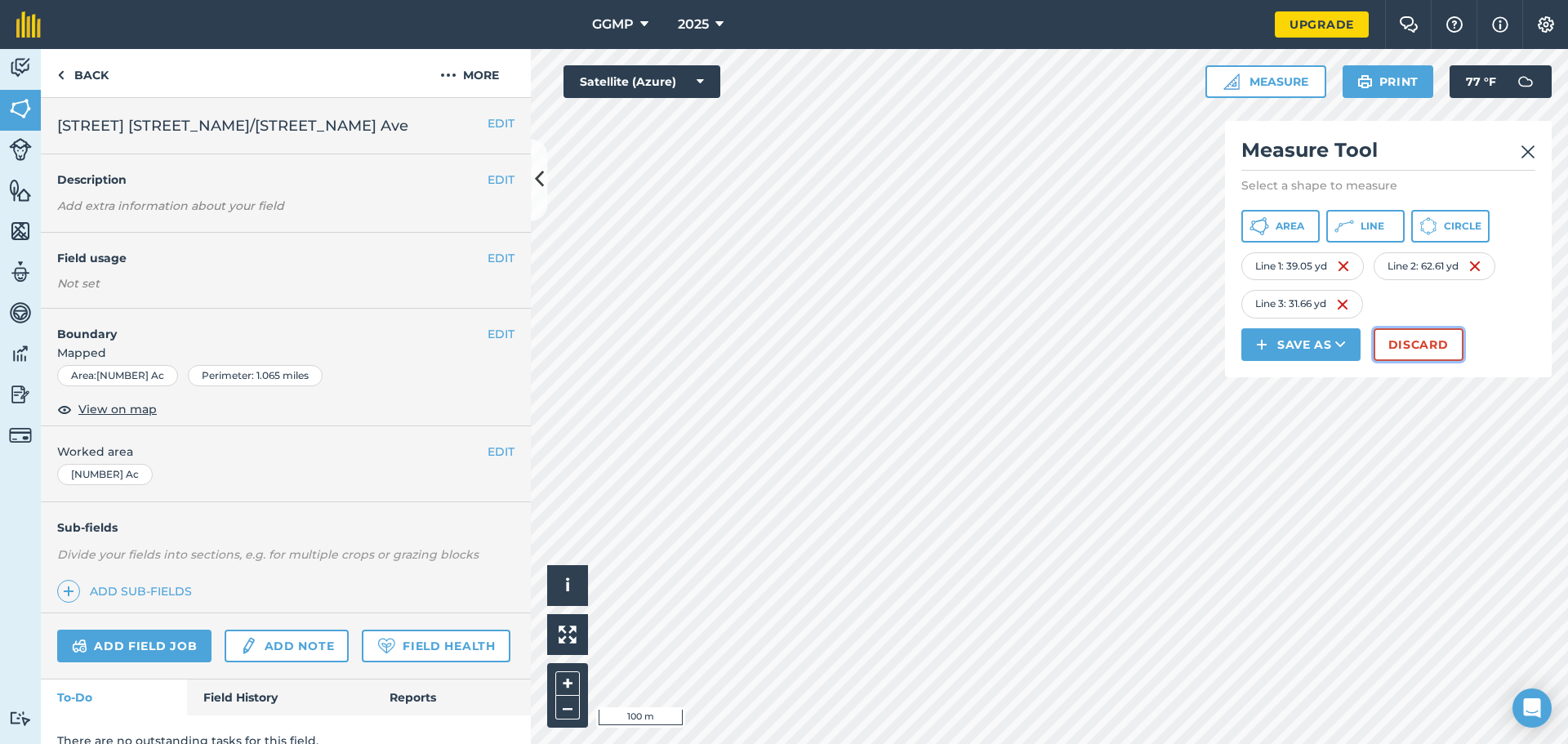 click on "Discard" at bounding box center (1419, 345) 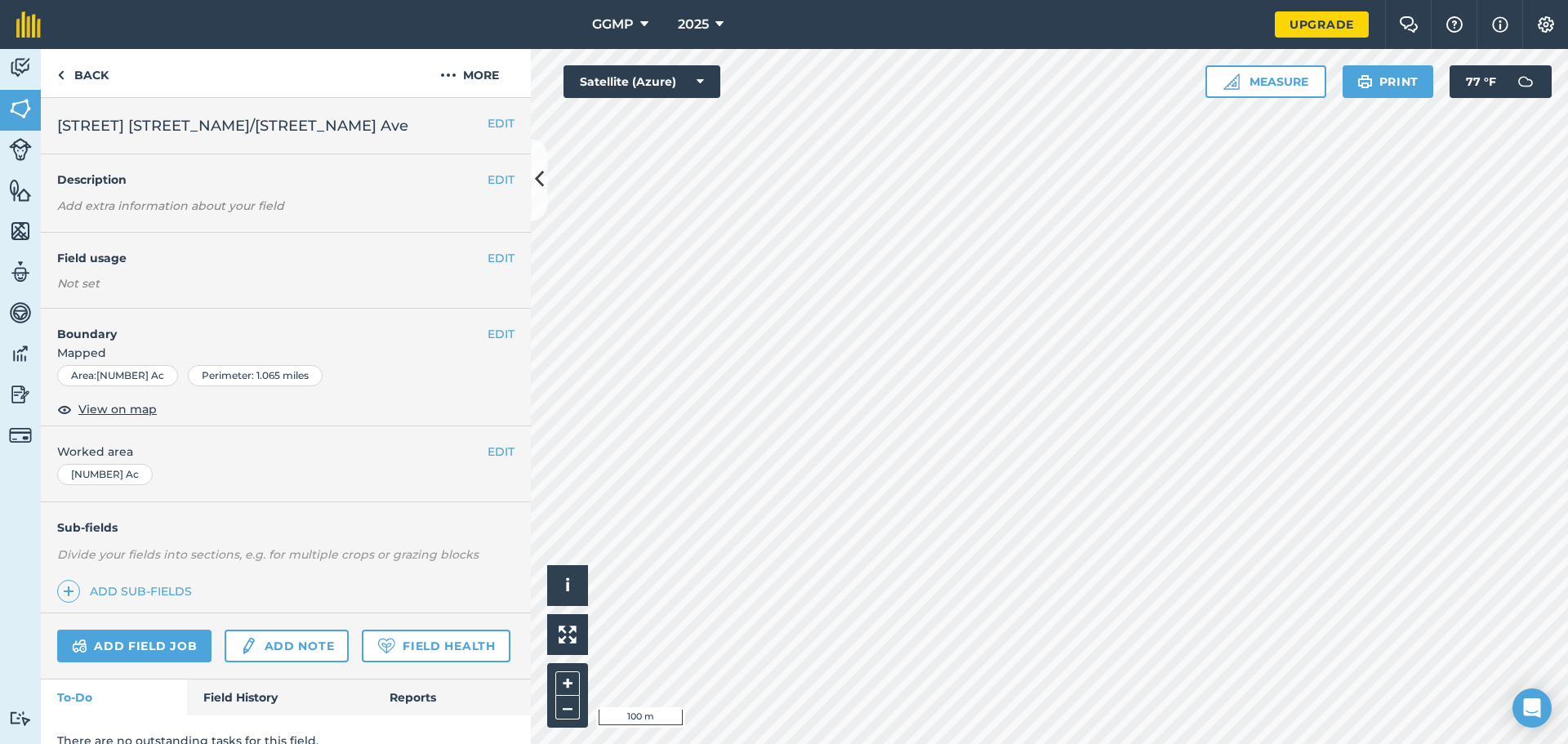 click on "Main Street/Park Ave" at bounding box center (233, 126) 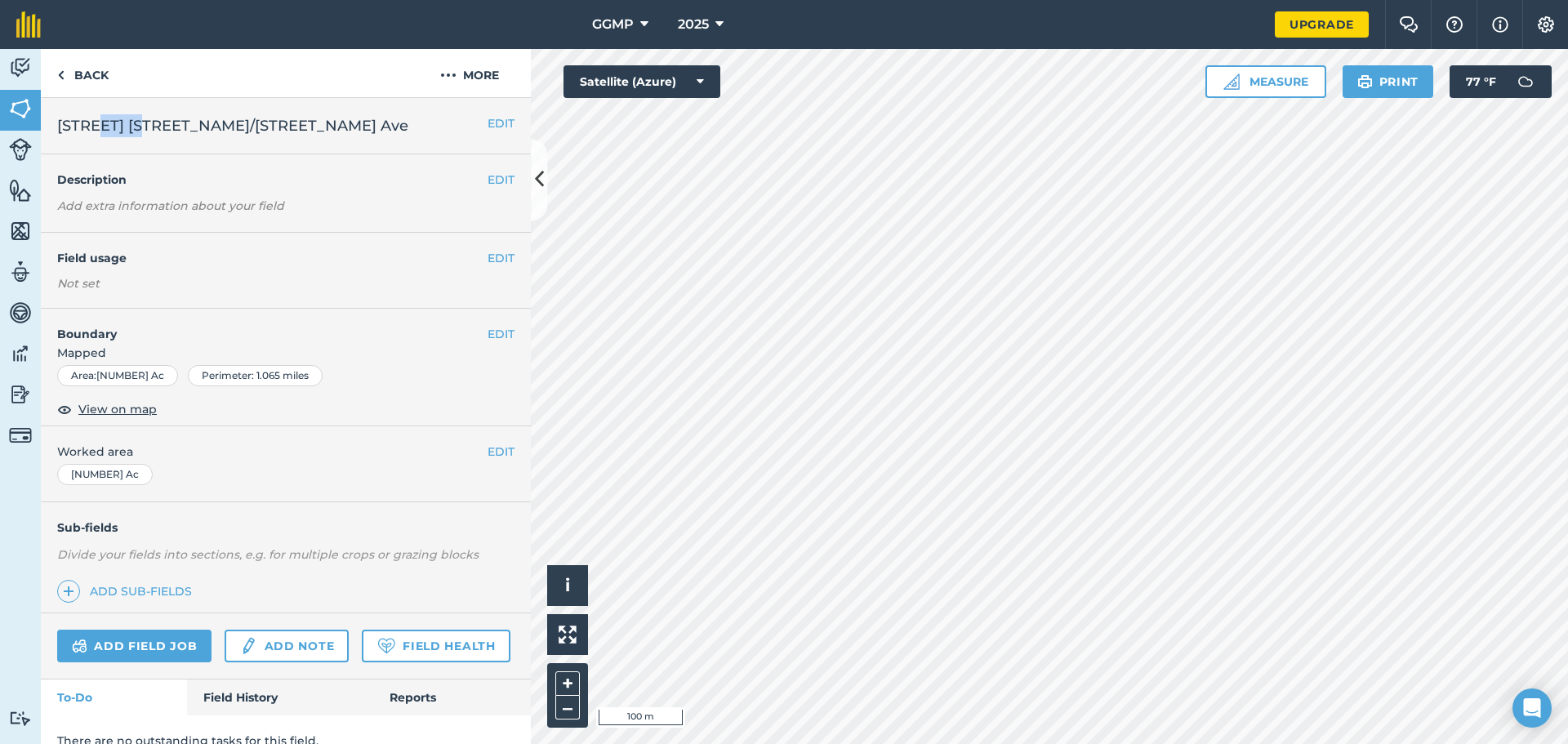 click on "Main Street/Park Ave" at bounding box center [233, 126] 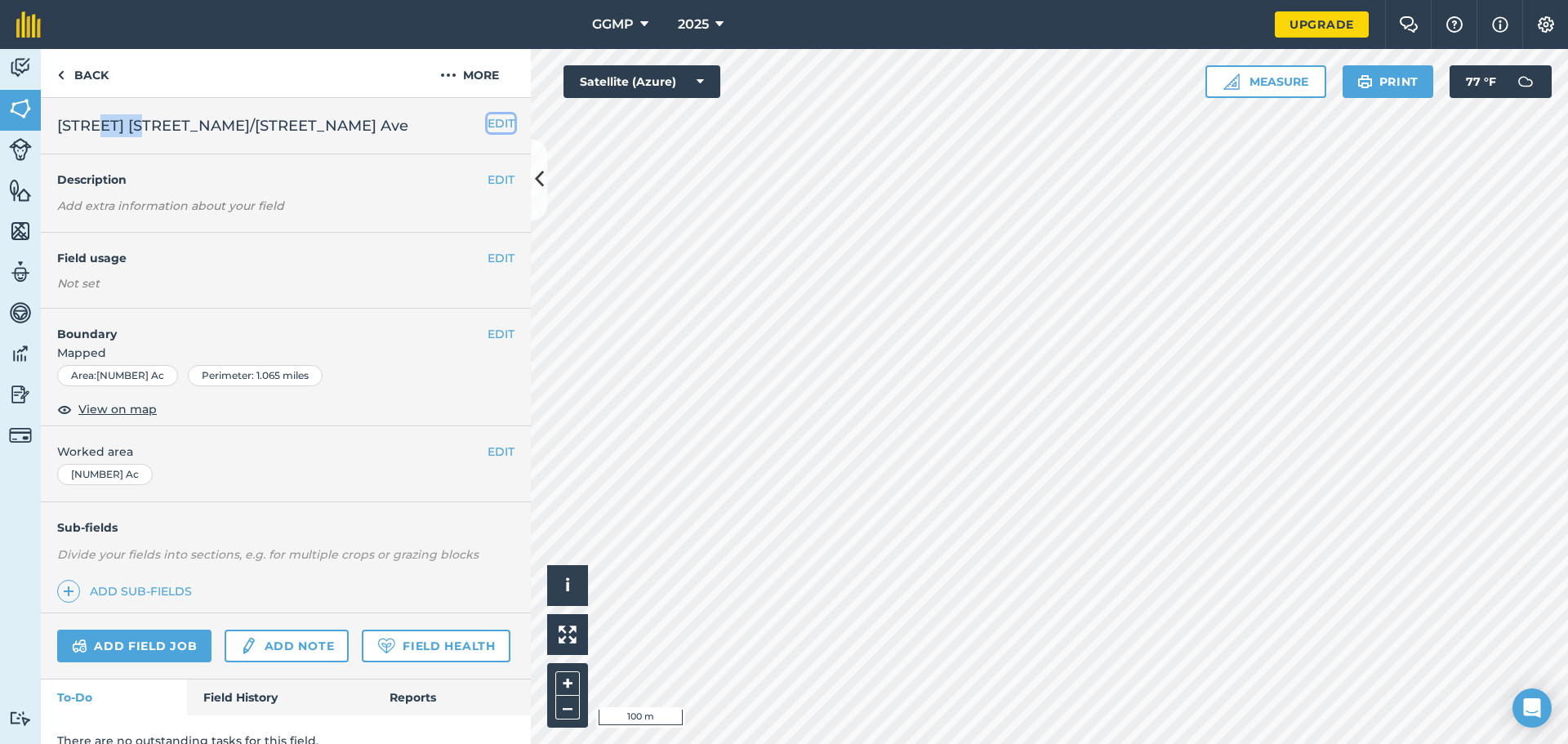 click on "EDIT" at bounding box center [501, 123] 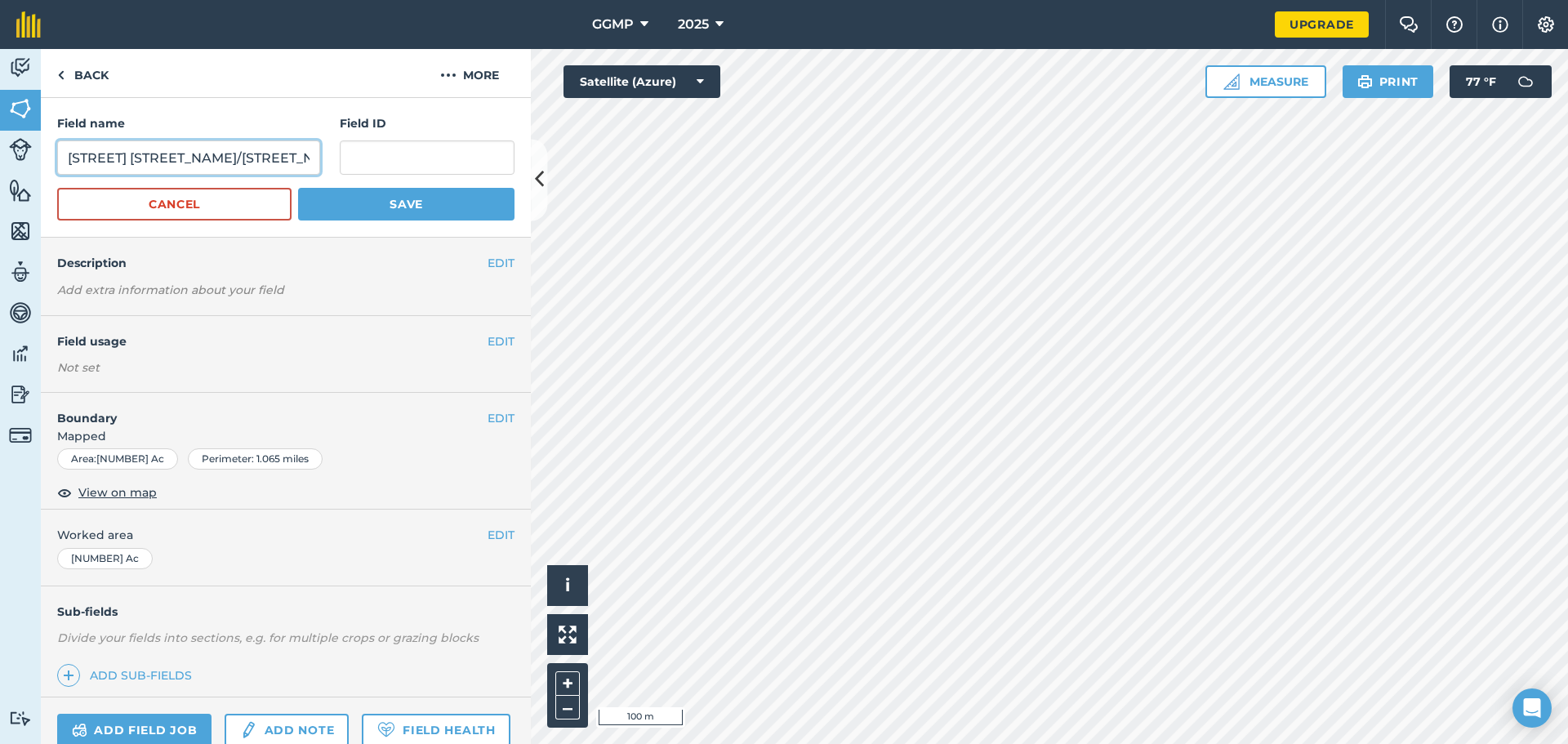 click on "Main Street/Park Ave" at bounding box center [189, 158] 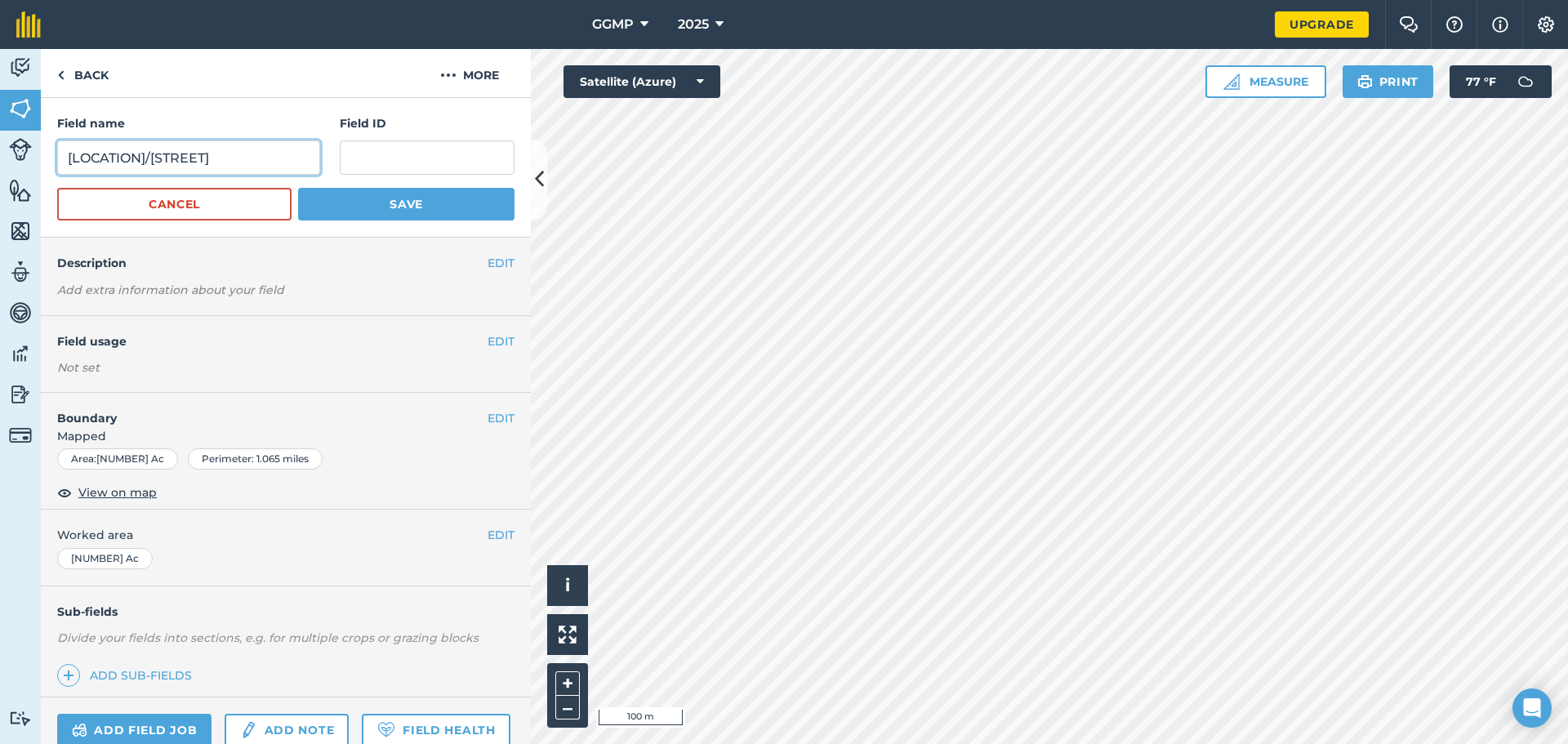type on "Monadnock Park/Park Ave" 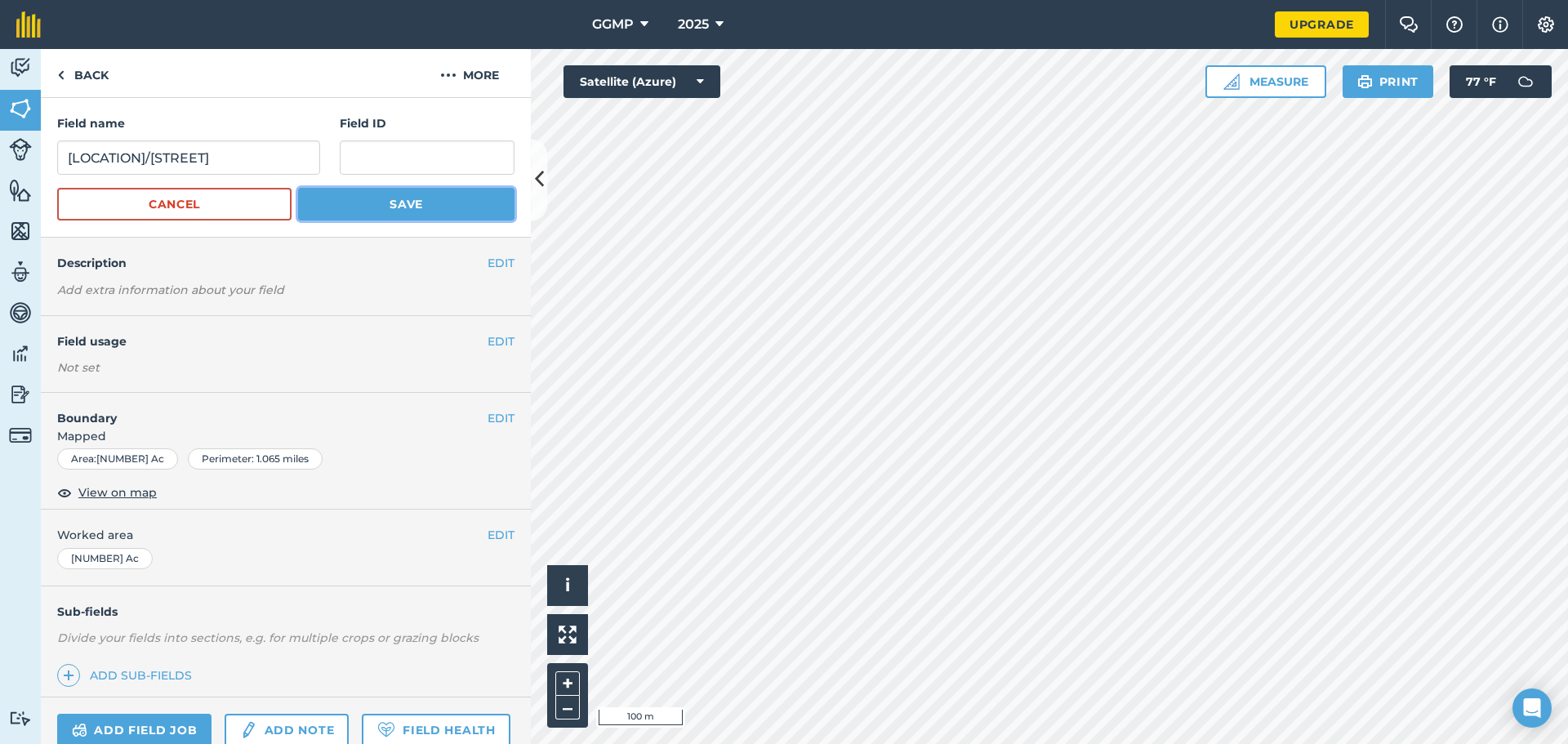 click on "Save" at bounding box center [406, 204] 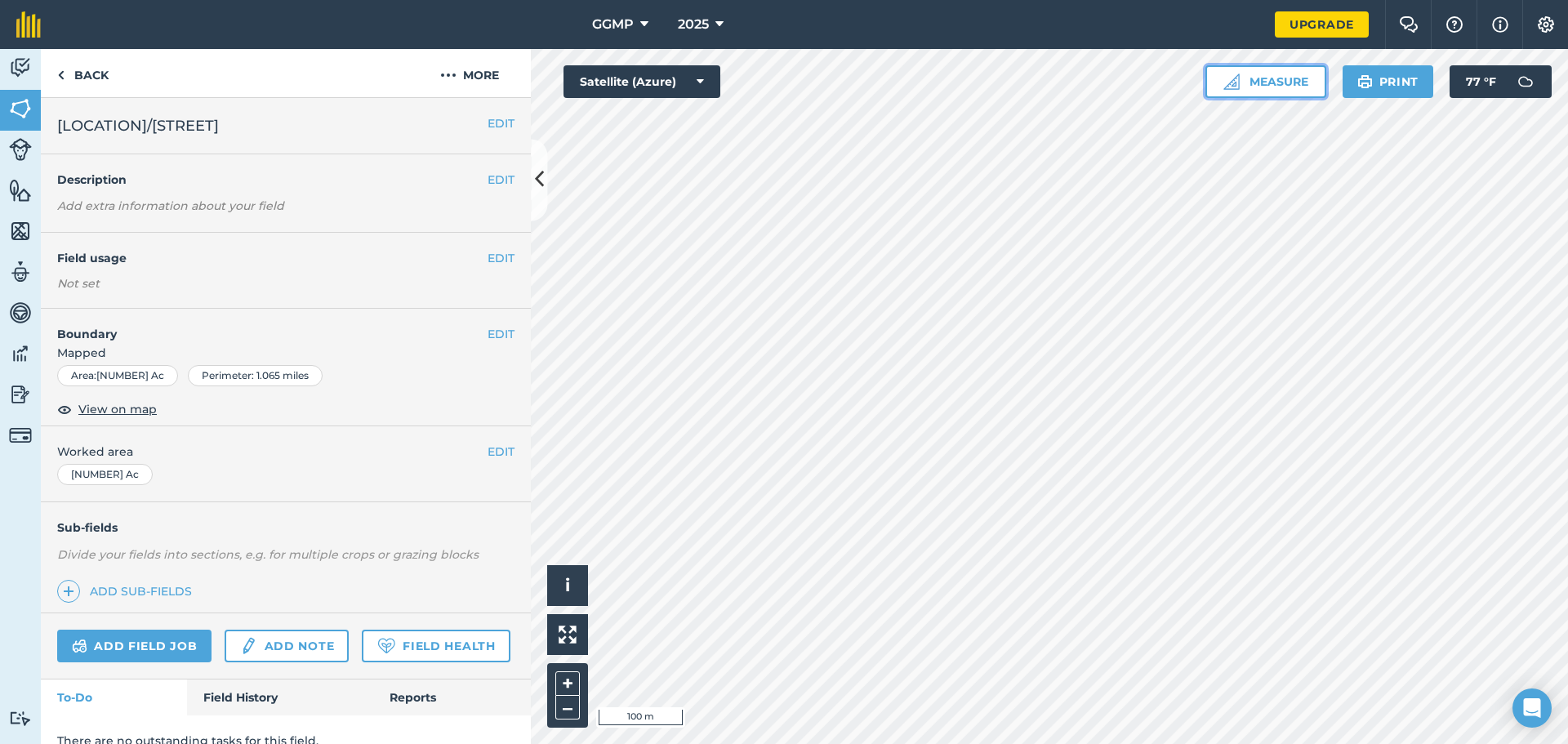 click on "Measure" at bounding box center [1266, 82] 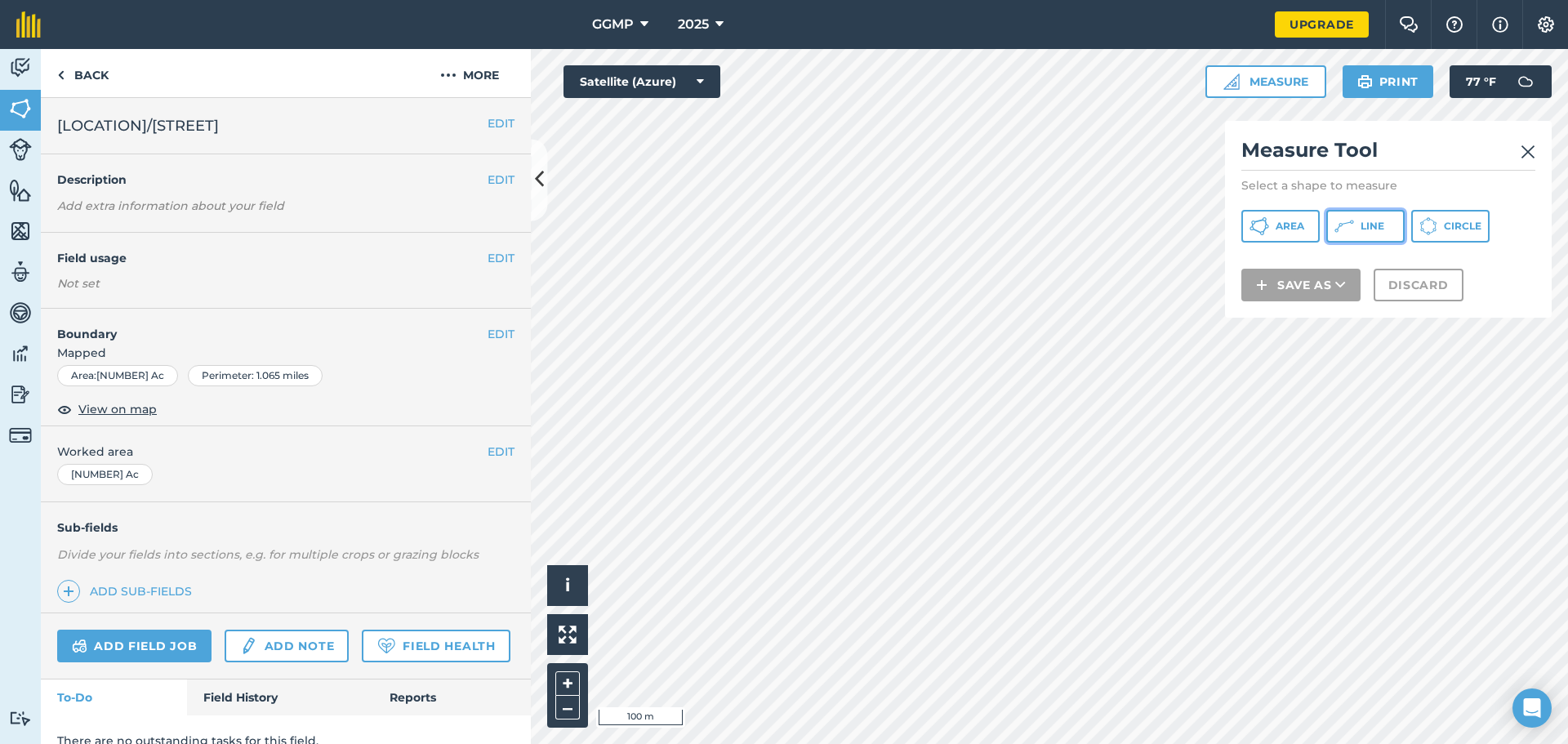 click on "Line" at bounding box center (1372, 226) 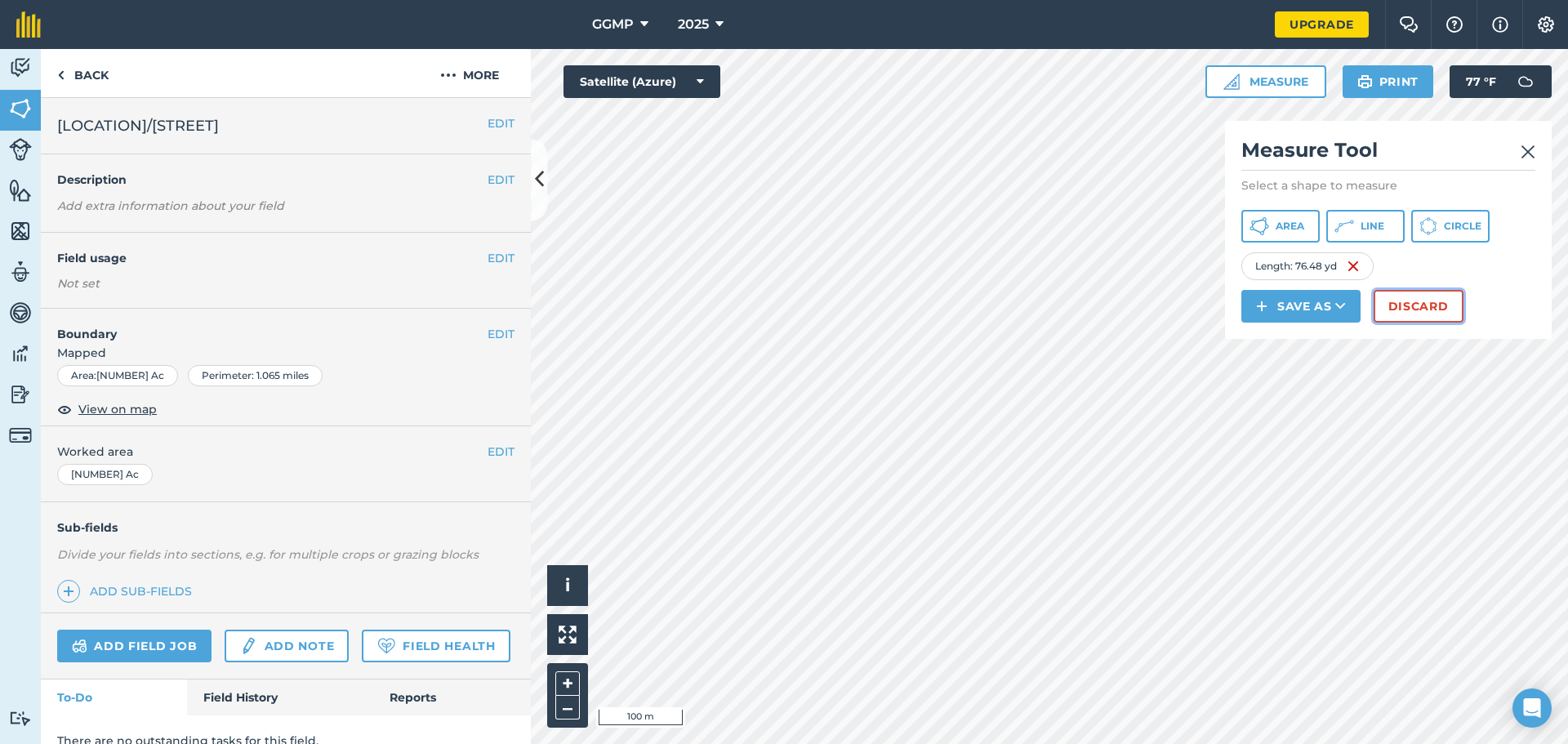 click on "Discard" at bounding box center (1419, 306) 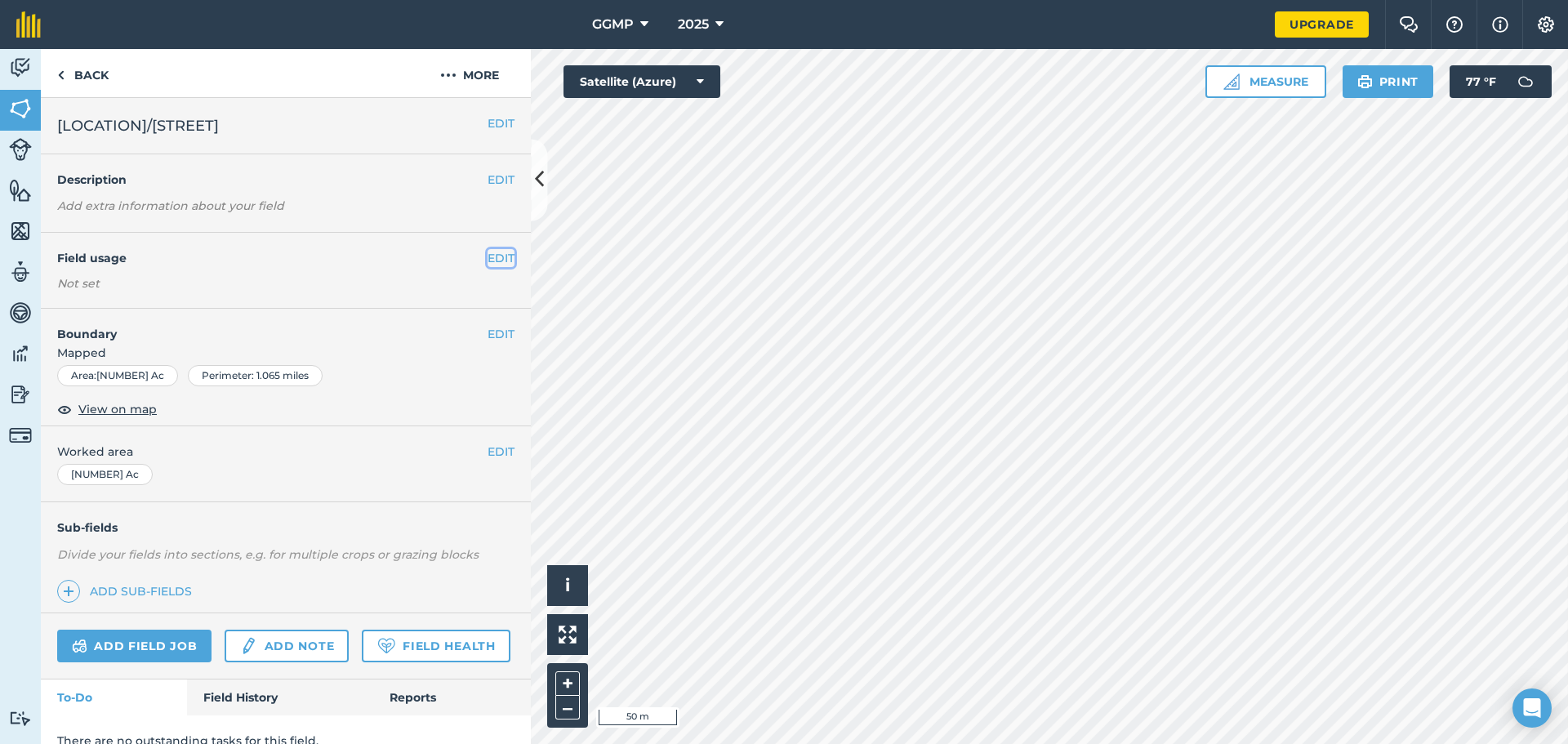 click on "EDIT" at bounding box center (501, 258) 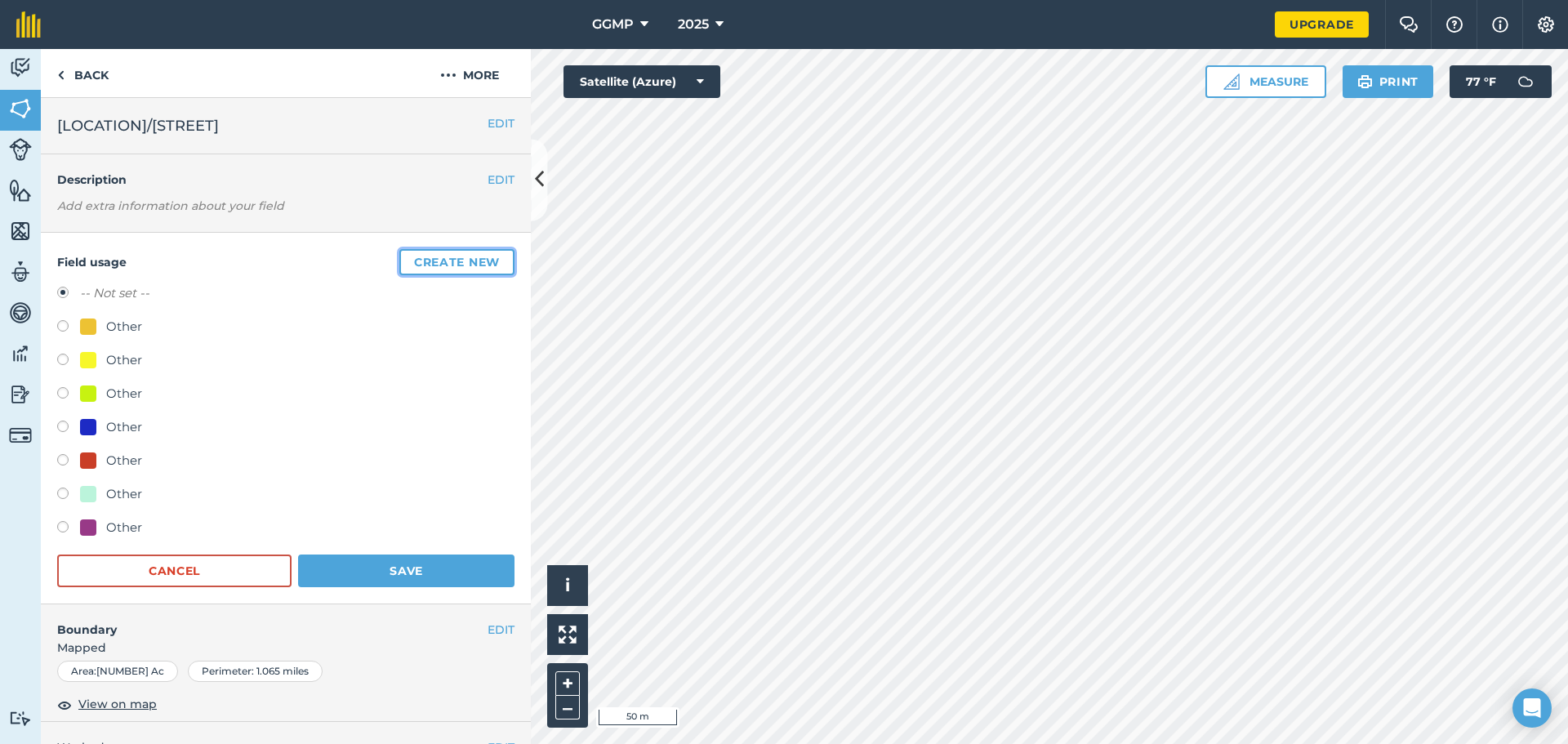 click on "Create new" at bounding box center (457, 262) 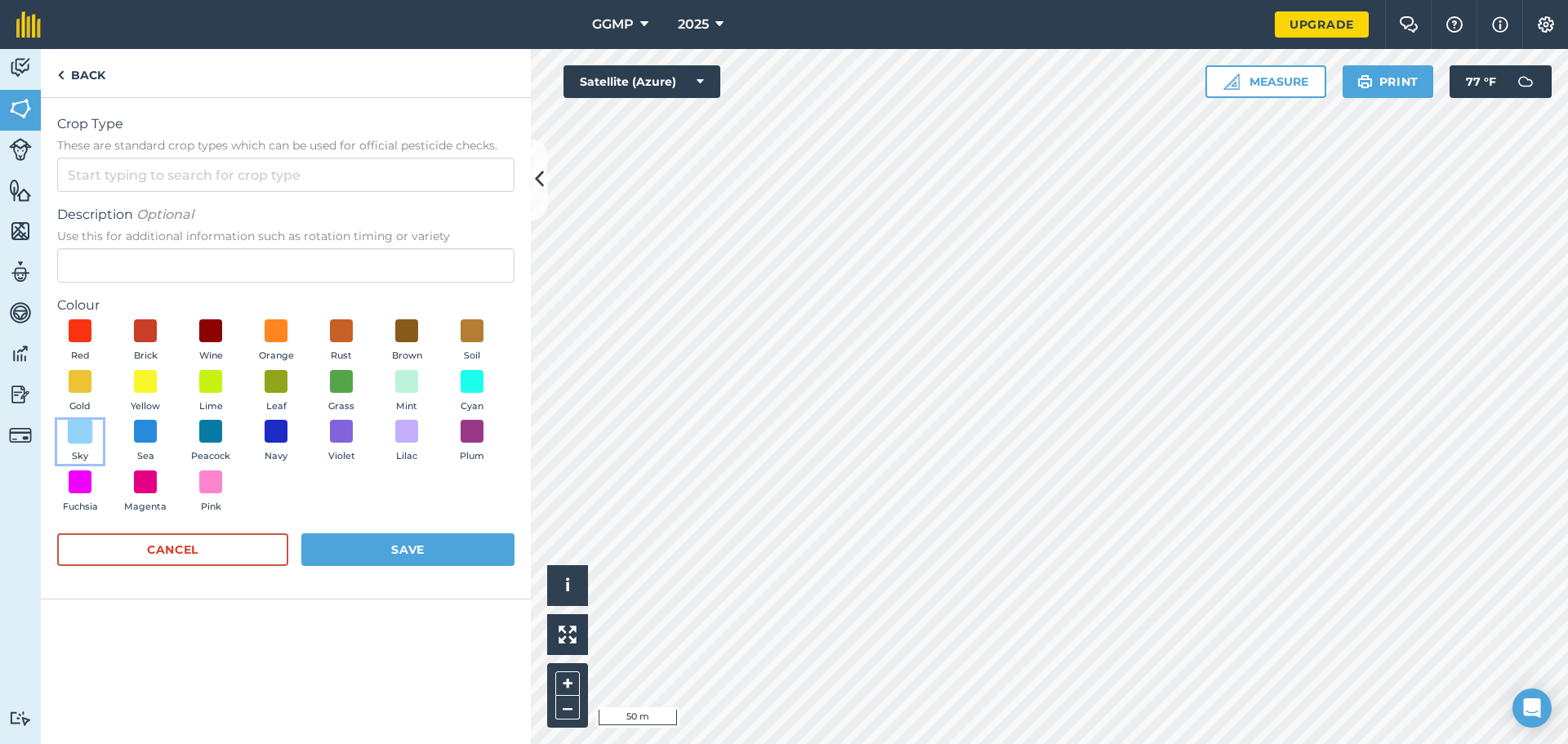 click at bounding box center (80, 431) 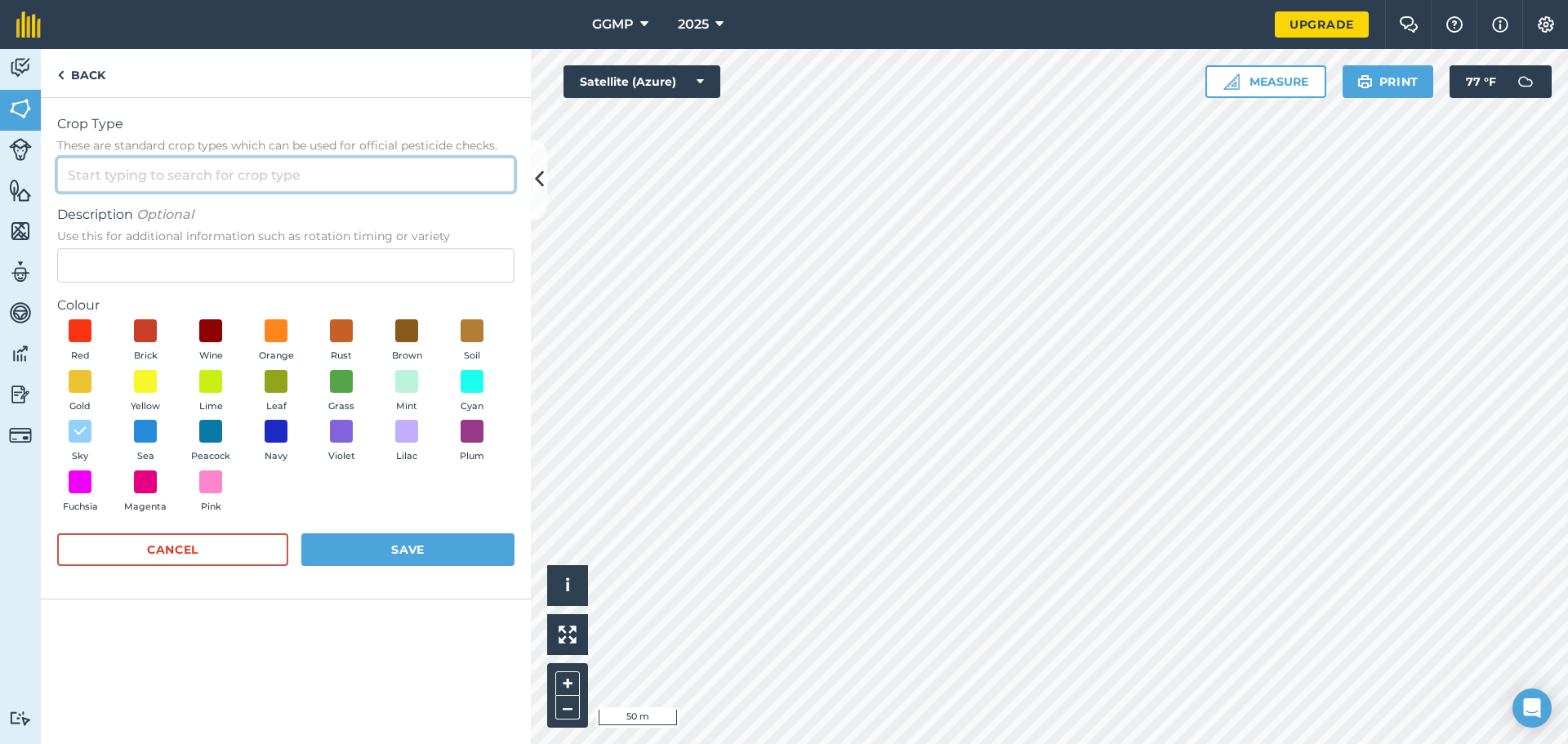 click on "Crop Type These are standard crop types which can be used for official pesticide checks." at bounding box center (286, 175) 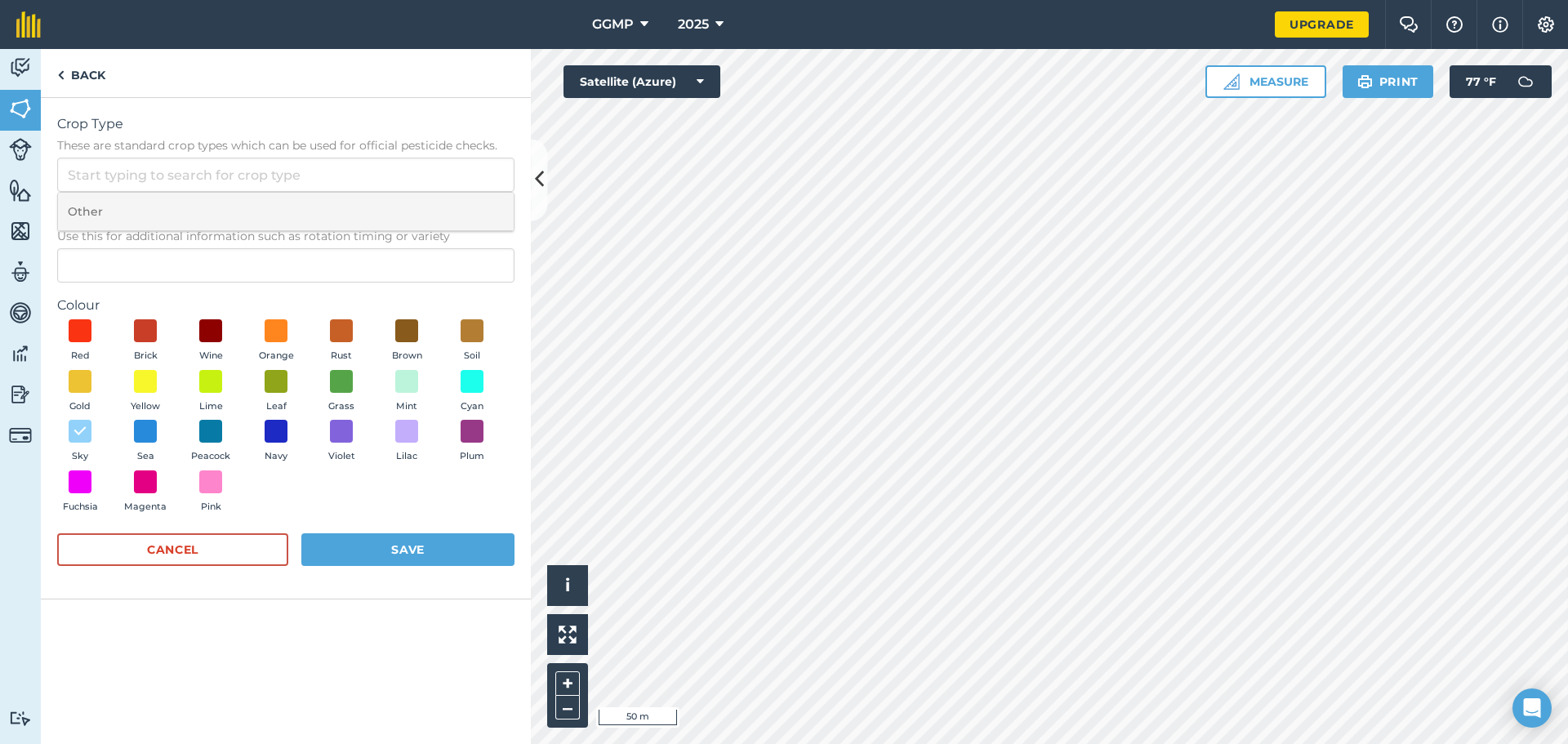 click on "Other" at bounding box center (286, 212) 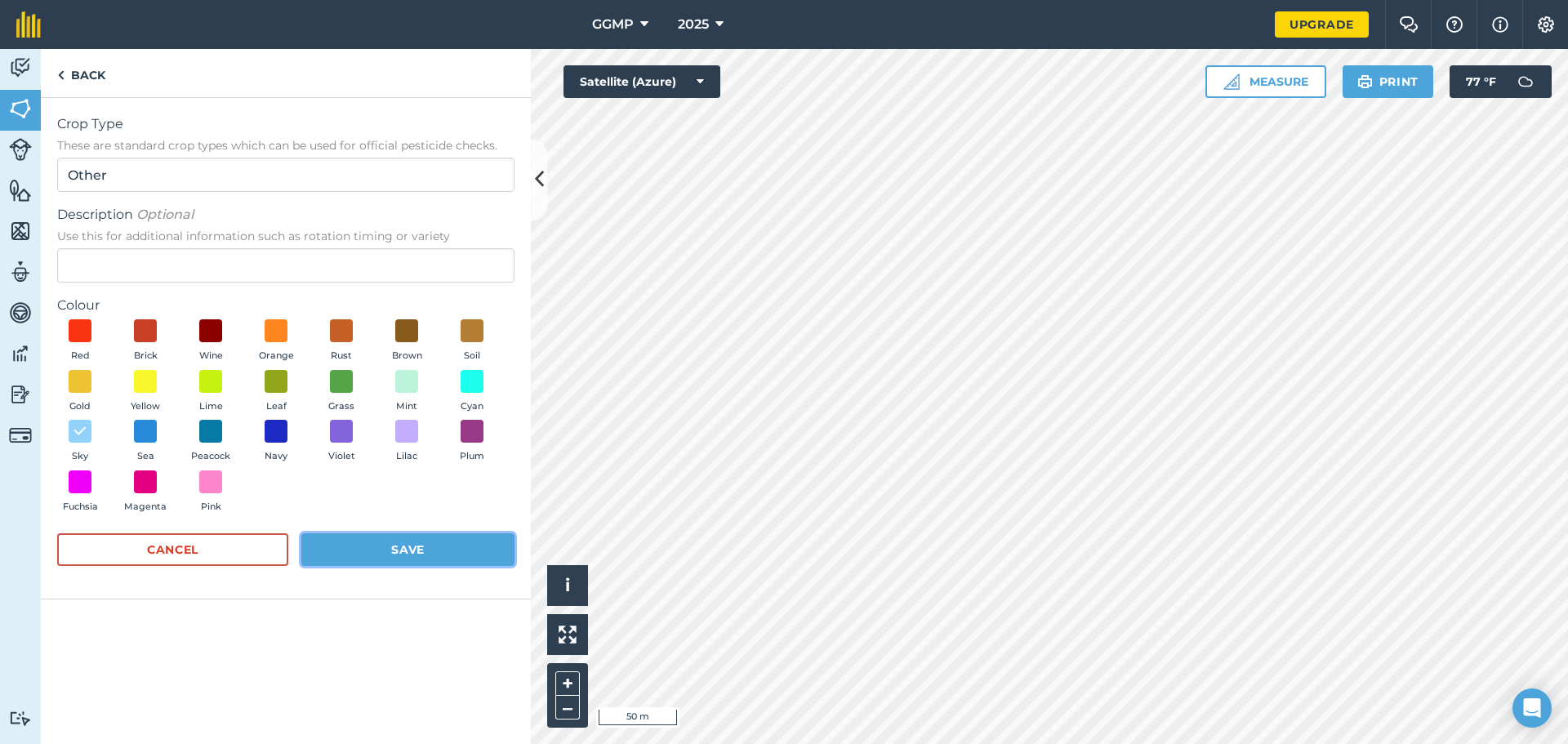 click on "Save" at bounding box center [408, 550] 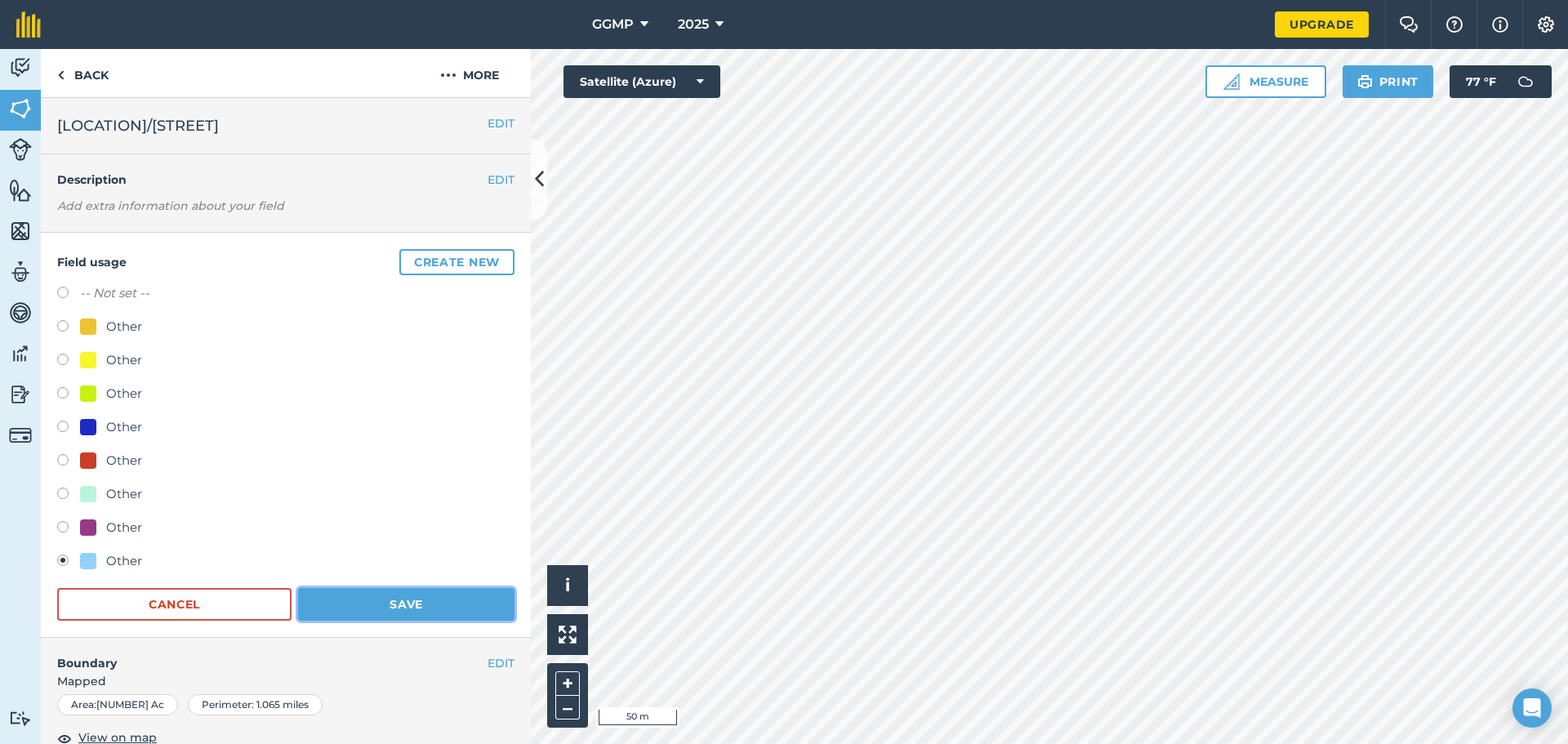 click on "Save" at bounding box center (406, 604) 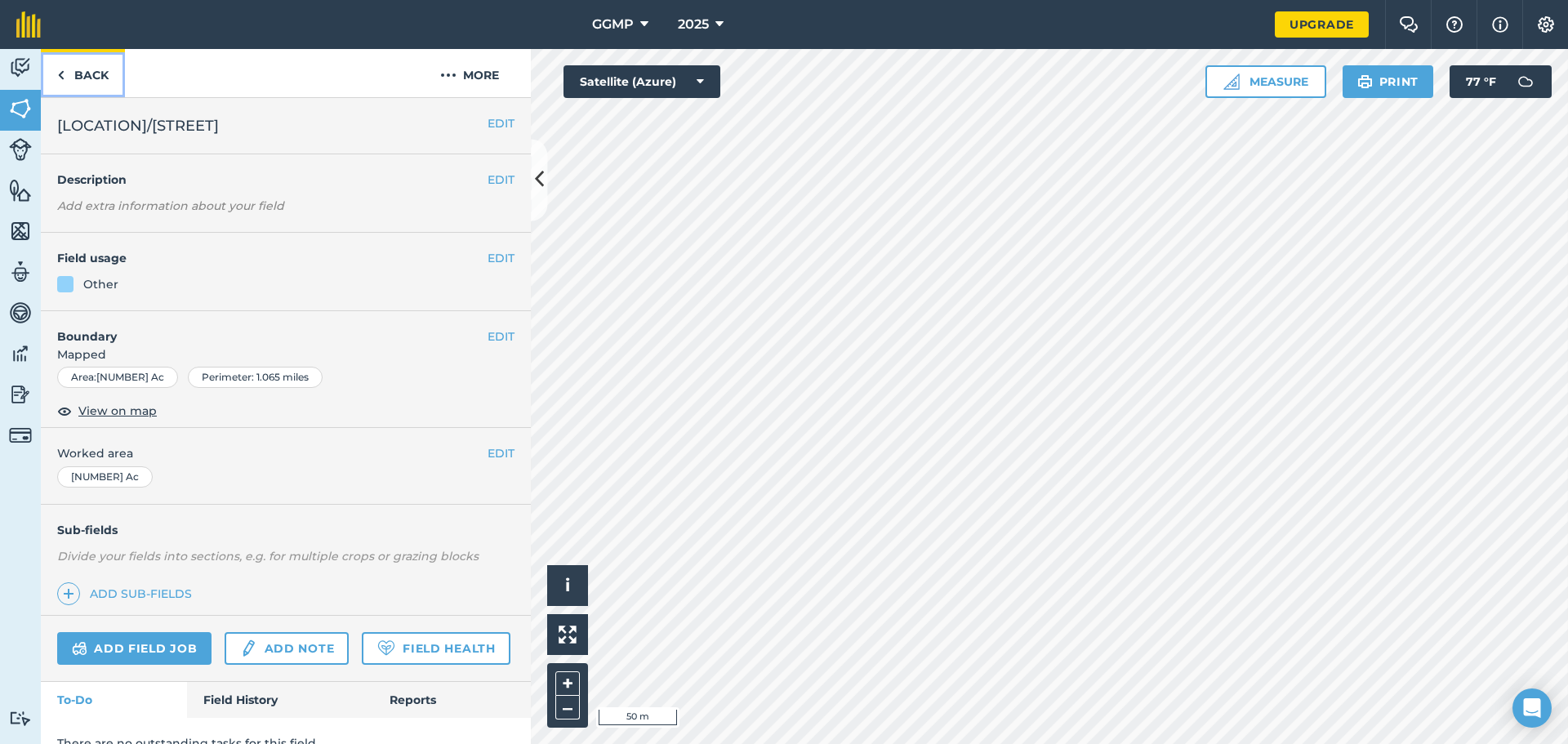 click on "Back" at bounding box center (82, 73) 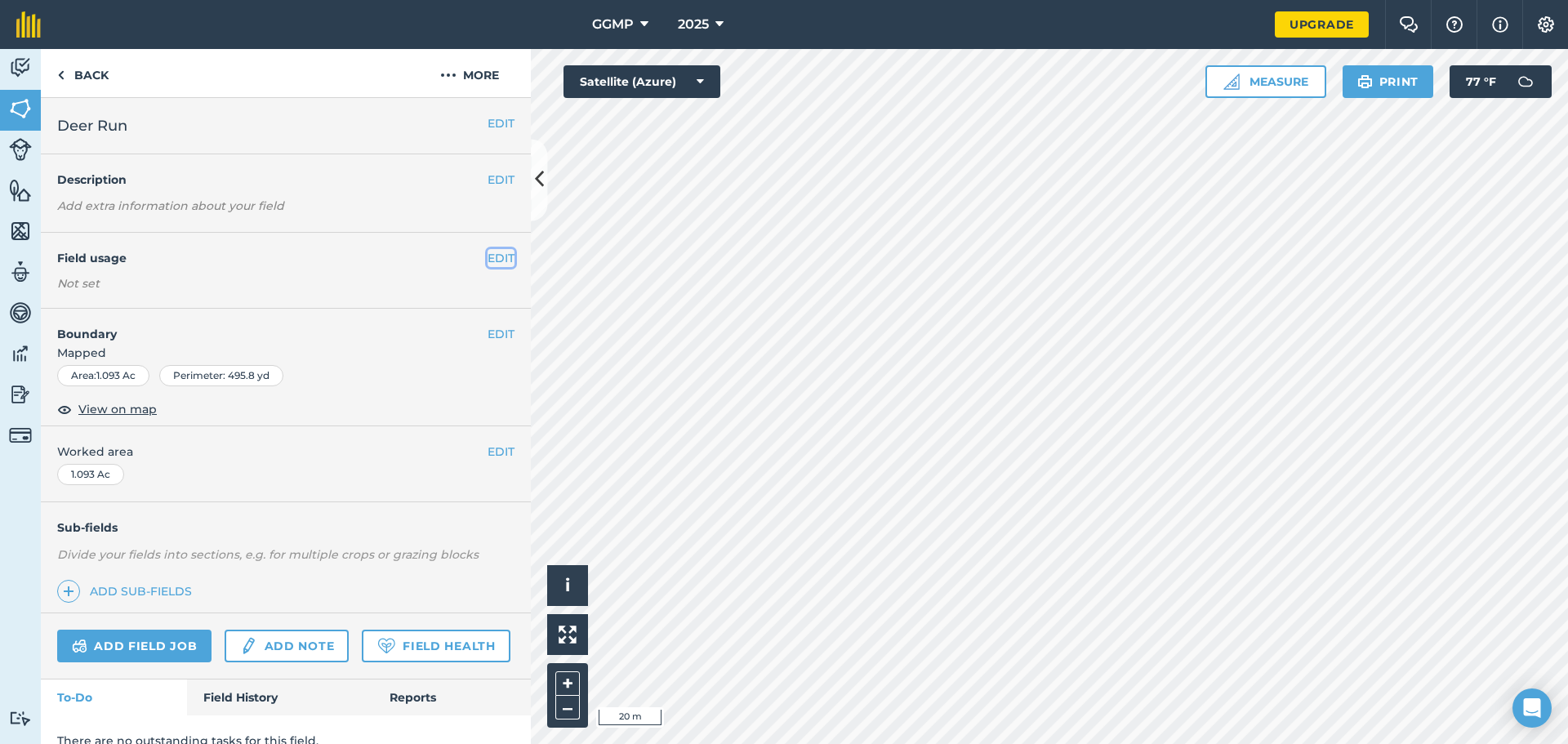 click on "EDIT" at bounding box center (501, 258) 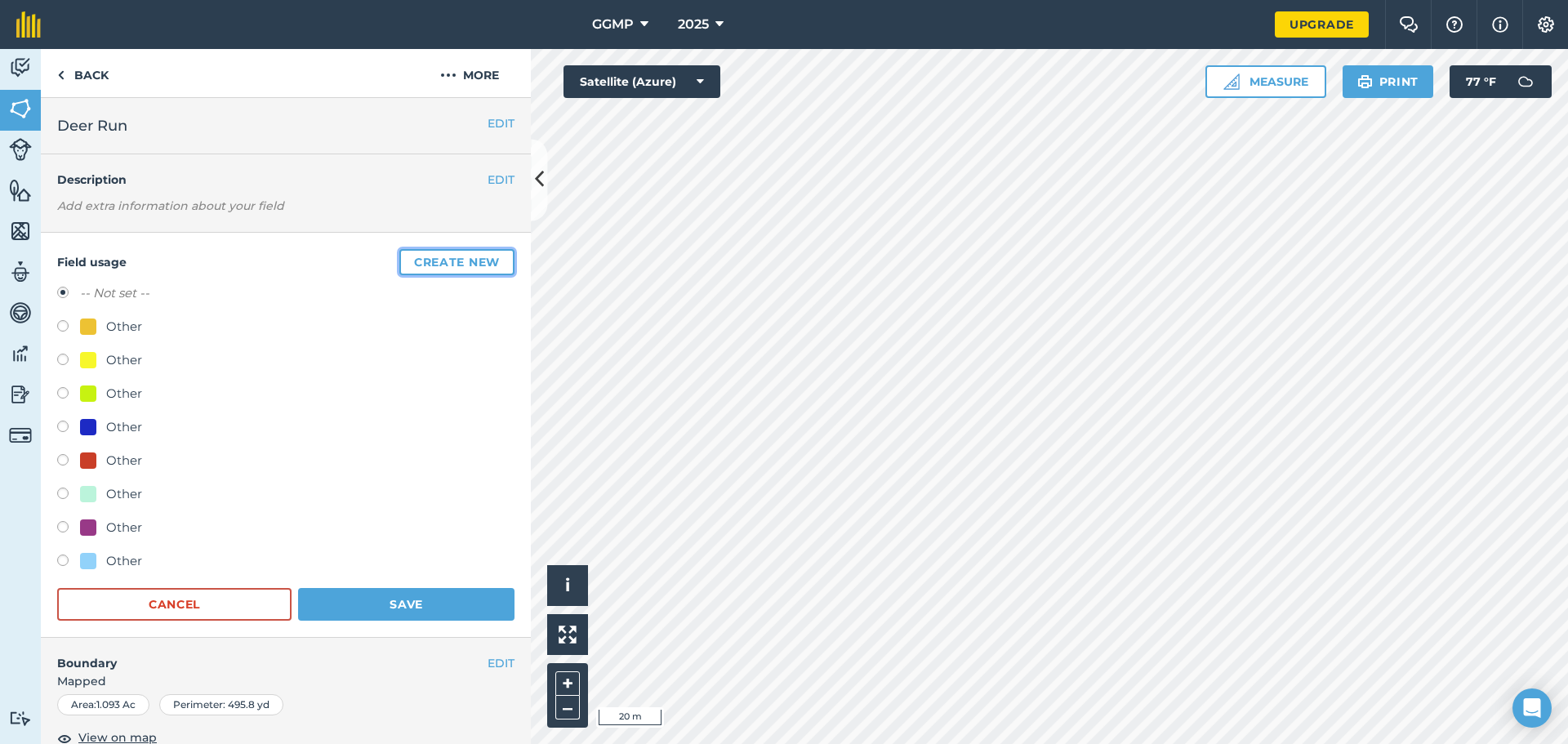 click on "Create new" at bounding box center (457, 262) 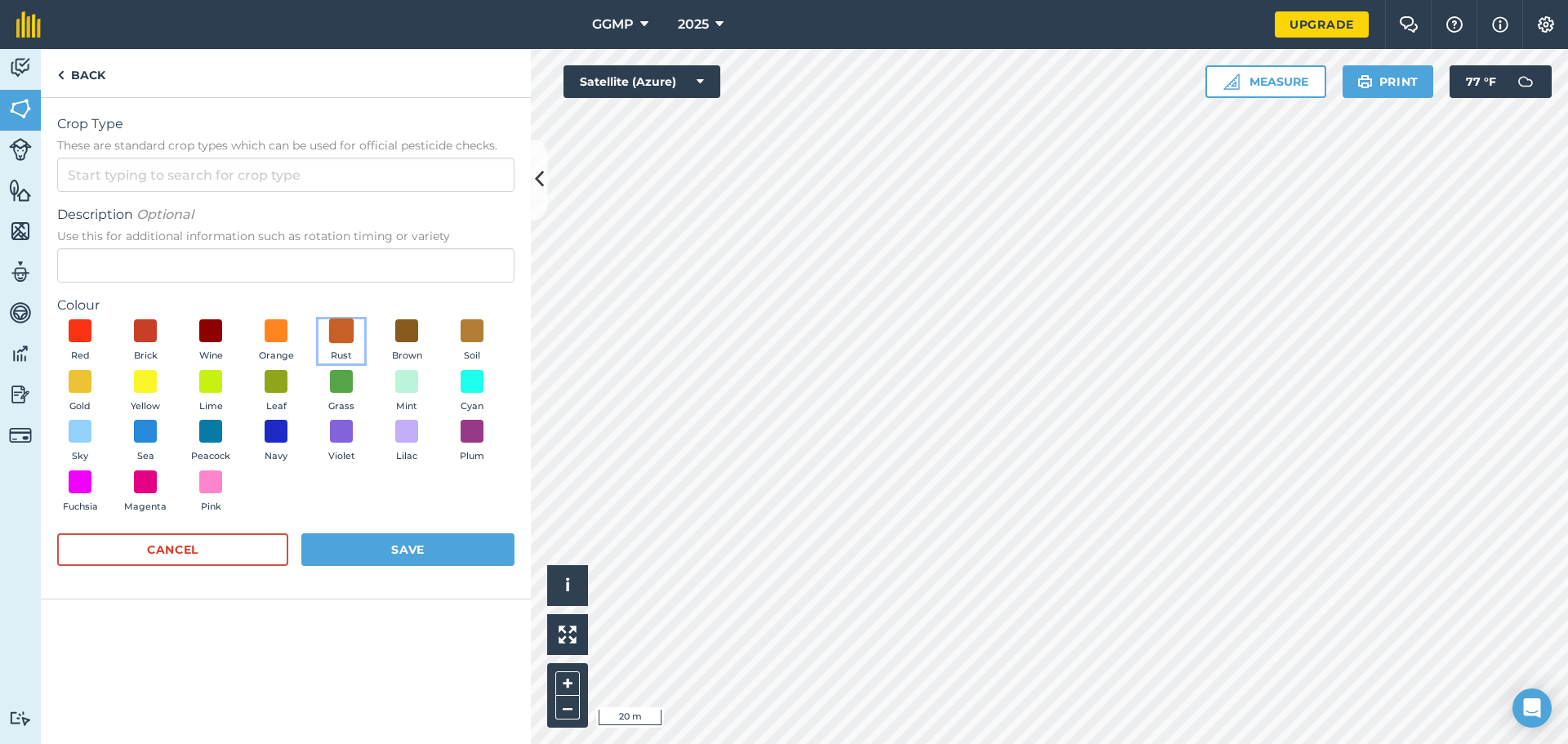 click at bounding box center [341, 331] 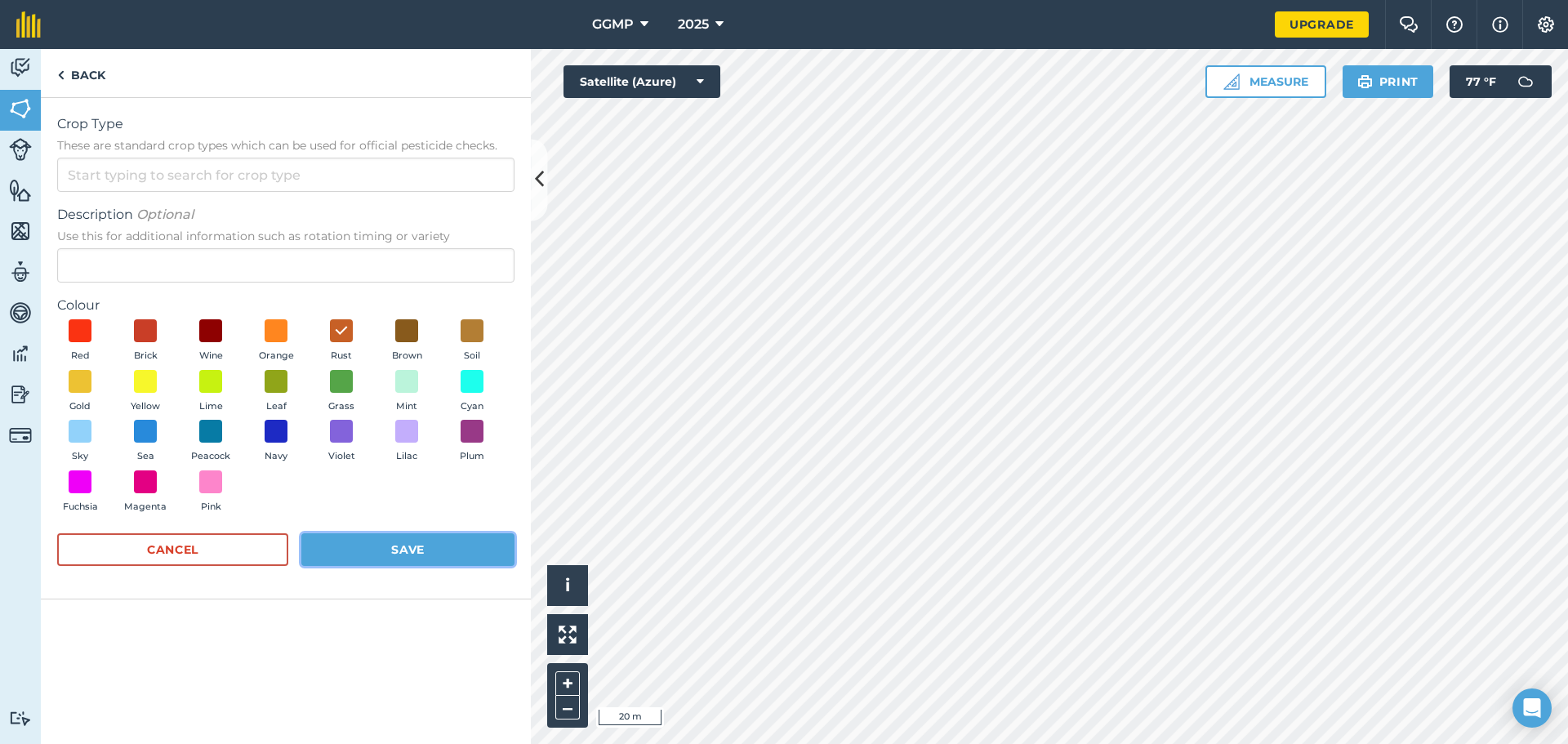 click on "Save" at bounding box center (408, 550) 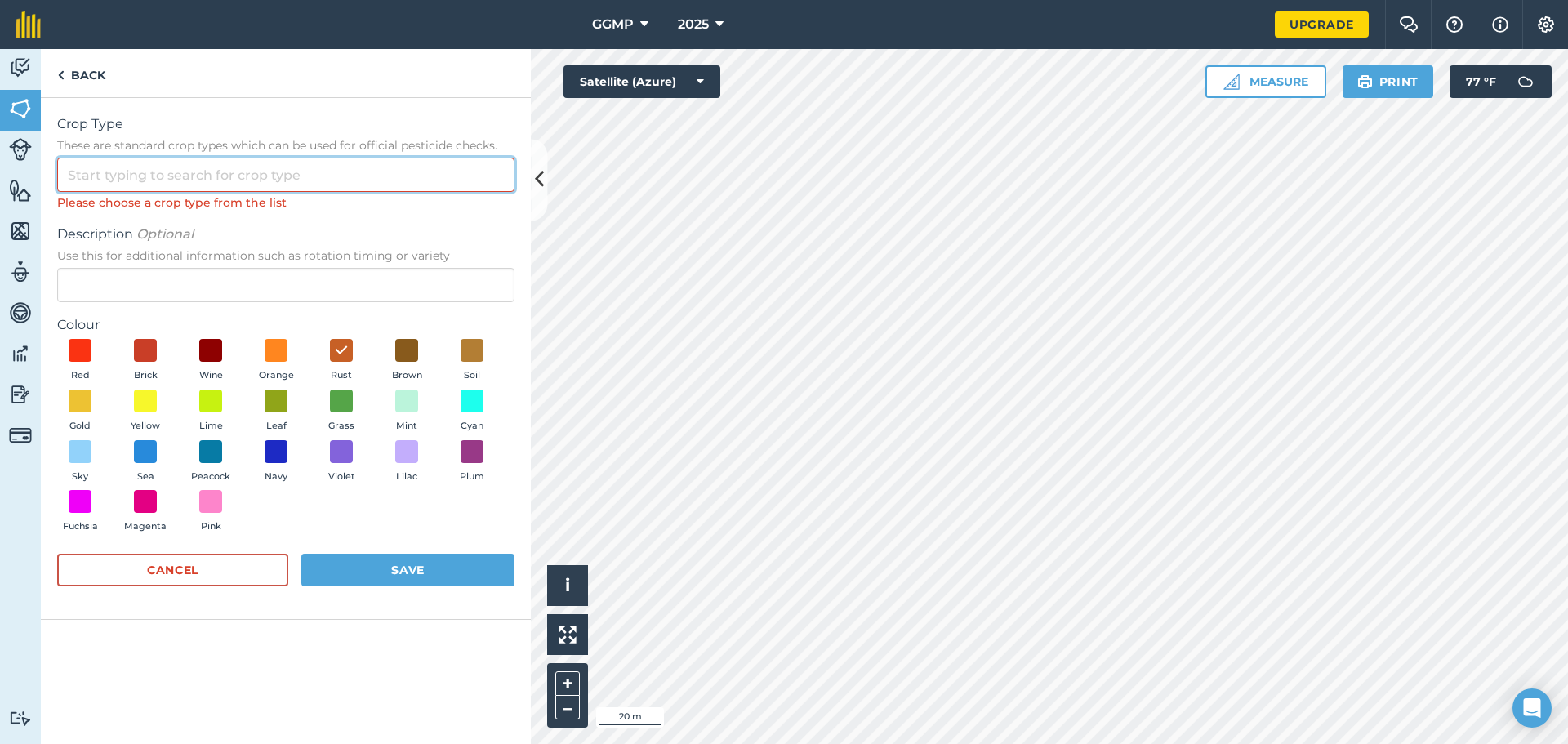 click on "Crop Type These are standard crop types which can be used for official pesticide checks." at bounding box center (286, 175) 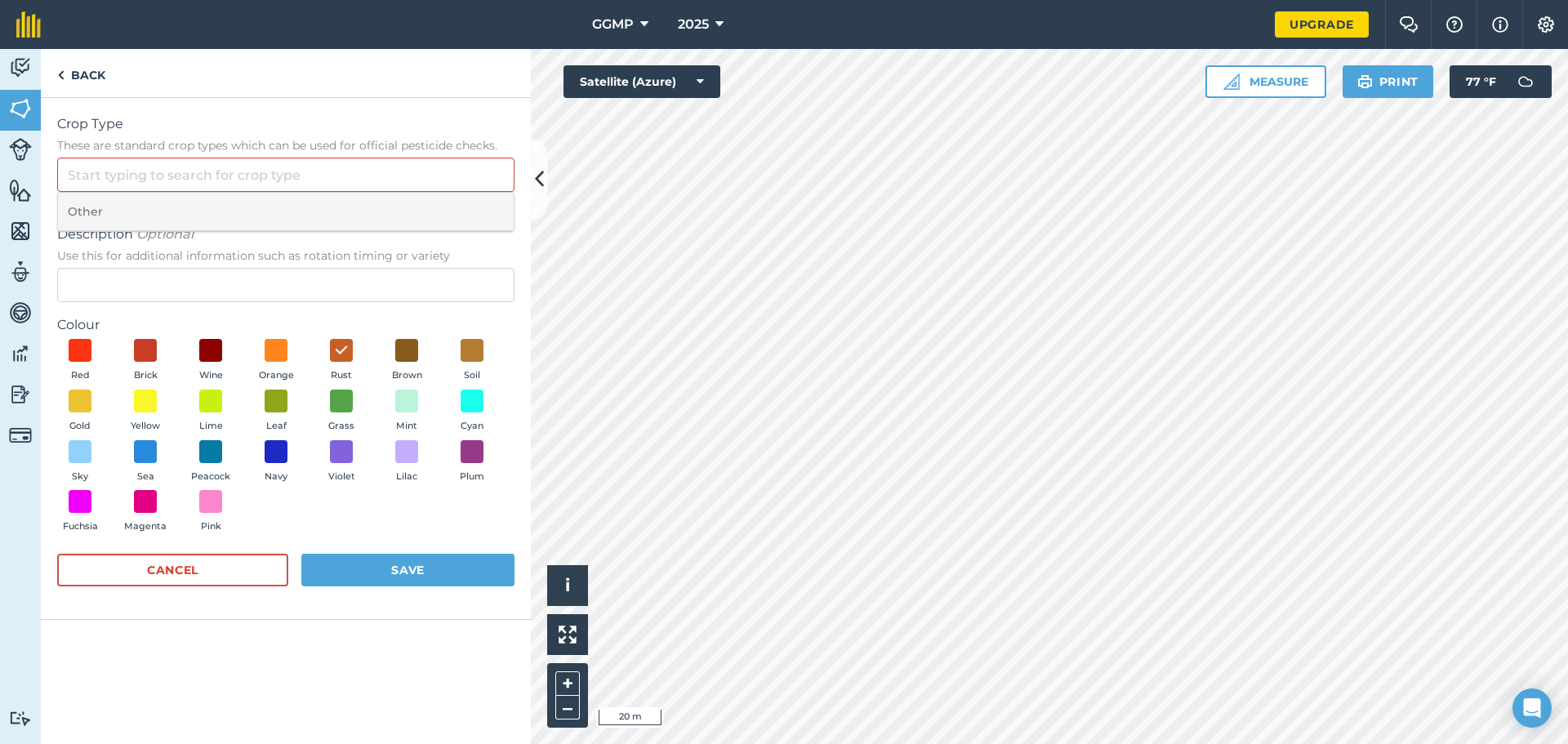 click on "Other" at bounding box center [286, 212] 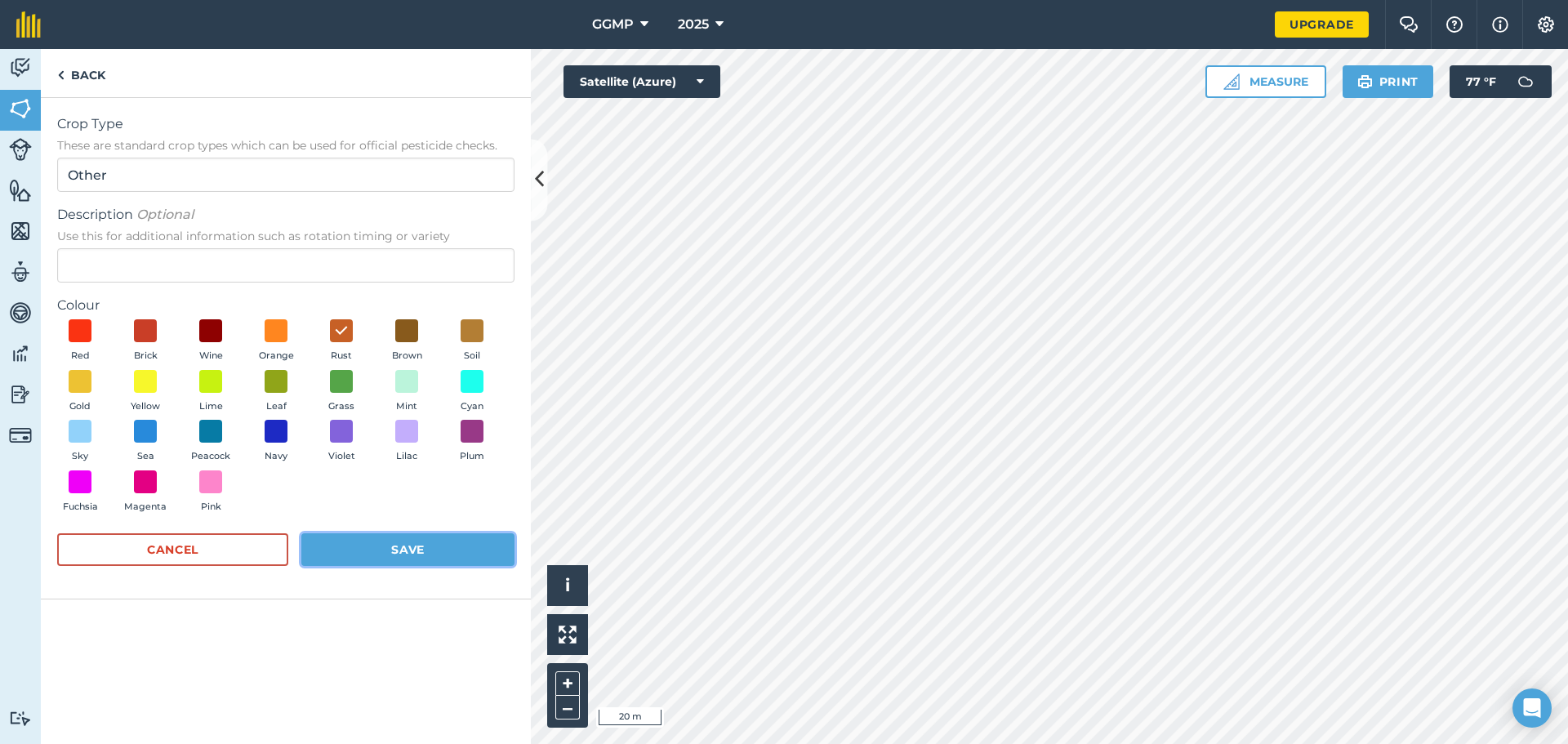 click on "Save" at bounding box center (408, 550) 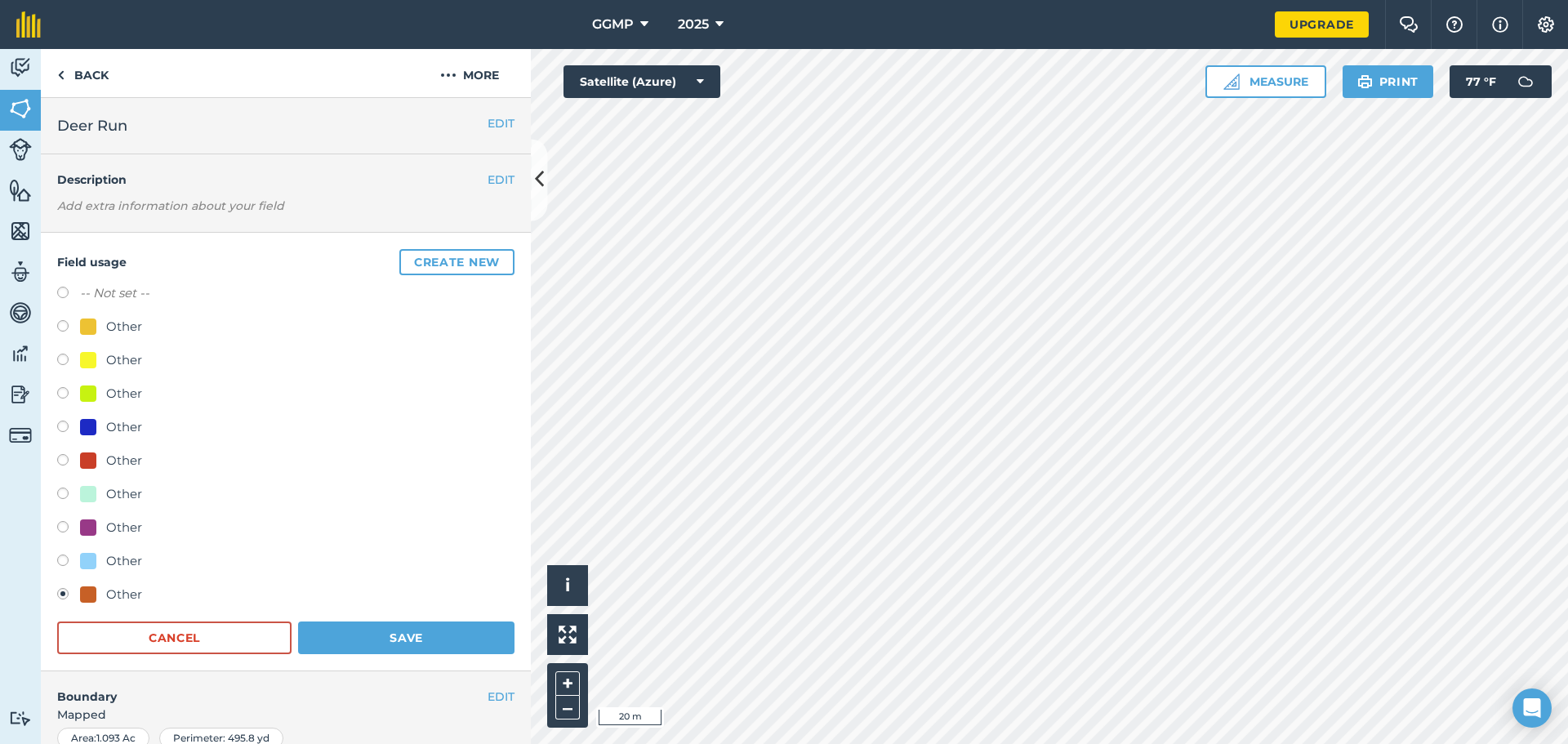 click on "Field usage   Create new -- Not set -- Other Other Other Other Other Other Other Other Other Cancel Save" at bounding box center (286, 452) 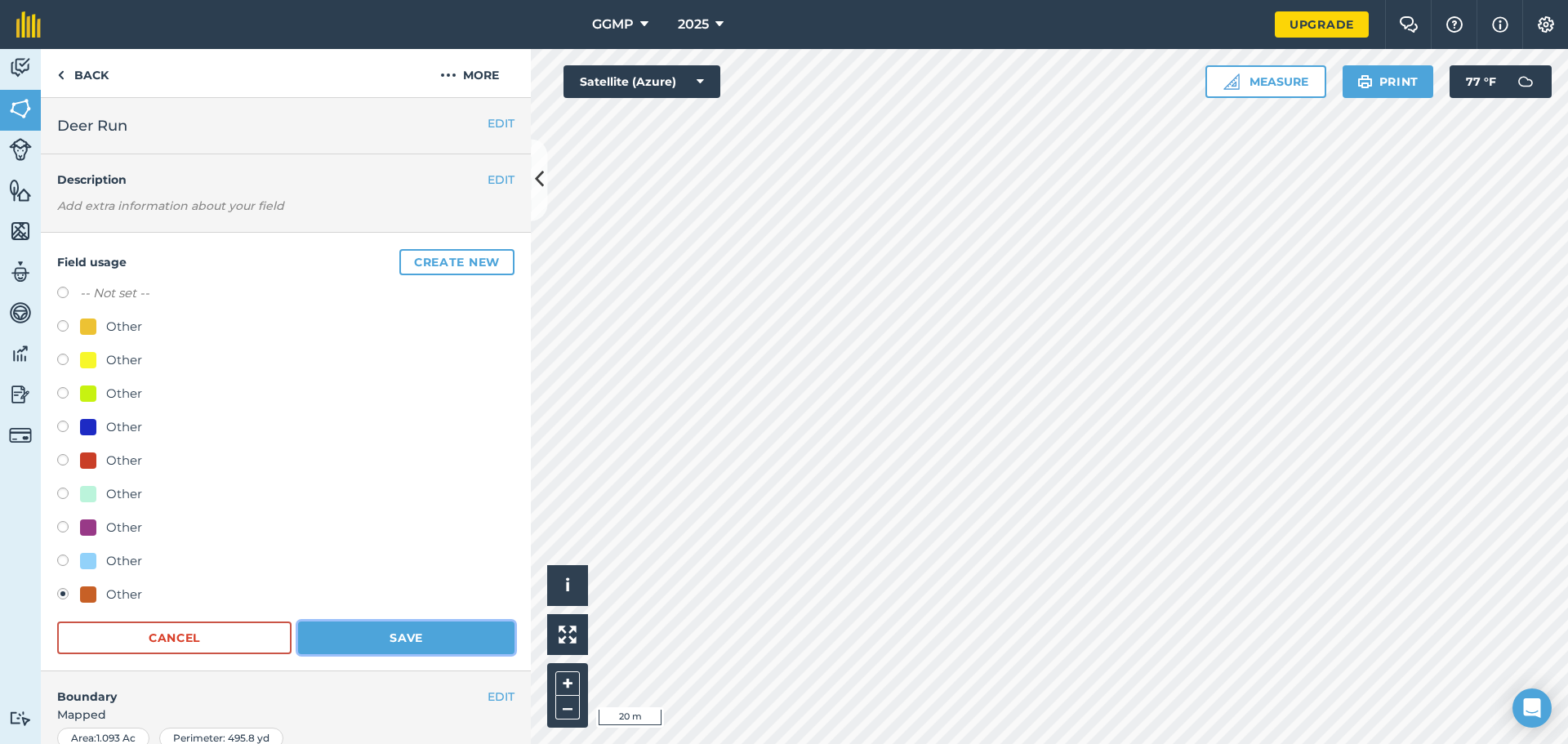 click on "Save" at bounding box center [406, 638] 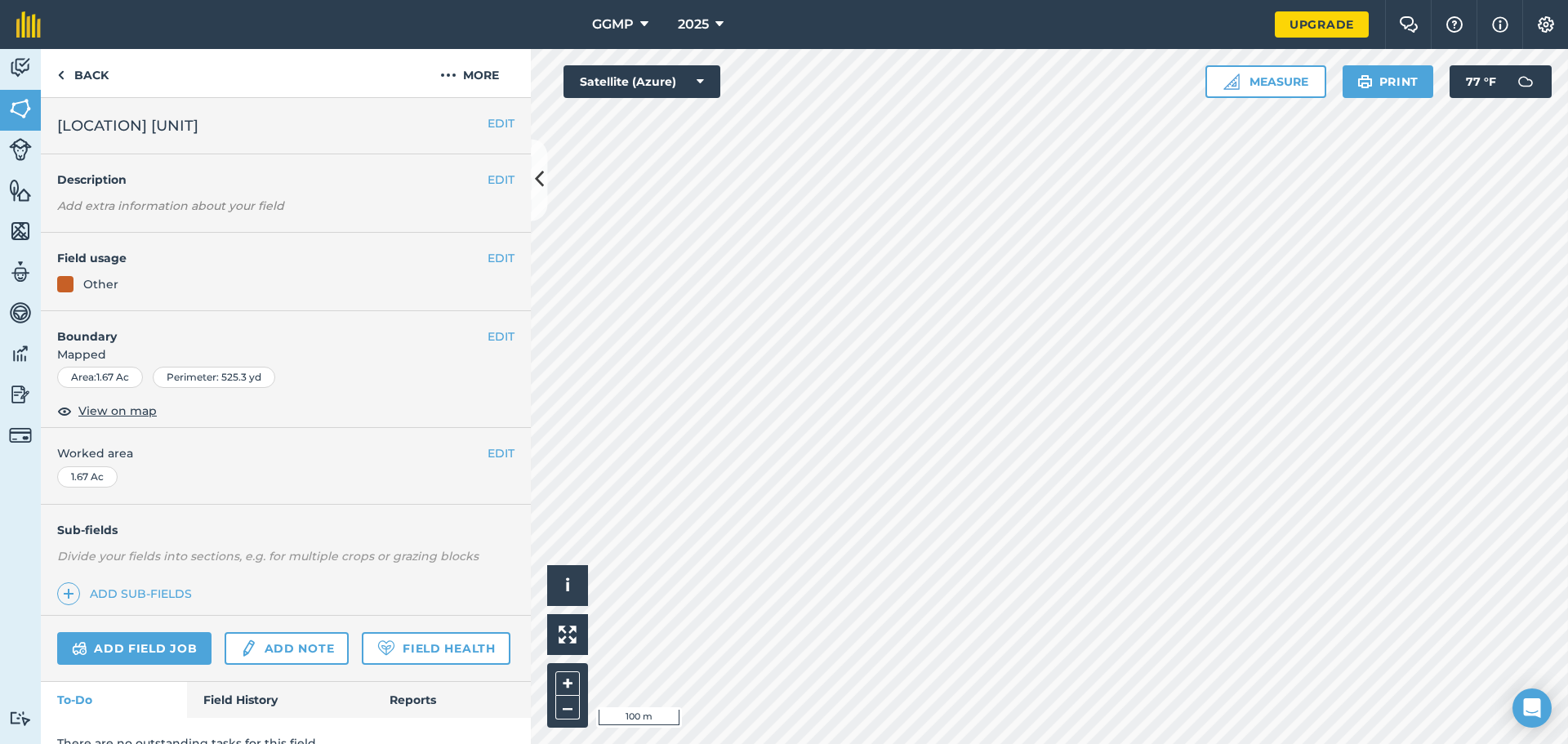 click on "EDIT Field usage Other" at bounding box center (286, 272) 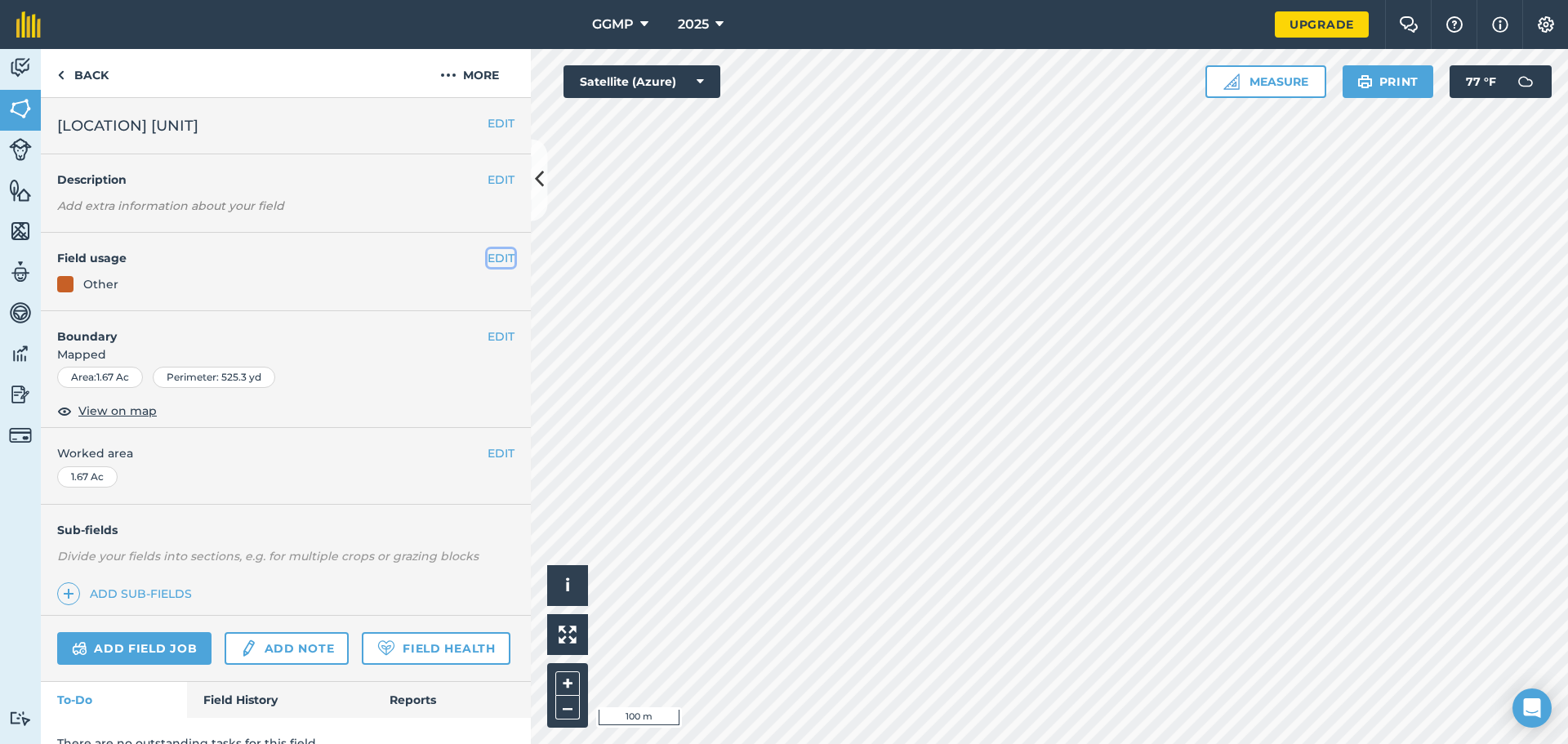 click on "EDIT" at bounding box center (501, 258) 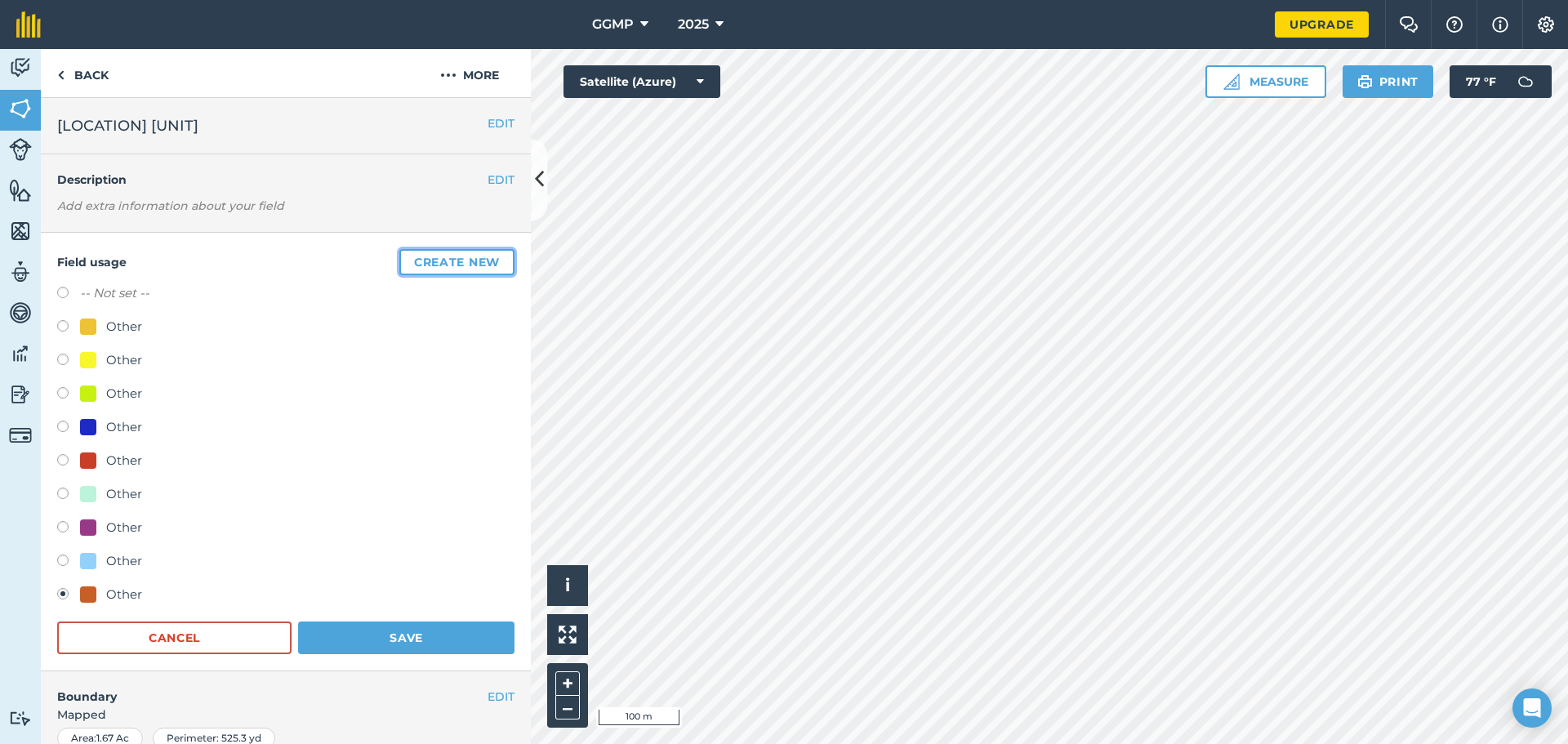 click on "Create new" at bounding box center (457, 262) 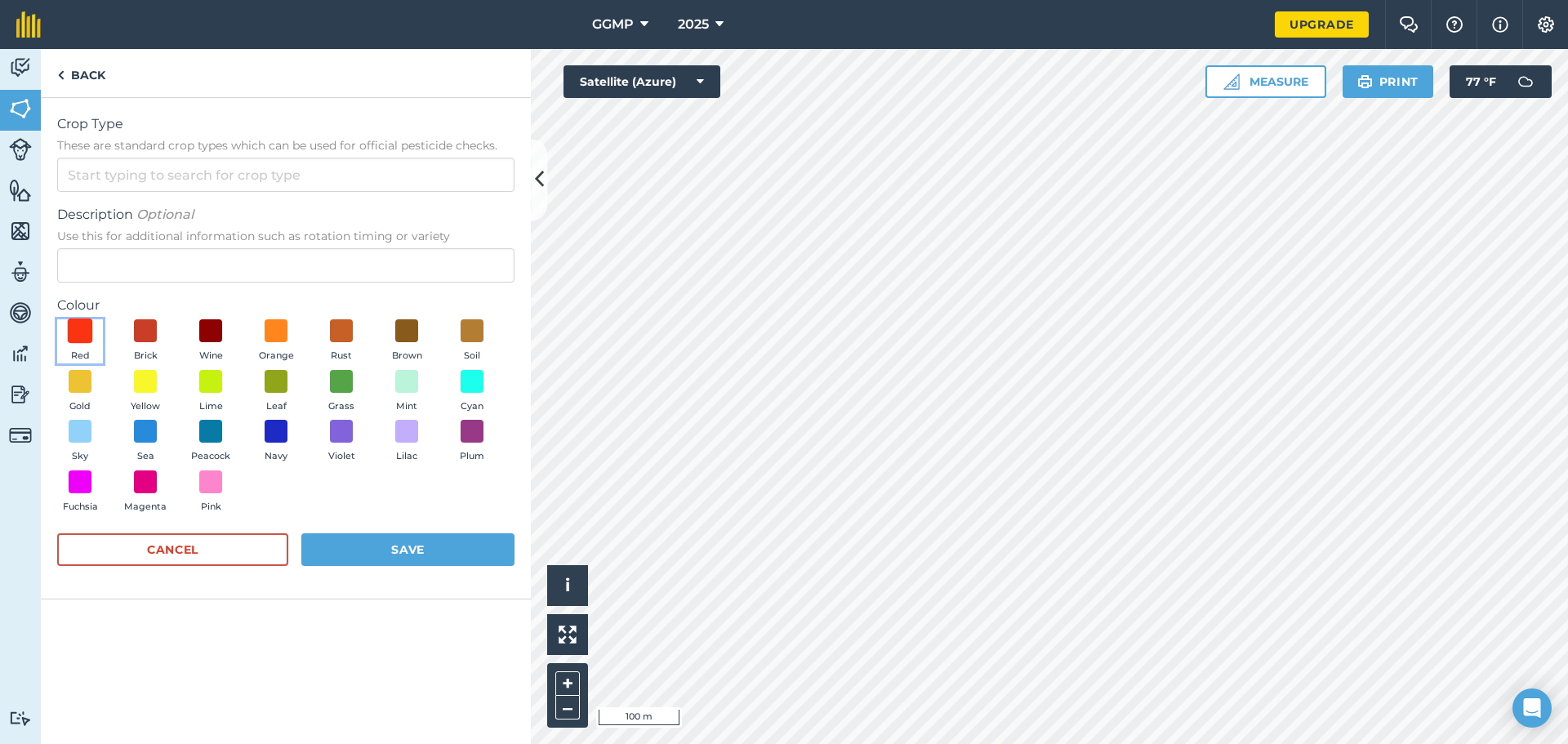 drag, startPoint x: 80, startPoint y: 332, endPoint x: 89, endPoint y: 339, distance: 11.401754 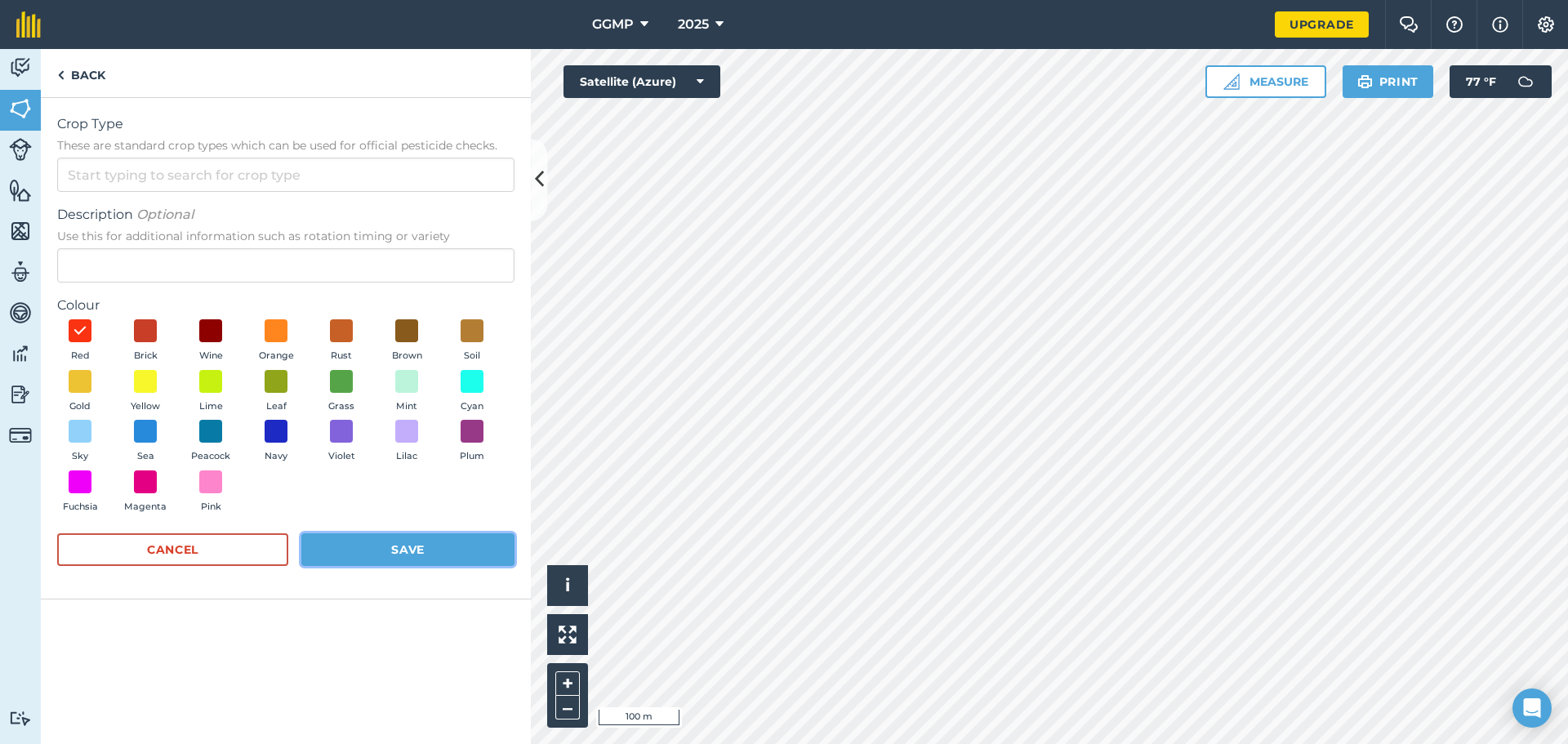 click on "Save" at bounding box center (408, 550) 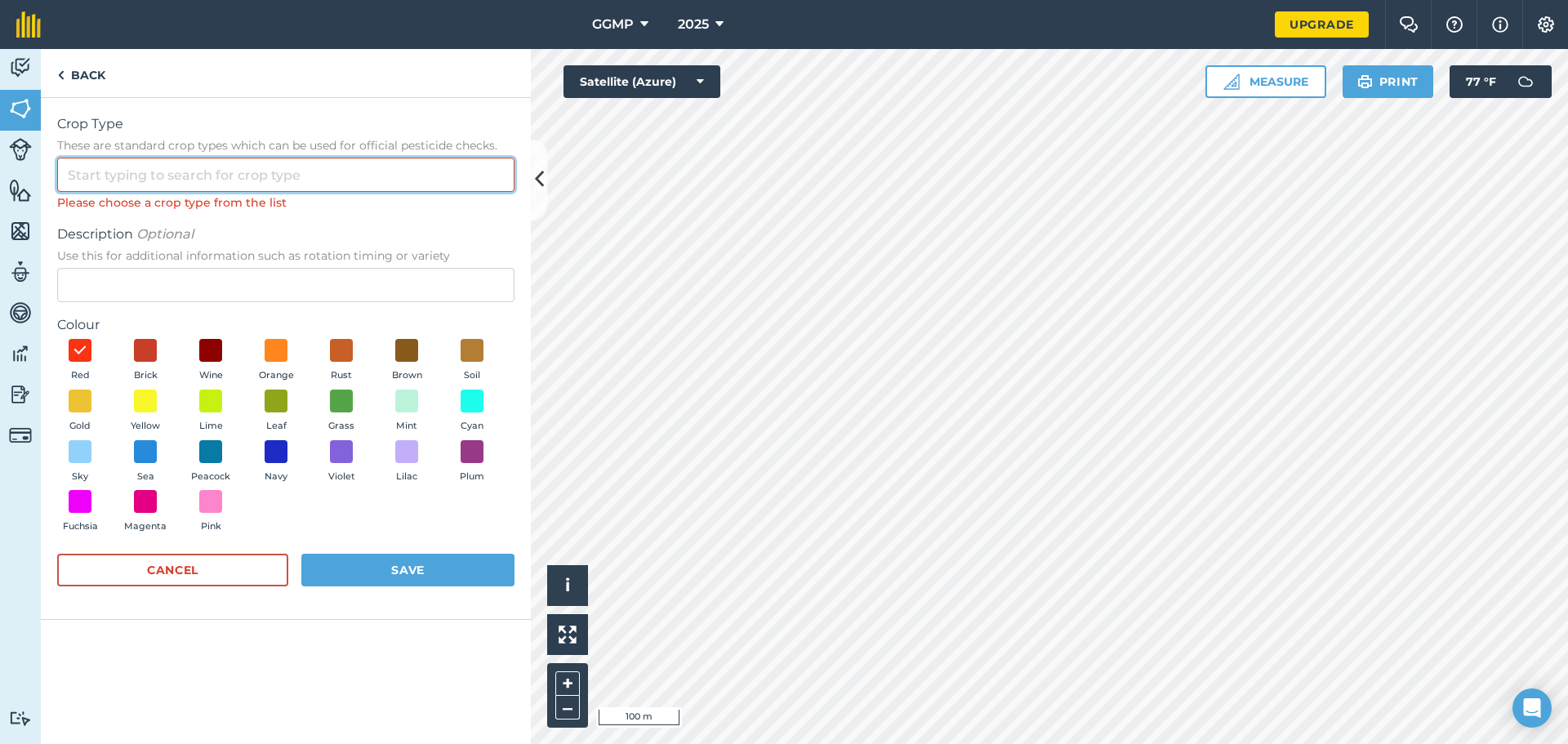 click on "Crop Type These are standard crop types which can be used for official pesticide checks." at bounding box center (286, 175) 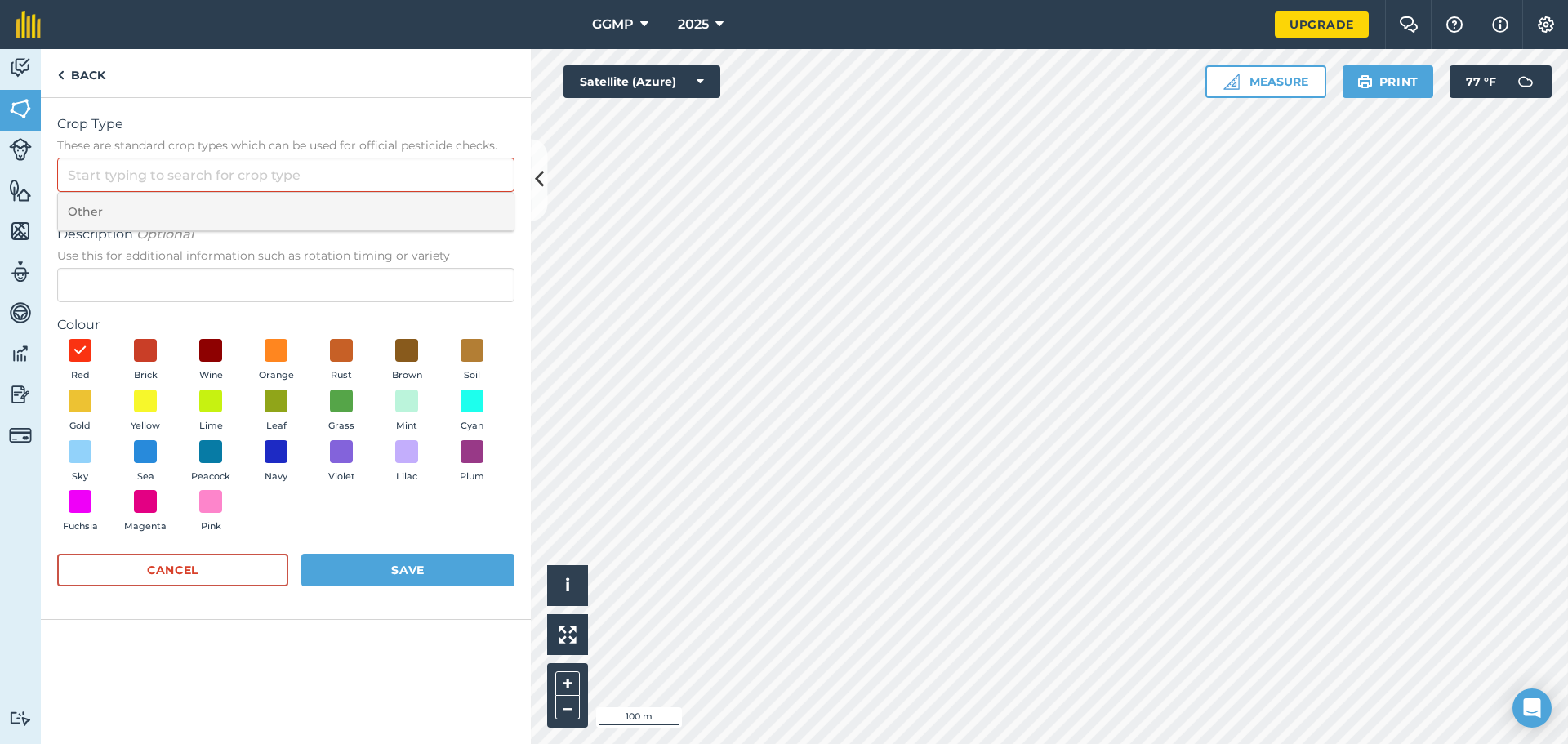 click on "Other" at bounding box center (286, 212) 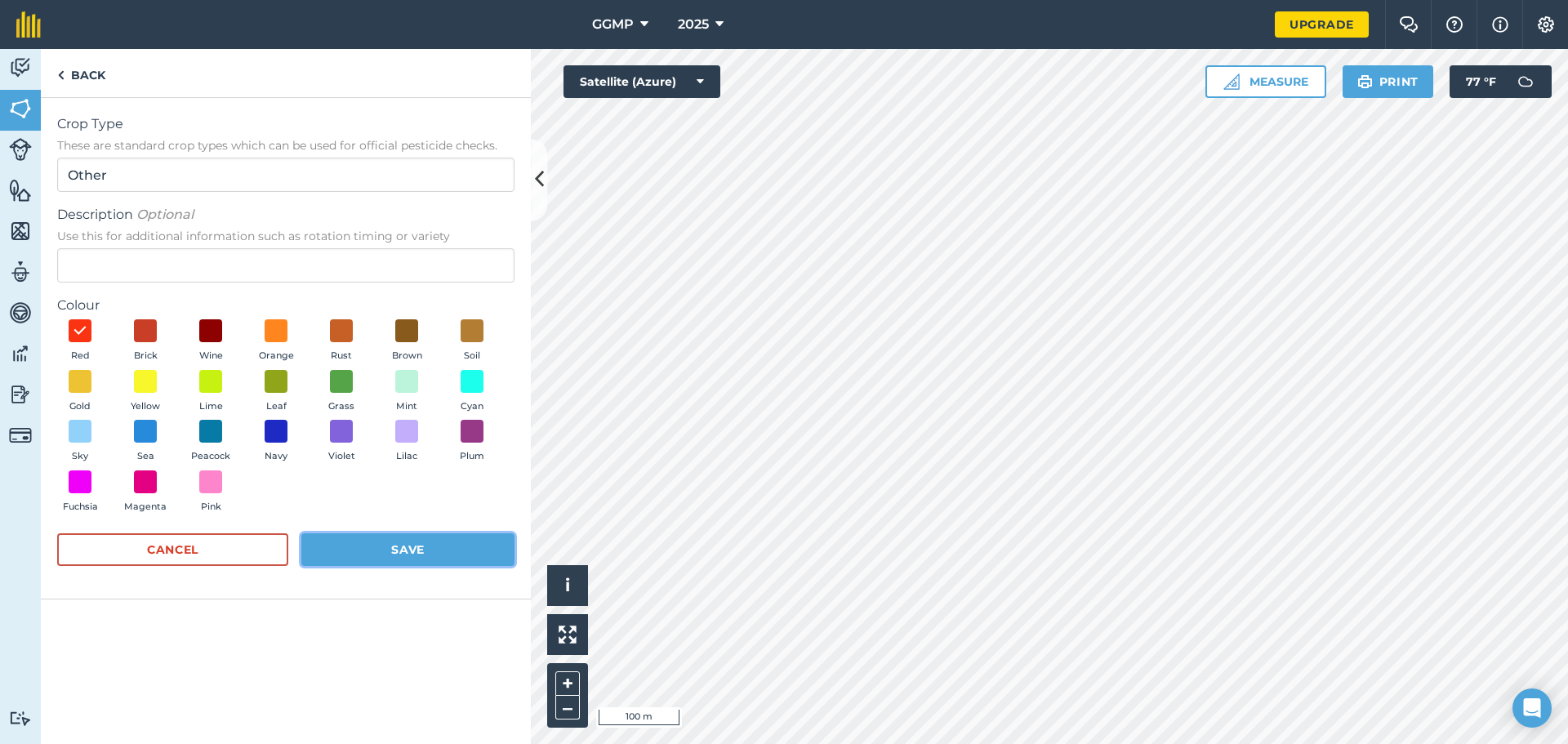 click on "Save" at bounding box center (408, 550) 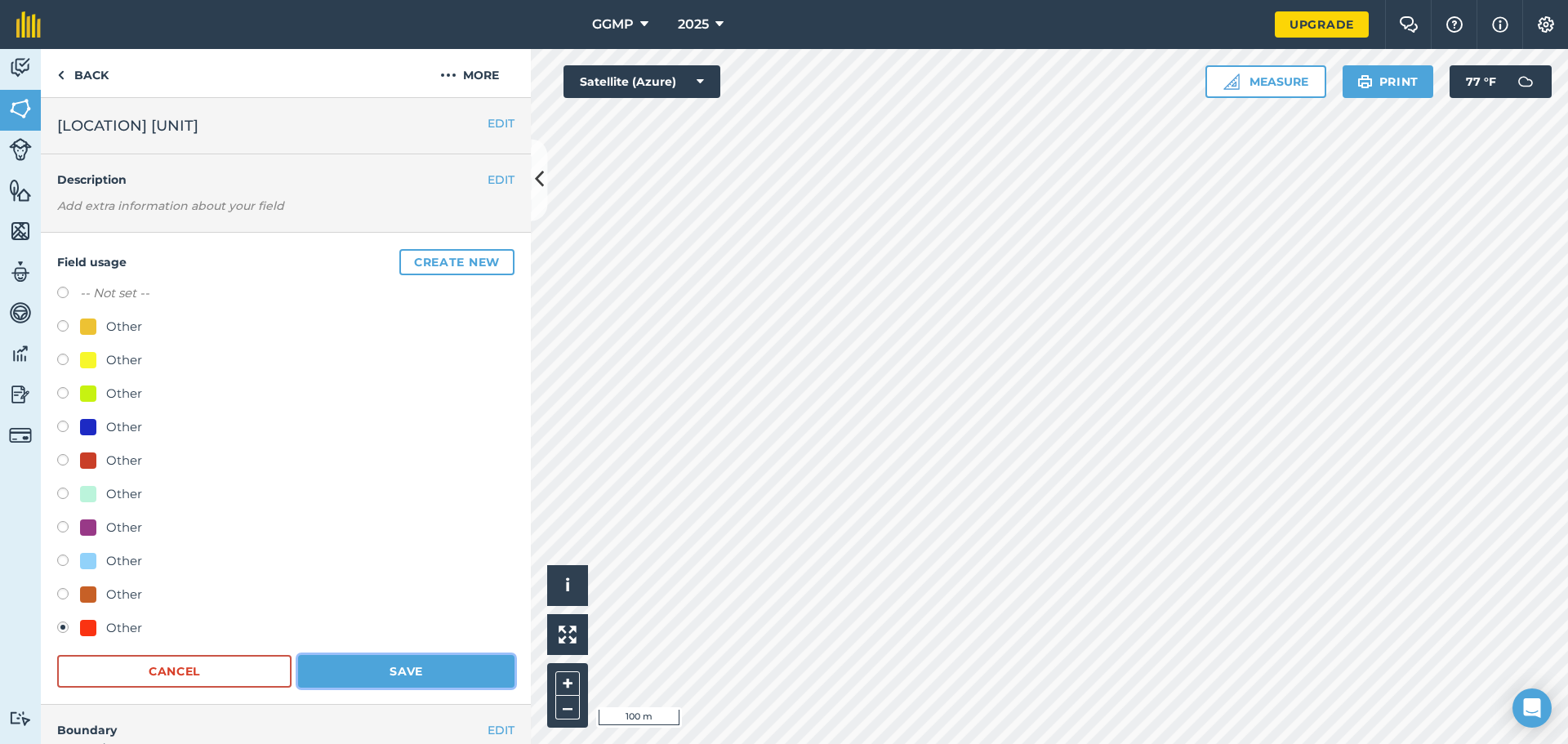 click on "Save" at bounding box center (406, 671) 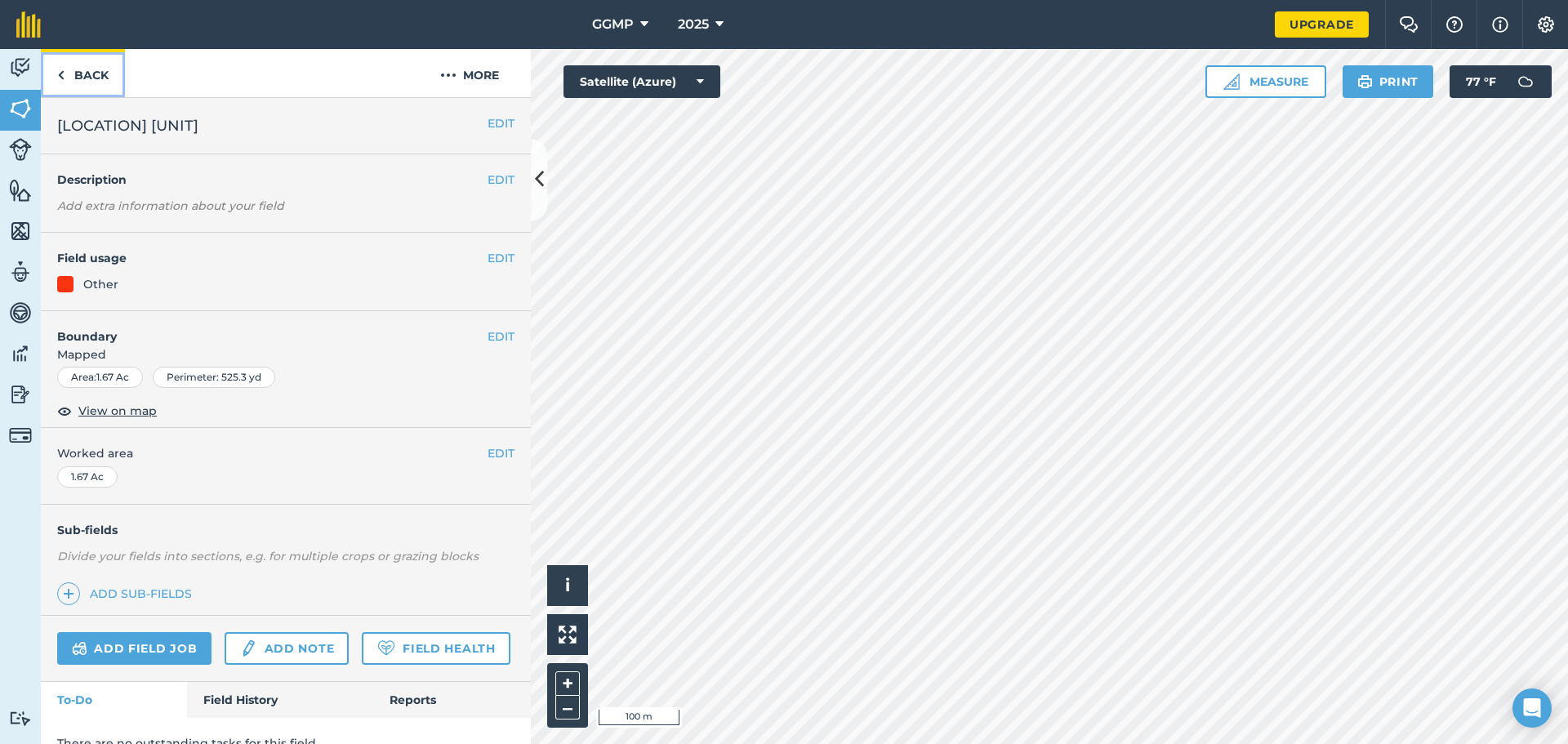 click at bounding box center (60, 75) 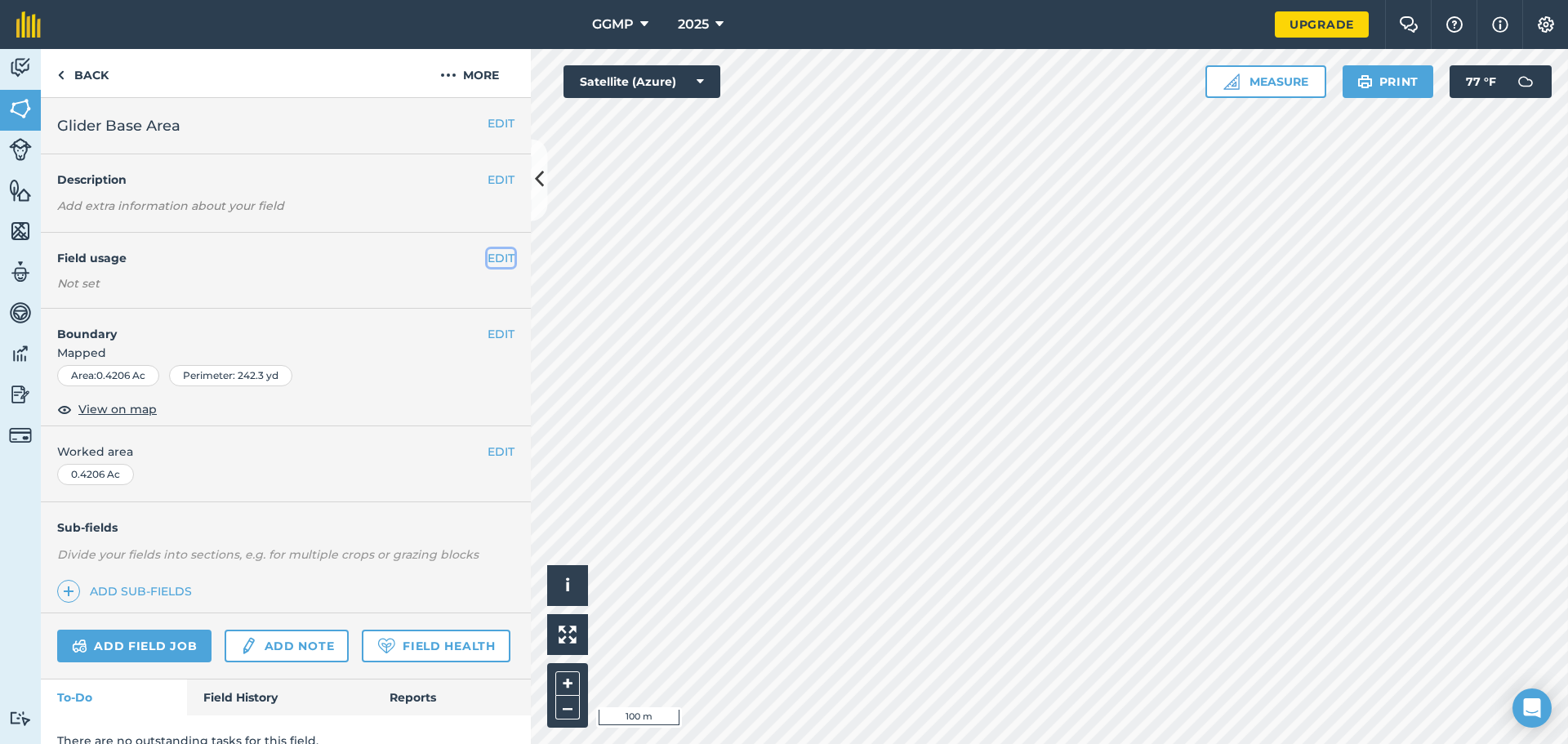 click on "EDIT" at bounding box center [501, 258] 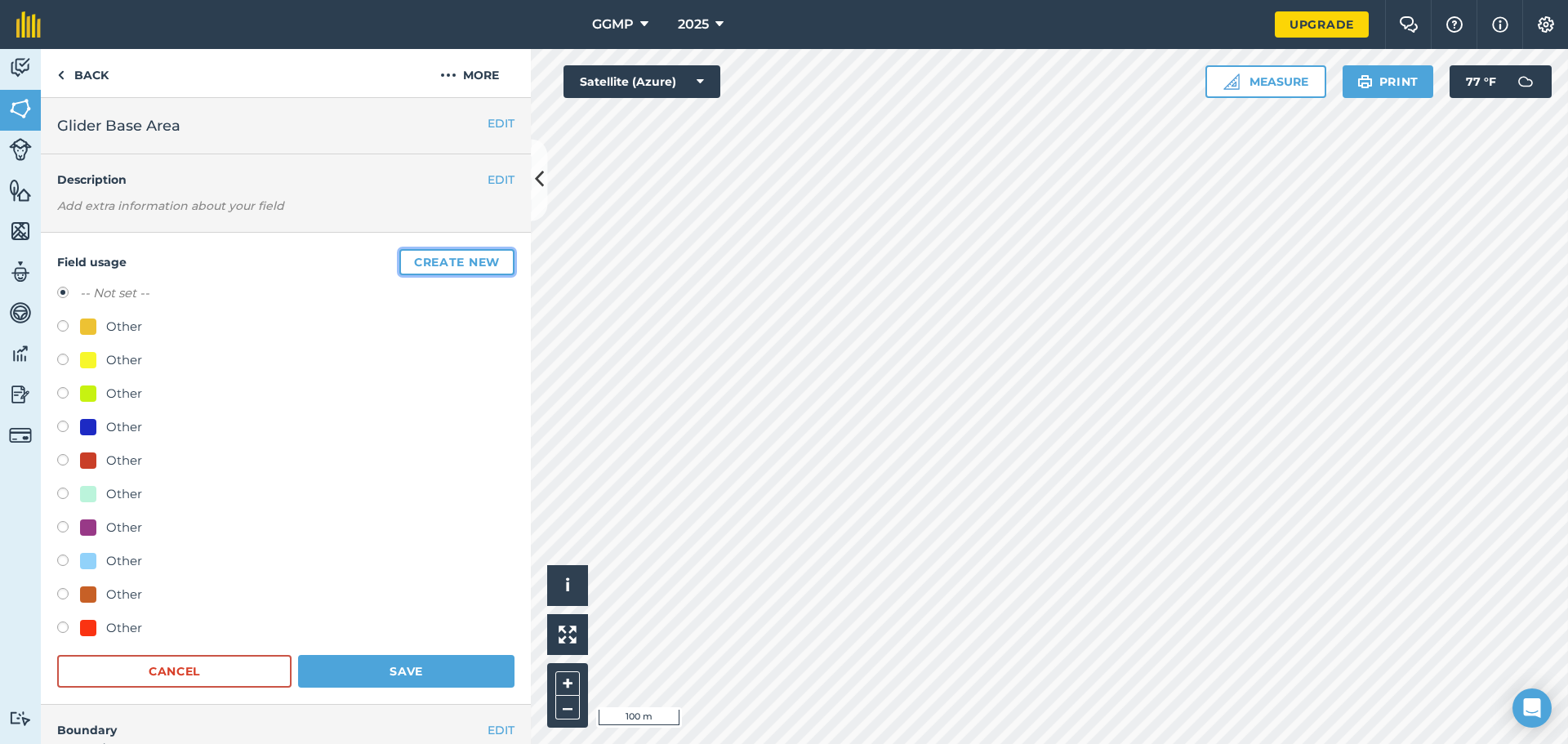 click on "Create new" at bounding box center [457, 262] 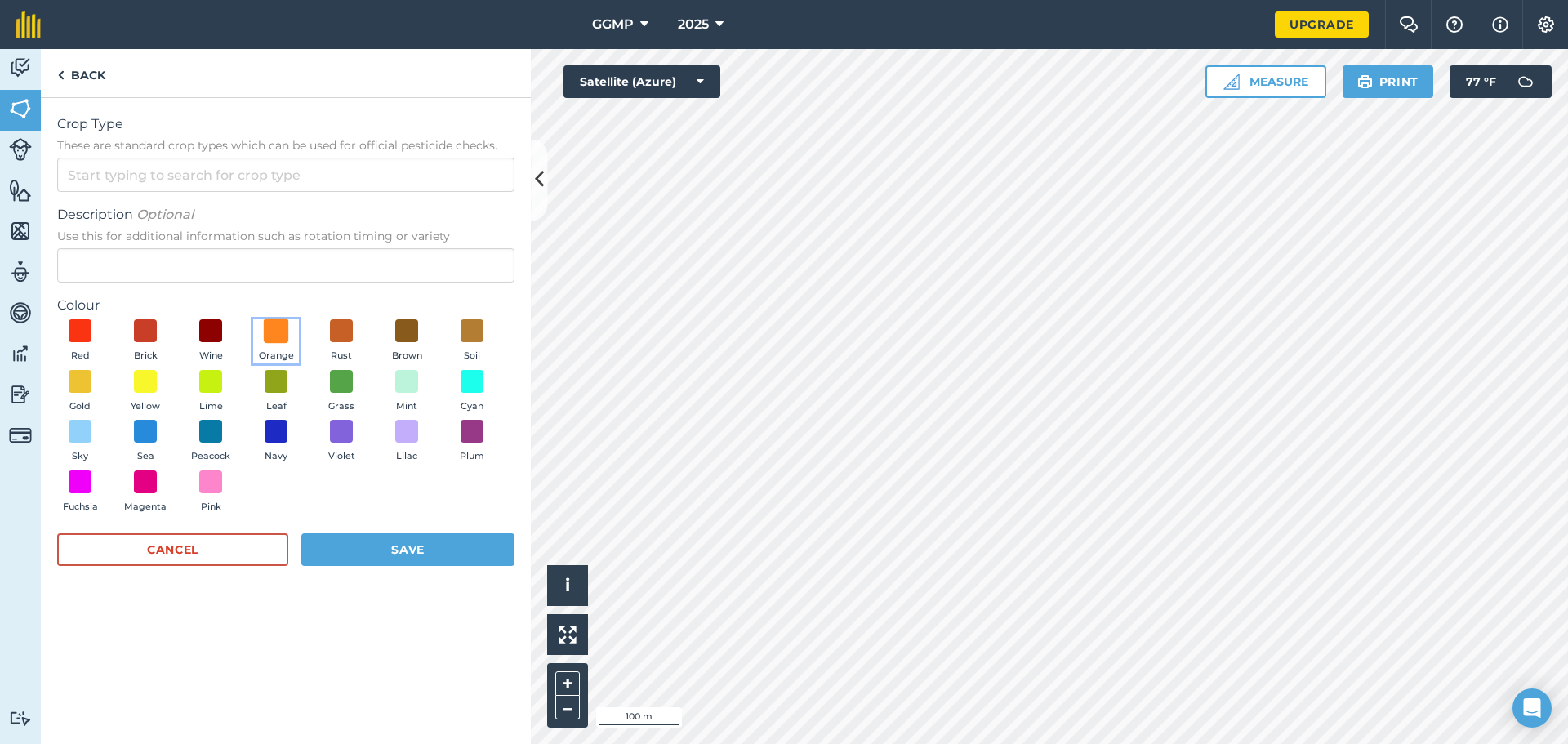 click at bounding box center (276, 331) 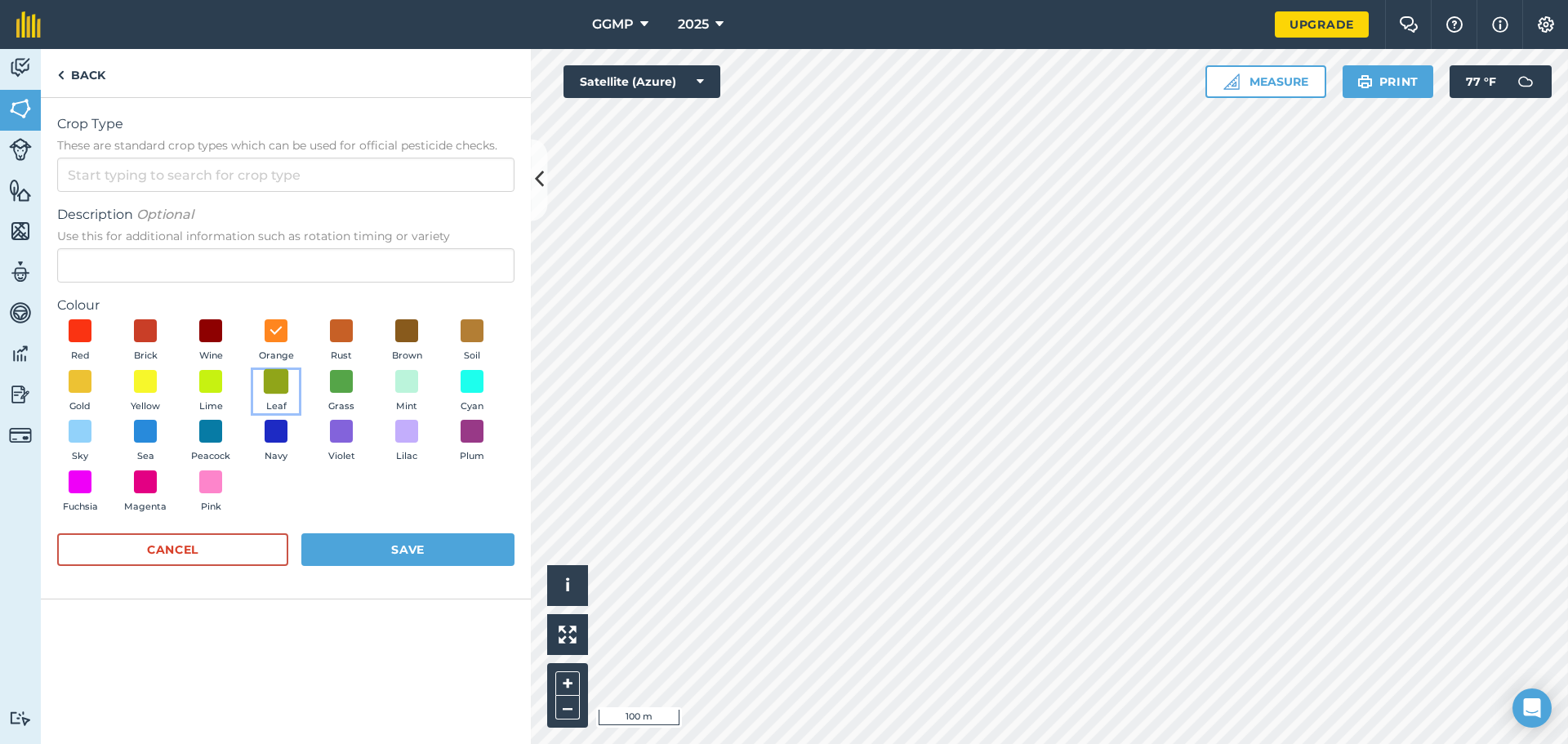 click at bounding box center [276, 381] 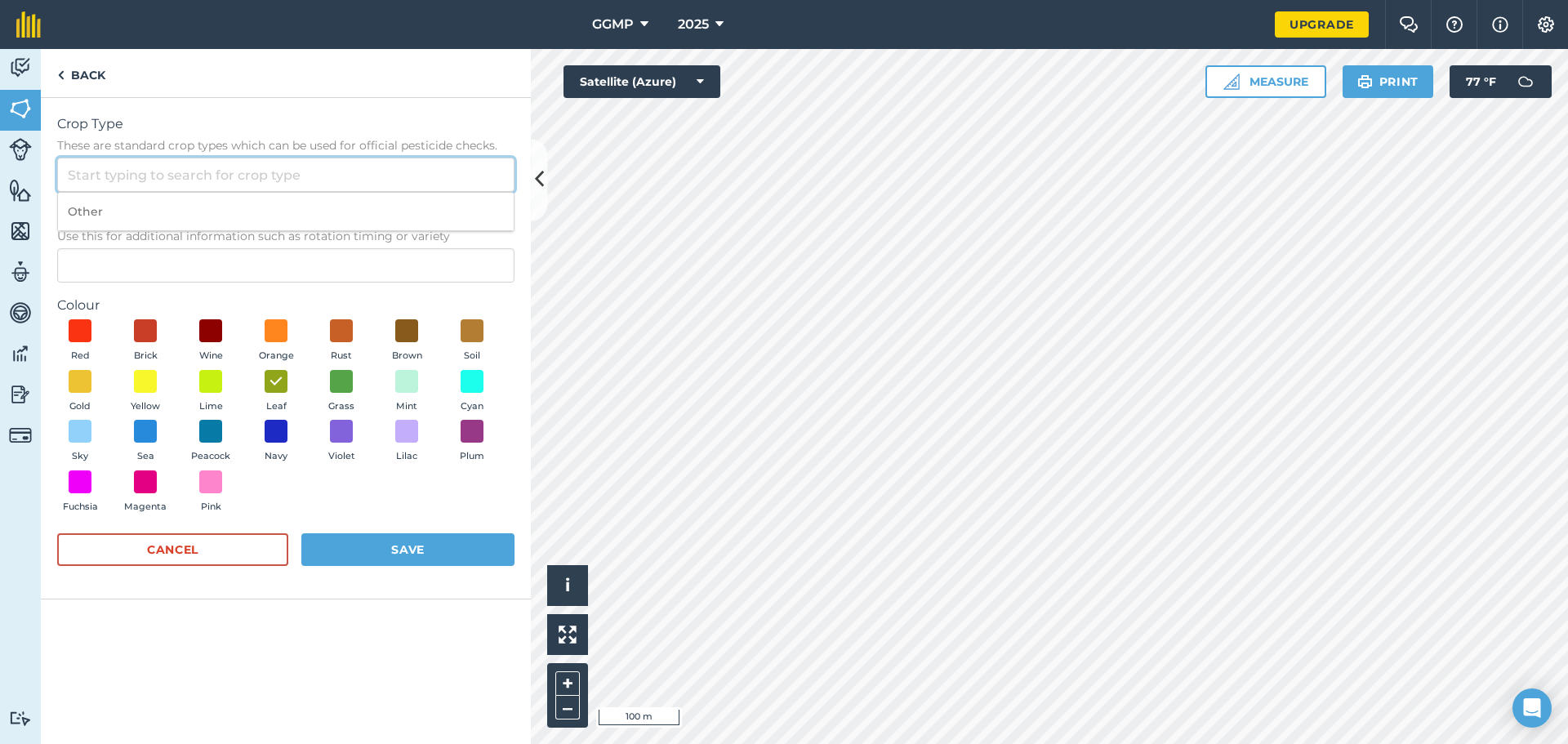 click on "Crop Type These are standard crop types which can be used for official pesticide checks." at bounding box center (286, 175) 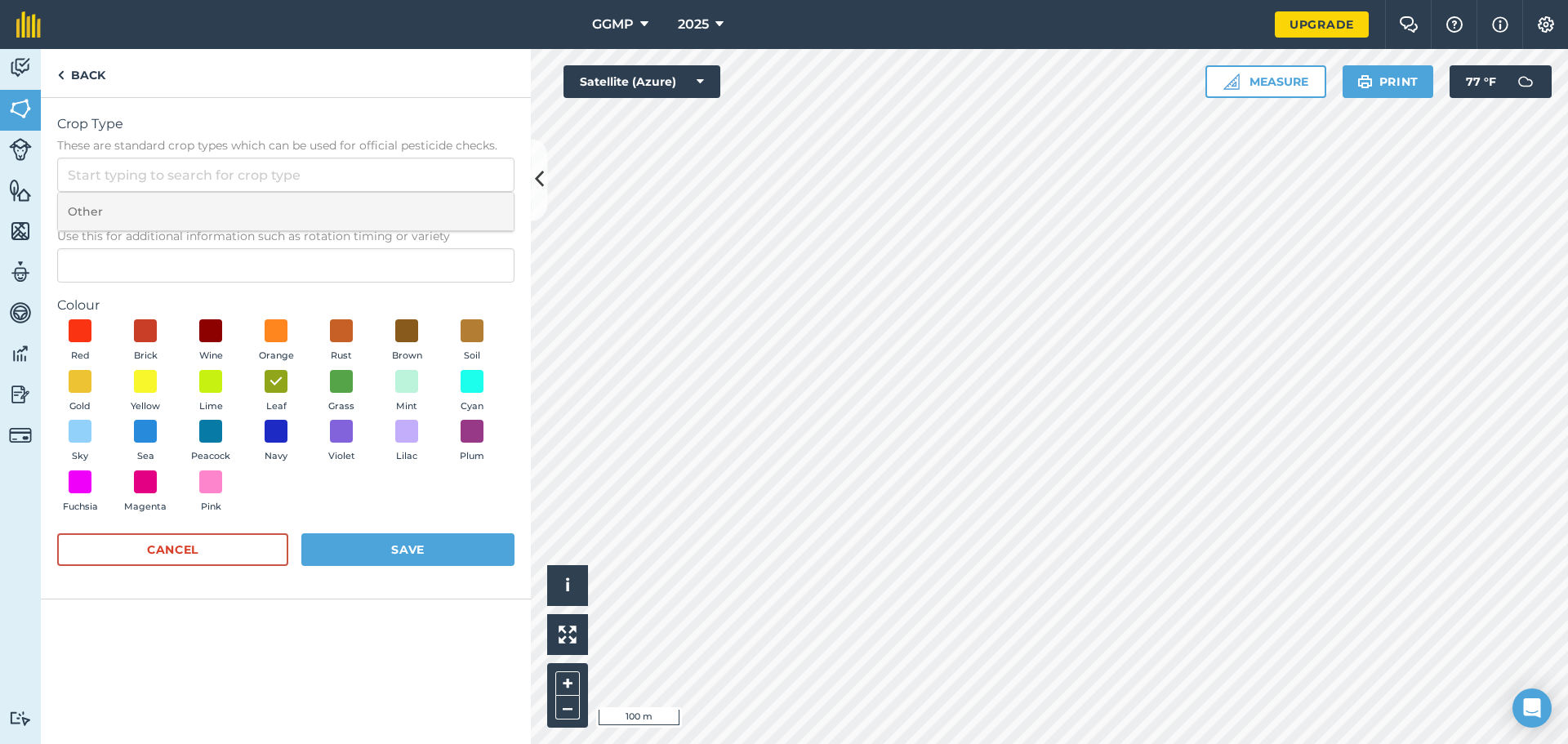 click on "Other" at bounding box center [286, 212] 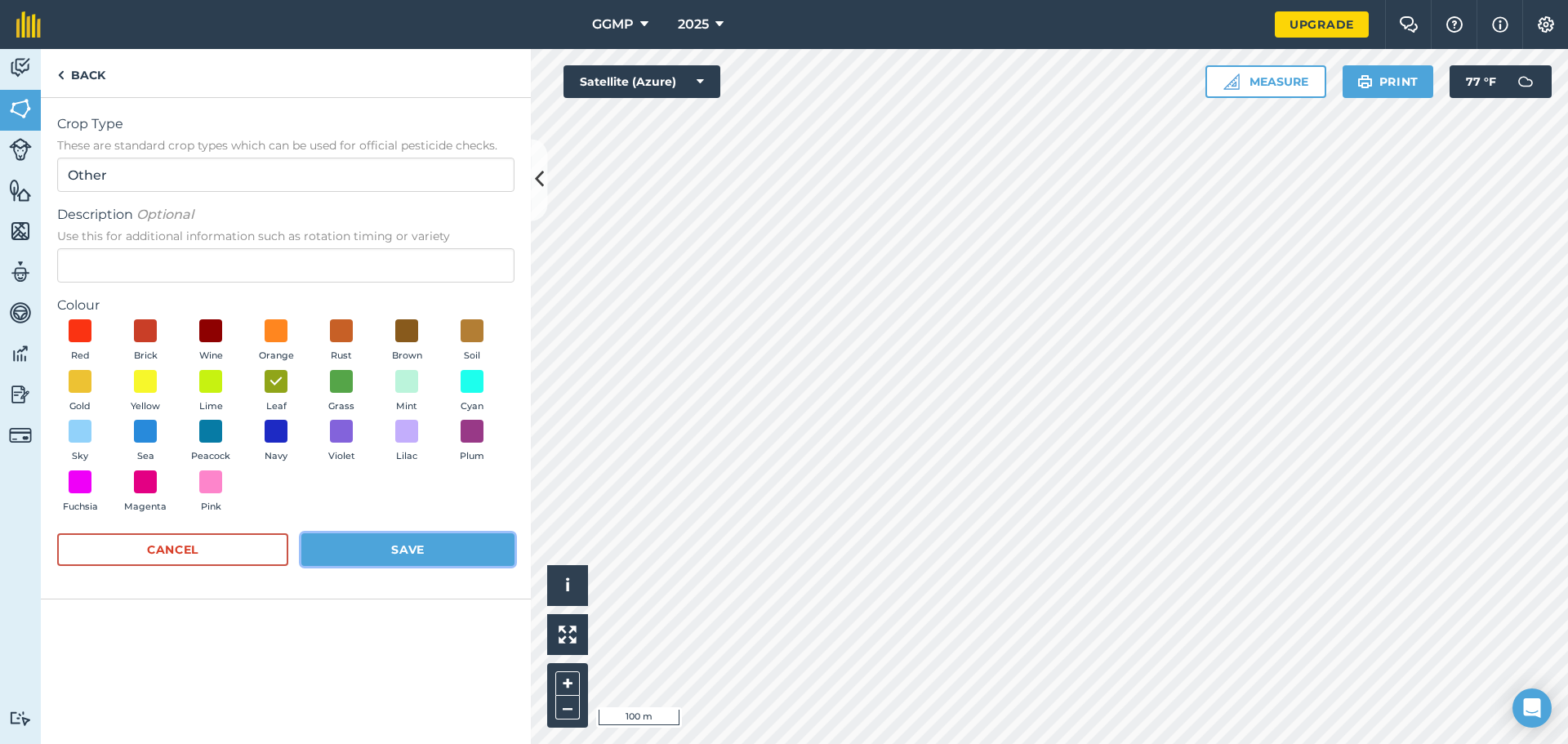 click on "Save" at bounding box center [408, 550] 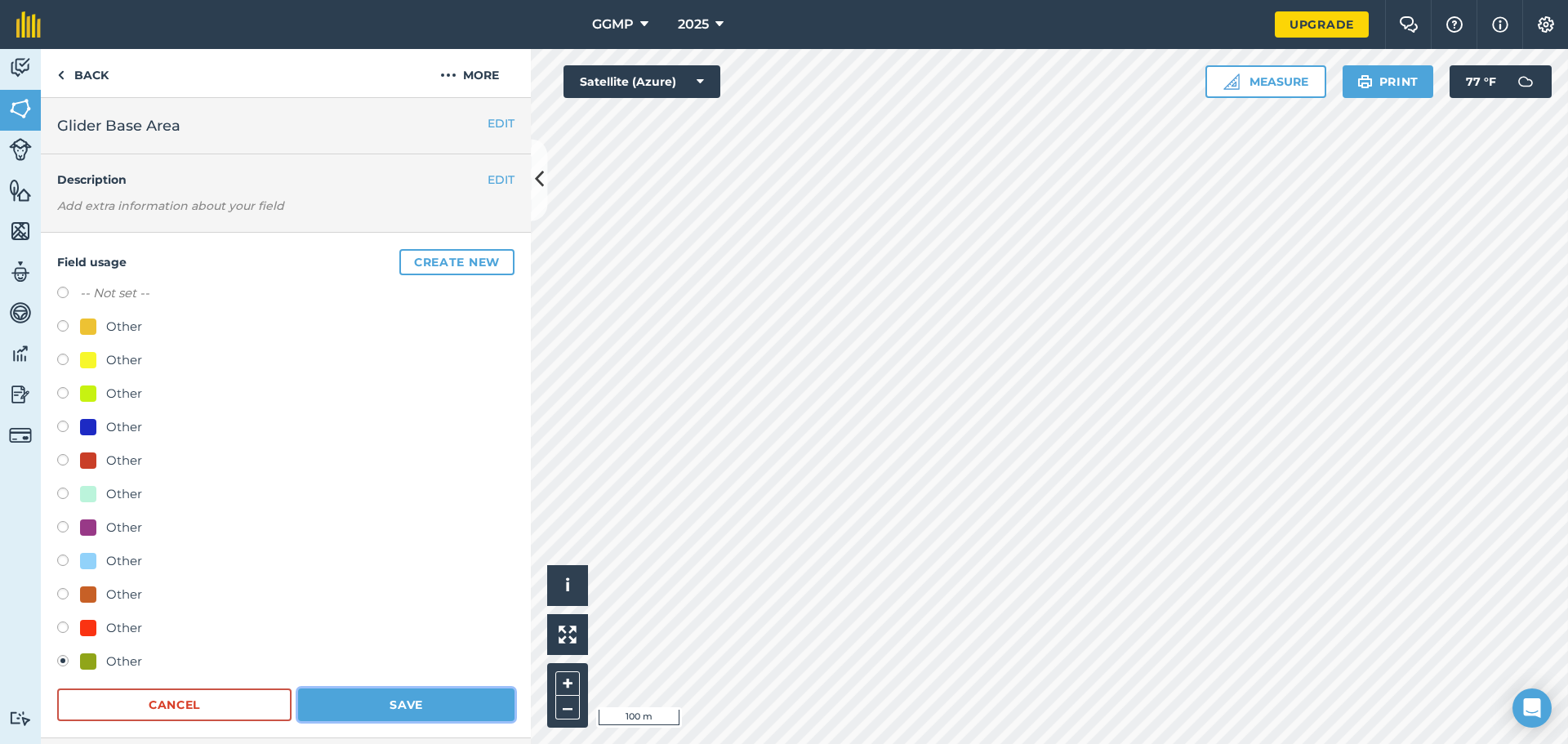 click on "Save" at bounding box center [406, 705] 